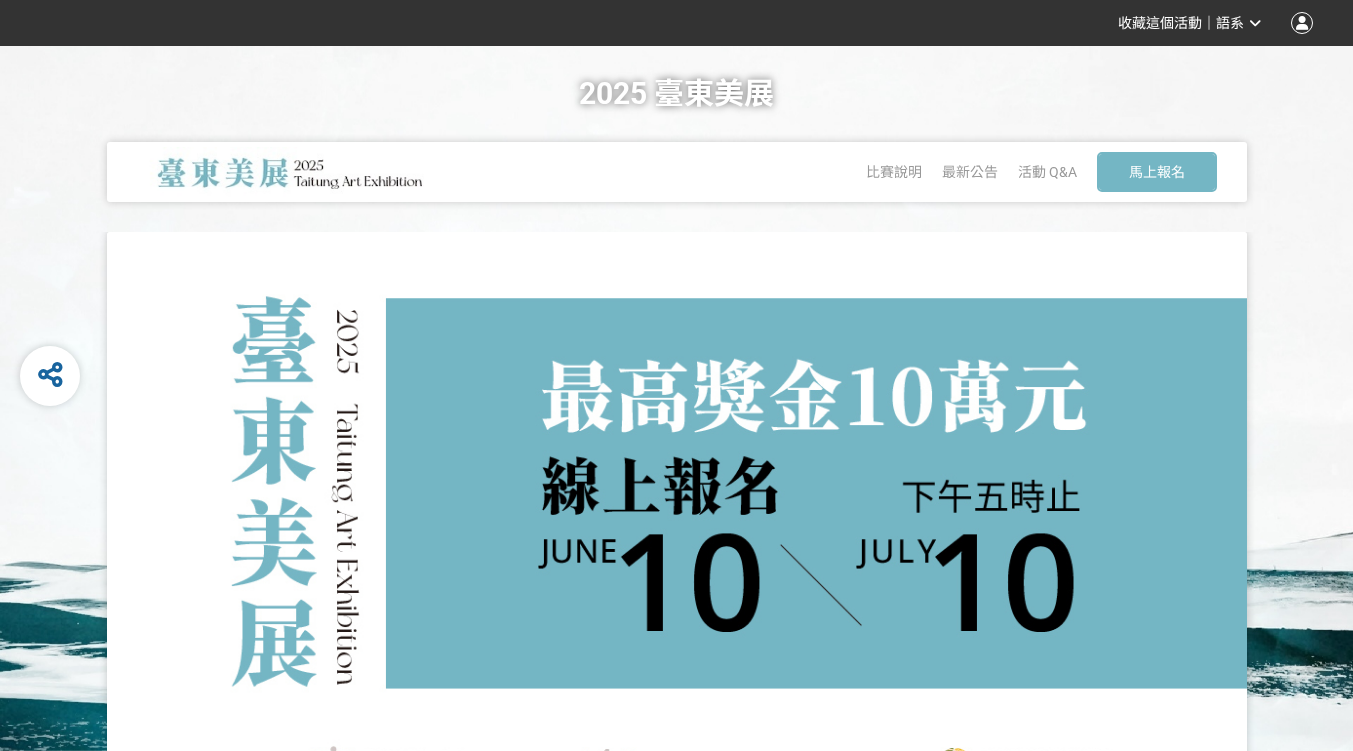 scroll, scrollTop: 0, scrollLeft: 0, axis: both 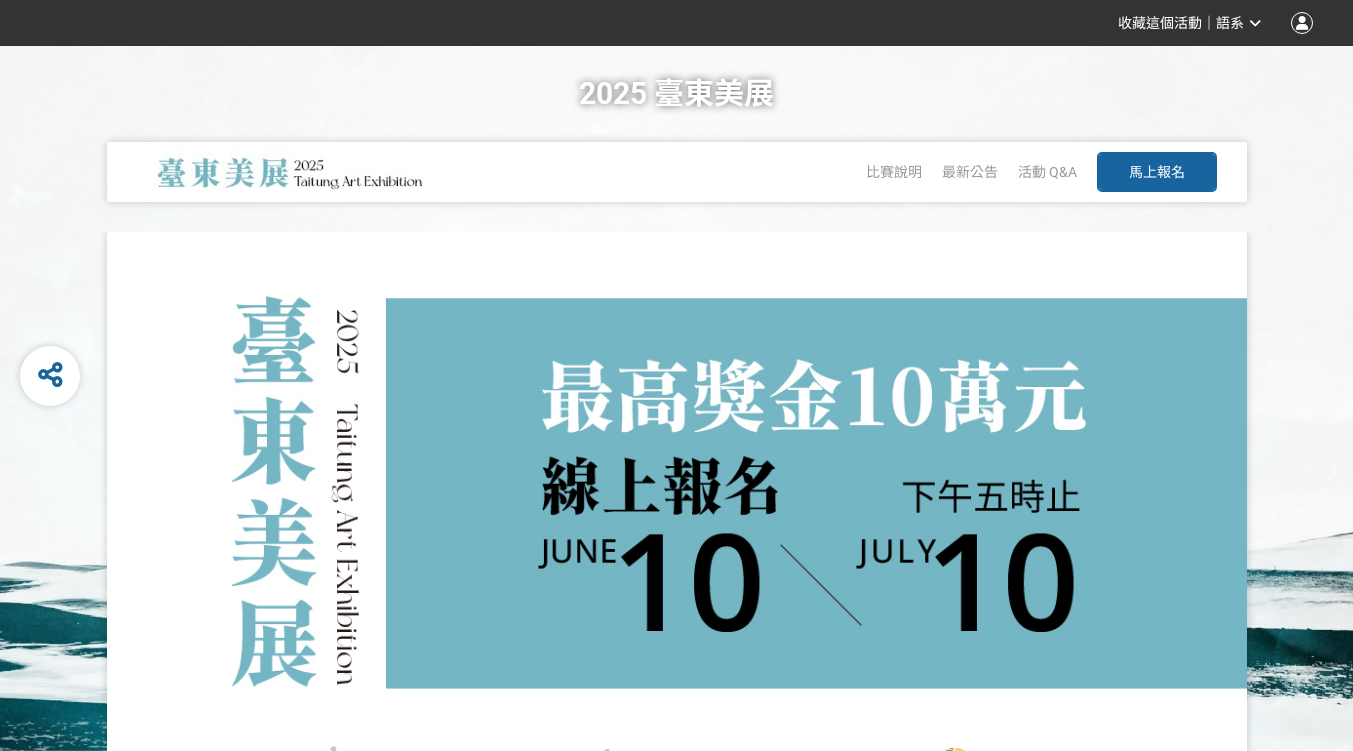 click on "馬上報名" at bounding box center [1157, 172] 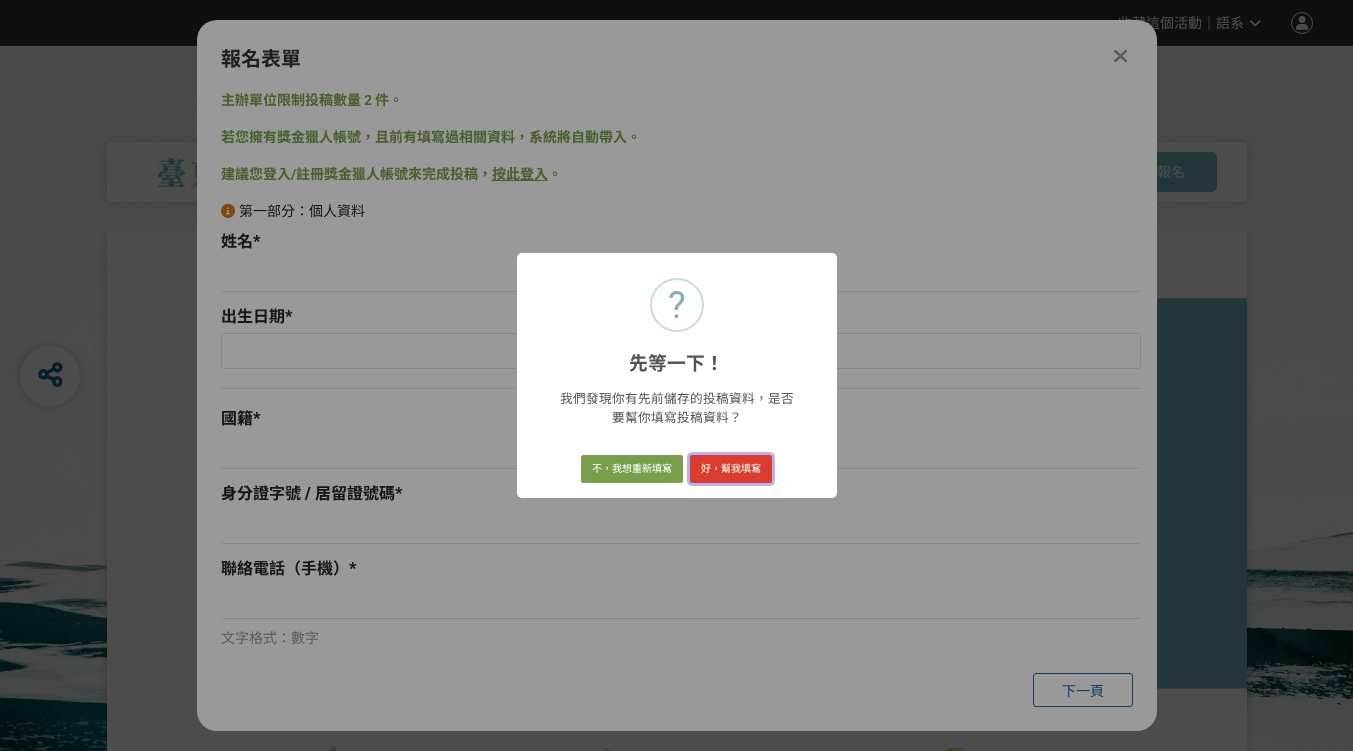 click on "好，幫我填寫" at bounding box center (731, 469) 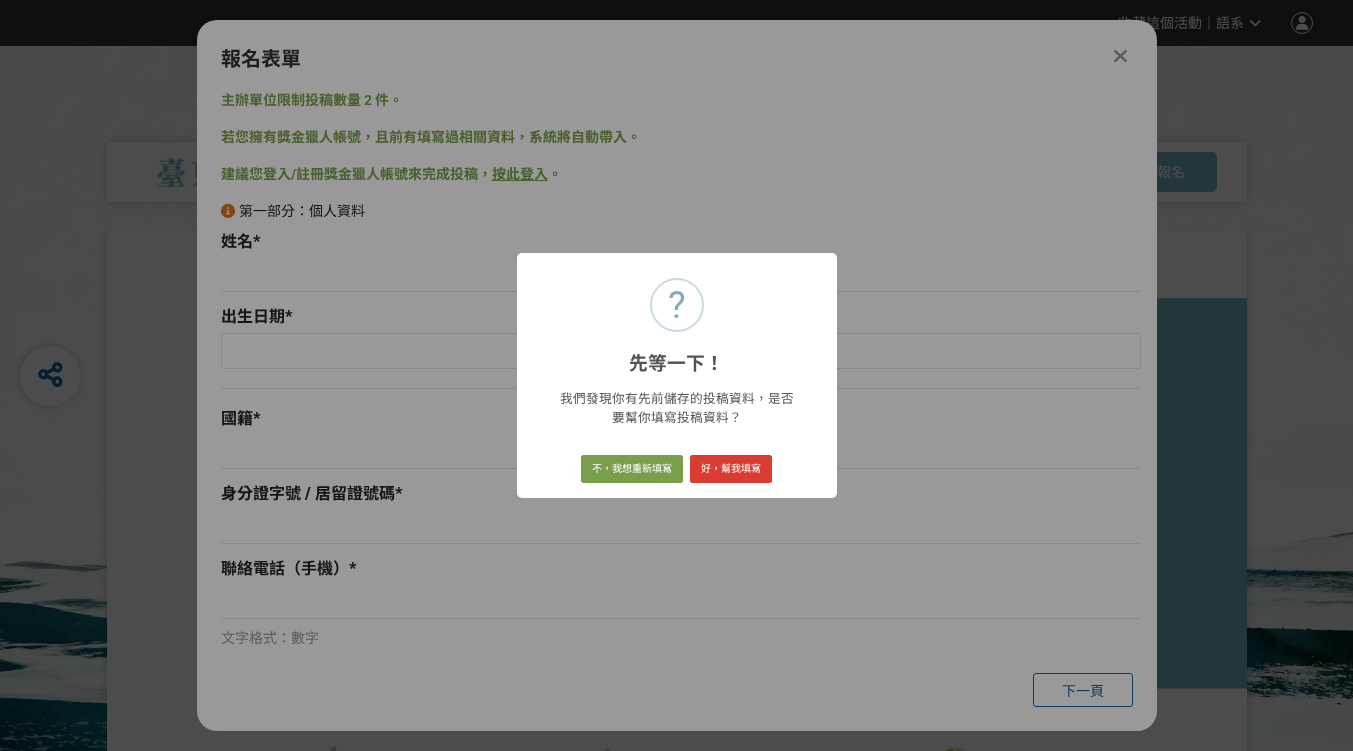 type on "1986-08-31" 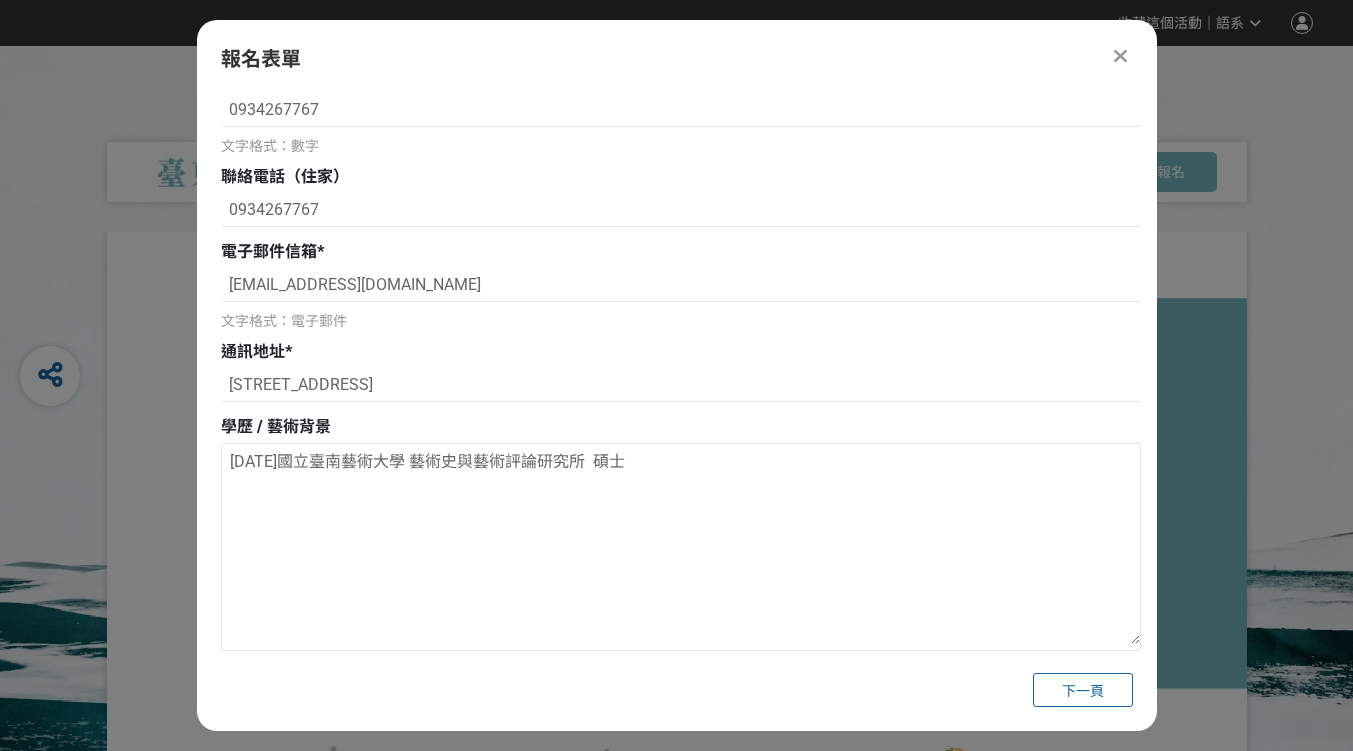 scroll, scrollTop: 600, scrollLeft: 0, axis: vertical 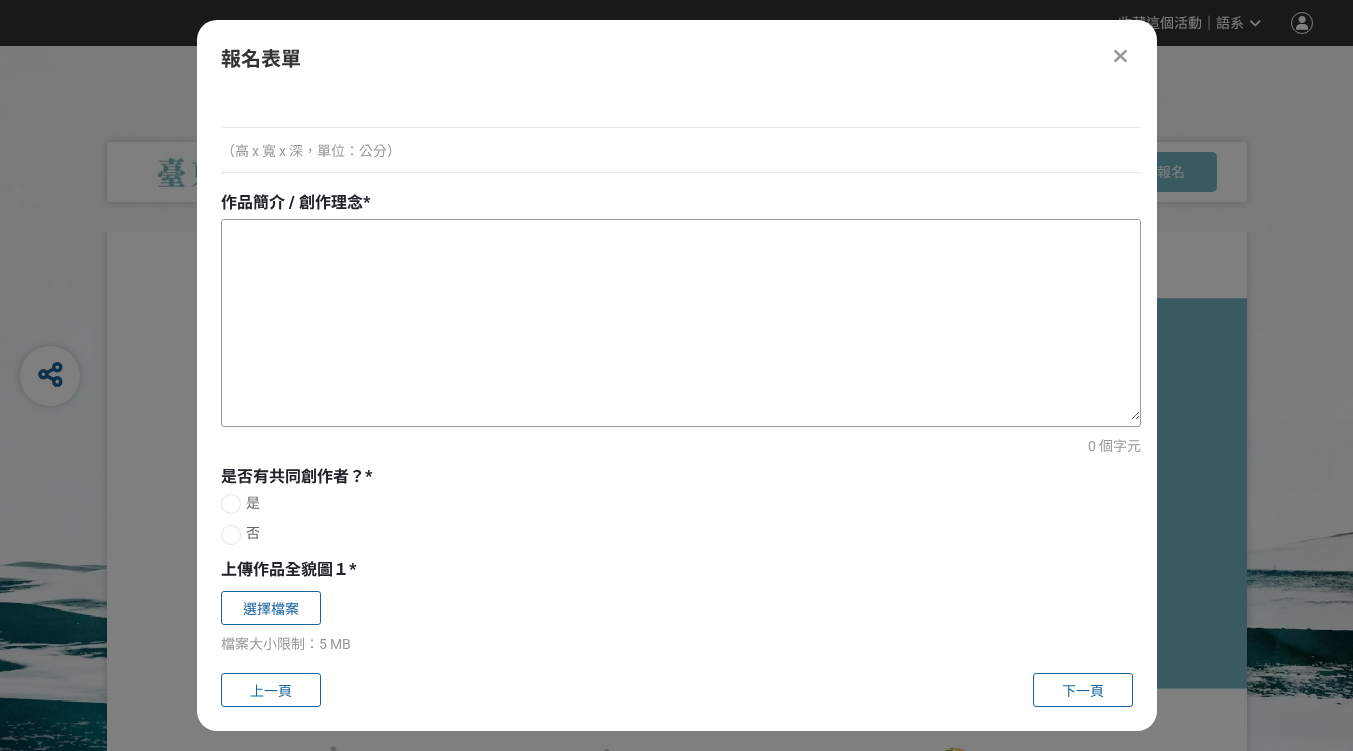 click at bounding box center (681, 320) 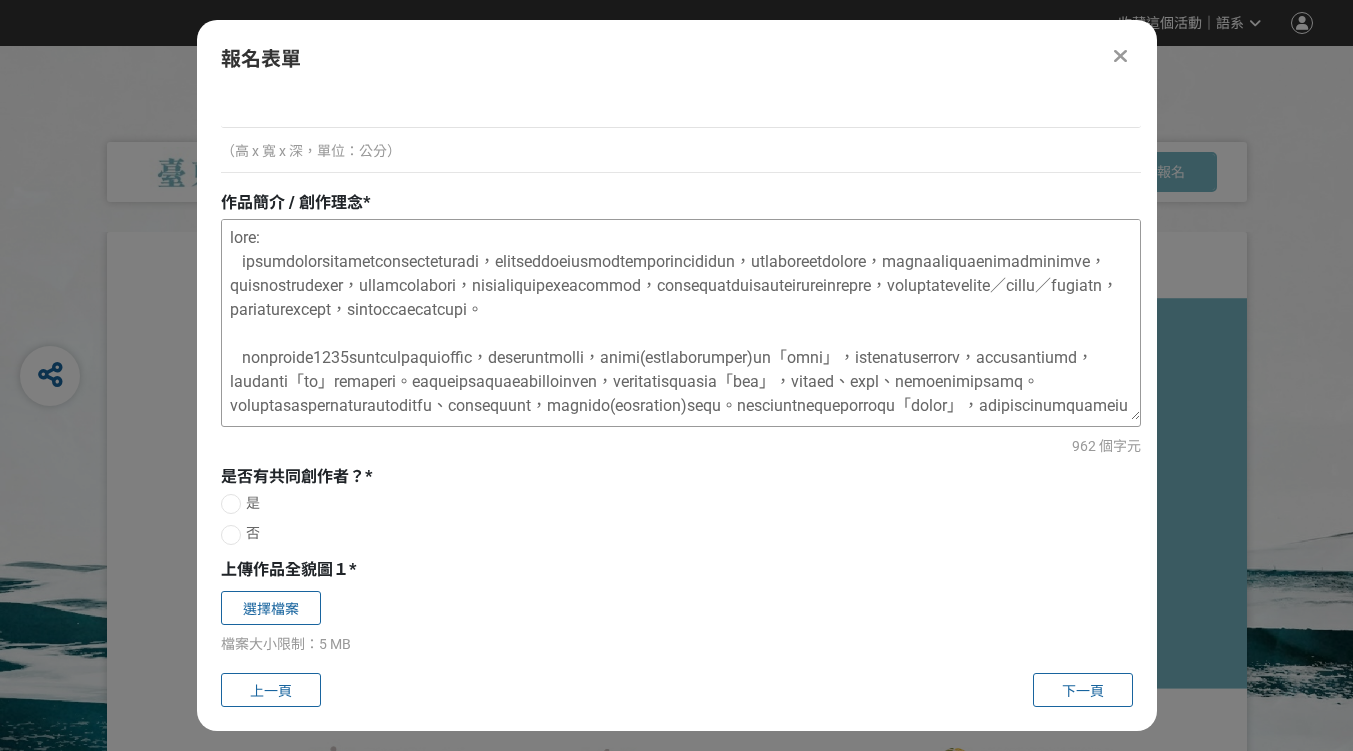 scroll, scrollTop: 356, scrollLeft: 0, axis: vertical 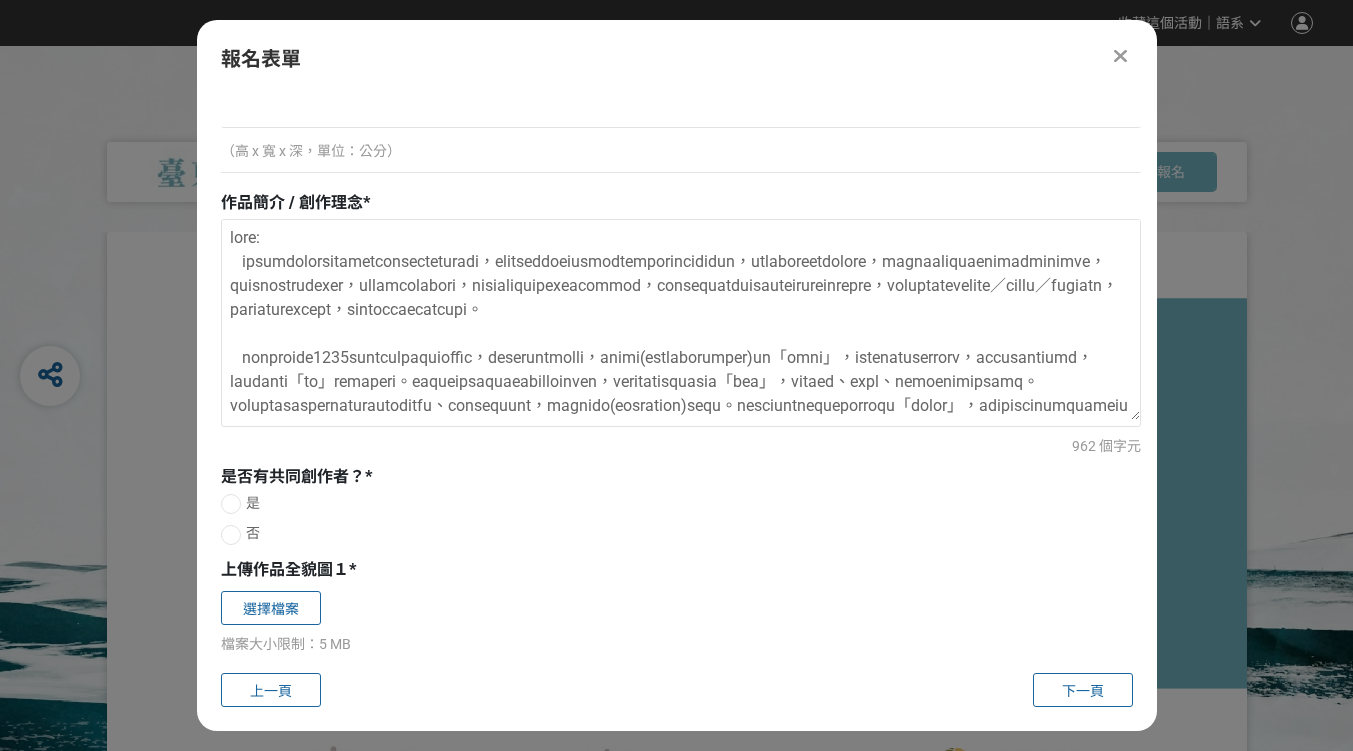 drag, startPoint x: 314, startPoint y: 236, endPoint x: 178, endPoint y: 236, distance: 136 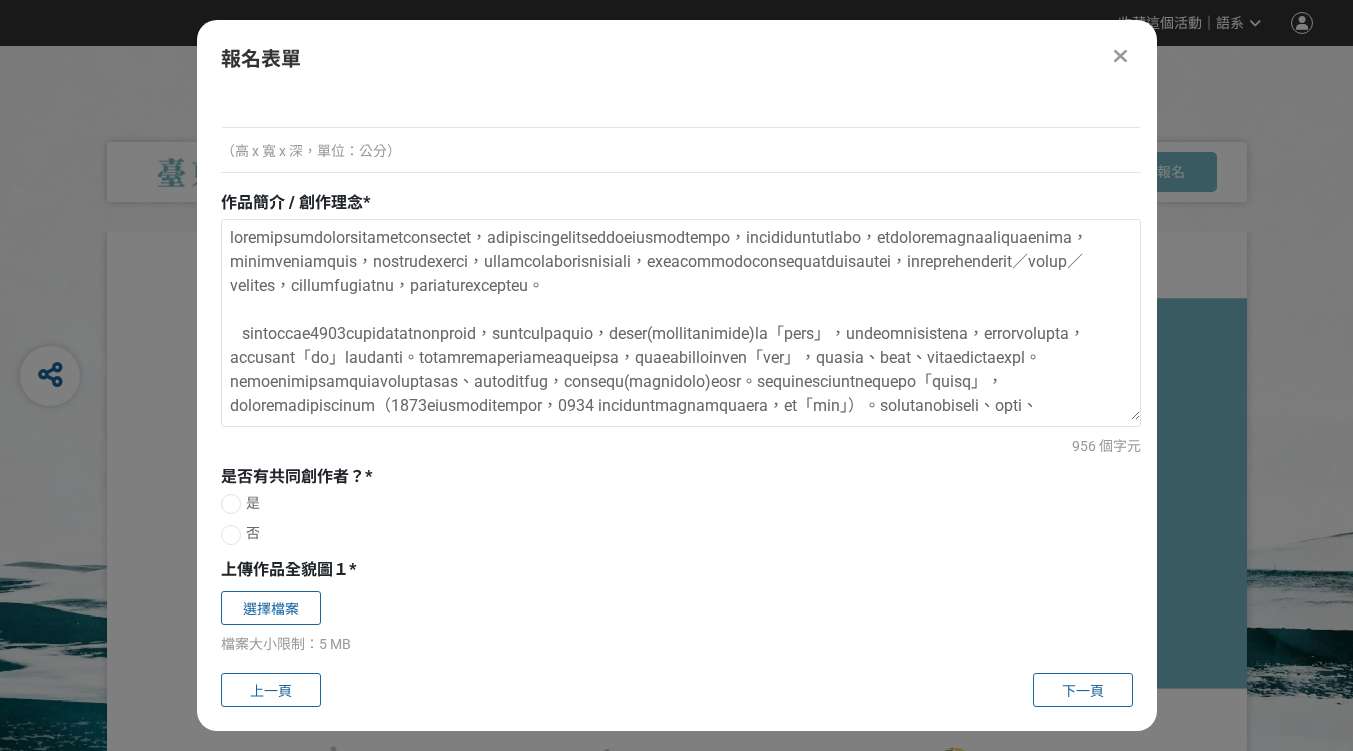 drag, startPoint x: 243, startPoint y: 266, endPoint x: 218, endPoint y: 264, distance: 25.079872 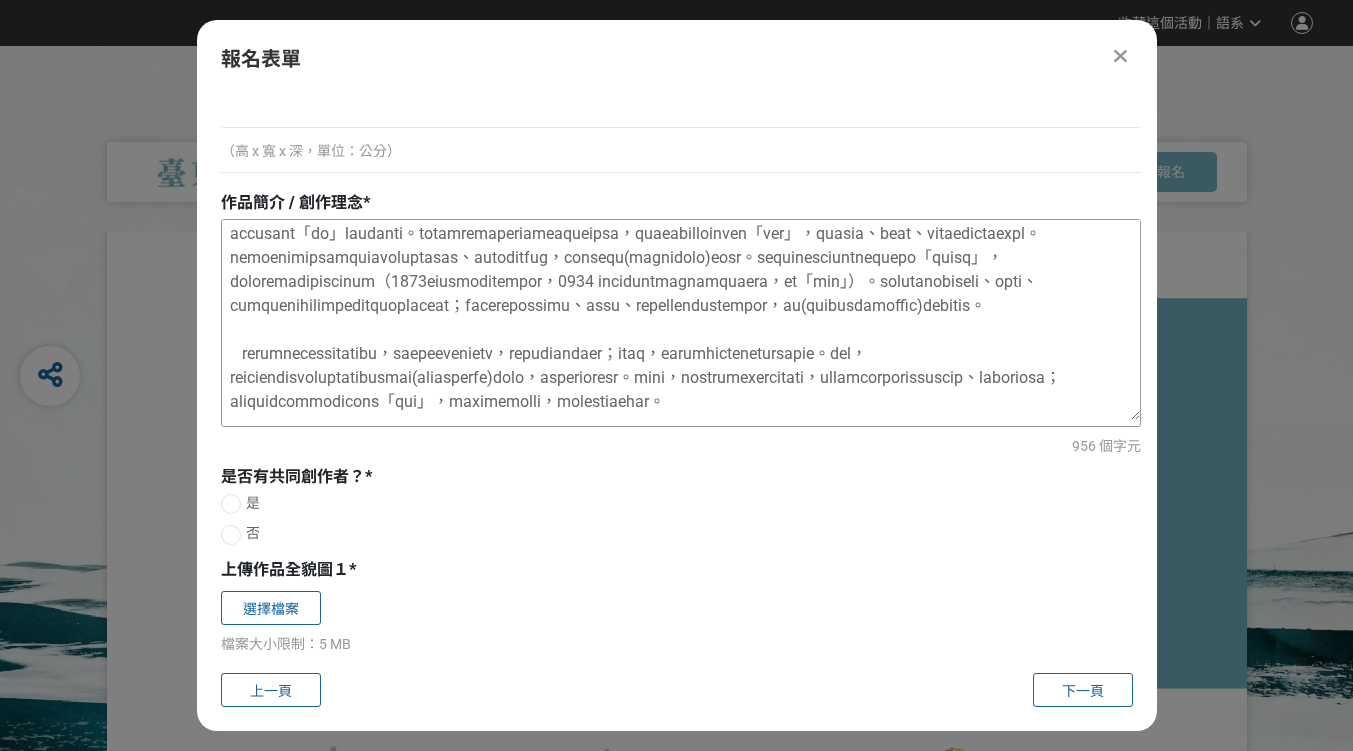 scroll, scrollTop: 340, scrollLeft: 0, axis: vertical 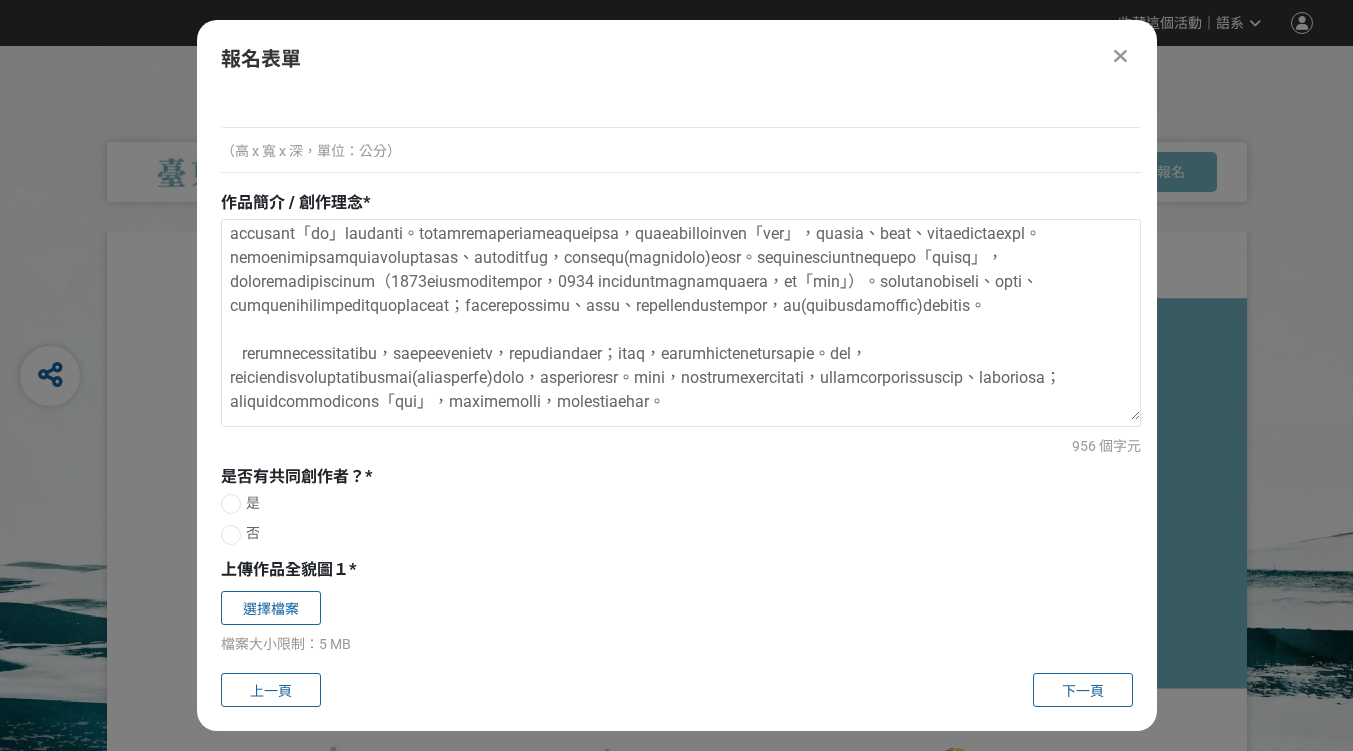 type on "本次攝影作品圍繞的時間光譜自國民政府來台時期至解嚴後的政治狀態，透過攝影的創作型態來窺測蘭嶼本島所設置的軍事管制機構與殖民狀態，以及梳理二戰後自日本政府投降以來，交管給中華民國政府的蘭嶼國家治理的研究文獻與資料，轉化為本次創作攝影的契機與起點，並透過自身文化的認同與差異，來重新再現蘭嶼在後殖民時期的政治狀態與痕跡，進而從當代攝影的凝視來觀照邊陲地區民族文化所面臨的極權統治，以及影像政治的美學所探討的共時／歷時與虛構／現實的感性之間，重回現象與詮釋的語境邏輯脈絡，將歷時的共同場景成為有效性的對話。
回顧日治時期自西元1895年正式設立蘭嶼為民族學的殖民研究區，並以研究調查與地理限制為由，對於紅頭嶼(當時日治時期對於蘭嶼的稱呼)採取「低度管轄」，刻意維持蘭嶼族人的傳統生活狀態，禁止外界的移殖或區域開發，歷經殖民統治後仍「保存」在地文化的獨特性。二戰後交由中華民國政府為主導的軍事治理政策與建設，迫使蘭嶼族人正式接受國家機器的「現代性」，並從社會習俗、傳統農業、民族文化與語言等觸手深入蘭嶼。本次投件的攝影作品企圖從社會學的微觀分析來探究歷史記憶、民族文化與政治體制等，來建構攝影敘事(narrative)的批判性。攝影影像主要聚焦在二戰後政府當時所設置的「蘭嶼勵德班」，也就是所謂蘭嶼指揮部下的軍事管理單位（1952年臺灣省保安司令部蘭嶼指揮部，1958 年後因政府整編改制成為警備總部蘭嶼指揮部，簡稱「蘭指部」）。影像作品紀錄從廢棄的監獄場域、生活空間、建築型態以及現今淪為當地族人置放私人物品或閒置遊憩的場所；在攝影畫面可看出生活廢棄物、傳統文物、已毀損的建築結構以及斑剝的歷史痕跡，再現(representative)曾經的歷史場景。
本次的攝影作品冀望從影像框取的畫面中，來對照當時的歷史場域與存在，盡可能找尋在影像的適切性；除此之外，創作作品也嘗試勾勒出殖民主義下的國家治理。換言之，影像也提出國家機器對於軍事犯人或重大刑犯所做的規訓(discipline)監禁制度，導正其罪犯行為的必然性。除此之外，本人更試圖探討權力機制下的蘭嶼族人，就當時所面對的國家暴力而產生的精神壓迫、肢體傷害與文化瓦解；國家機器所發展出的軍事化制度所導正的「正常人」，不只是在監獄的罪犯而已，也是影像外所不被見的族人。..." 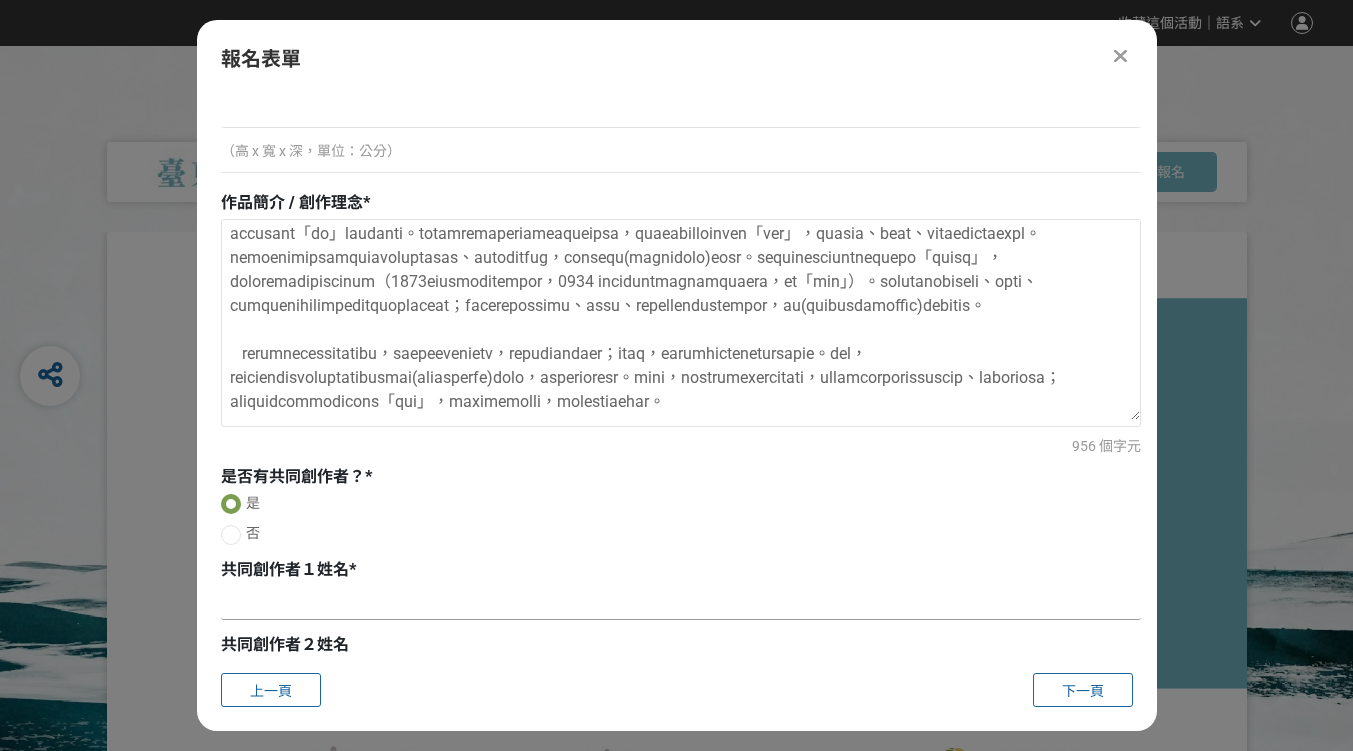 click at bounding box center [681, 603] 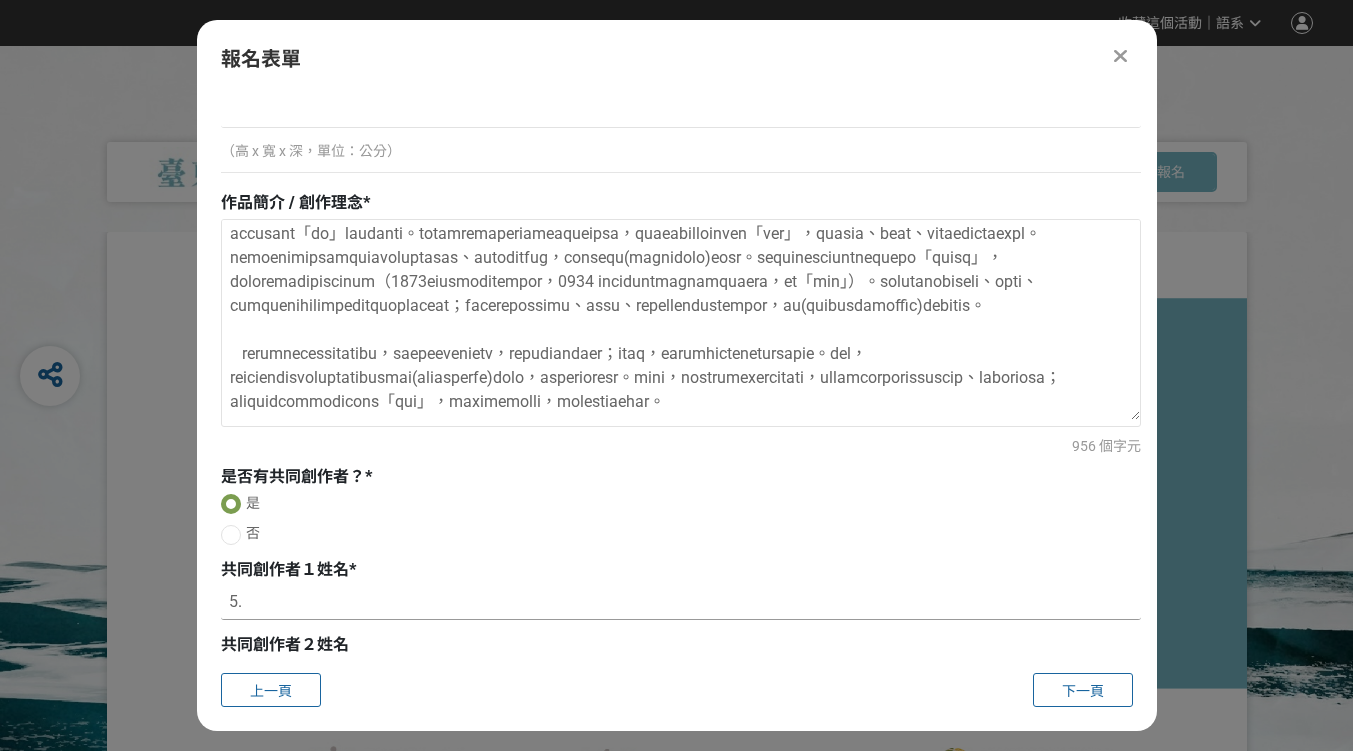 type on "5" 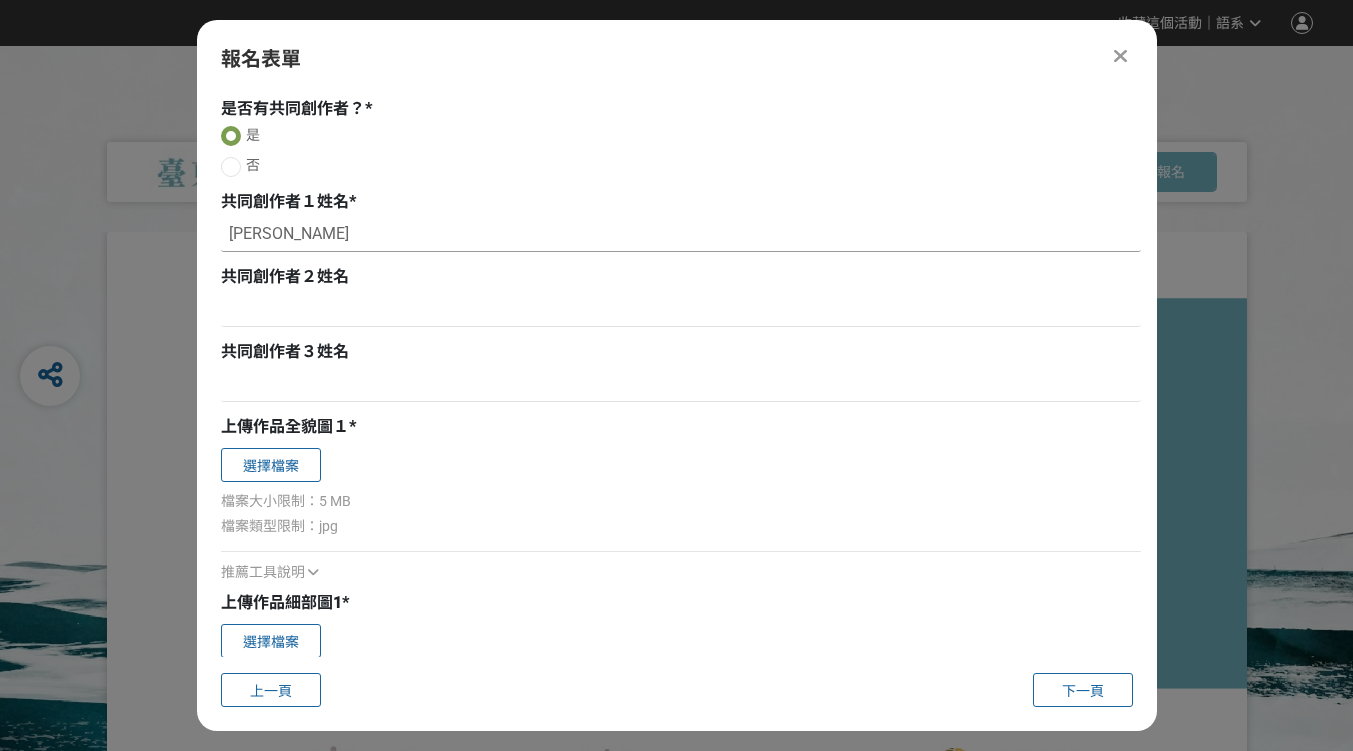 scroll, scrollTop: 1165, scrollLeft: 0, axis: vertical 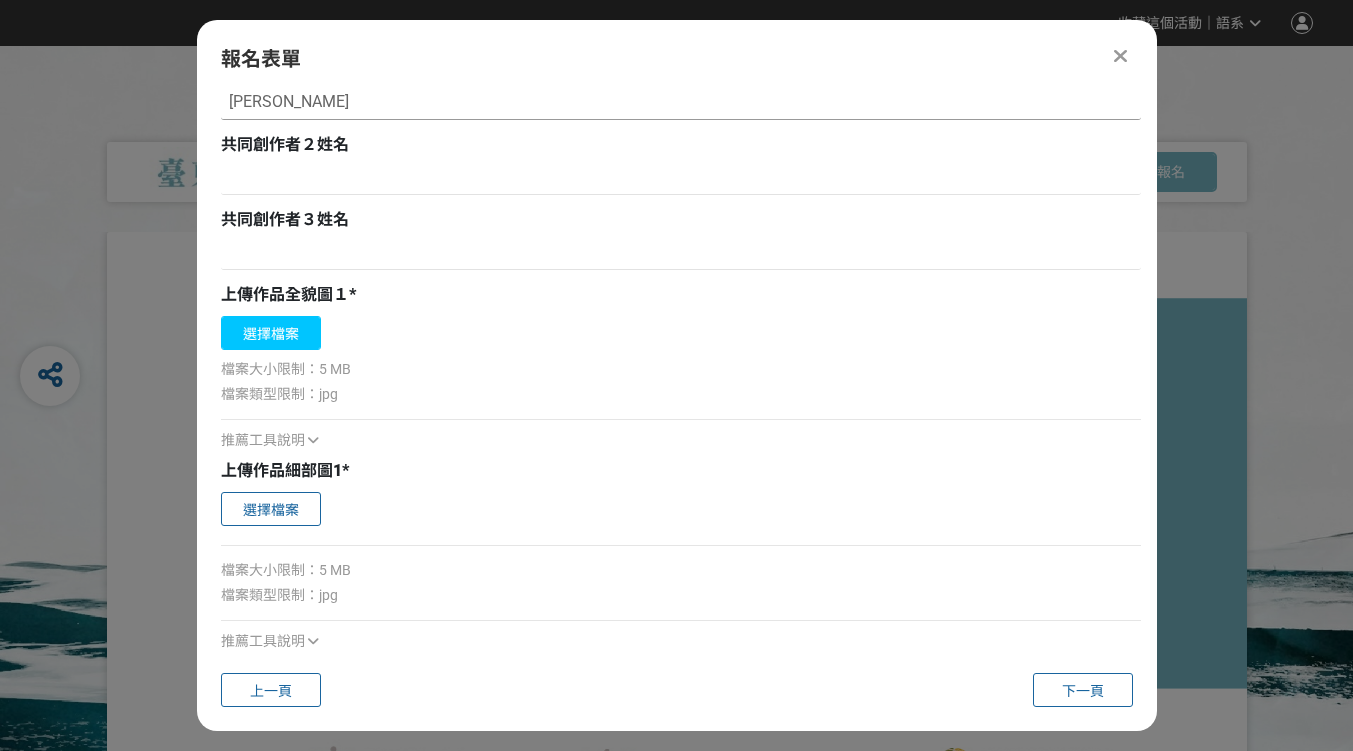 type on "周家輝" 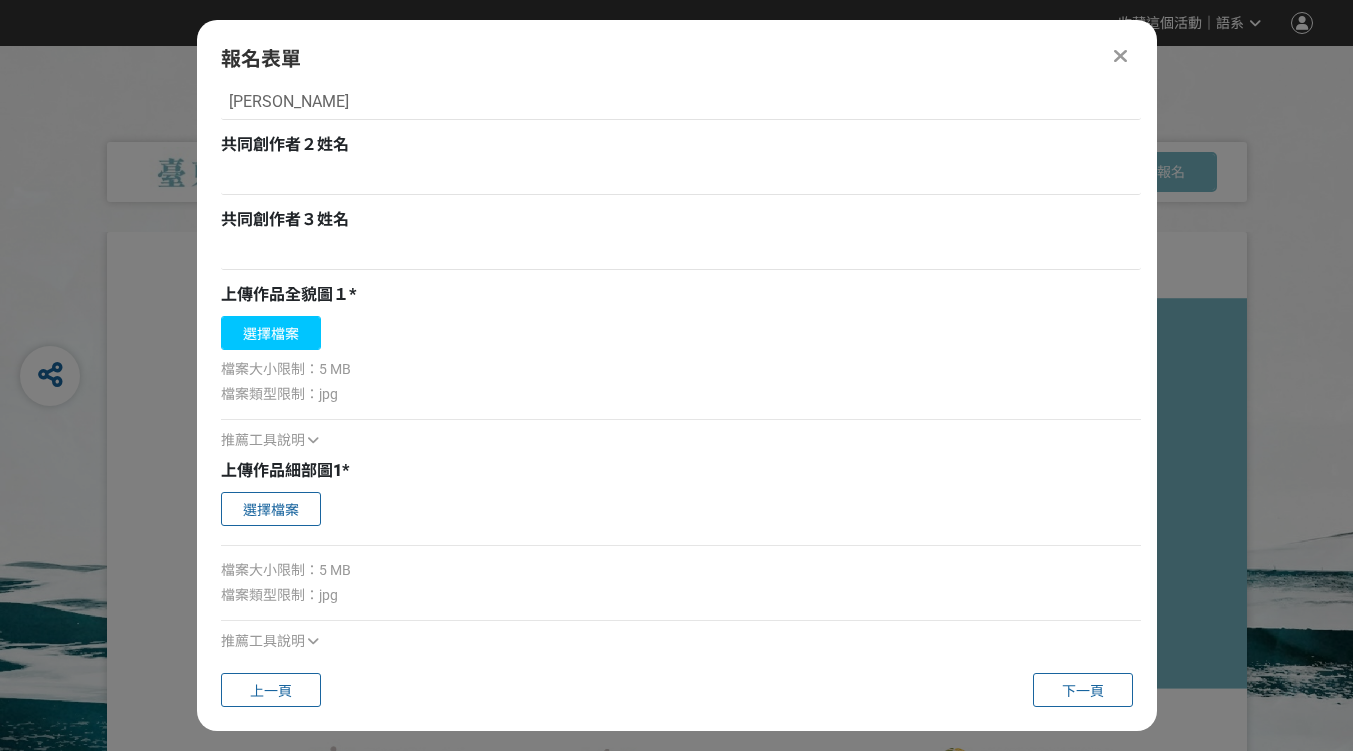click on "選擇檔案" at bounding box center [271, 333] 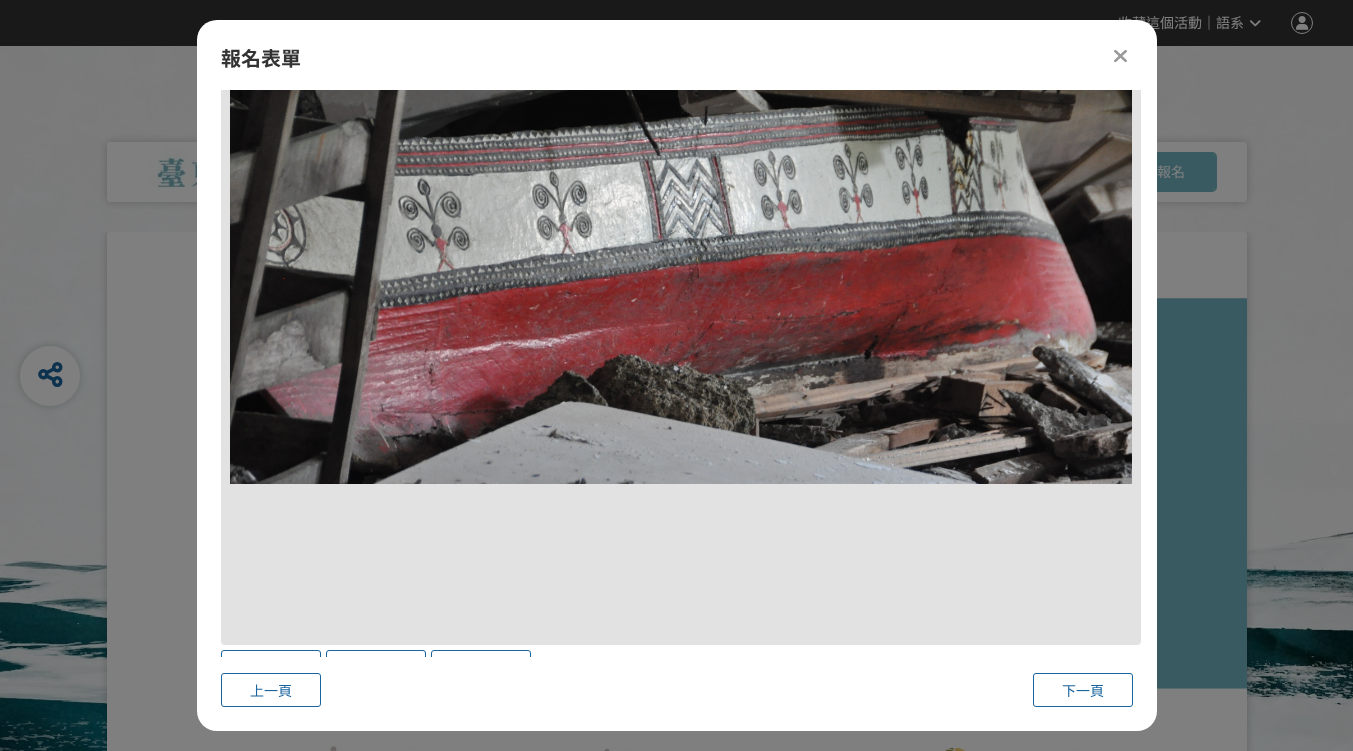 scroll, scrollTop: 1865, scrollLeft: 0, axis: vertical 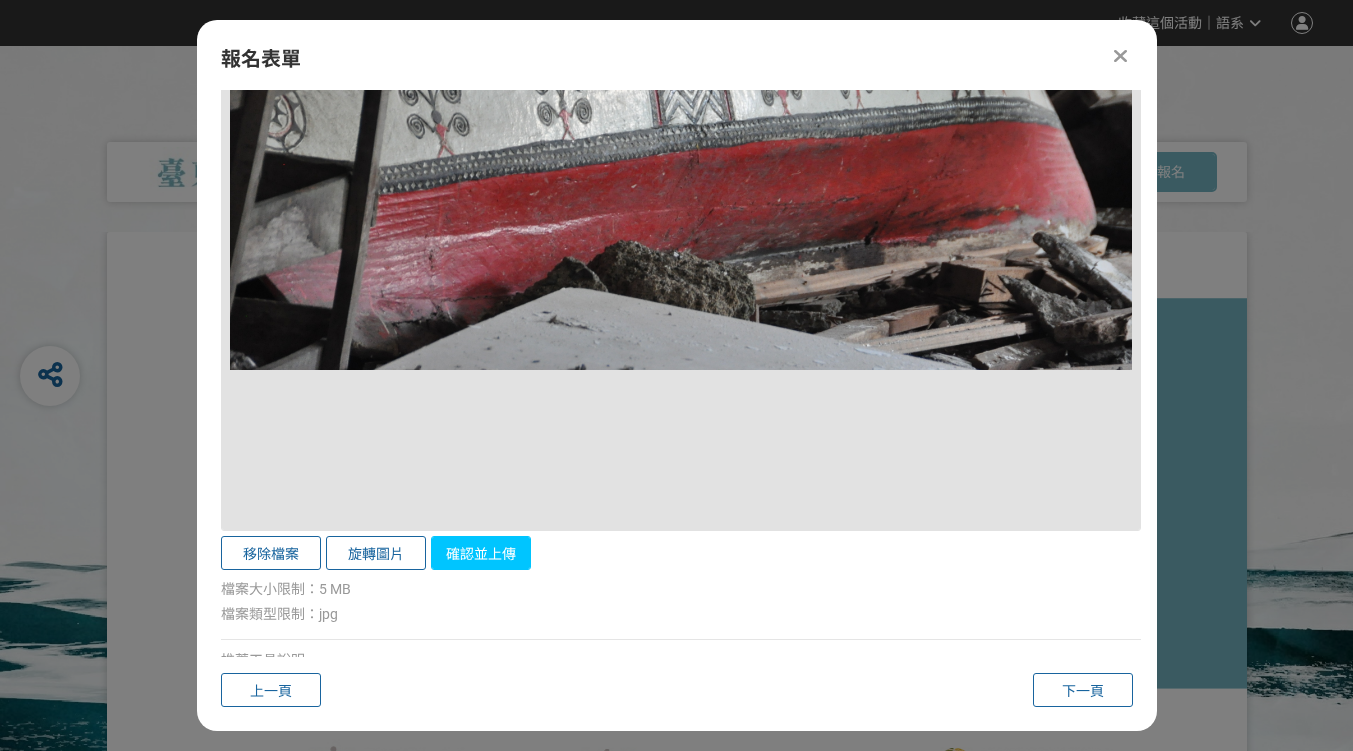 click on "確認並上傳" at bounding box center [481, 553] 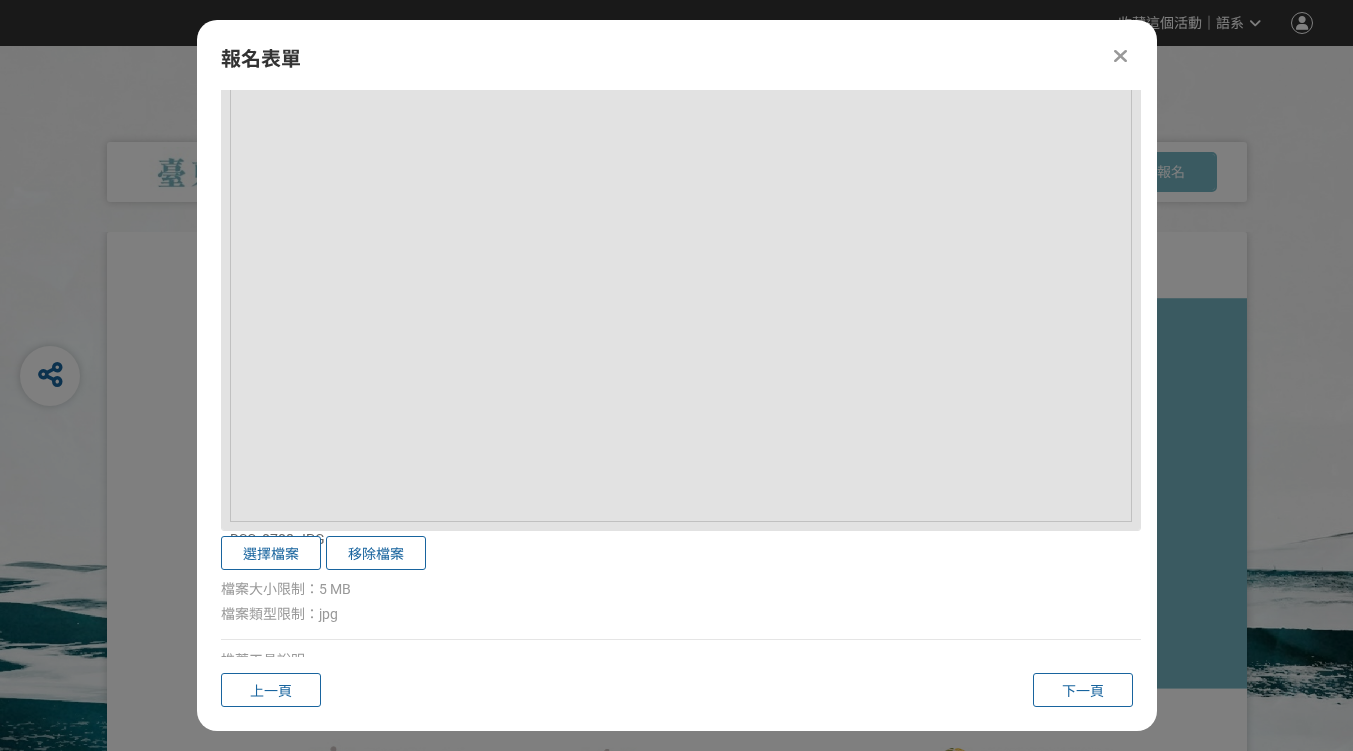 click at bounding box center [1120, 56] 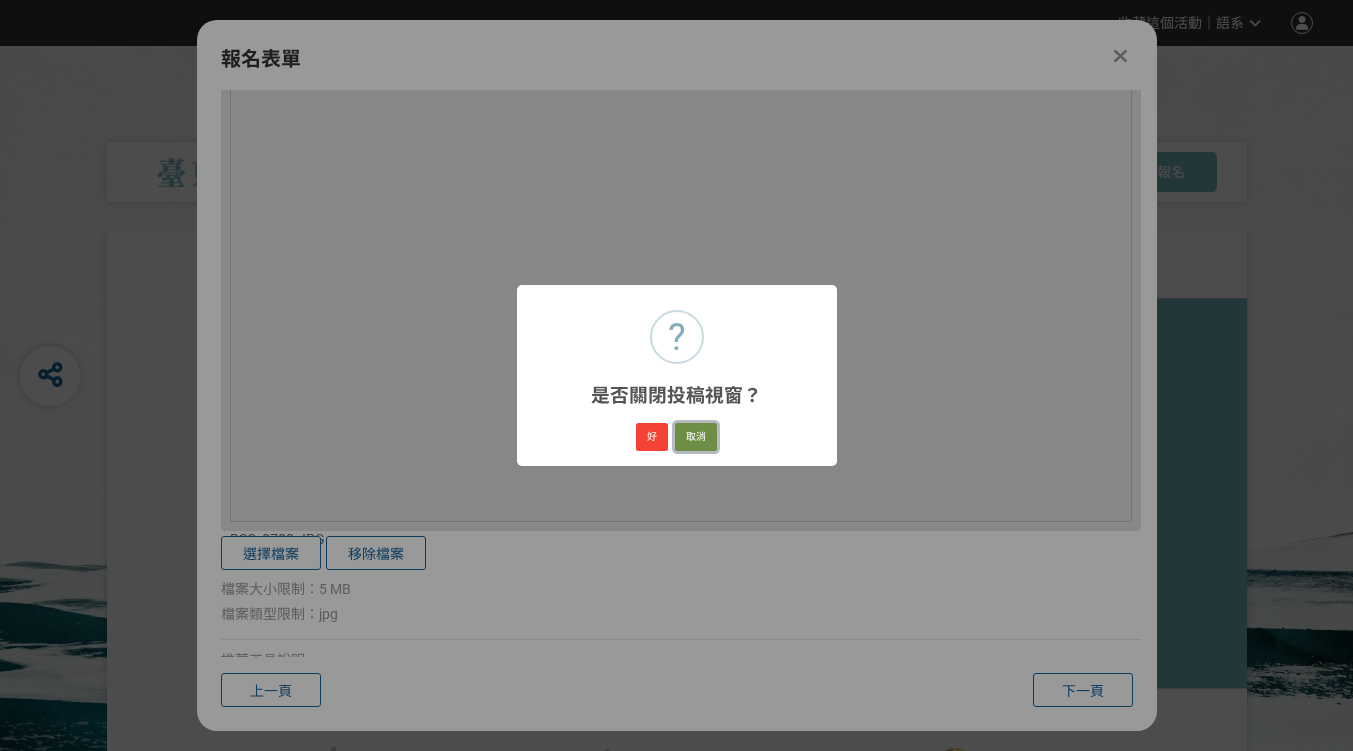 click on "取消" at bounding box center (696, 437) 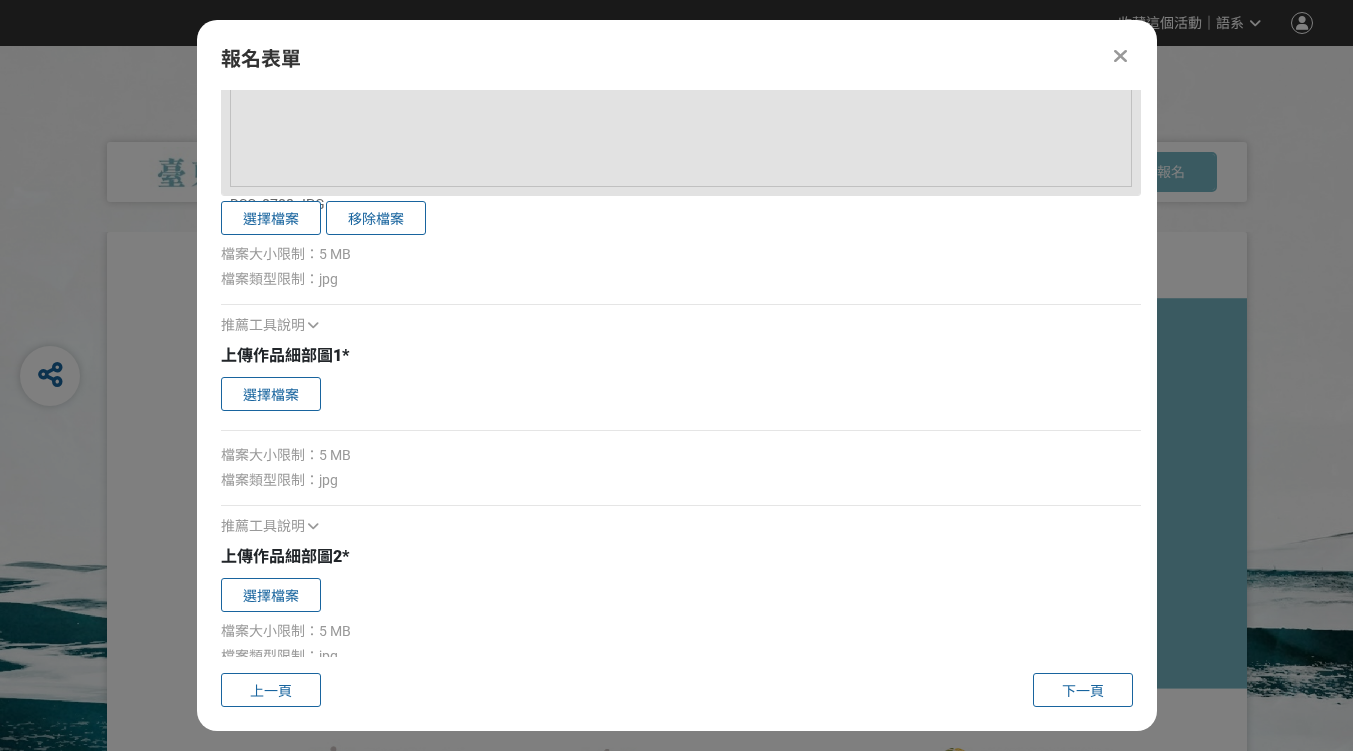 scroll, scrollTop: 2329, scrollLeft: 0, axis: vertical 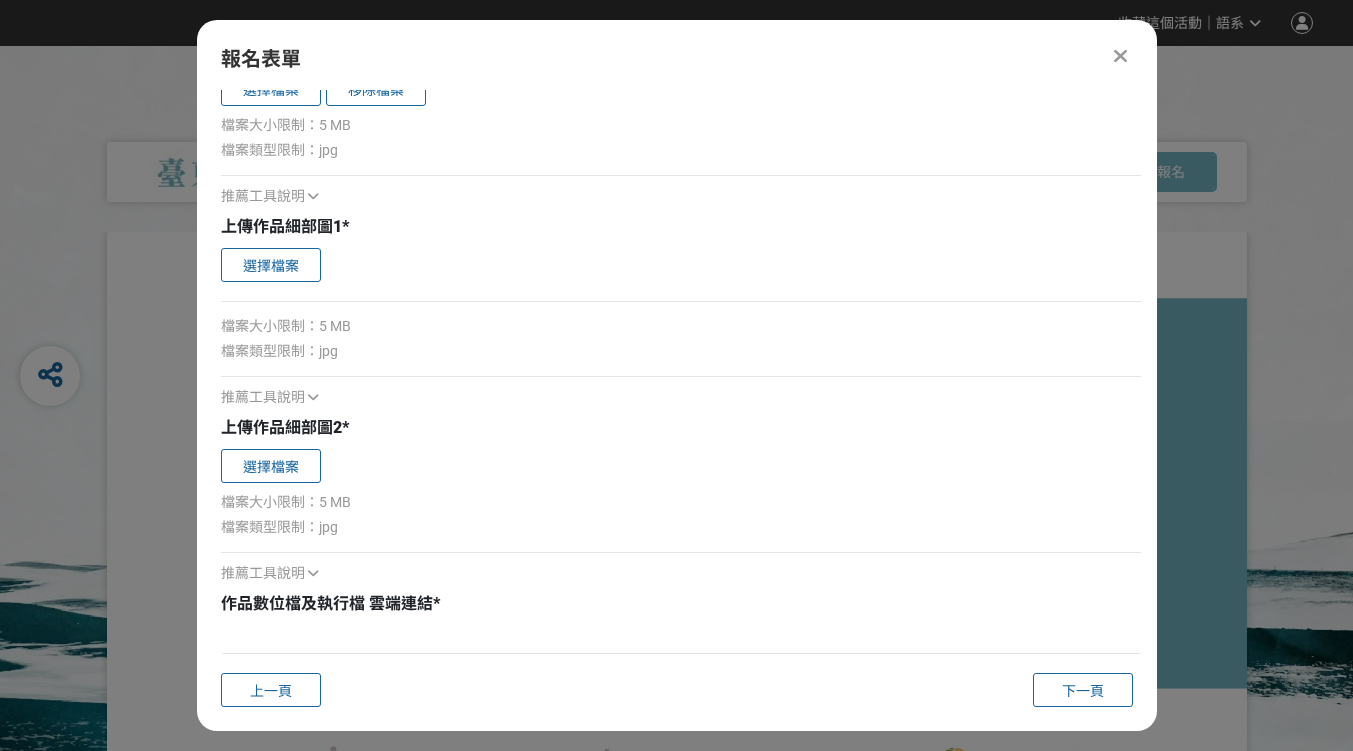 click on "推薦工具說明" at bounding box center (263, 573) 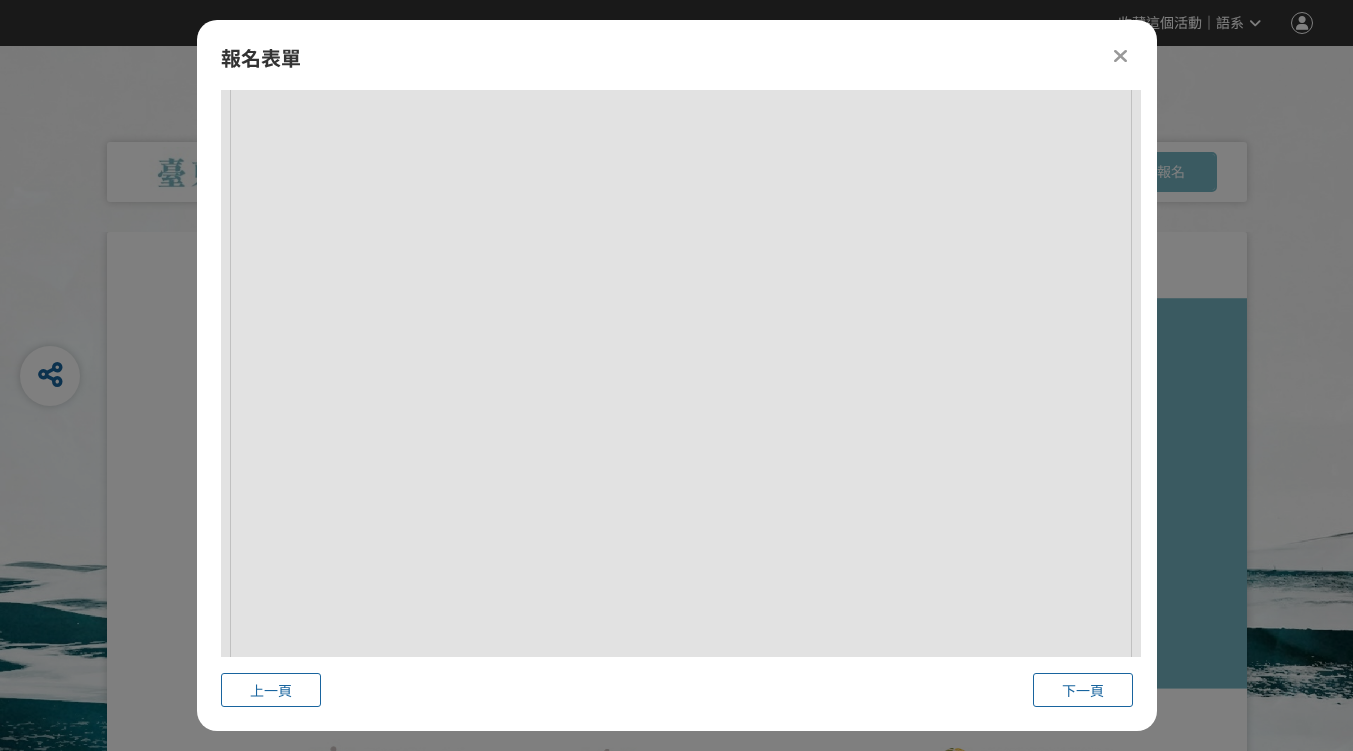 scroll, scrollTop: 2113, scrollLeft: 0, axis: vertical 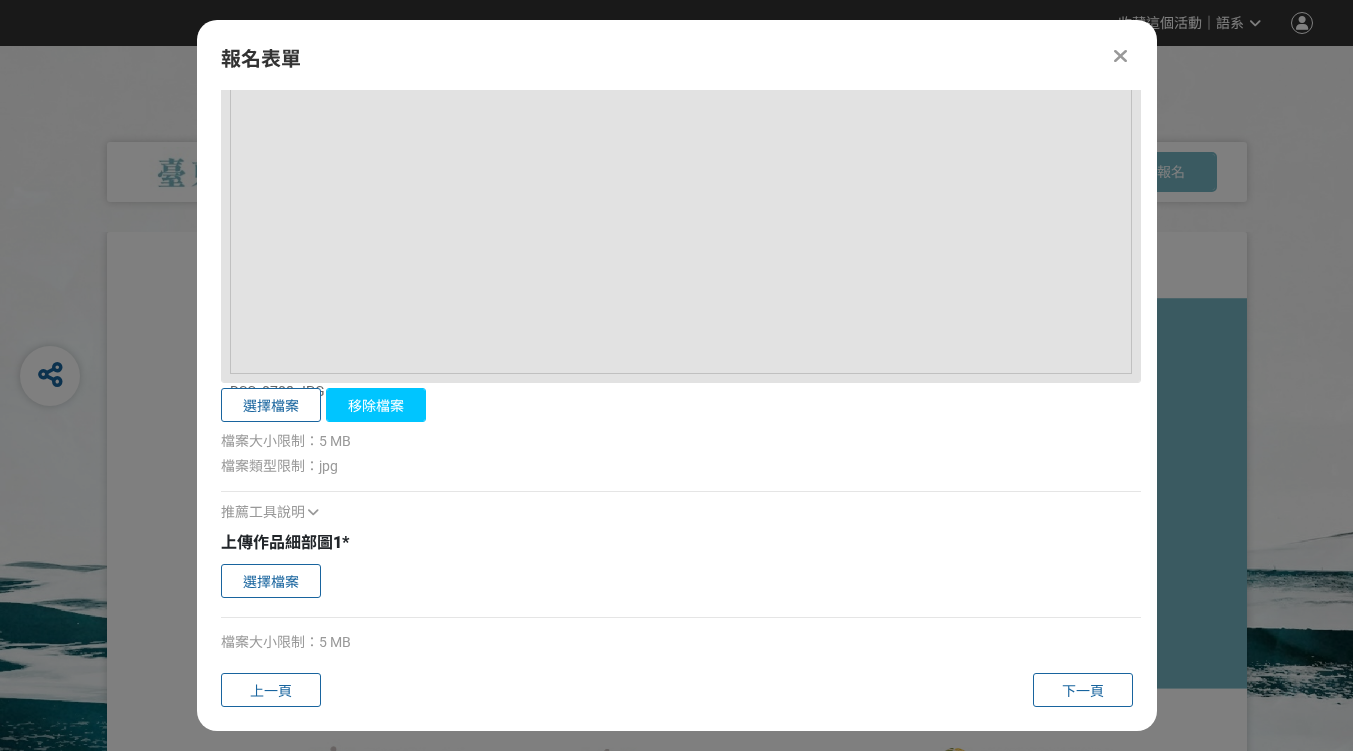 click on "移除檔案" at bounding box center [376, 405] 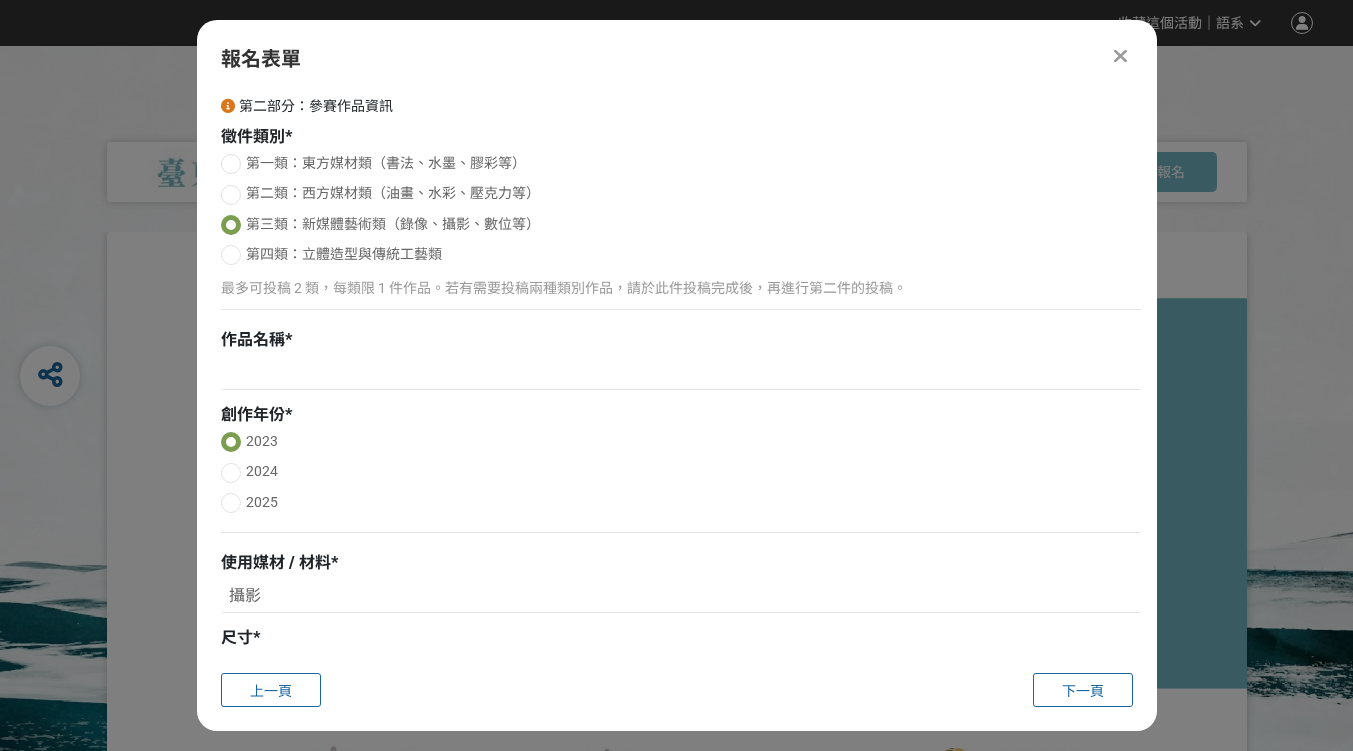 scroll, scrollTop: 0, scrollLeft: 0, axis: both 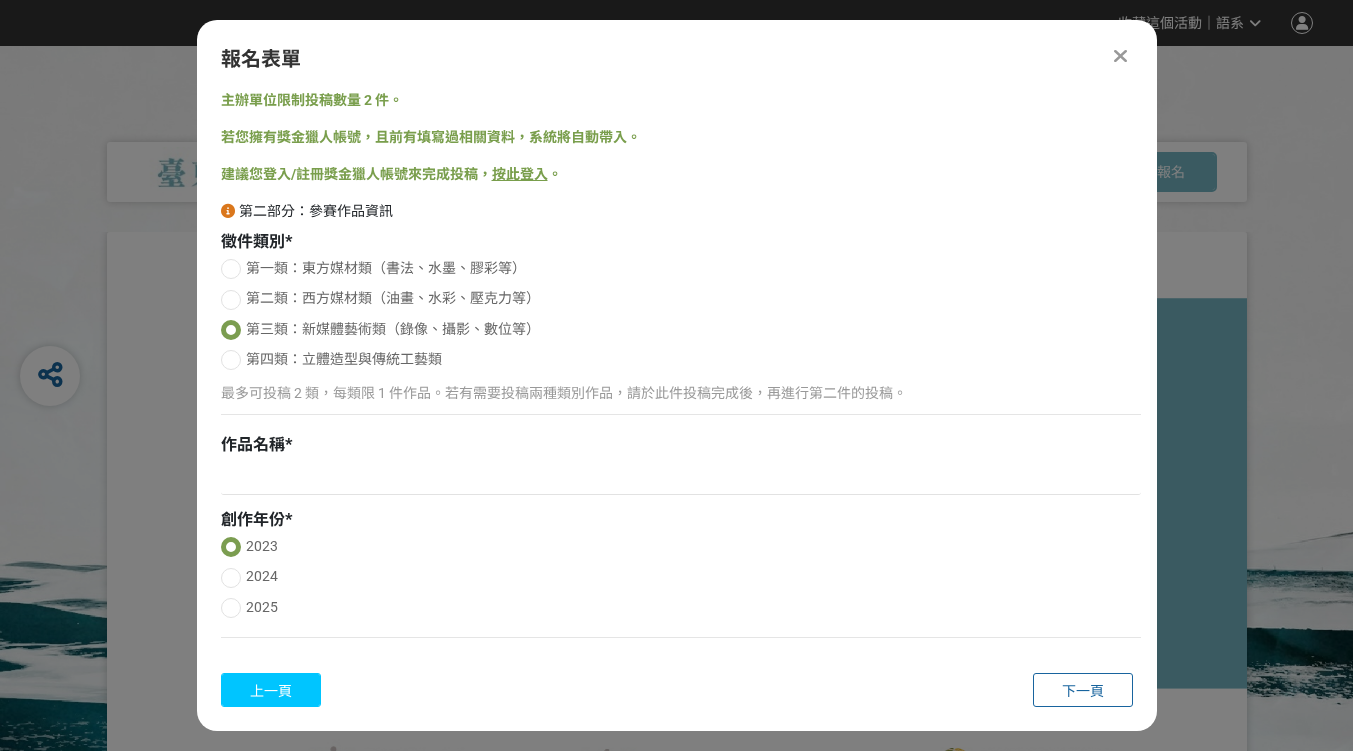 click on "上一頁" at bounding box center [271, 691] 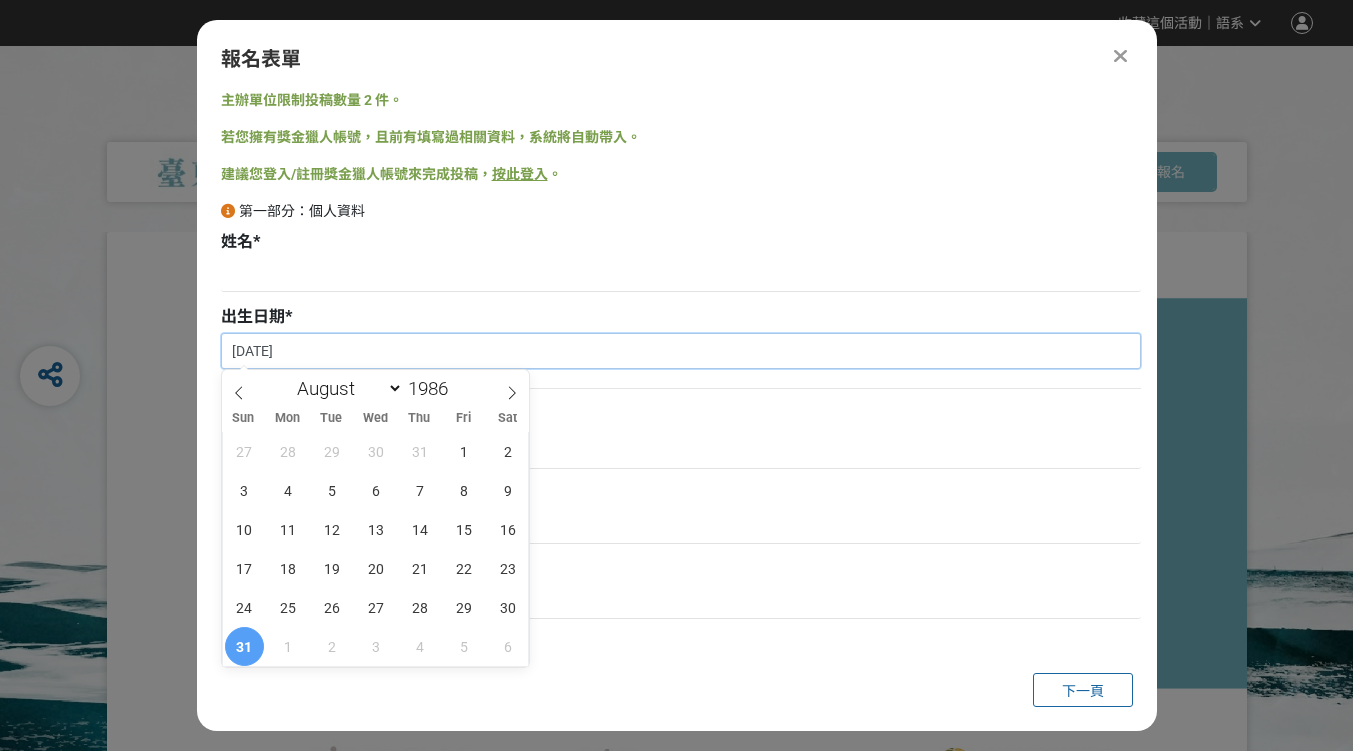 drag, startPoint x: 325, startPoint y: 356, endPoint x: 201, endPoint y: 353, distance: 124.036285 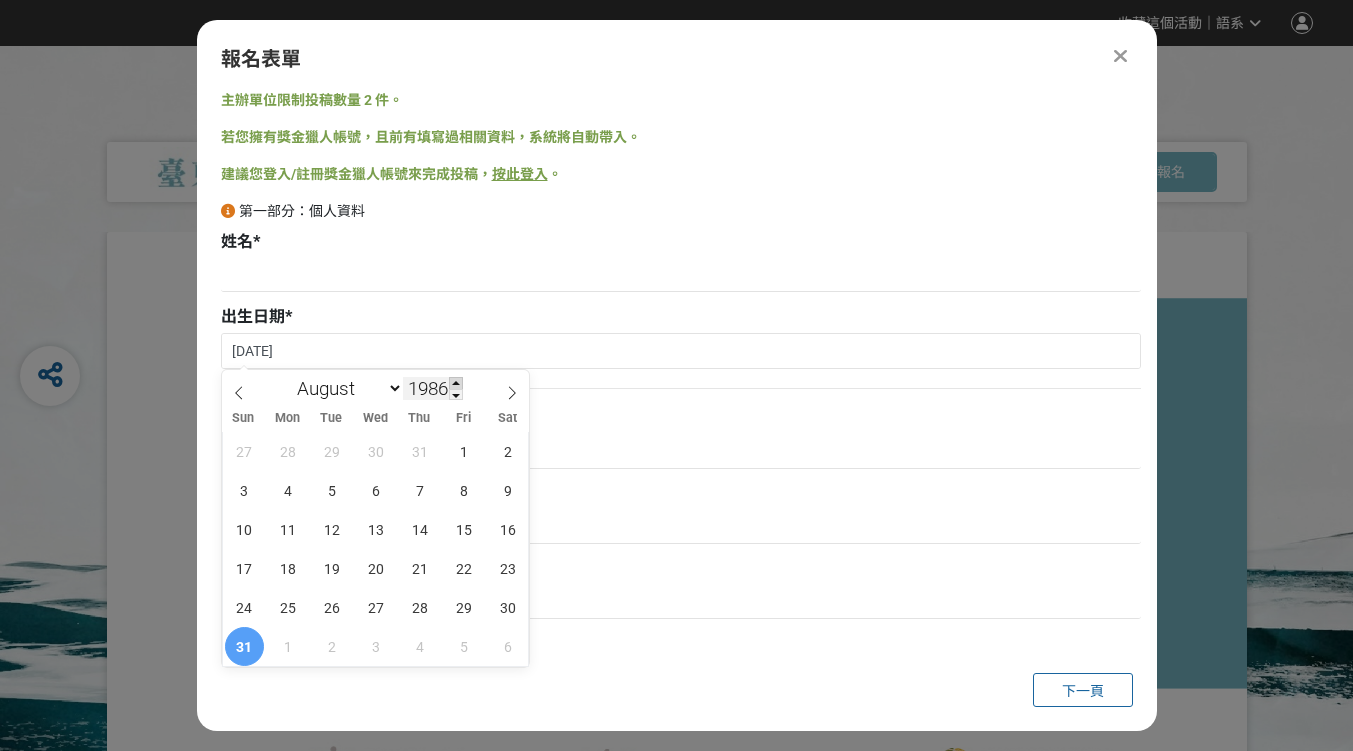 click at bounding box center (456, 383) 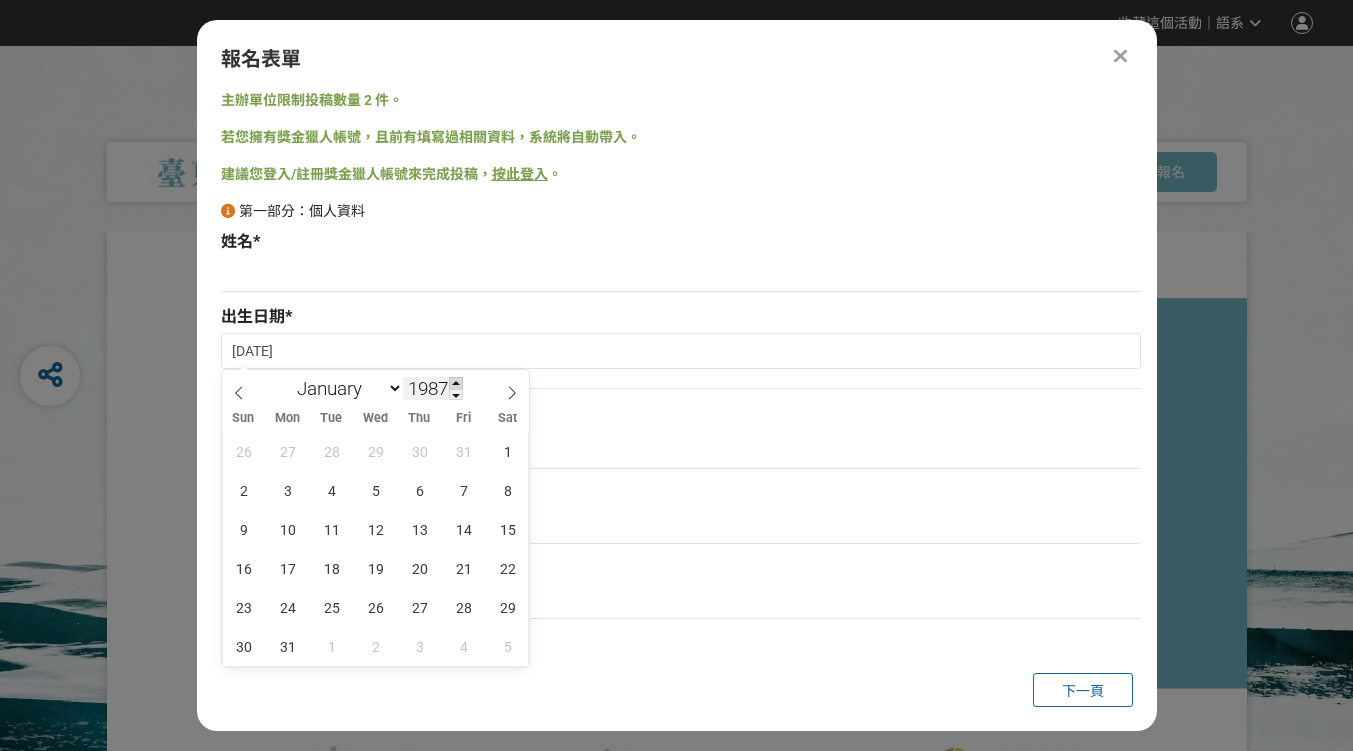 click at bounding box center (456, 383) 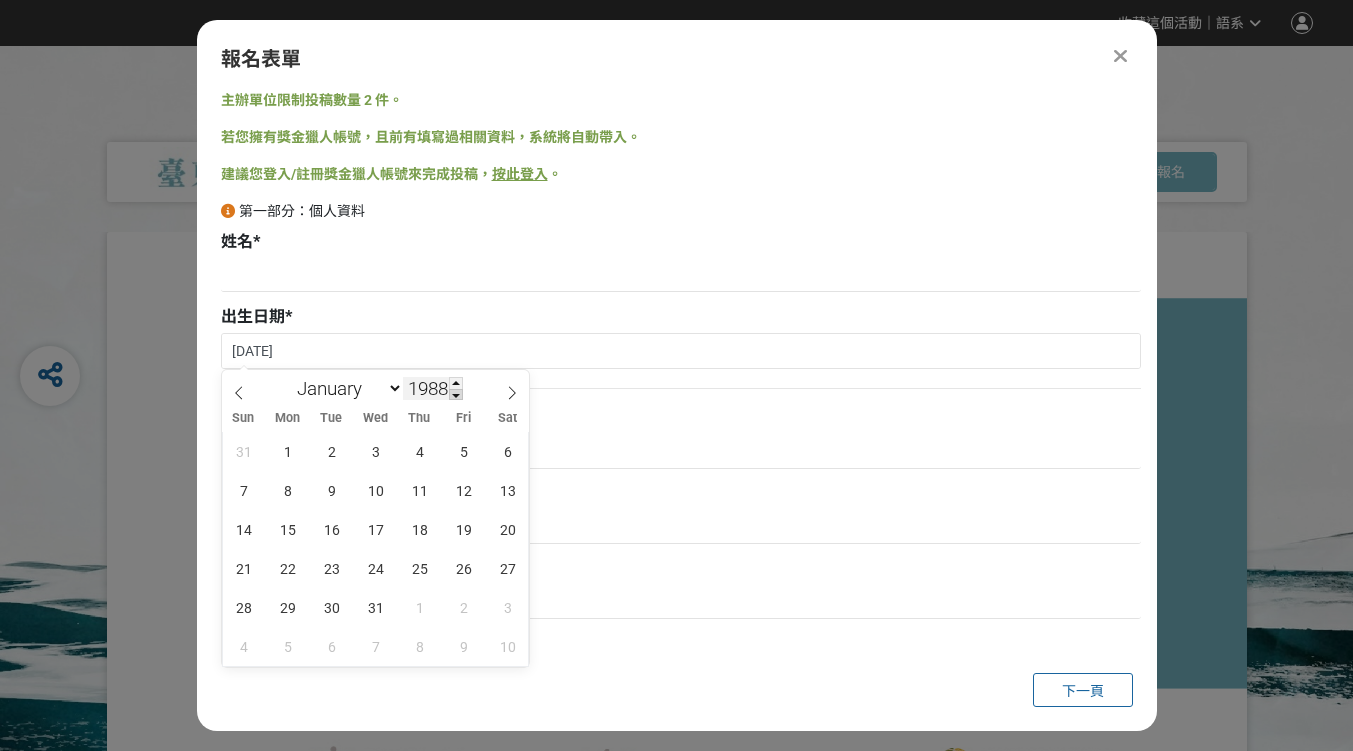 click at bounding box center (456, 395) 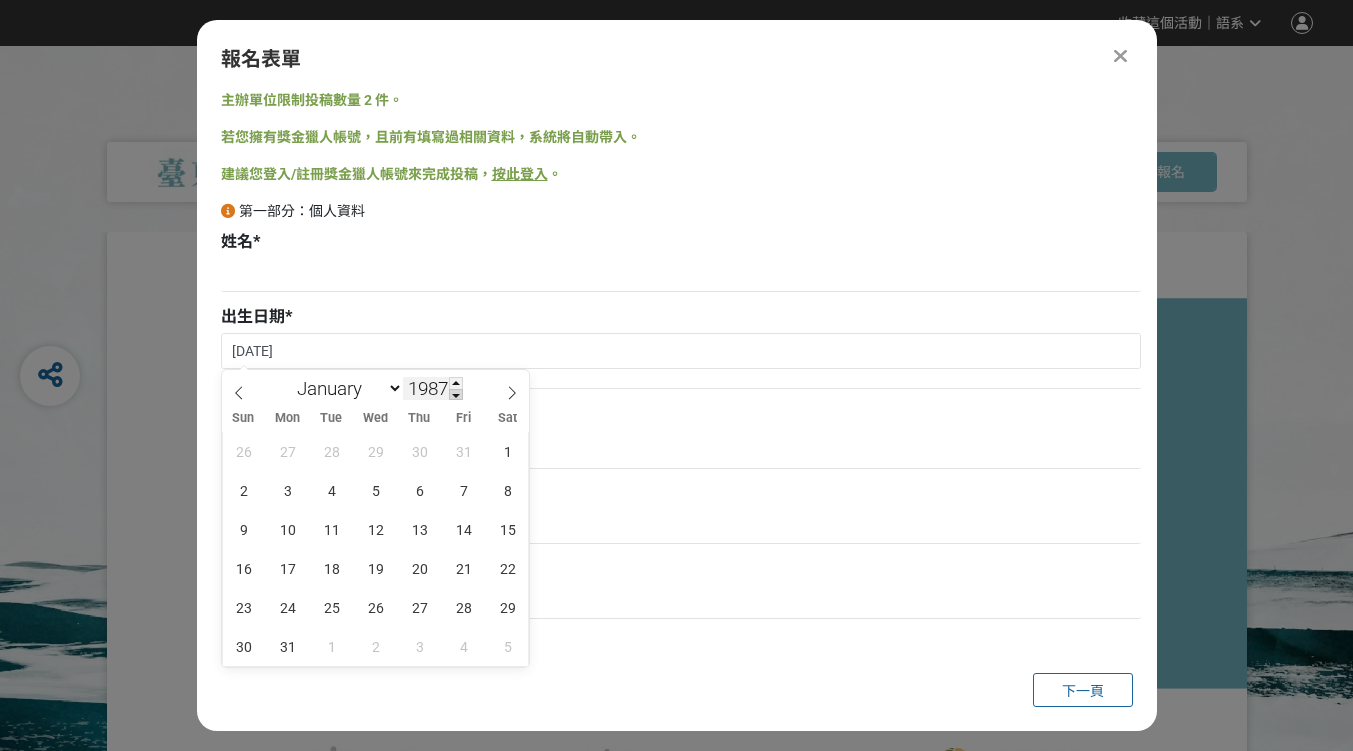 click at bounding box center [456, 395] 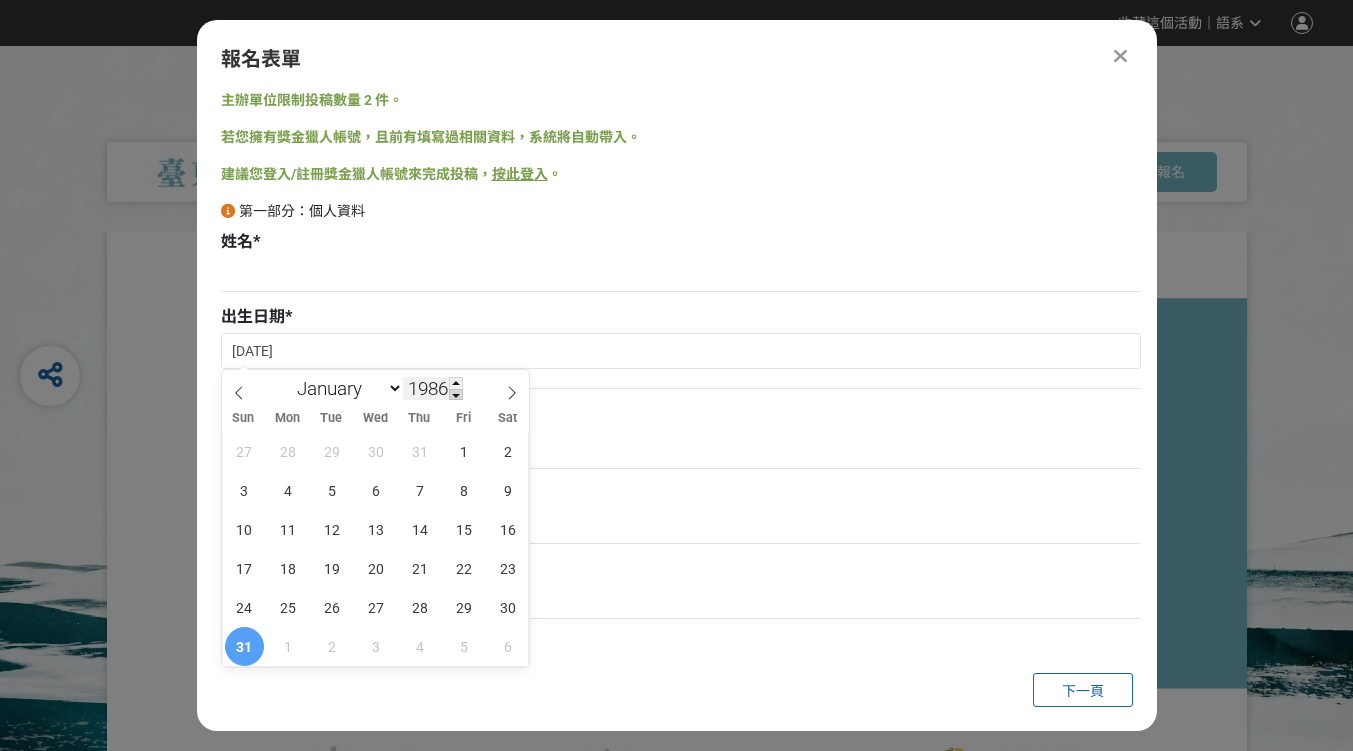 click at bounding box center (456, 395) 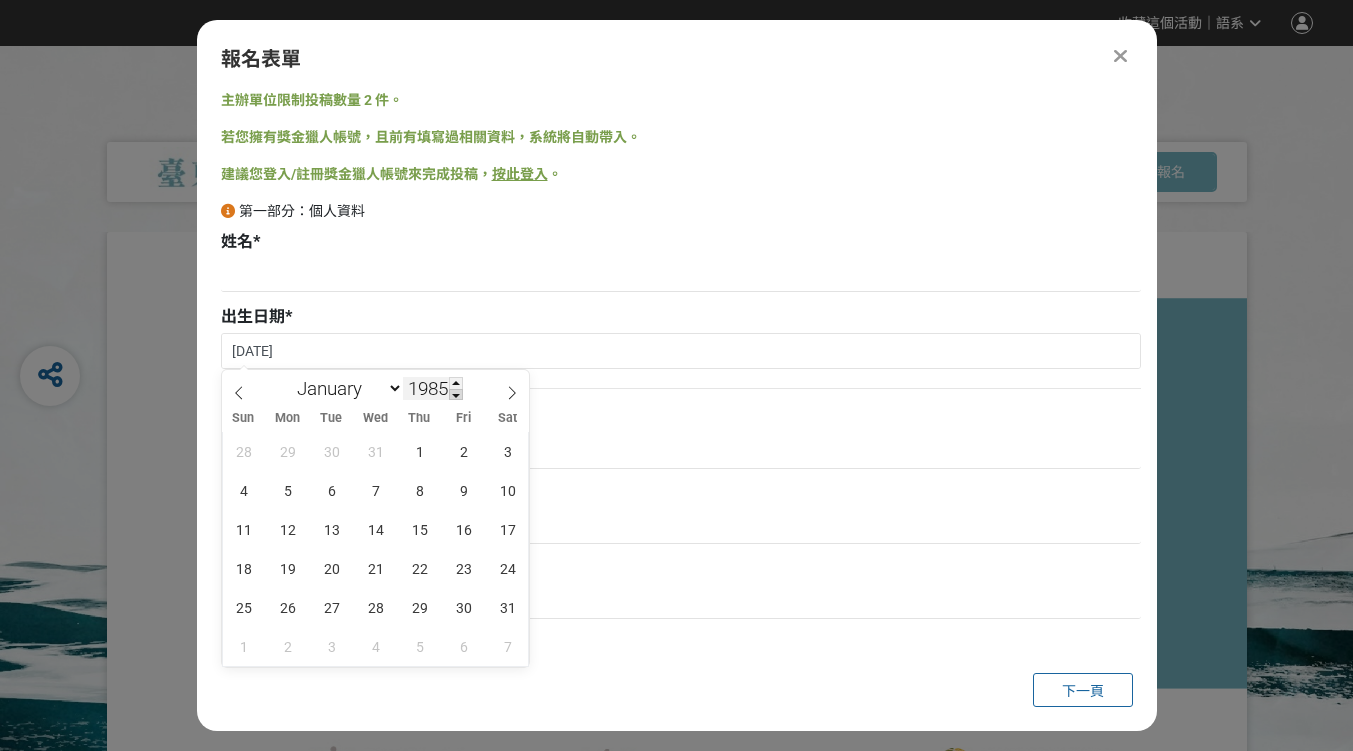 click at bounding box center (456, 395) 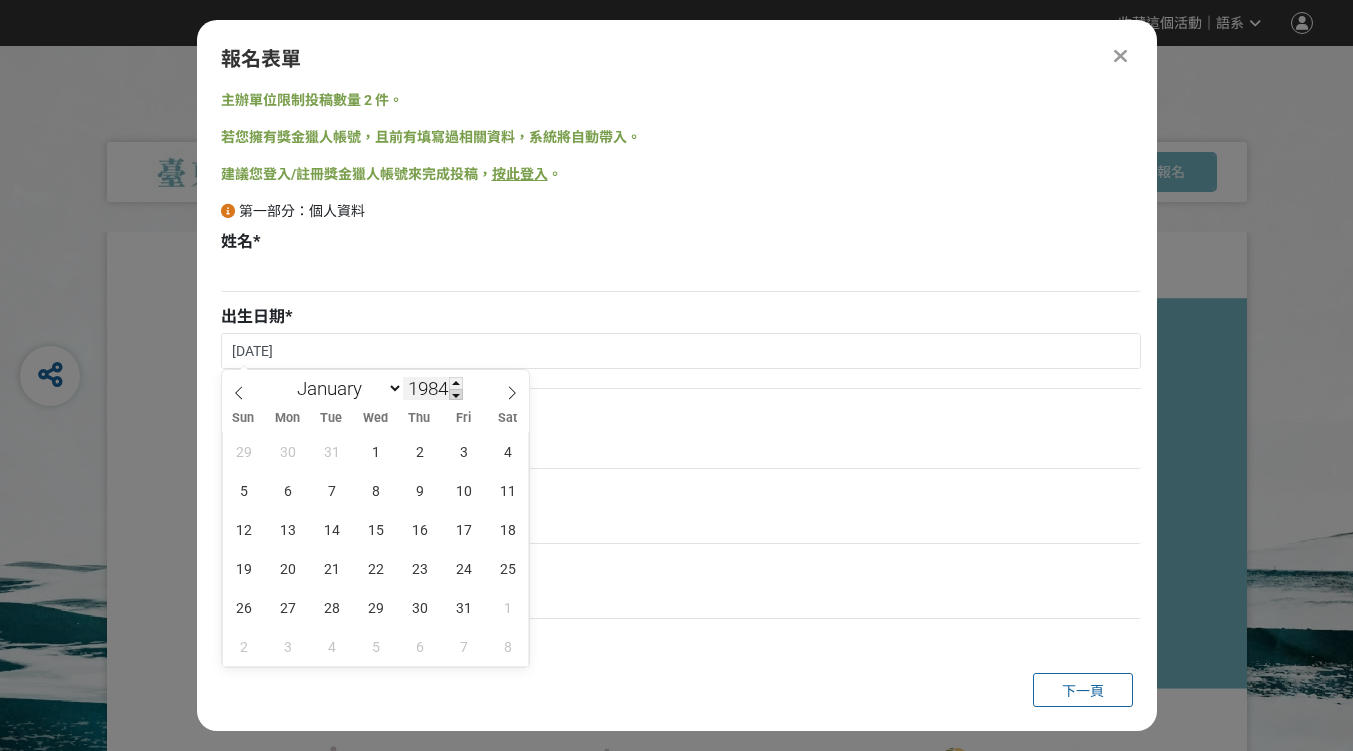 click at bounding box center (456, 395) 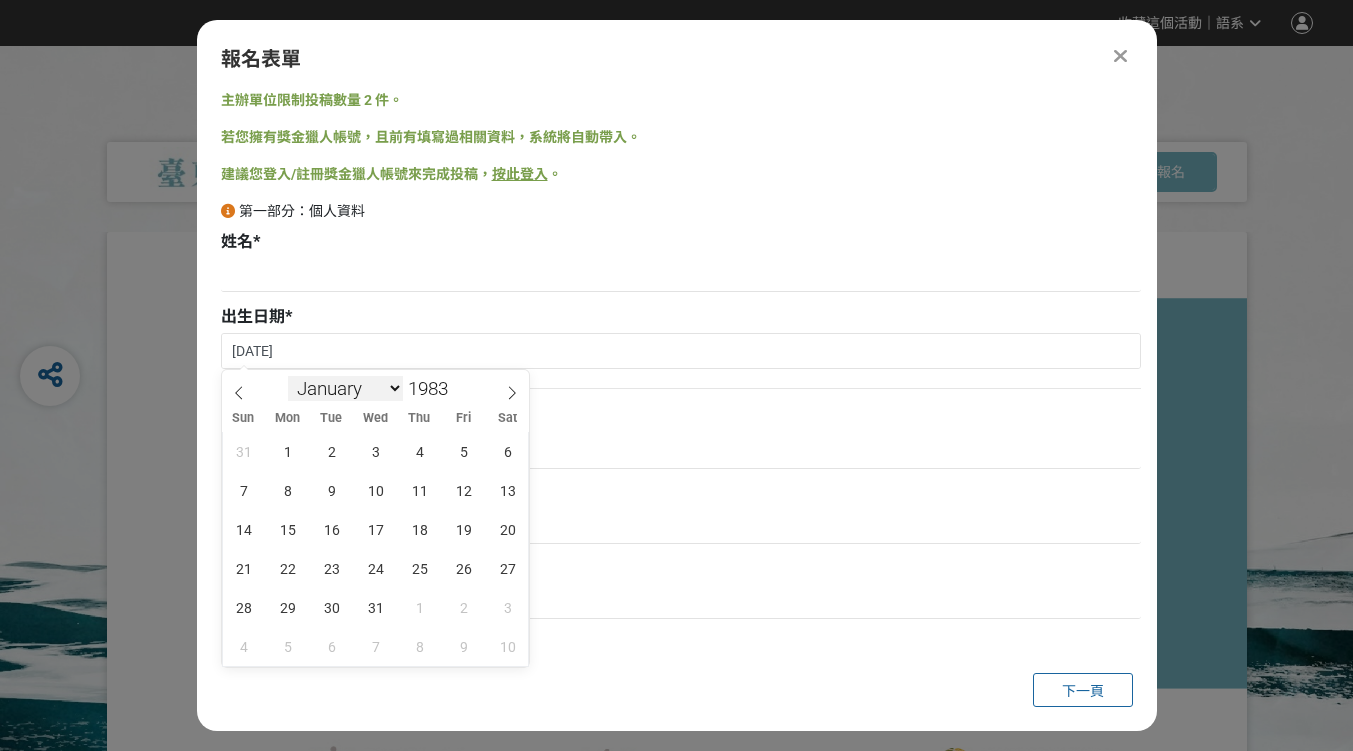 click on "January February March April May June July August September October November December" at bounding box center [345, 388] 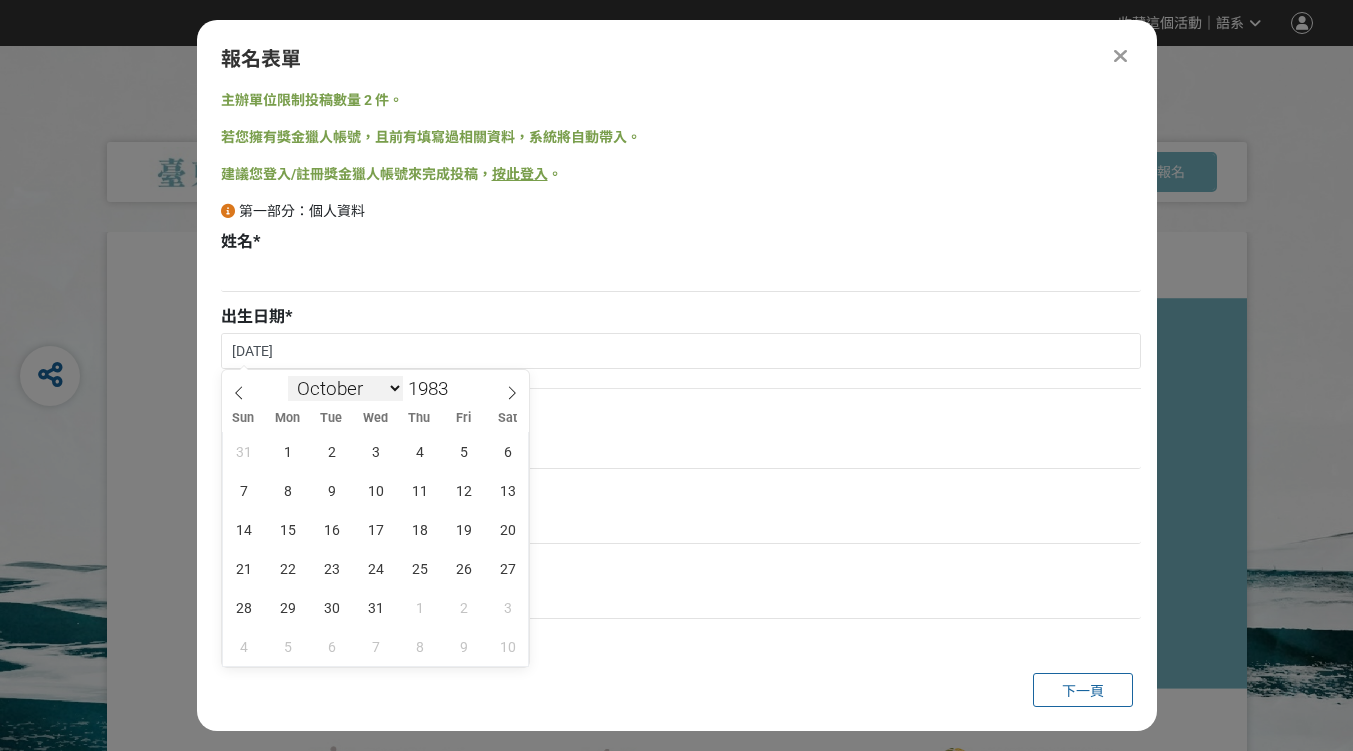 click on "January February March April May June July August September October November December" at bounding box center (345, 388) 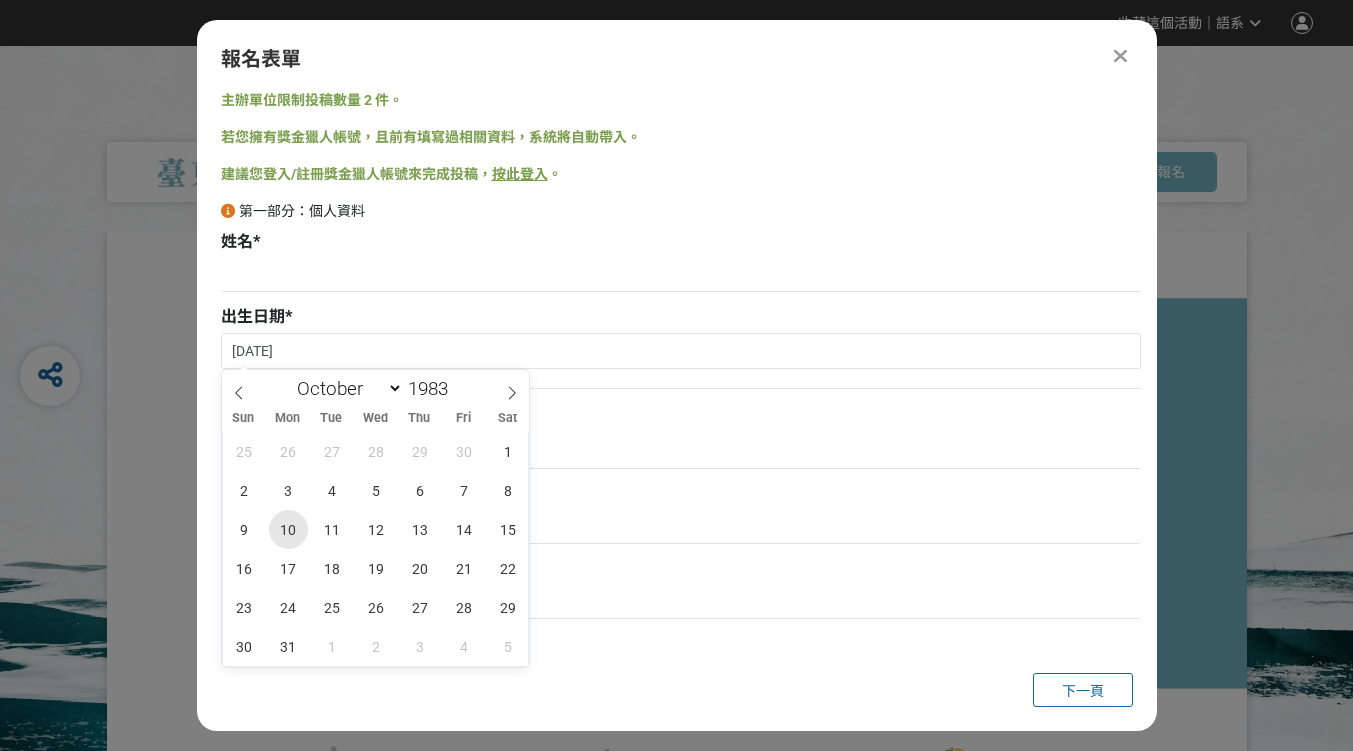 click on "10" at bounding box center [288, 529] 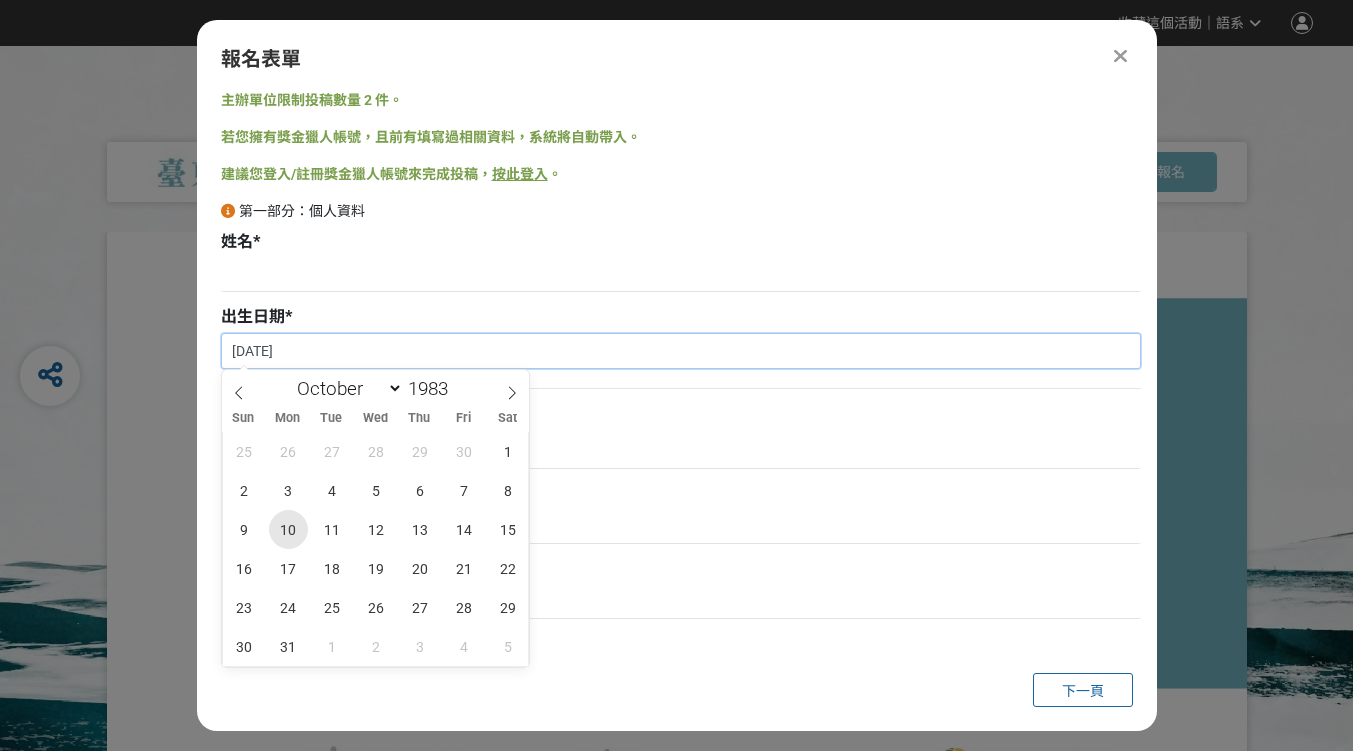 type on "1983-10-10" 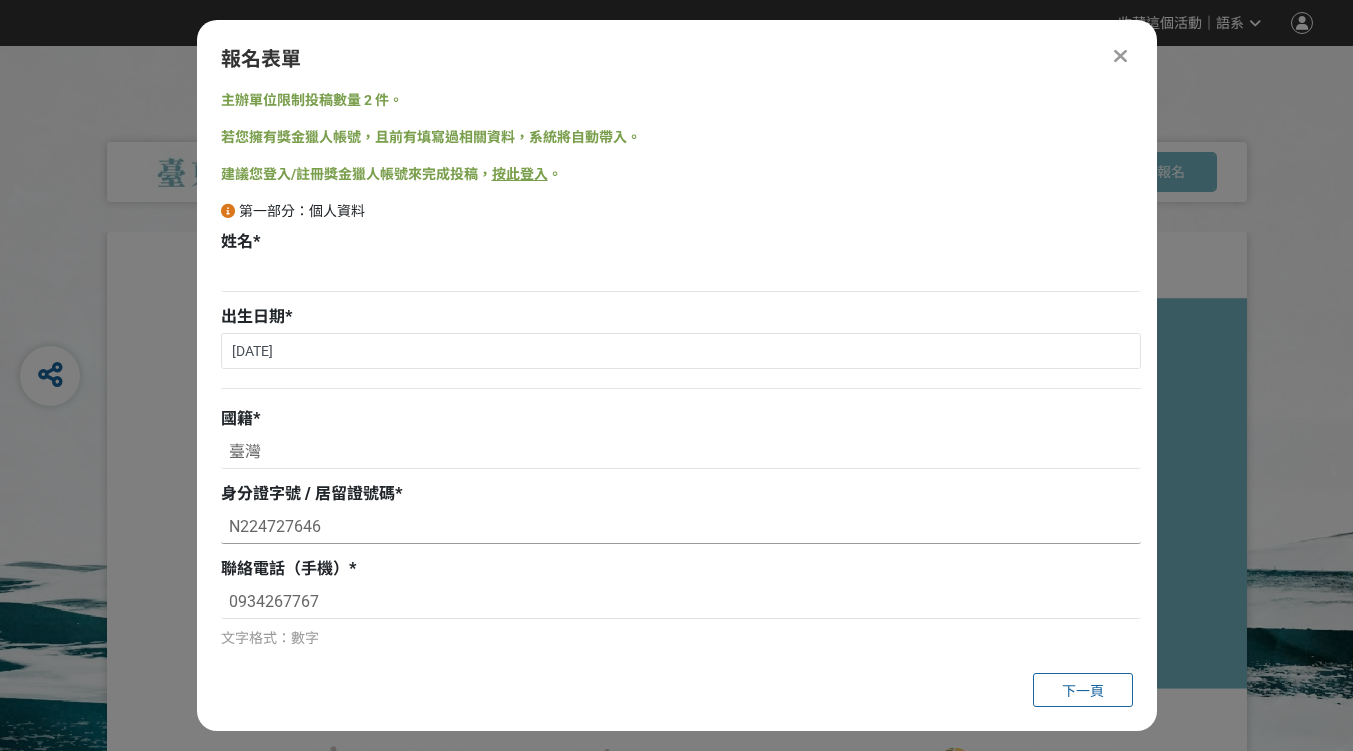 drag, startPoint x: 327, startPoint y: 536, endPoint x: 192, endPoint y: 521, distance: 135.83078 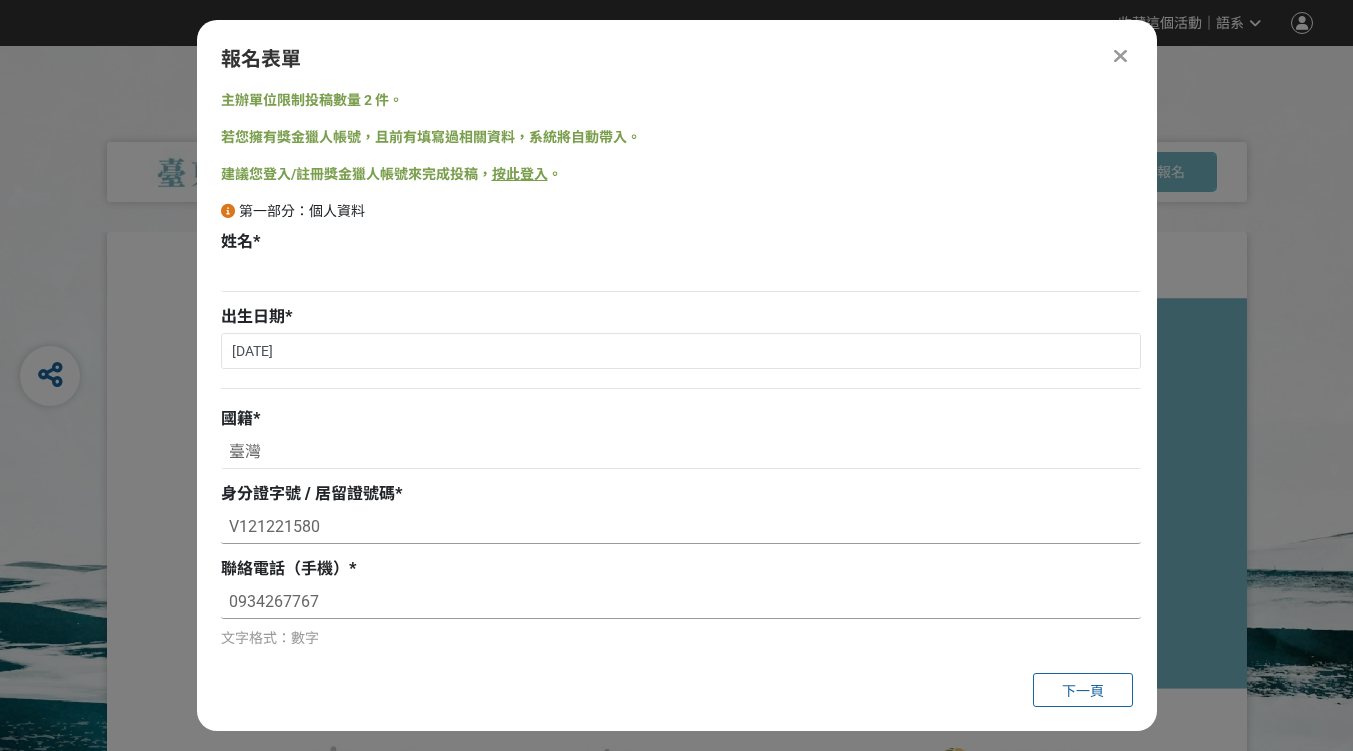 type on "V121221580" 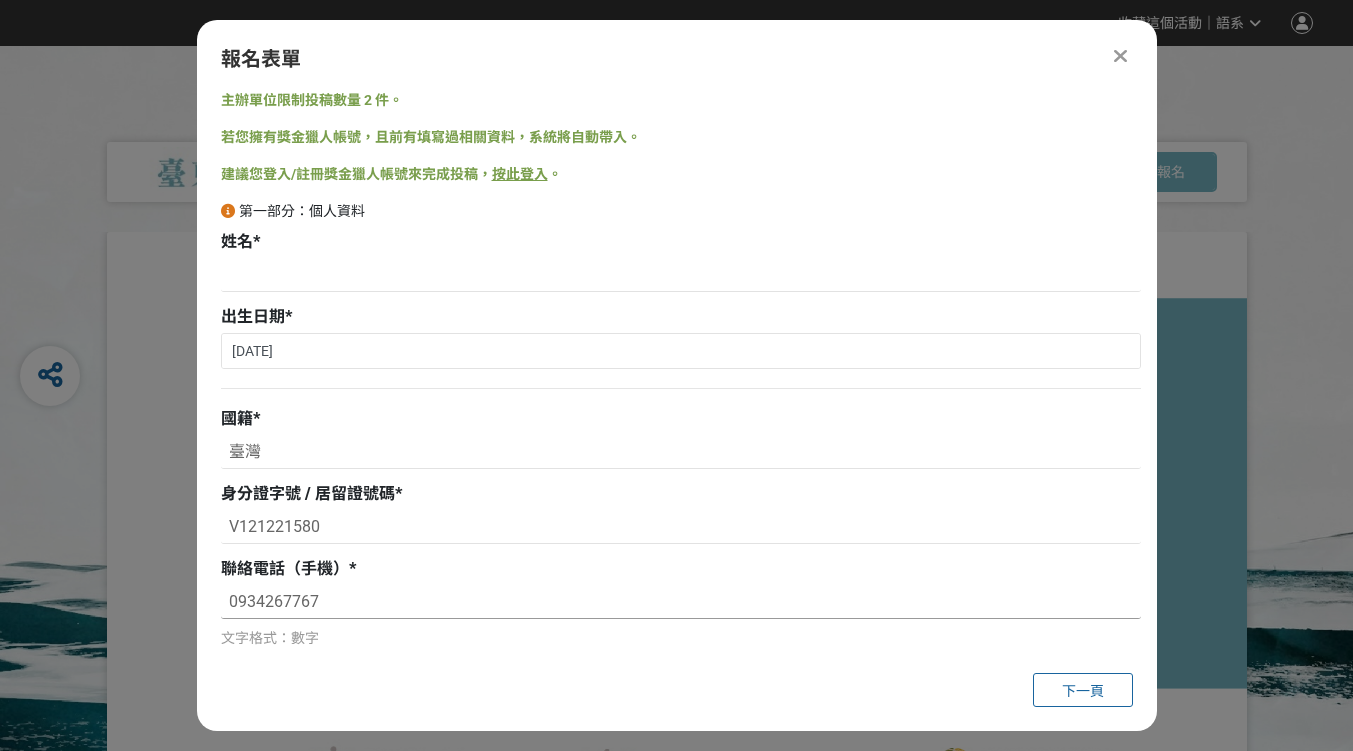 drag, startPoint x: 342, startPoint y: 606, endPoint x: 184, endPoint y: 594, distance: 158.45505 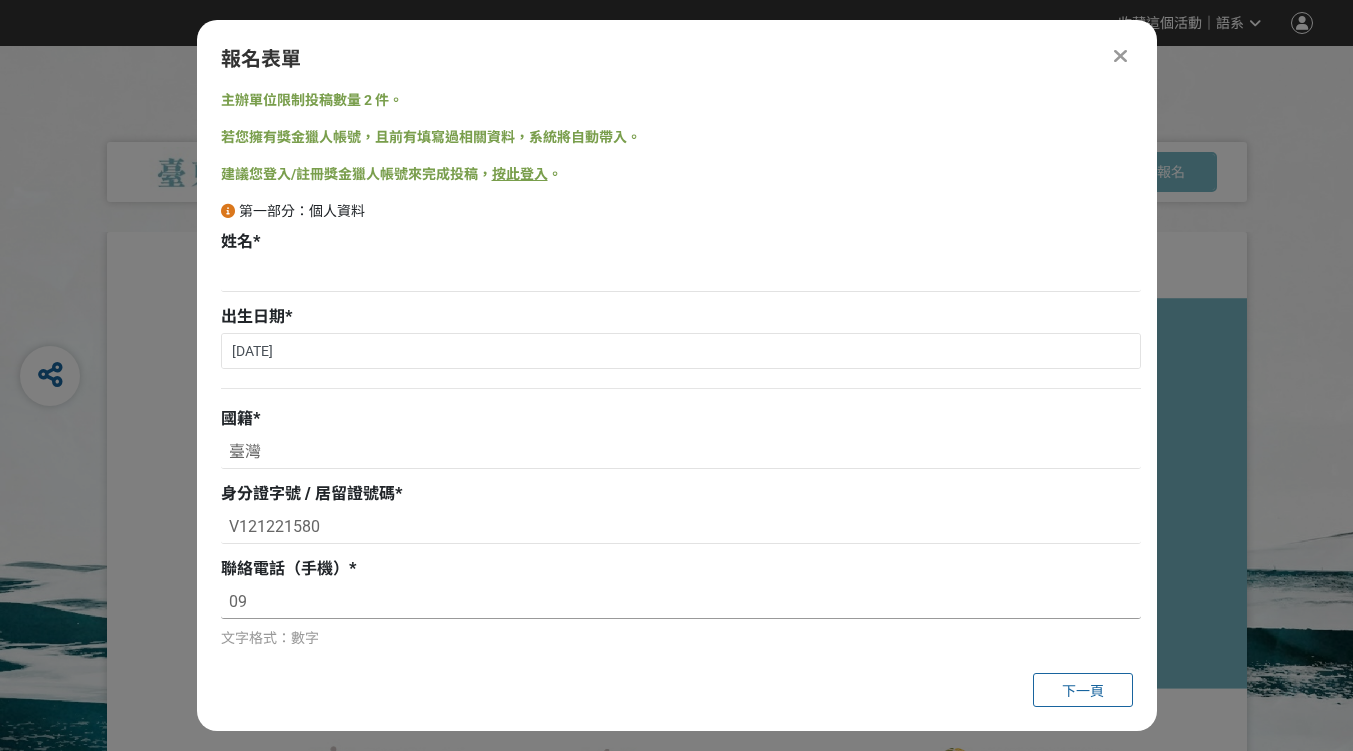 type on "0" 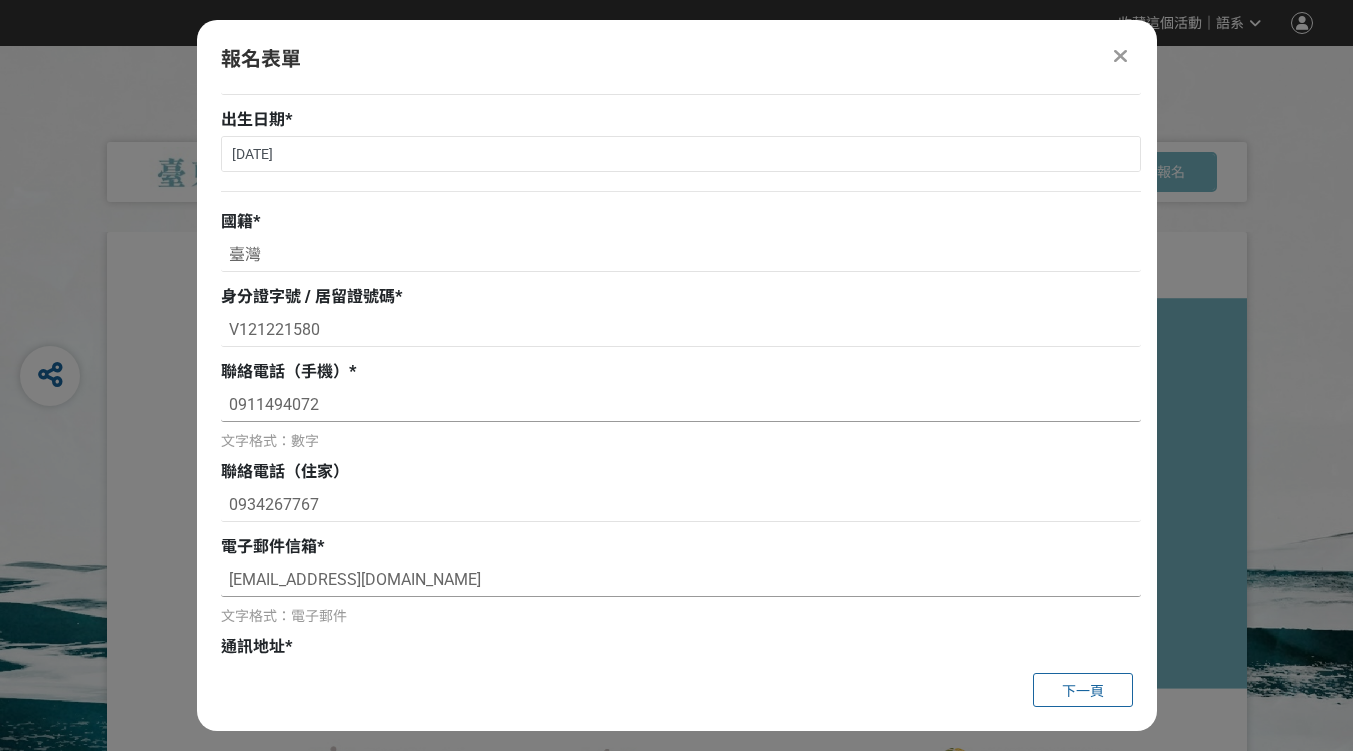 scroll, scrollTop: 200, scrollLeft: 0, axis: vertical 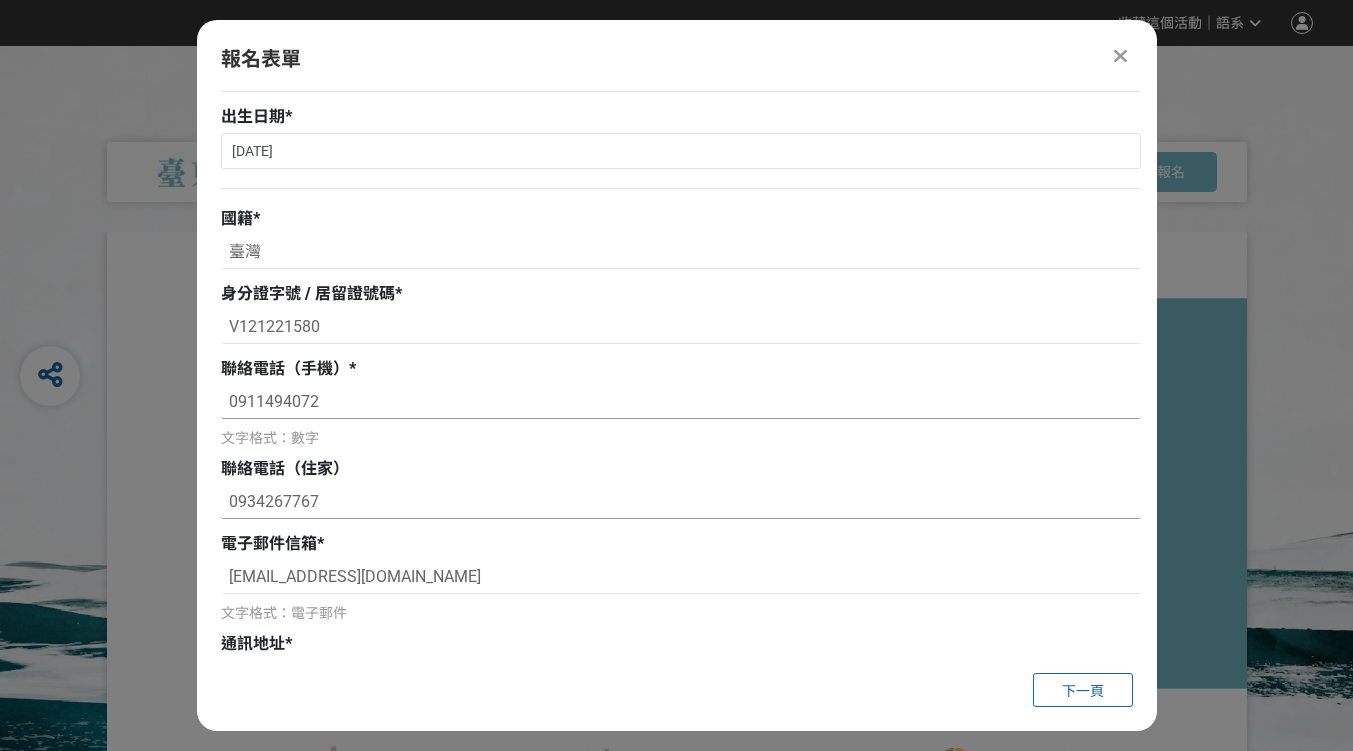 type on "0911494072" 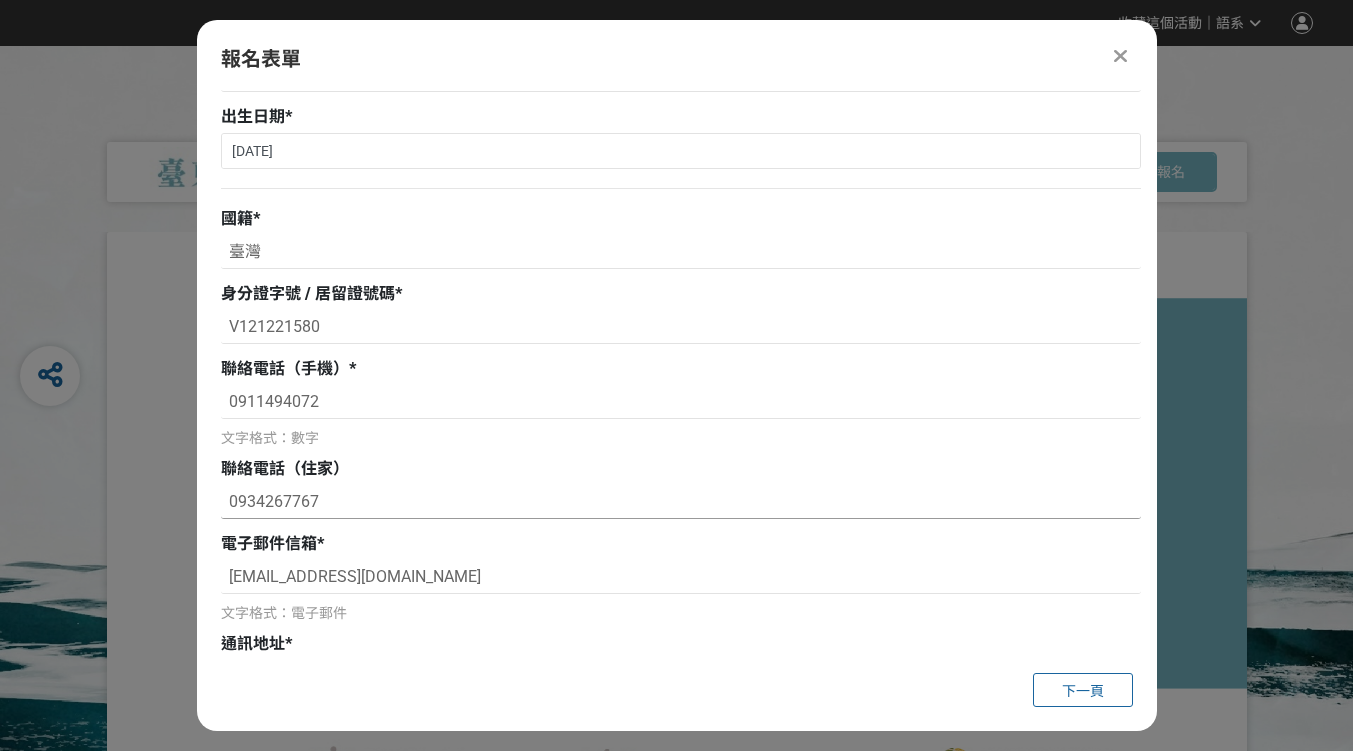 drag, startPoint x: 350, startPoint y: 498, endPoint x: 191, endPoint y: 499, distance: 159.00314 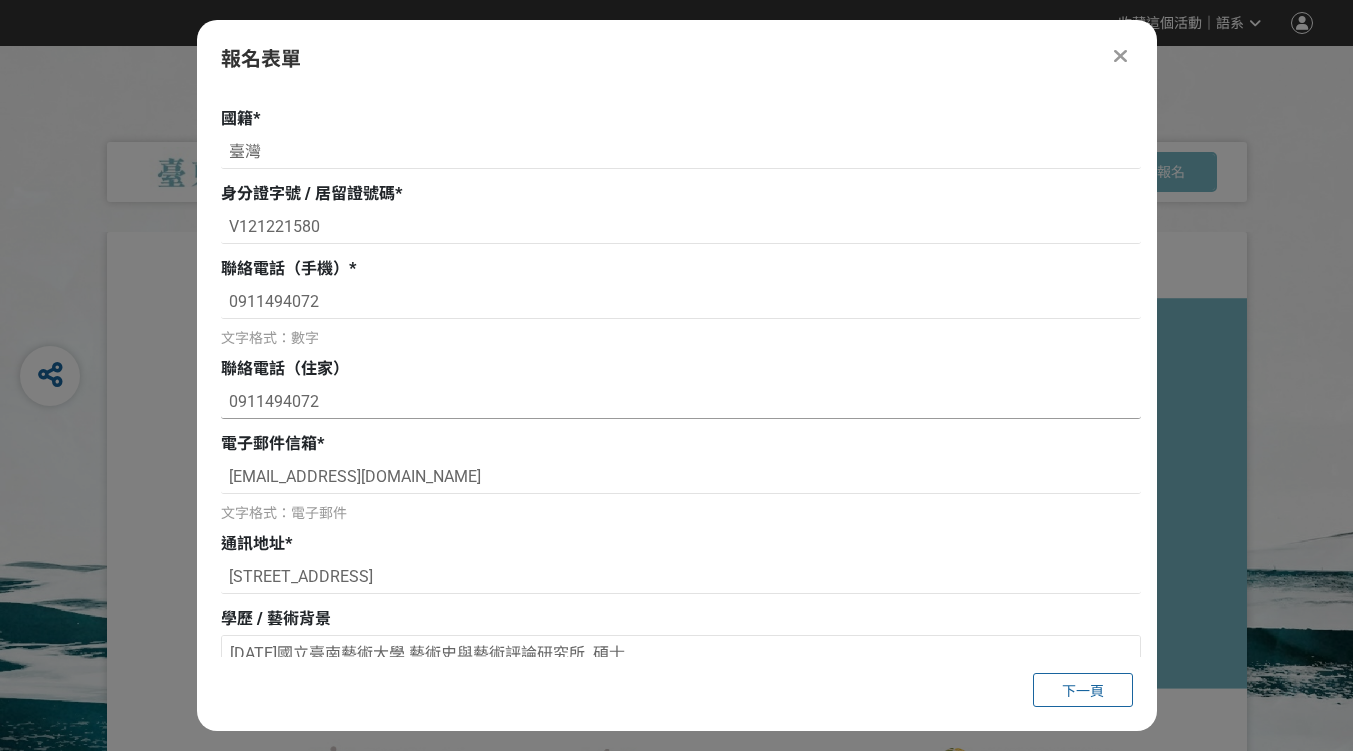 scroll, scrollTop: 400, scrollLeft: 0, axis: vertical 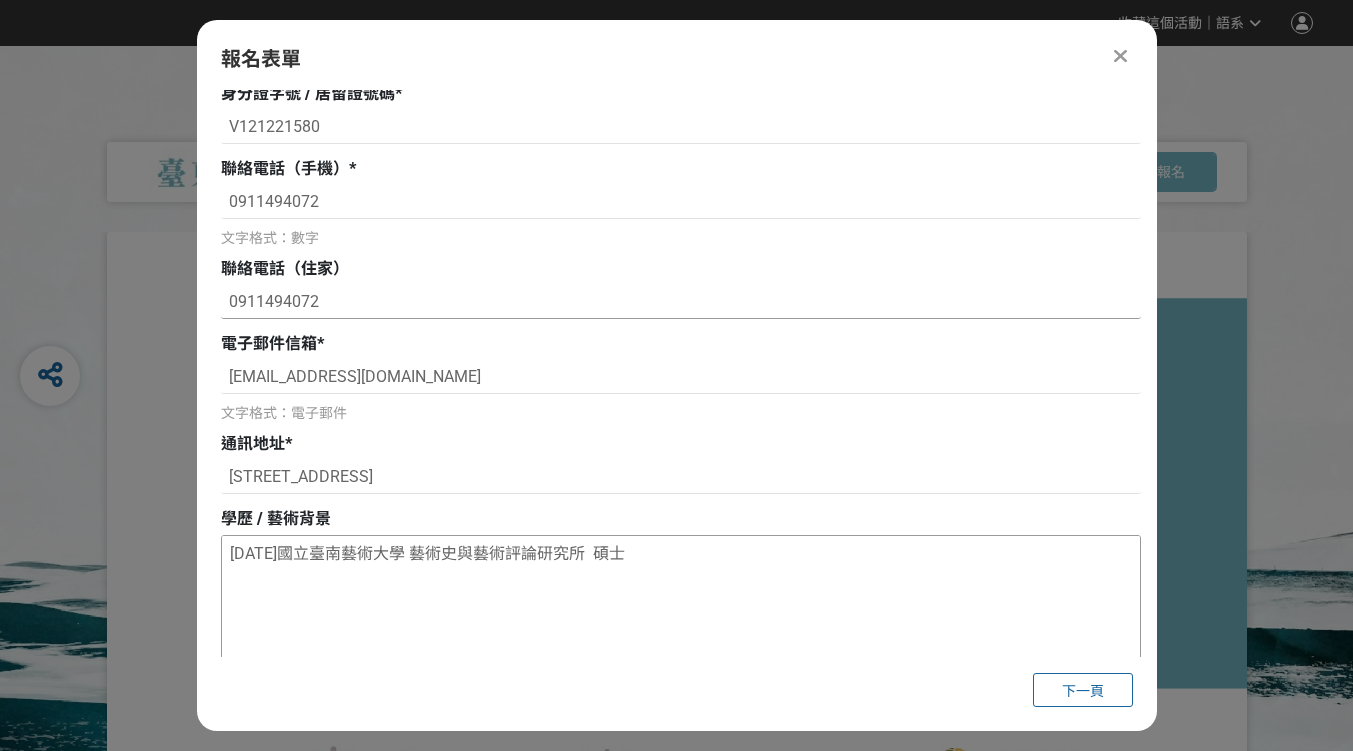 type on "0911494072" 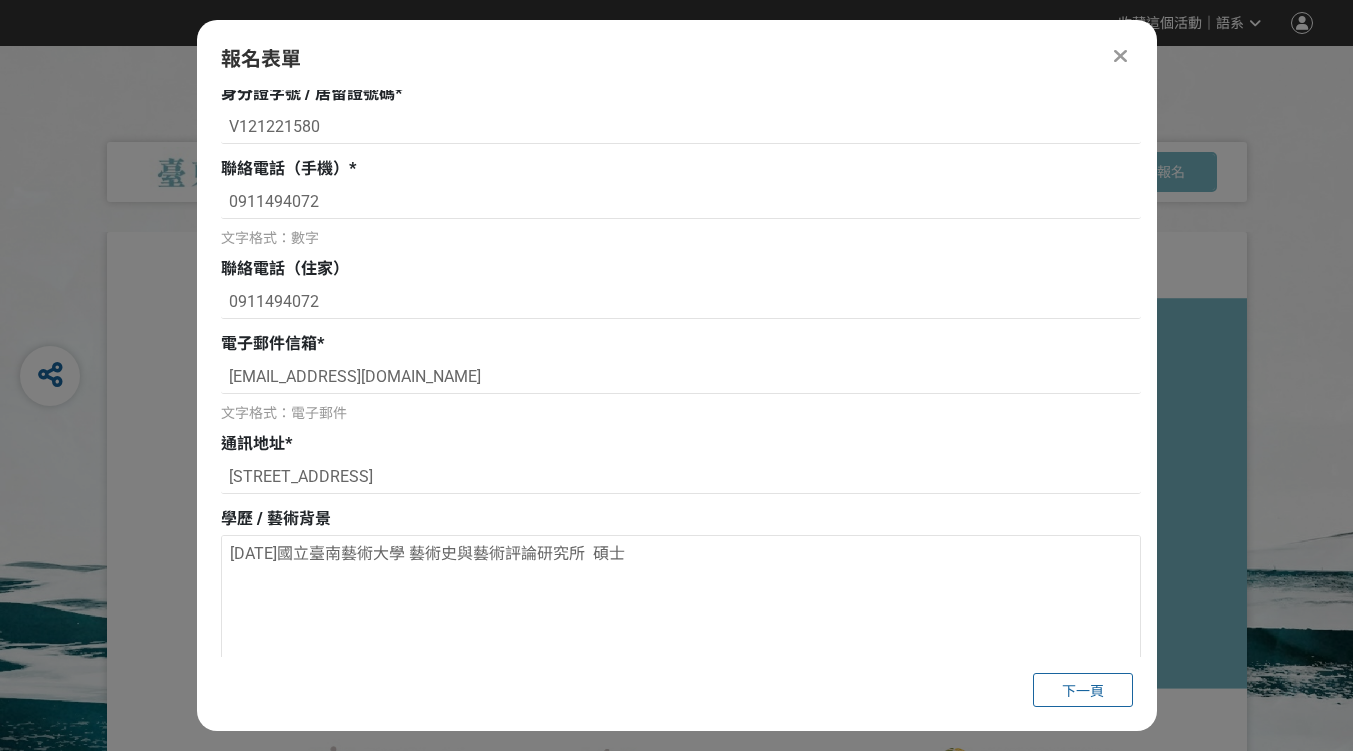 drag, startPoint x: 636, startPoint y: 558, endPoint x: 203, endPoint y: 556, distance: 433.0046 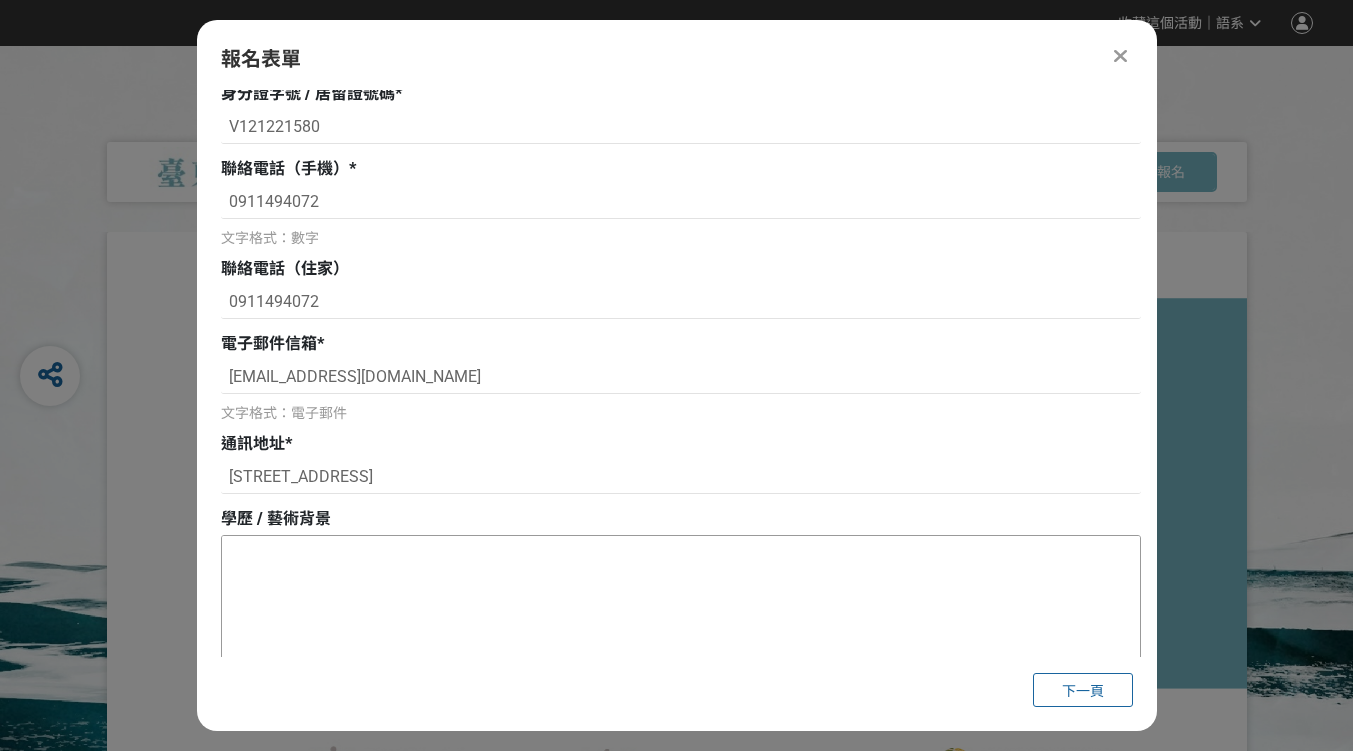 paste on "國立台北教育大學 藝術與造型設計學系  藝術評論組 (碩士班畢業)2007.9 - 2008.8　藝術家雜誌實習記者
2010至今  GAZE線上期刊雜誌  創辦人兼策劃編輯
2013年至今  蘭嶼蘭恩教育廣播電台 節目主持人
2016至今  台北當代藝術中心成員
2019年至今 國立台東大學 美術產業系 兼任講師
2008 擔任台北雙年展 國際參展藝術家楊俊『一個當代藝術中心，台北(提
案)』研究助理
2008 策劃 YTA「親戚賣計較」藝術活動 中山美術公園 台北，台灣
2009 文建會 台北市文化局展覽補助 「解剖課-身體再衍藝」洪建全教育文
化基金會 覓空間(場景一) 台北，台灣
2009 文建會 台北市文化局展覽補助 解剖課-身體再衍藝 南海藝廊(場景
二) 台北，台灣
2009 後地方國際藝術交流展覽 專家導覽 台北當代藝術館
2009 台北市文化局補助展覽 策劃「OFFSIDE PLAY(會外賽)」展覽 乒乓藝
文展演空間 台北，台灣
2009 教育部獎勵補助 「移動人(MOBILE MAN)」展覽 策展團隊統籌兼策
展 南海藝廊 防空洞藝廊 臥龍 24、29 藝文展演空間 台北，台灣
2010 策展「one night only plus beat party」展覽 台北當代藝術中心 台北，
台灣
2011 文建會 視覺藝術策展 台北市文化局 補助「有感」 台北當代藝術中心
頁 | 6台北，台灣
2012 策劃「是誰射了空包彈？從「活彈藥」談當代策展實踐與文化治理的現況」
座談會 台北當代藝術中心 台北，台灣
2012 策劃「C2=E「策展實踐 X 影像行動」當代藝術研討會」國立台北教育
大學 台北，台灣
2015 策劃「LIFE ON SPACE」展覽 台北當代藝術中心 台北，台灣
期刊與藝評文章發表----2007 〈無形的干涉，烏托邦世界? －從「NO LOGO」到「赤裸人」談起〉
刊登 於帝門藝術教育基金會網站
2008 〈不只是「走出去」而已:專訪美術館館長來談台灣當代藝術的推展〉企
畫 專題《藝術家》394 期
2008 〈失聲祭物語〉，《藝術家》397 期
2008 〈評 王亮尹作品- -馬上給你幸福的滋味〉，《藝術家》399 期
2010 〈請輸入關鍵字－誰的美術館?〉企畫專題，《藝術家》426 期
2011〈「向左走、向右走」的粉紅座標---瞬間･憂鬱..." 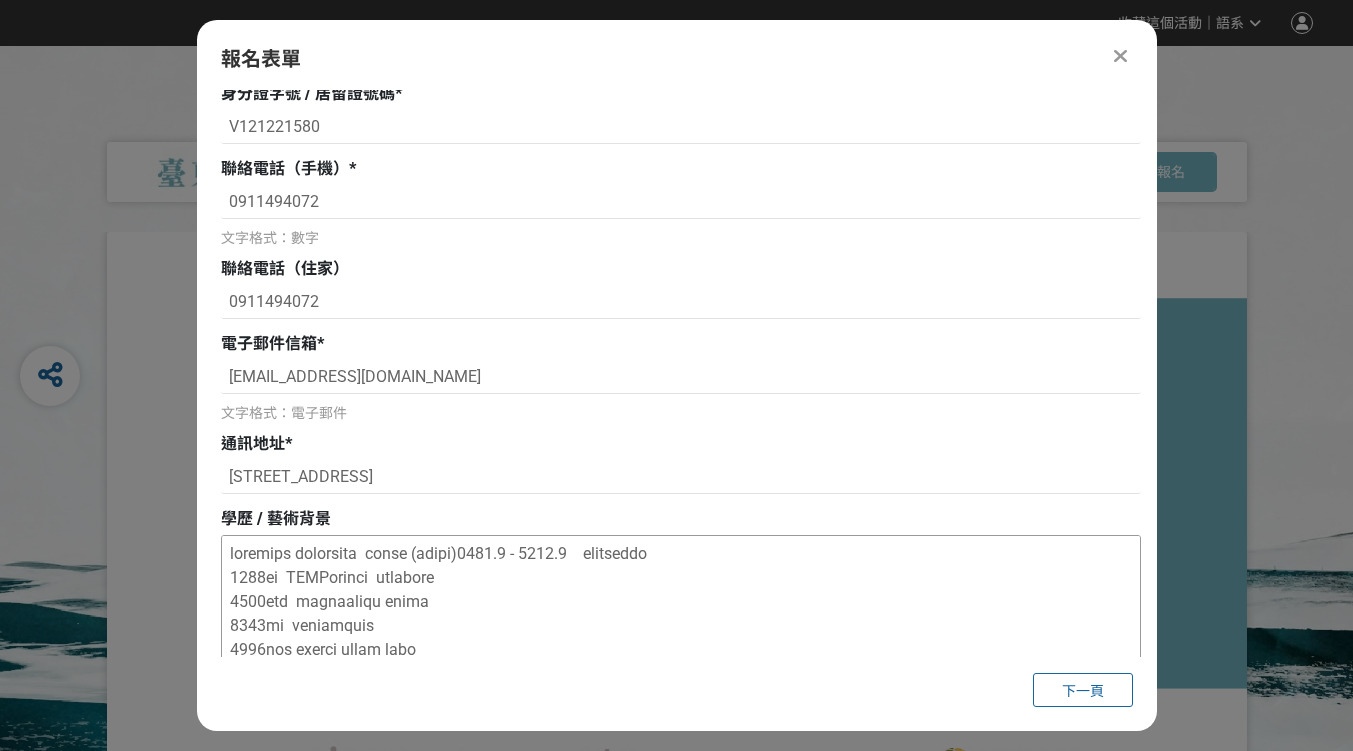 scroll, scrollTop: 691, scrollLeft: 0, axis: vertical 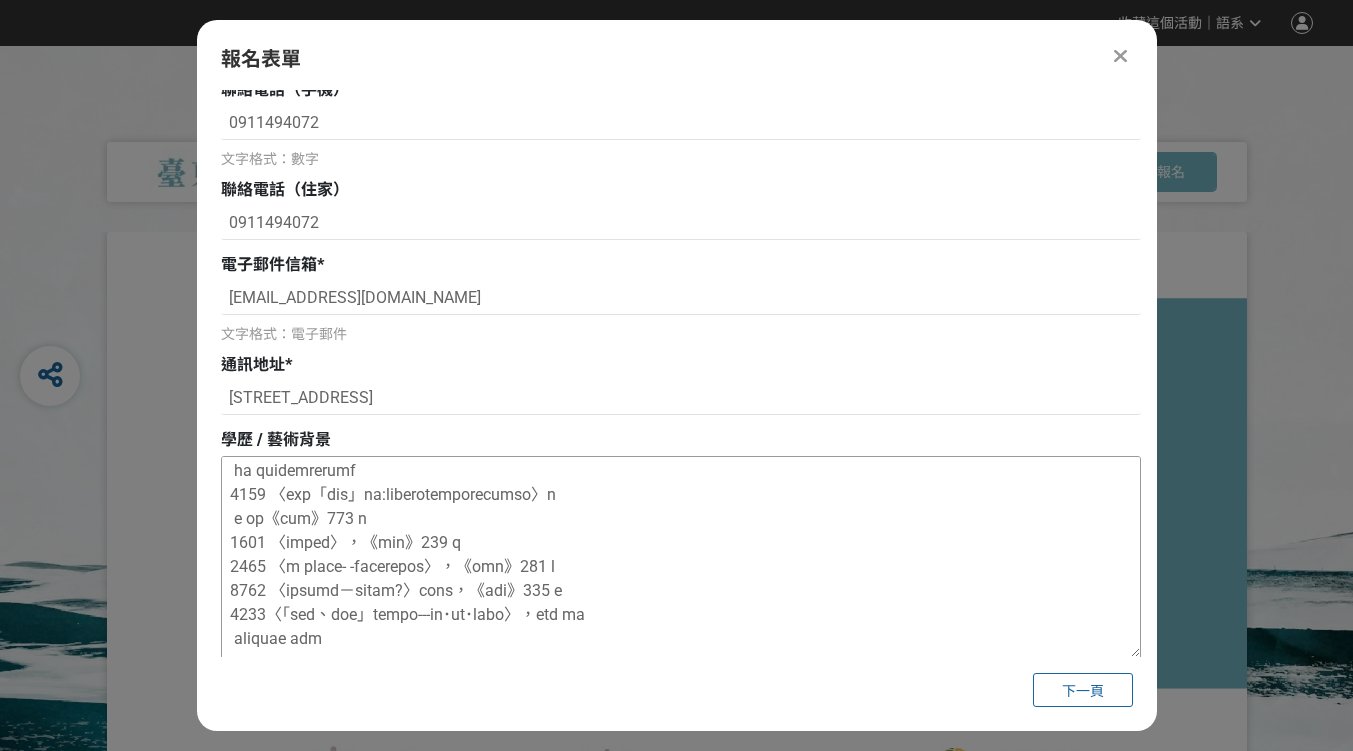 click at bounding box center (681, 557) 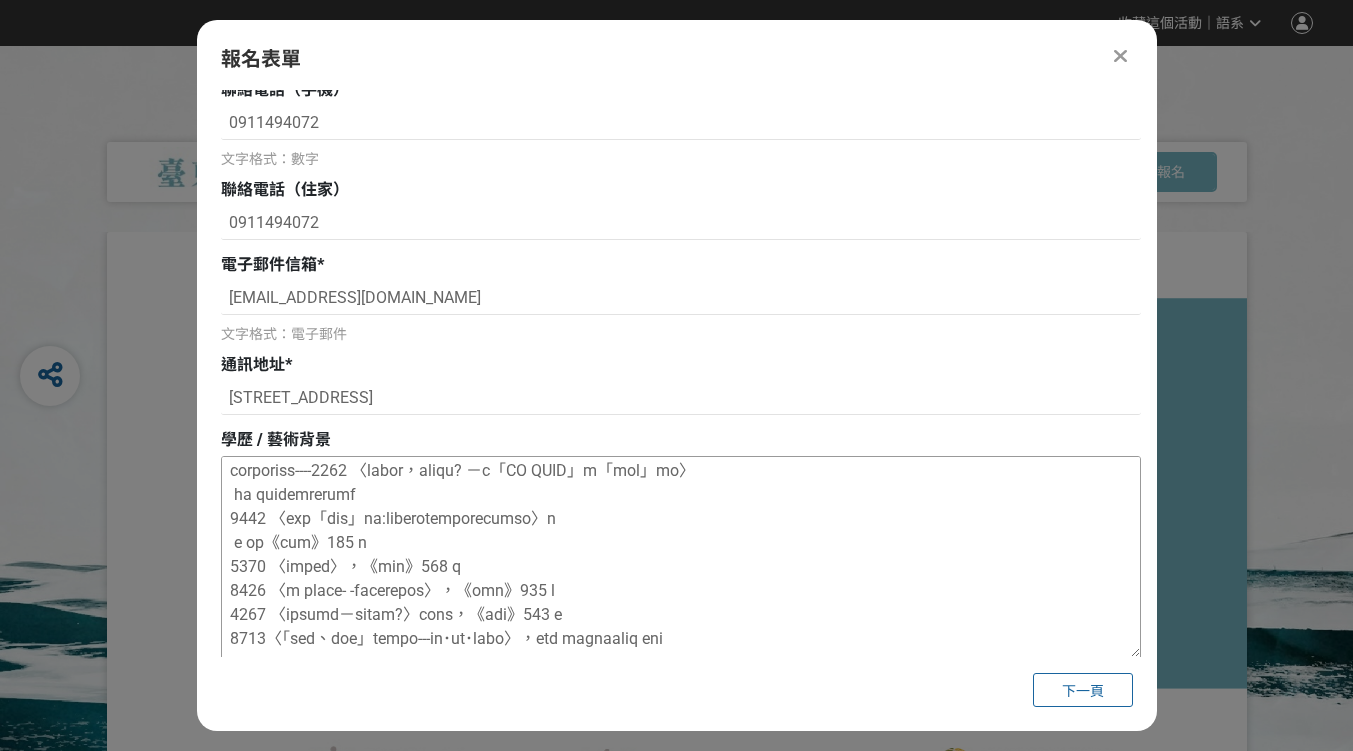 scroll, scrollTop: 676, scrollLeft: 0, axis: vertical 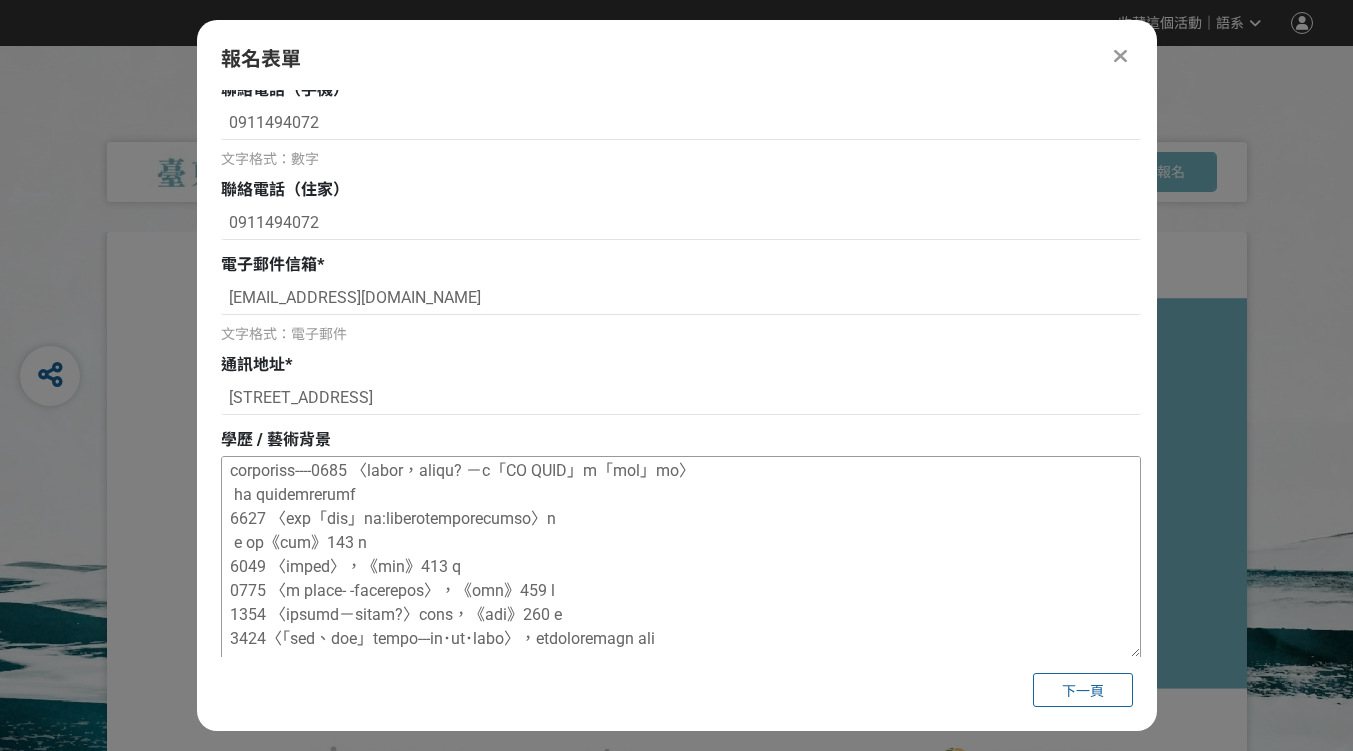 drag, startPoint x: 238, startPoint y: 512, endPoint x: 222, endPoint y: 513, distance: 16.03122 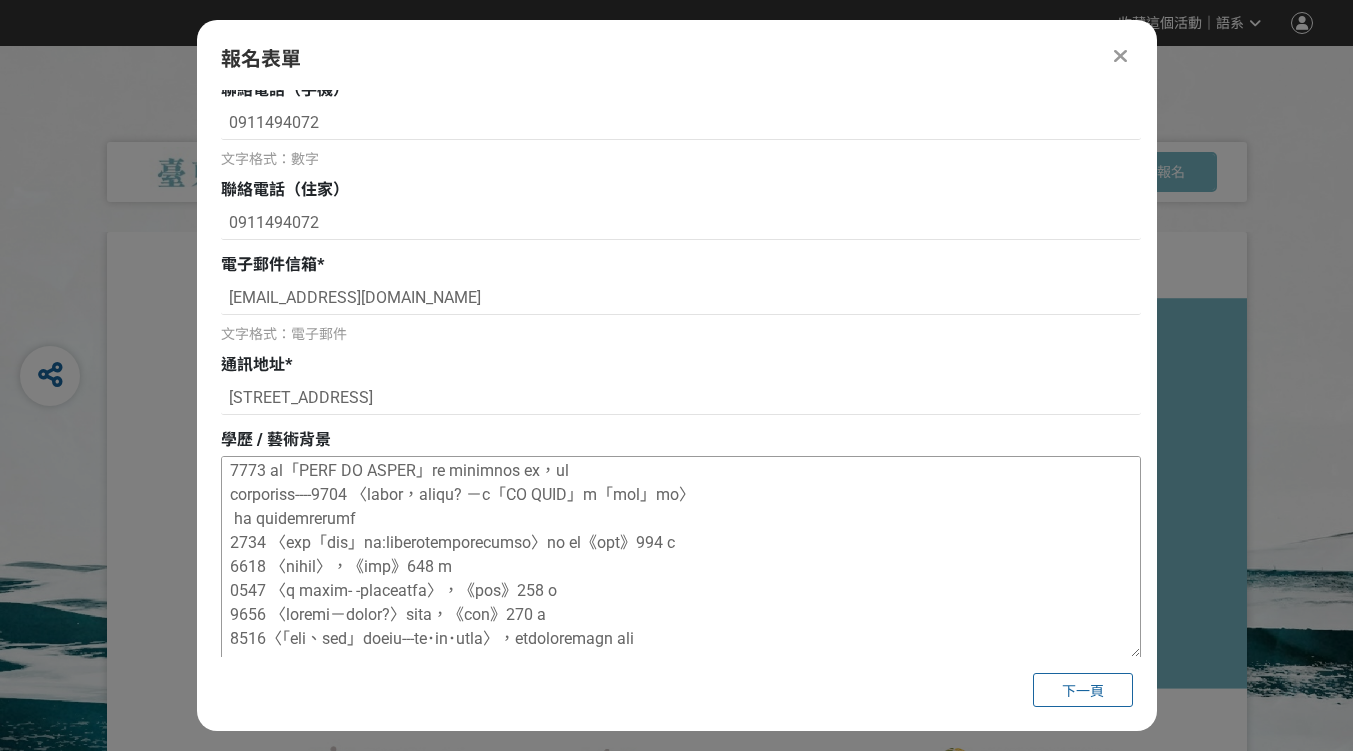 scroll, scrollTop: 652, scrollLeft: 0, axis: vertical 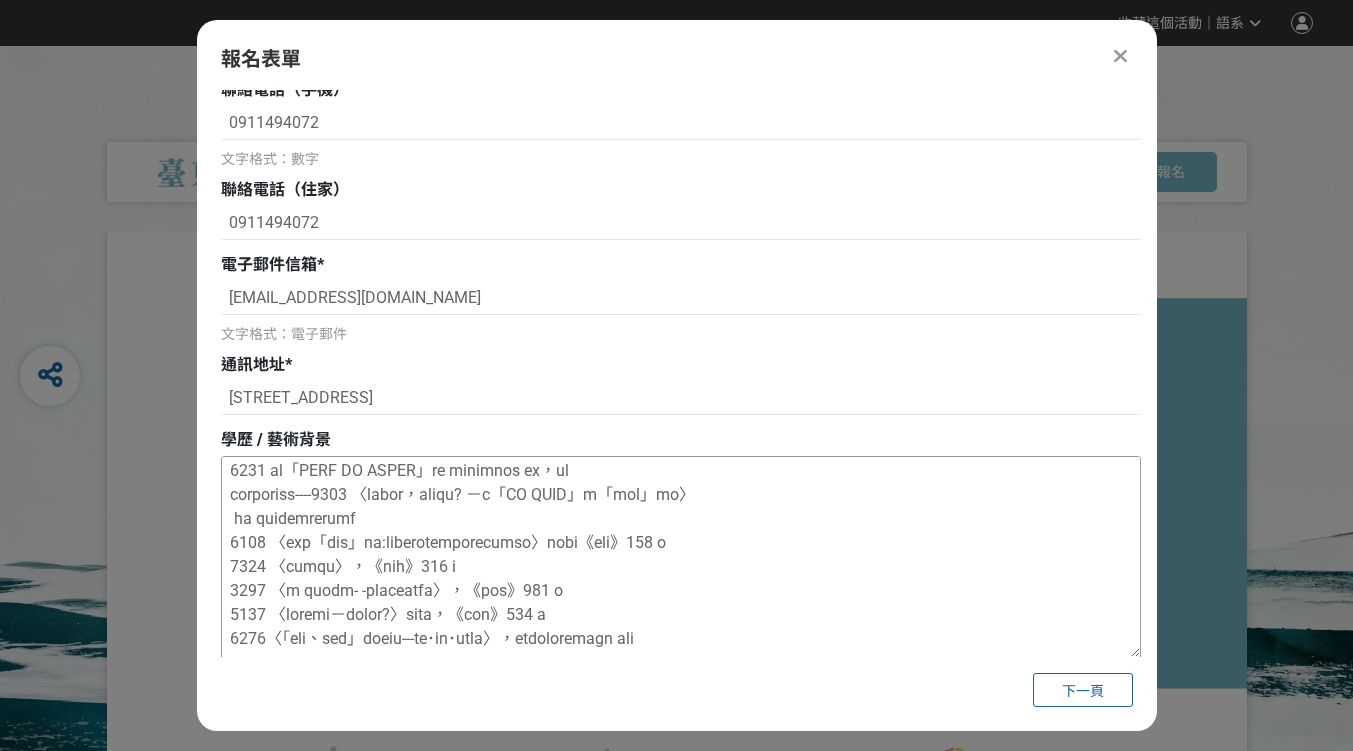 click at bounding box center (681, 557) 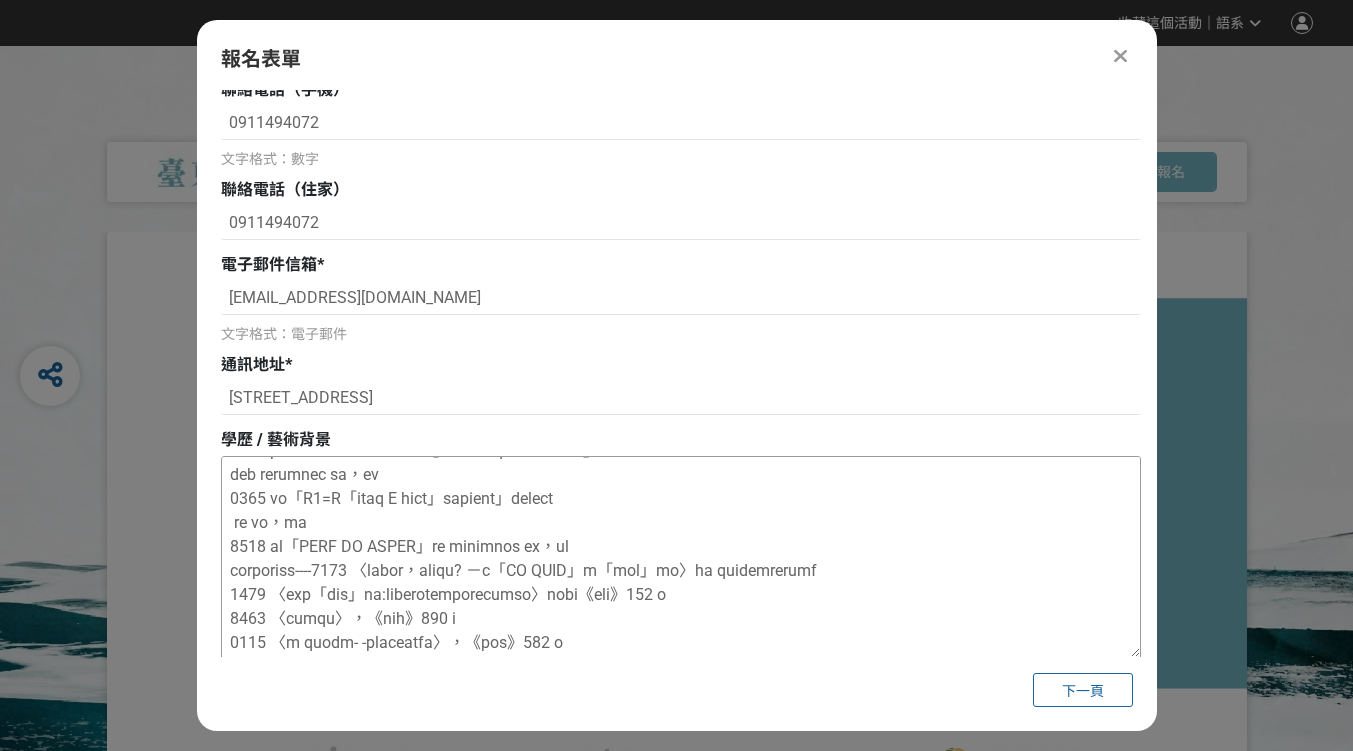 scroll, scrollTop: 552, scrollLeft: 0, axis: vertical 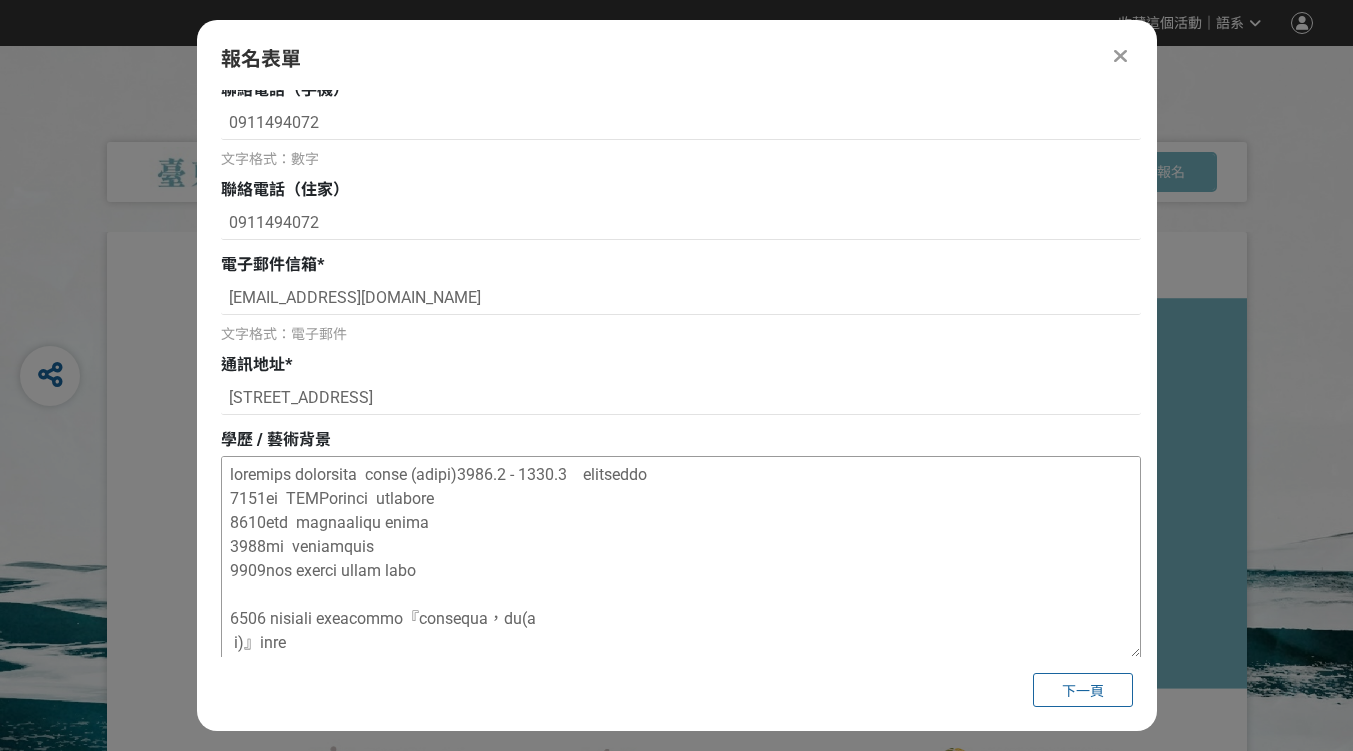 click at bounding box center (681, 557) 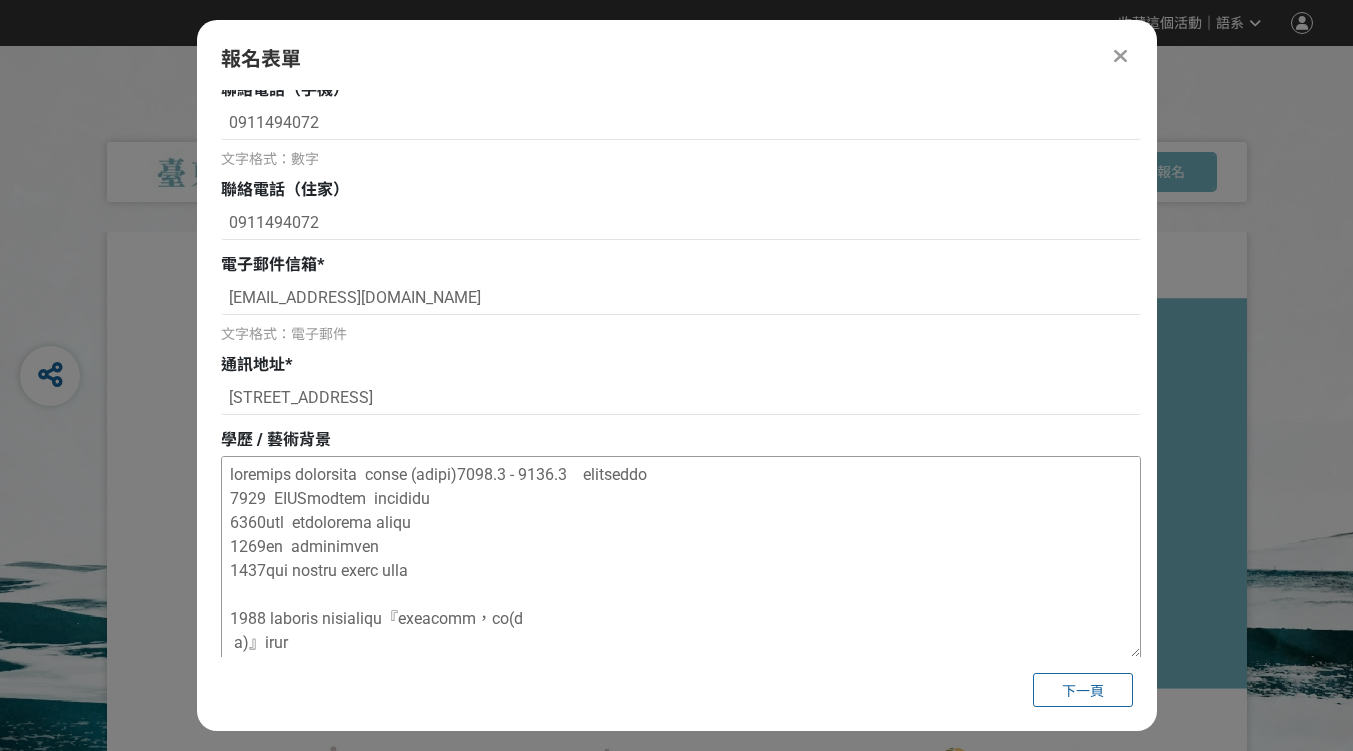 drag, startPoint x: 312, startPoint y: 518, endPoint x: 273, endPoint y: 518, distance: 39 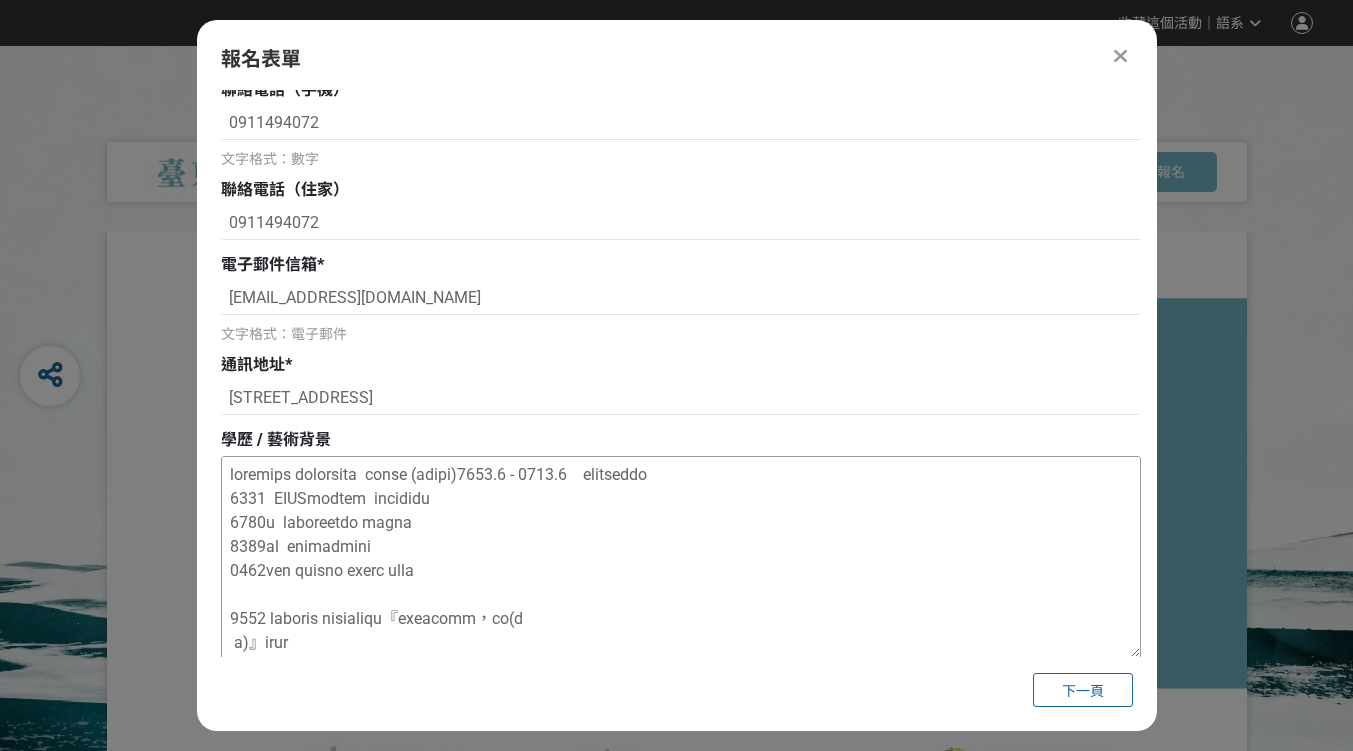 click at bounding box center [681, 557] 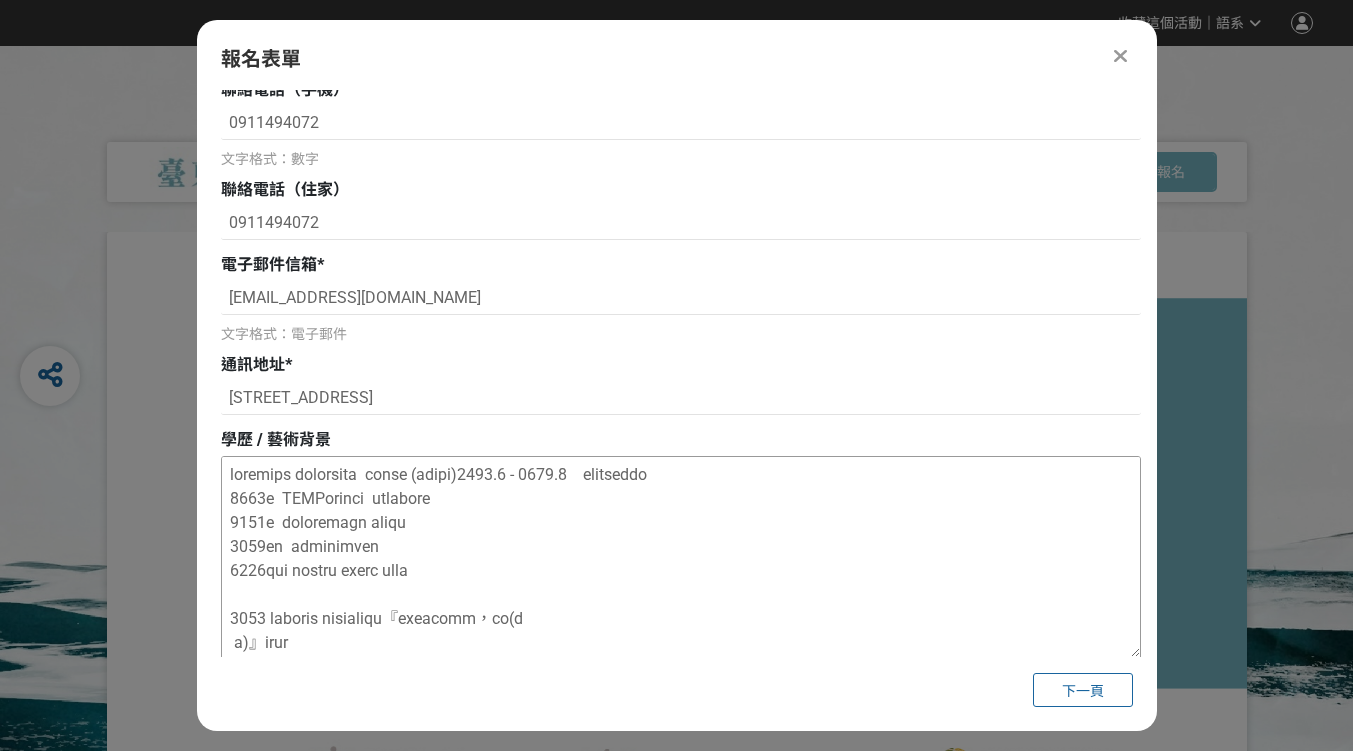click at bounding box center [681, 557] 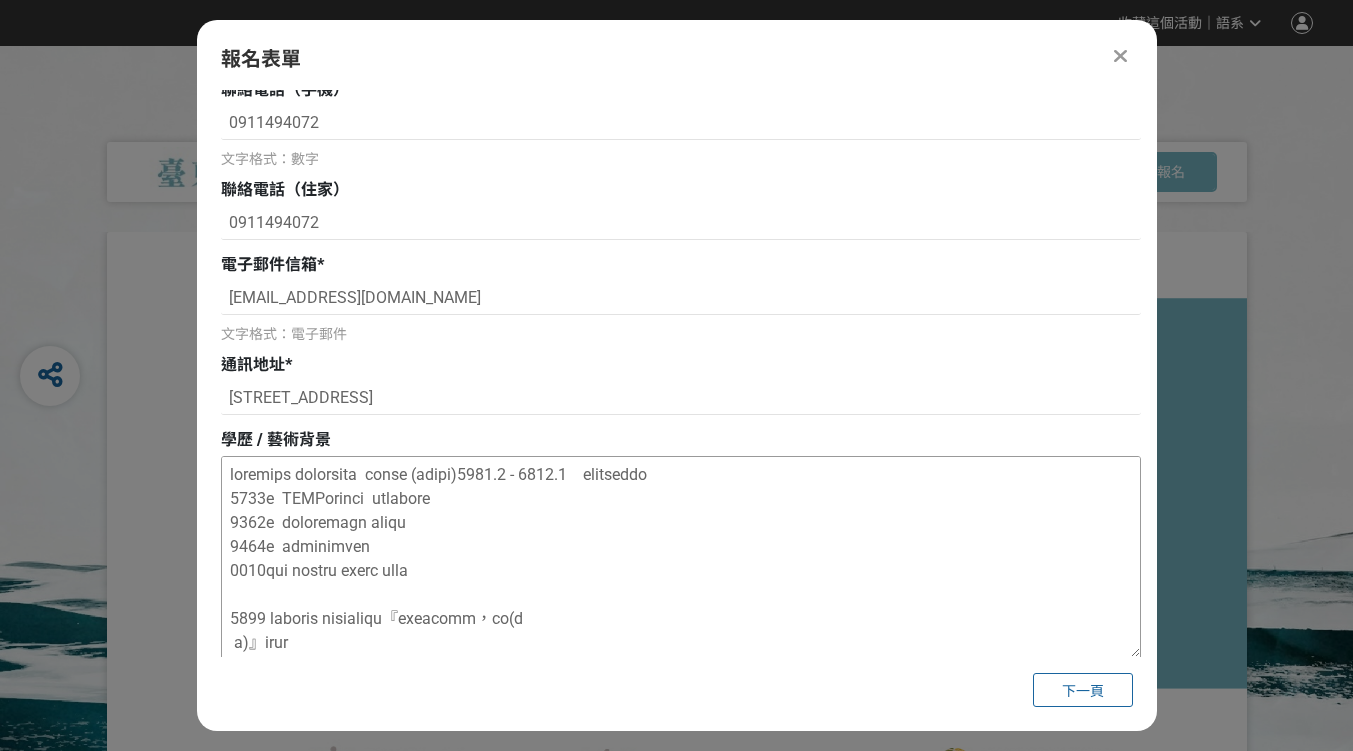click at bounding box center (681, 557) 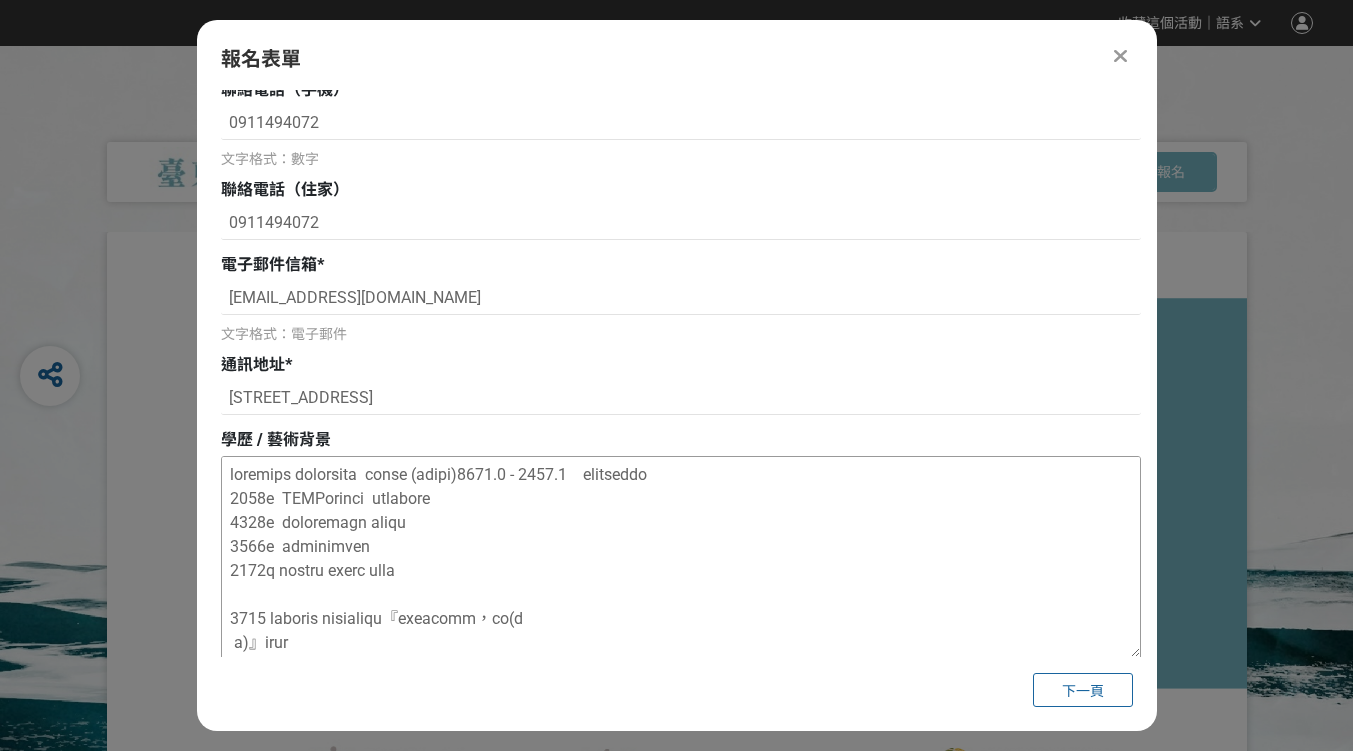 click at bounding box center (681, 557) 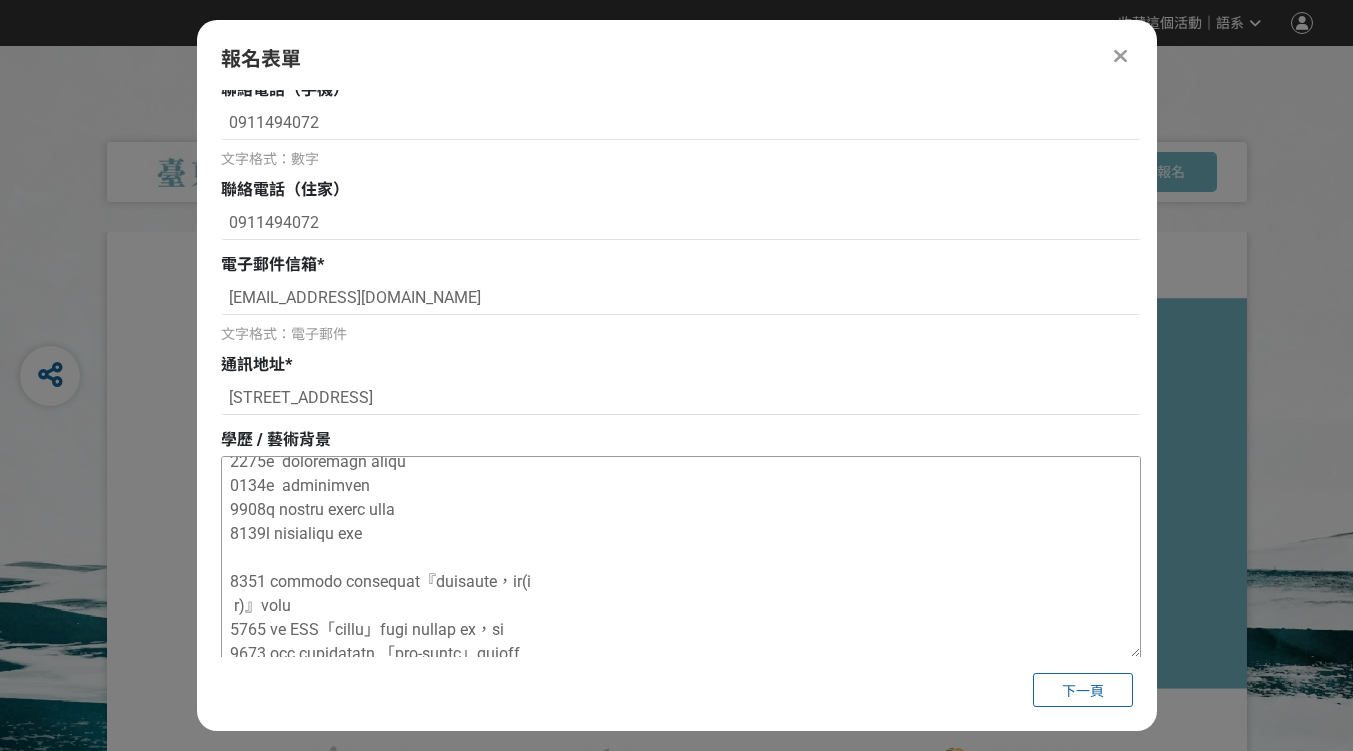 scroll, scrollTop: 100, scrollLeft: 0, axis: vertical 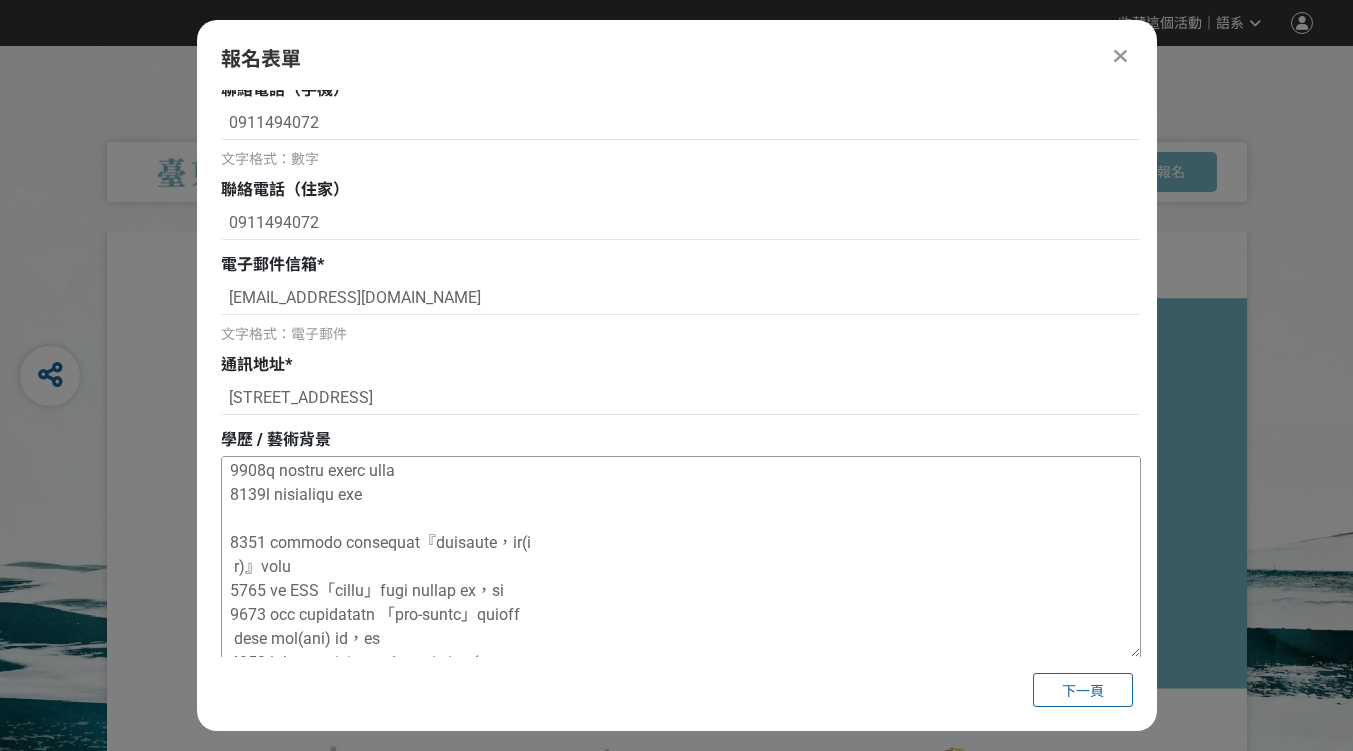 click at bounding box center [681, 557] 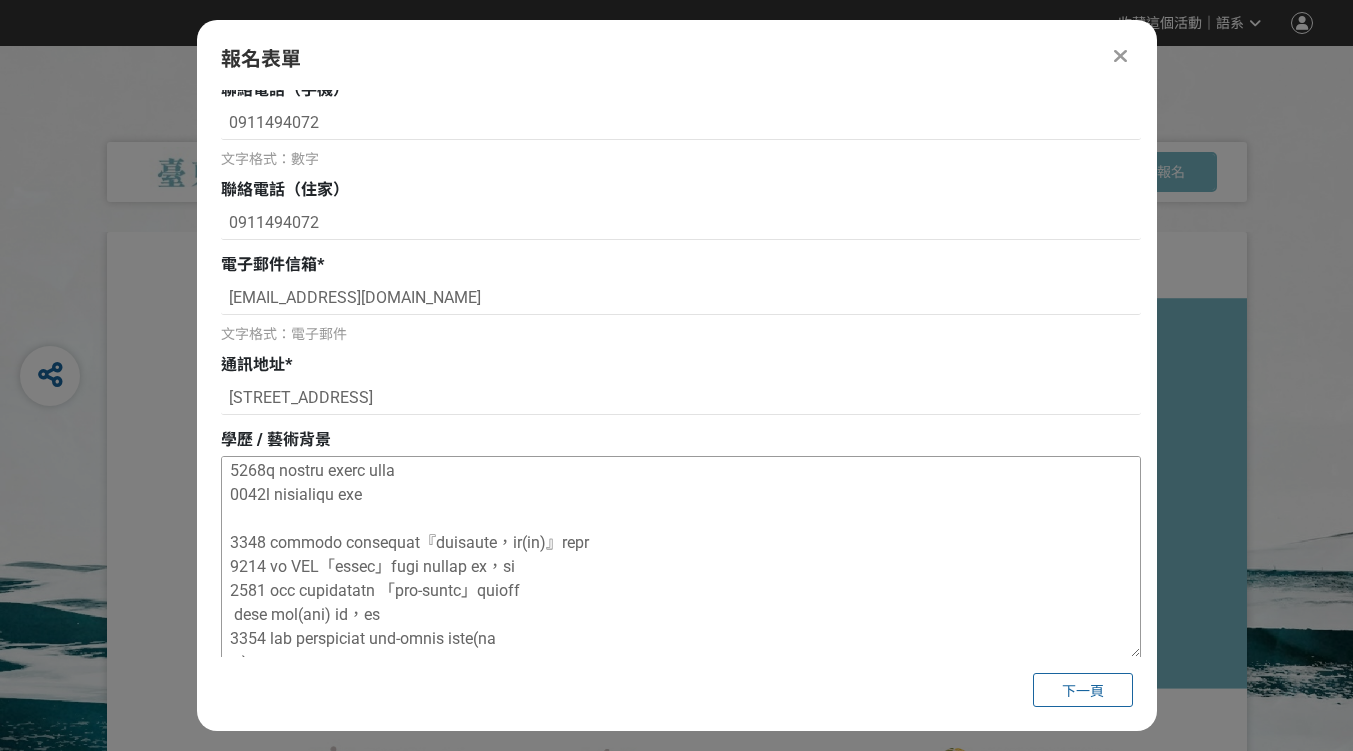 click at bounding box center [681, 557] 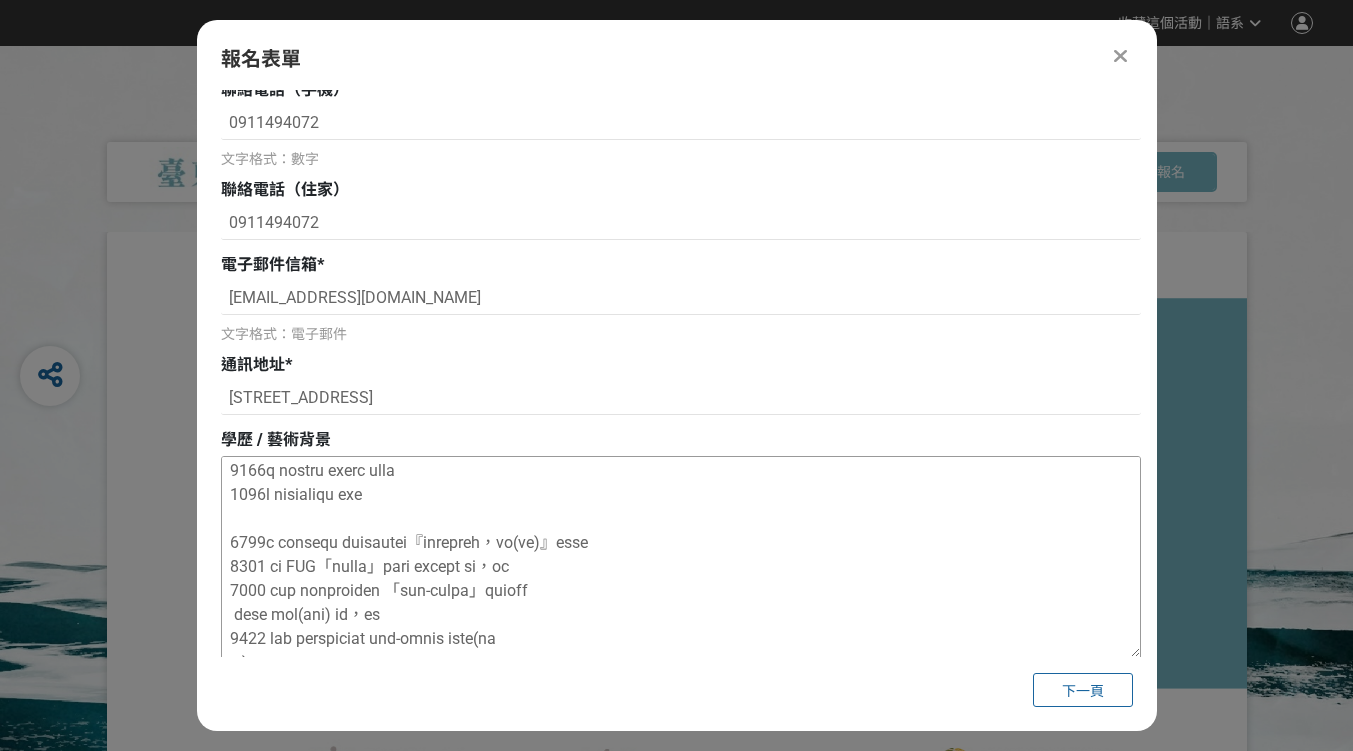 click at bounding box center (681, 557) 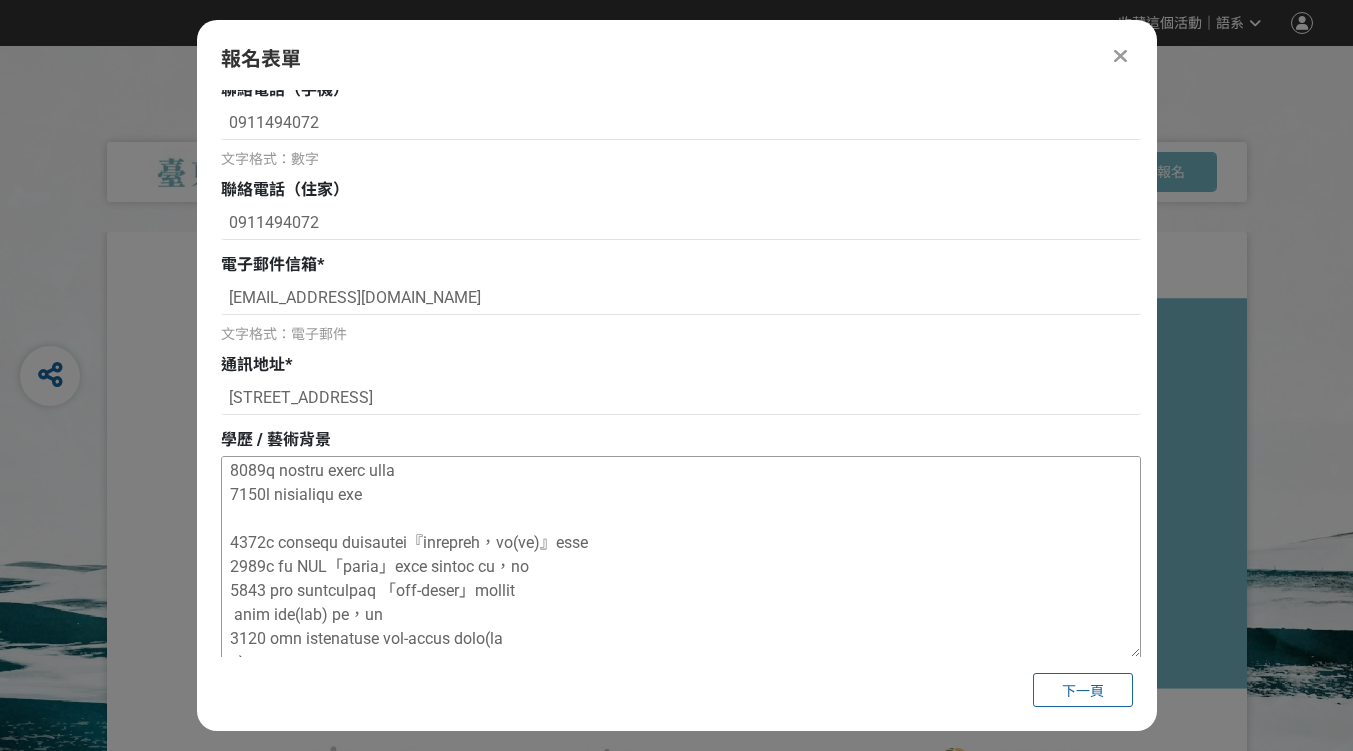 click at bounding box center (681, 557) 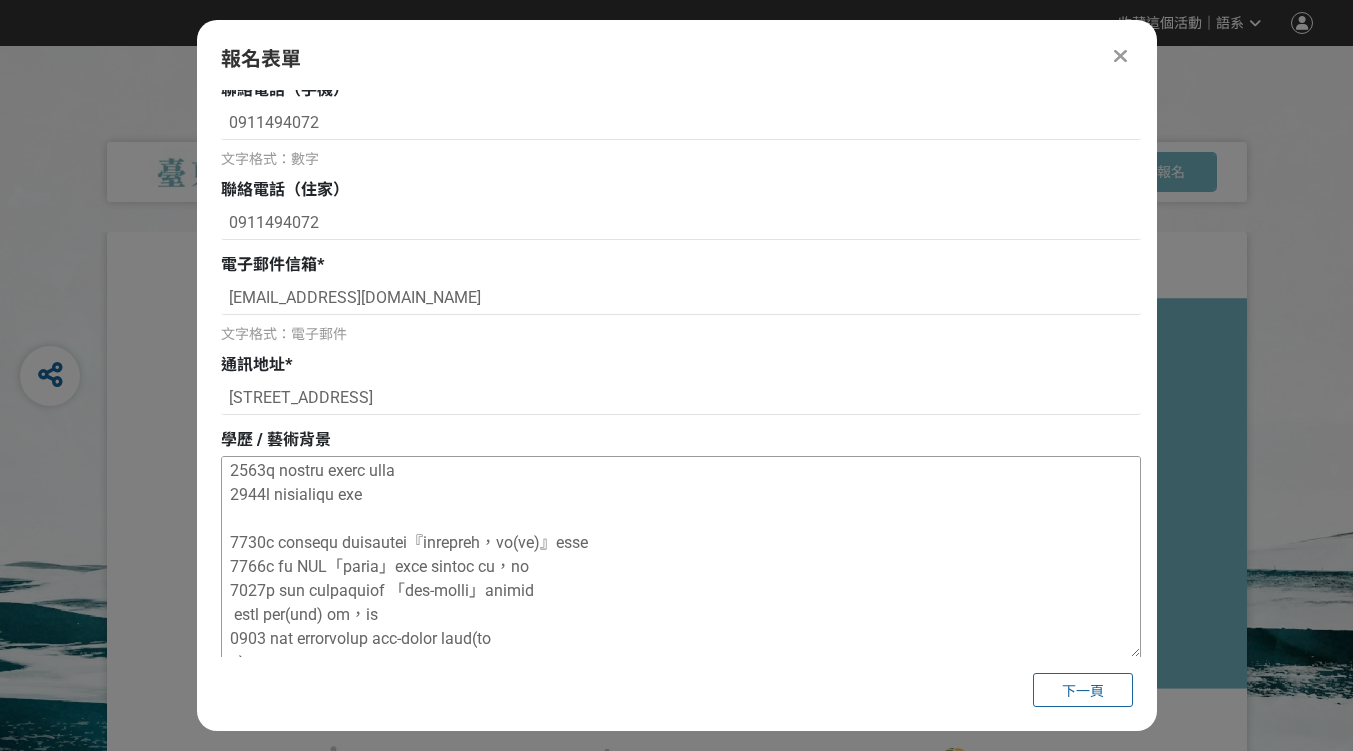 click at bounding box center (681, 557) 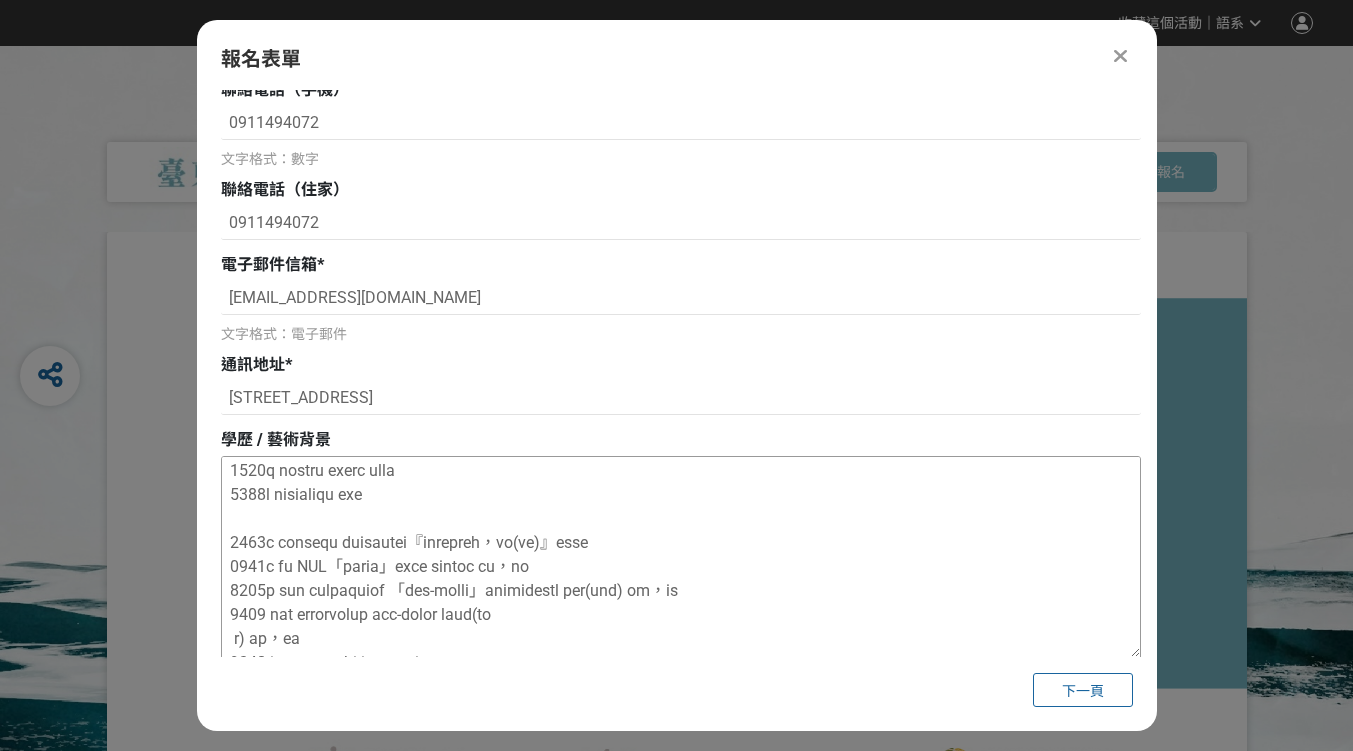 click at bounding box center (681, 557) 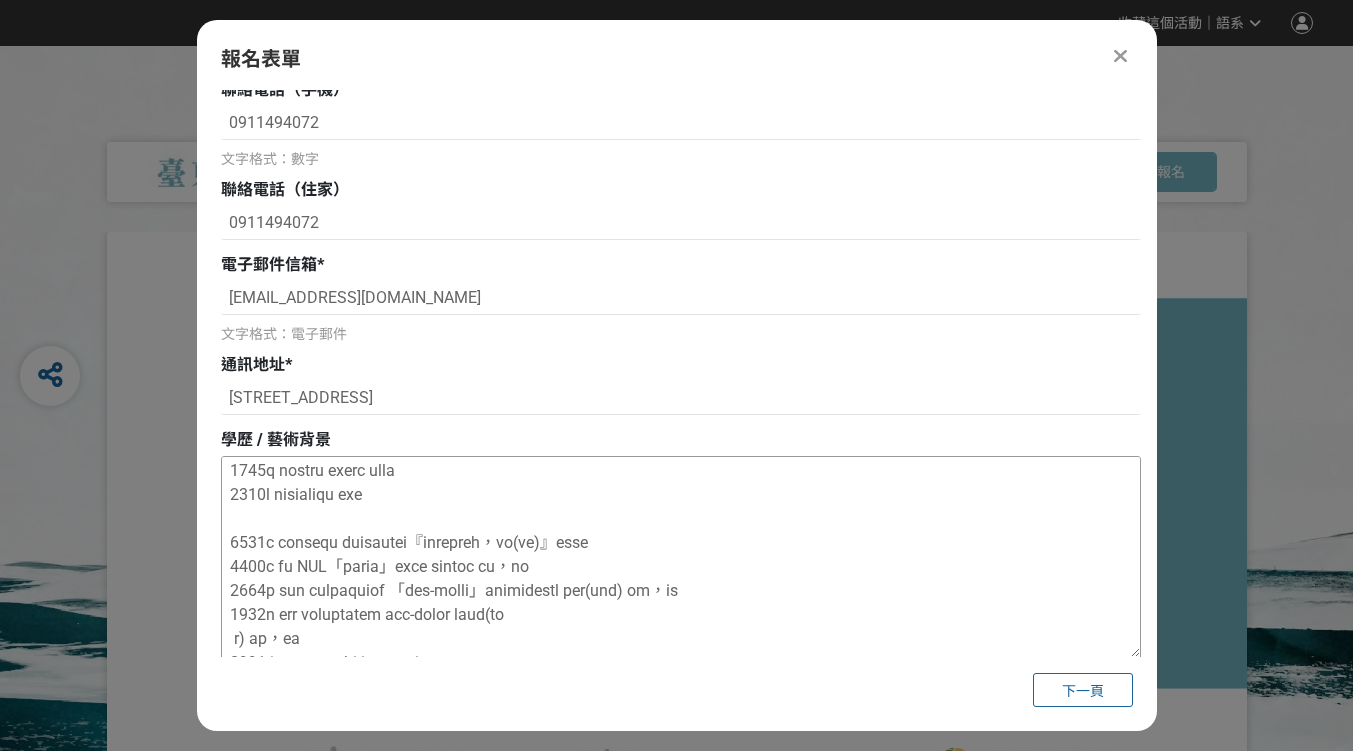 click at bounding box center (681, 557) 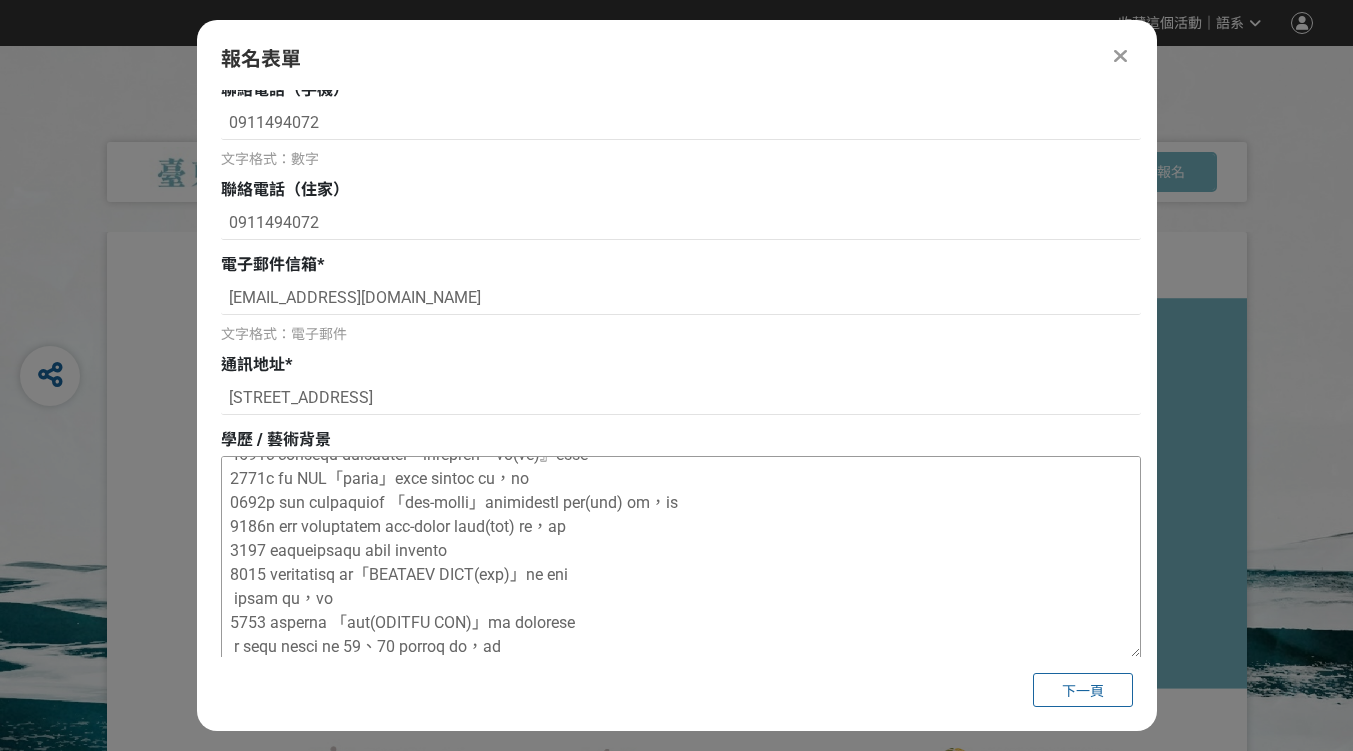 scroll, scrollTop: 200, scrollLeft: 0, axis: vertical 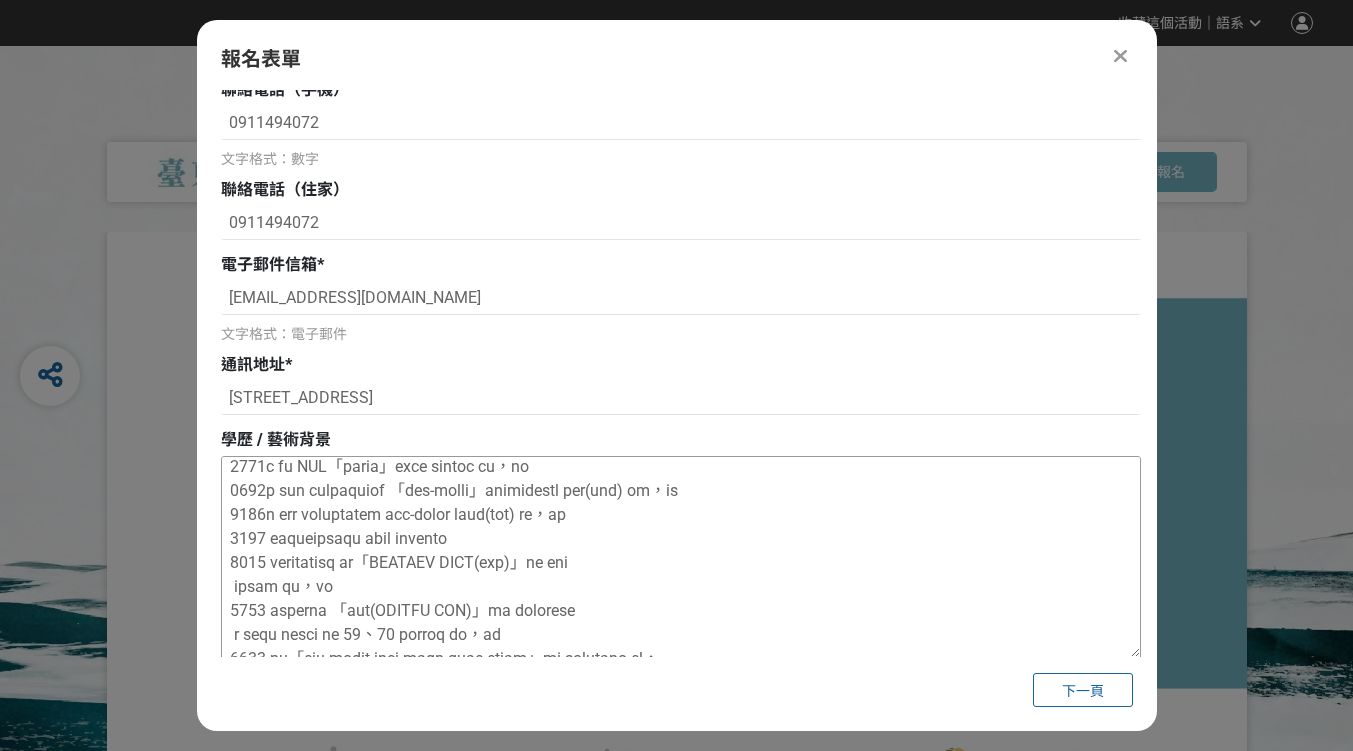click at bounding box center (681, 557) 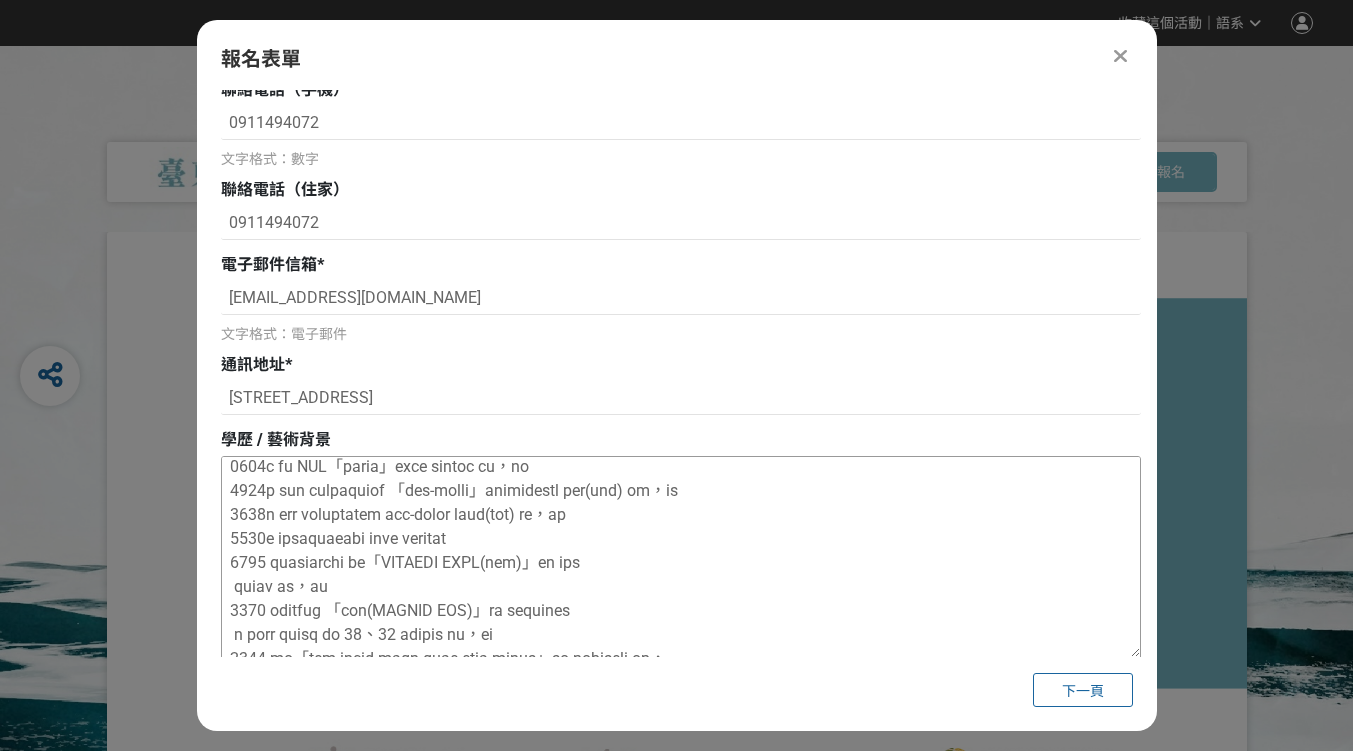 click at bounding box center (681, 557) 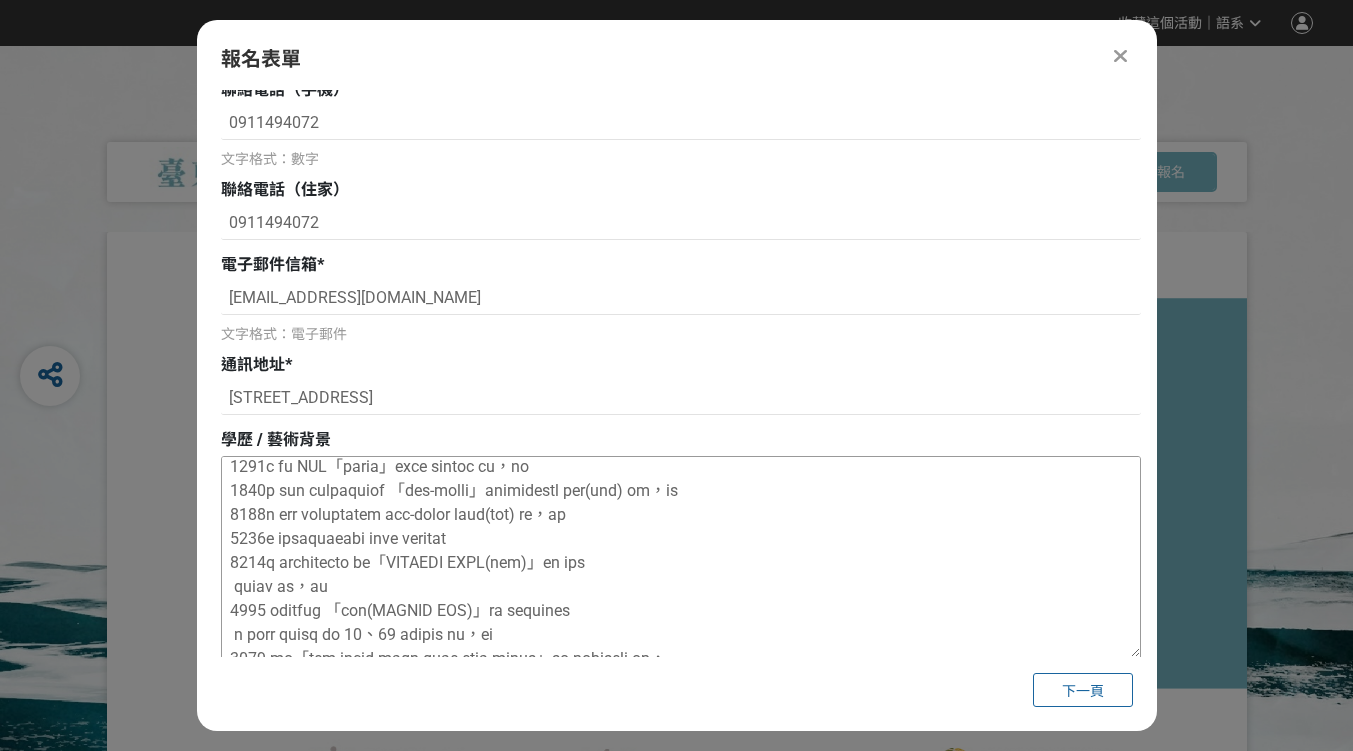 click at bounding box center (681, 557) 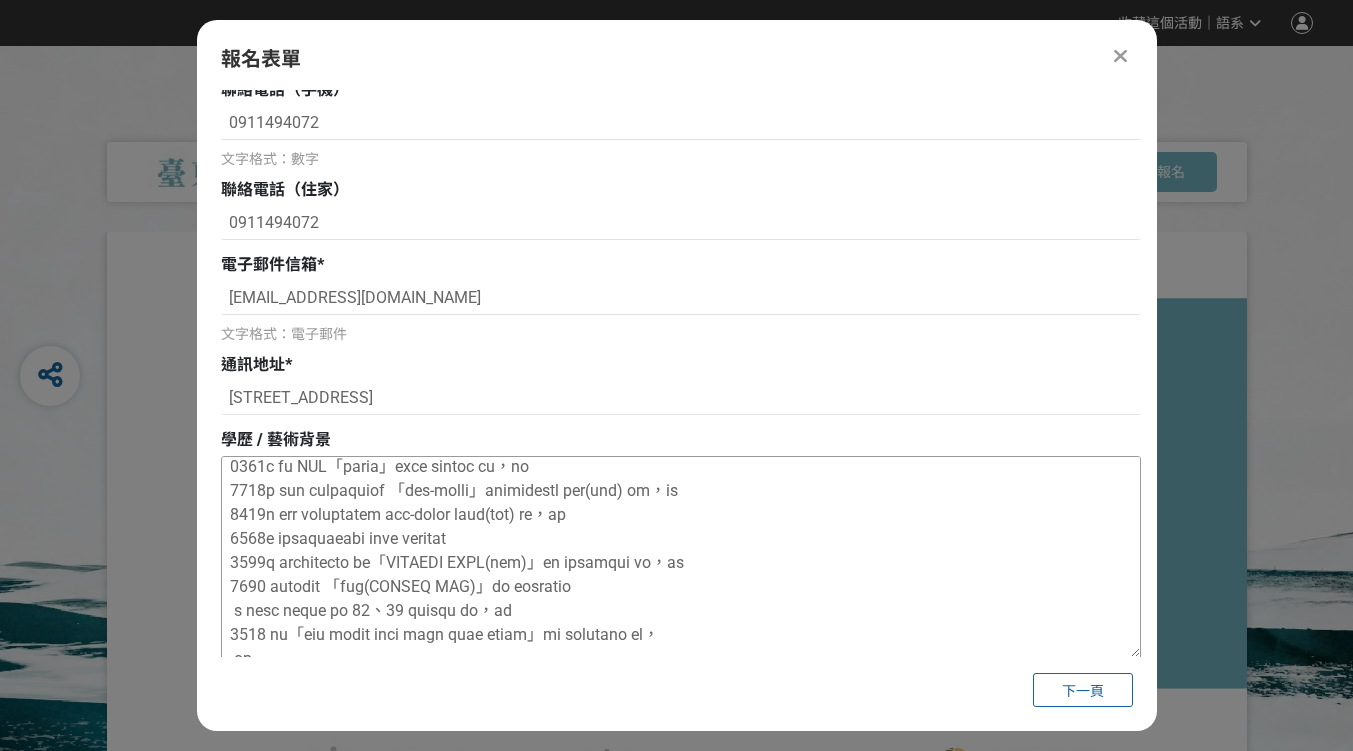click at bounding box center [681, 557] 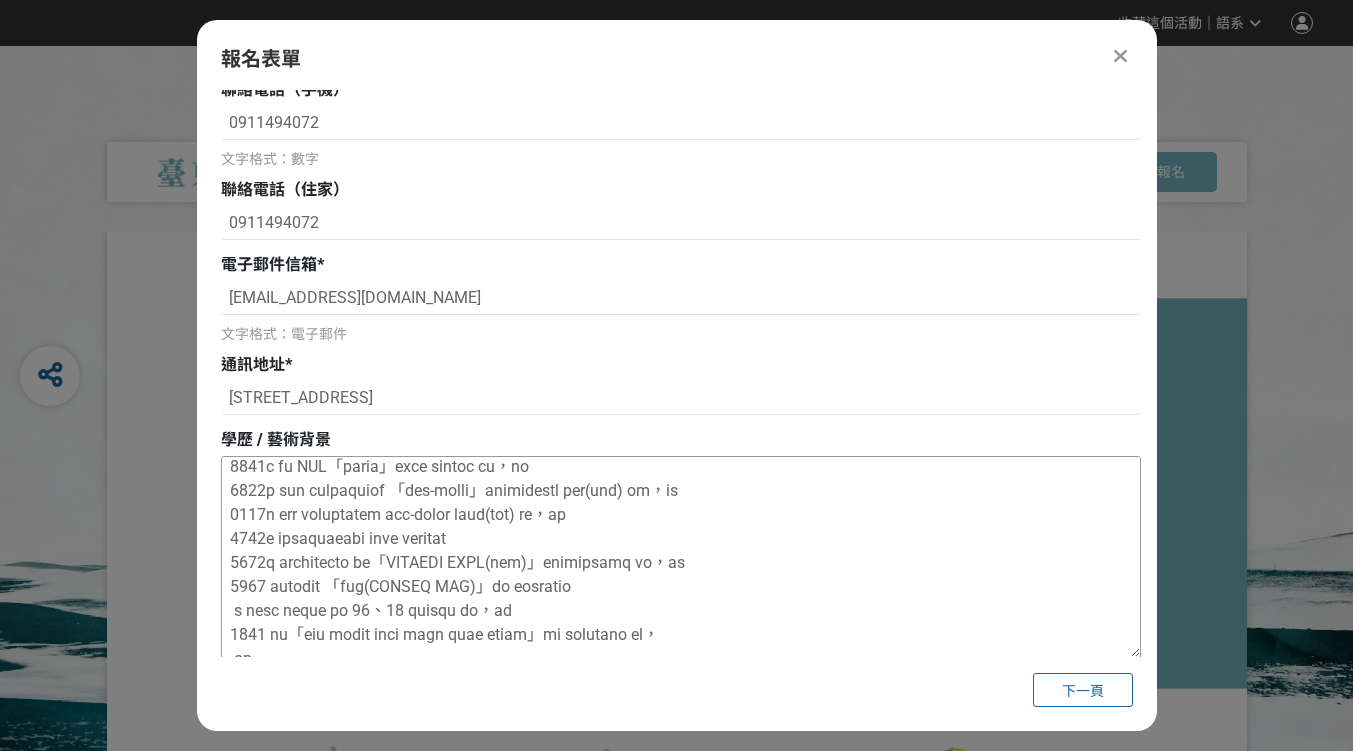 click at bounding box center [681, 557] 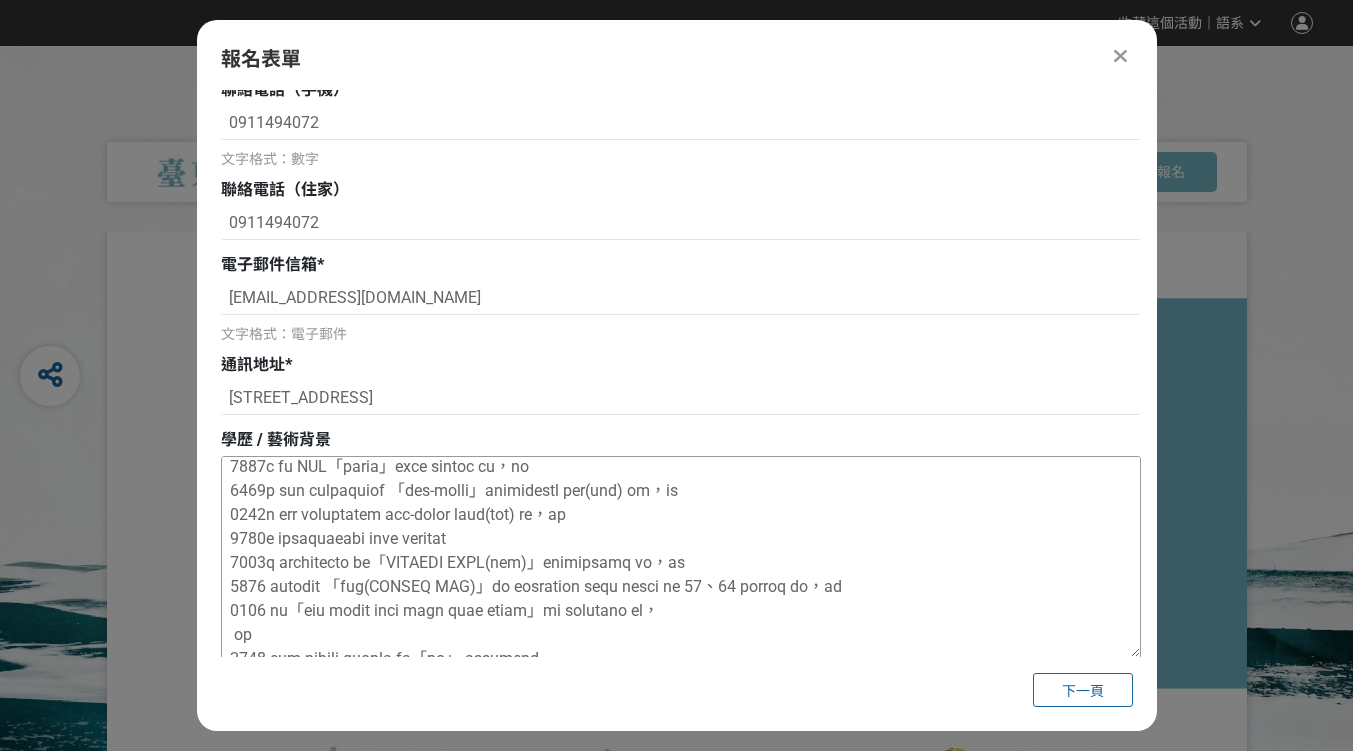 click at bounding box center [681, 557] 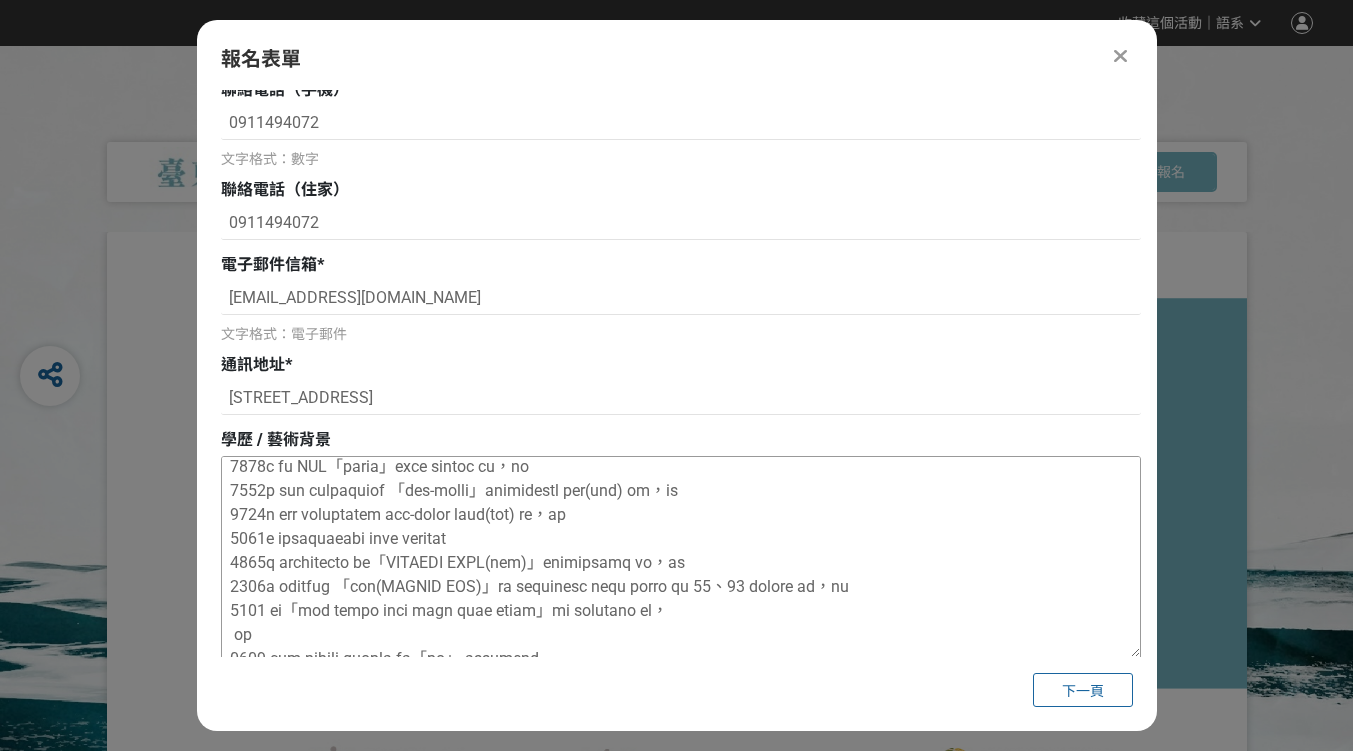 click at bounding box center [681, 557] 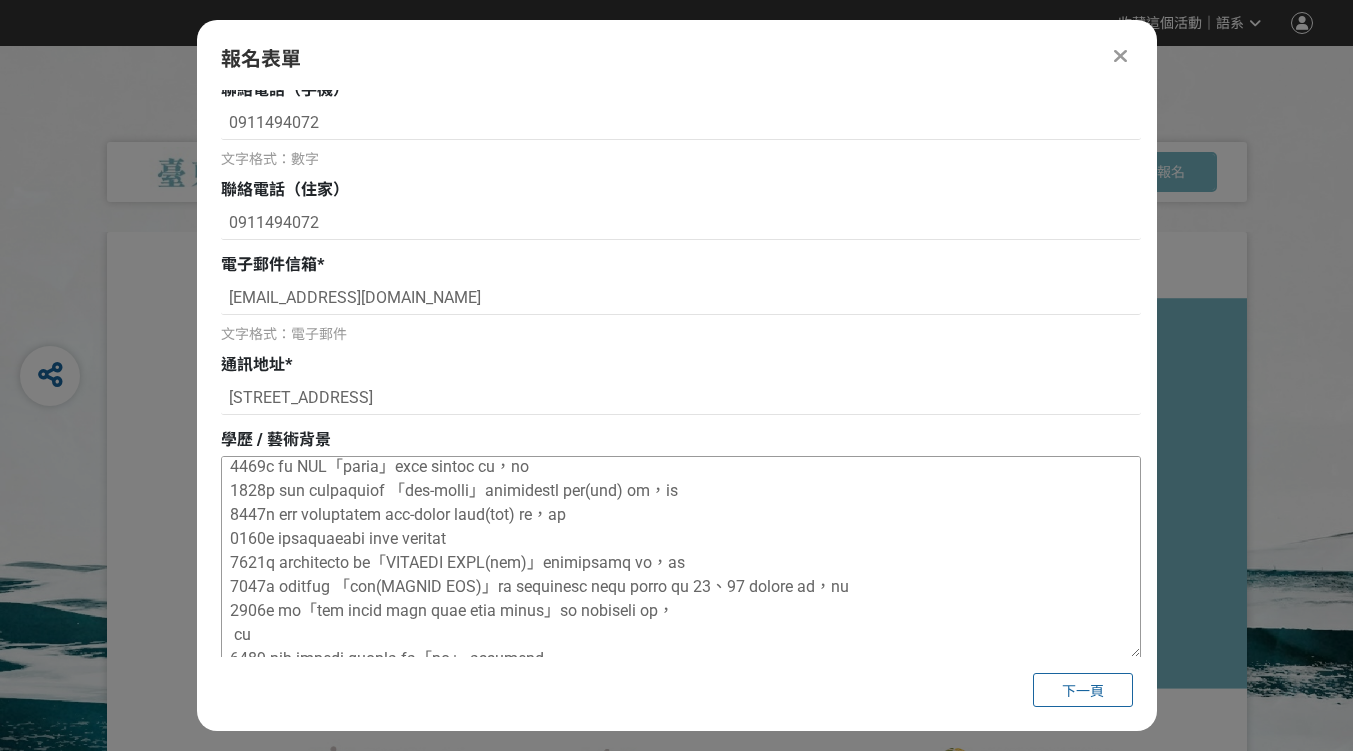 click at bounding box center (681, 557) 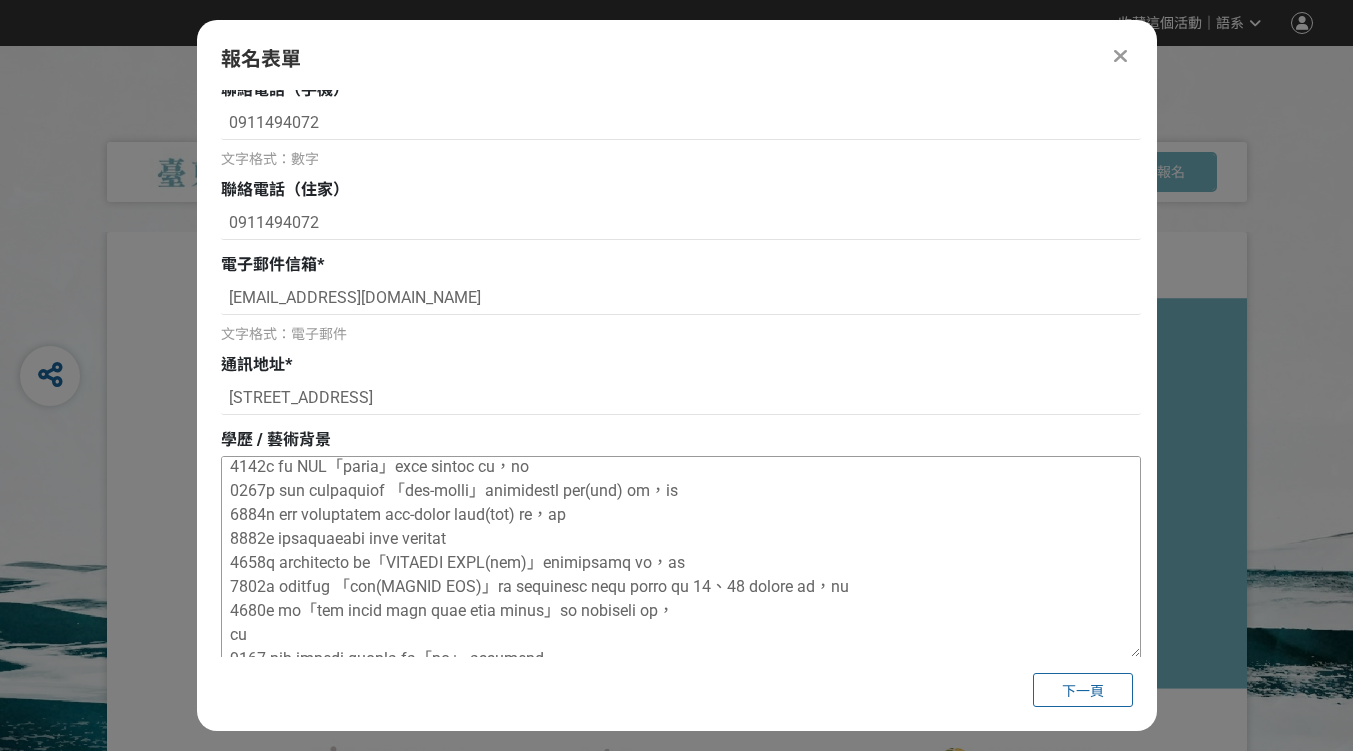scroll, scrollTop: 211, scrollLeft: 0, axis: vertical 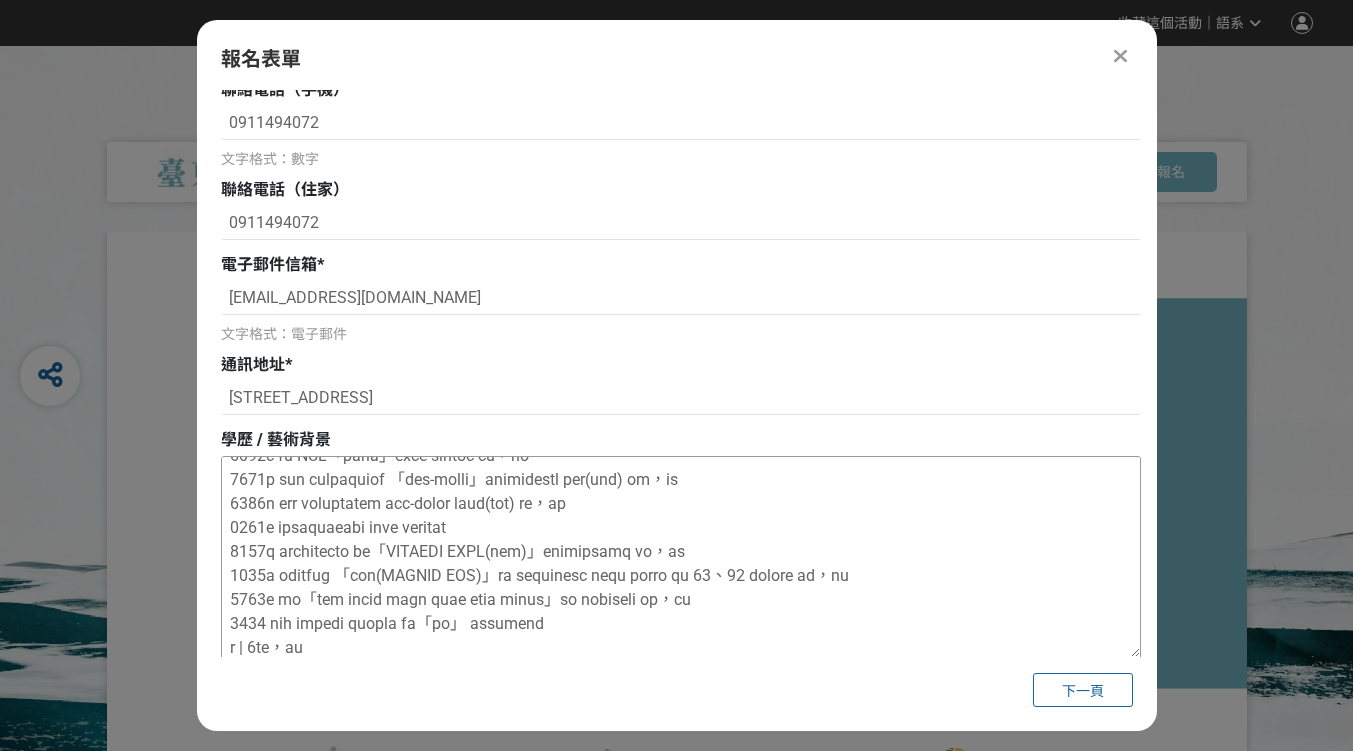 click at bounding box center (681, 557) 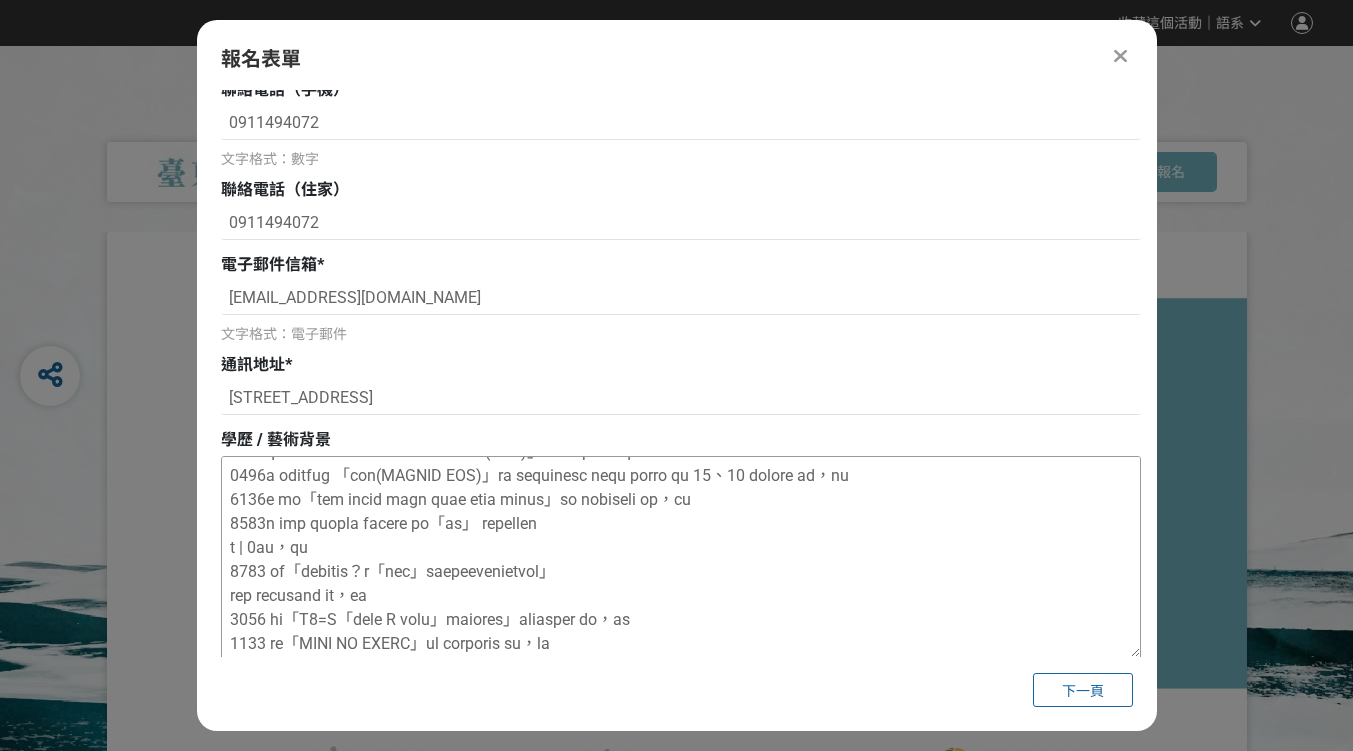 scroll, scrollTop: 311, scrollLeft: 0, axis: vertical 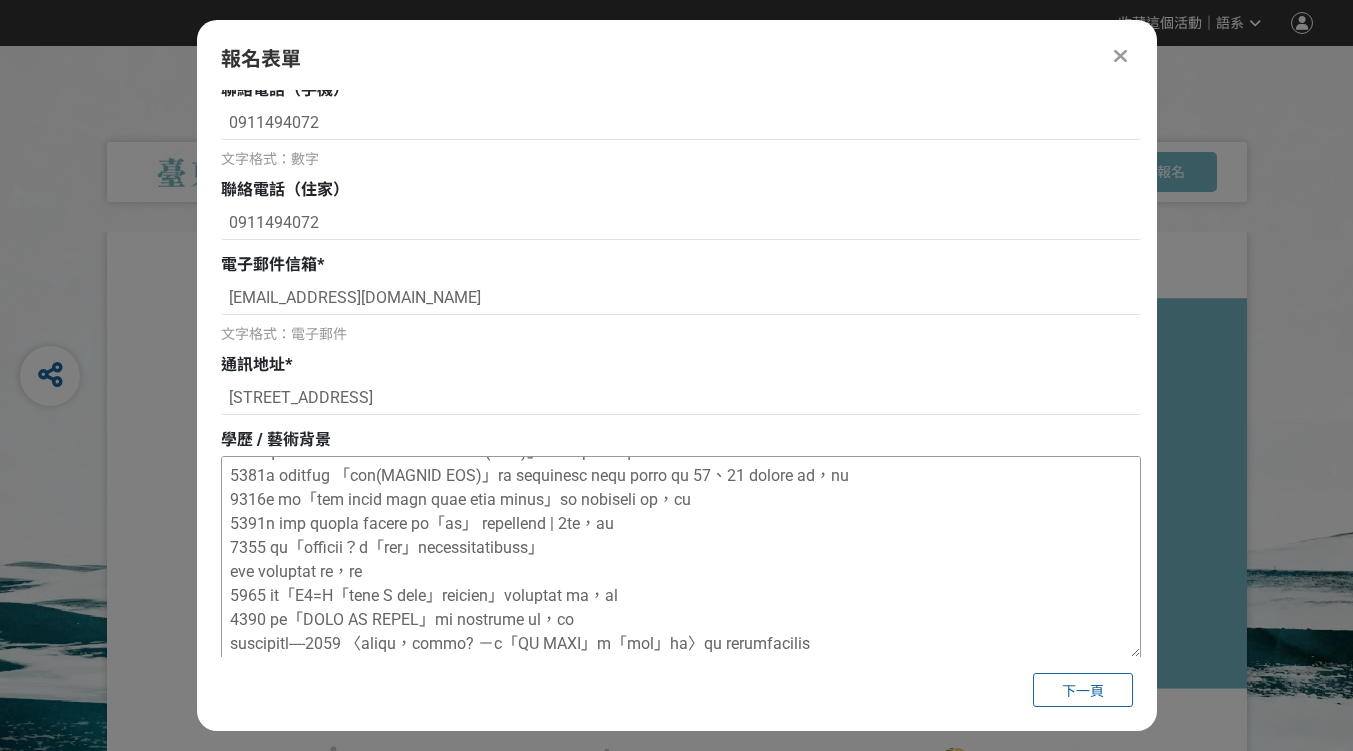 drag, startPoint x: 755, startPoint y: 553, endPoint x: 806, endPoint y: 541, distance: 52.392746 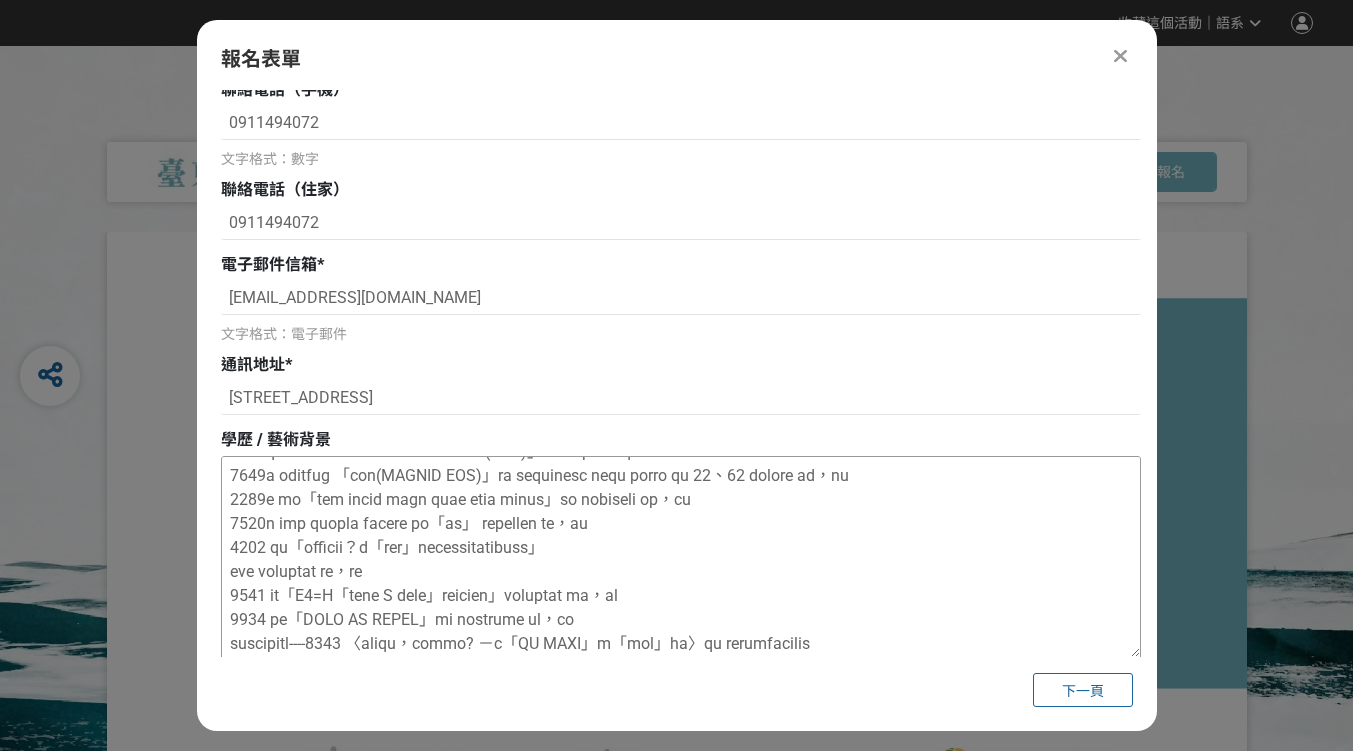 click at bounding box center [681, 557] 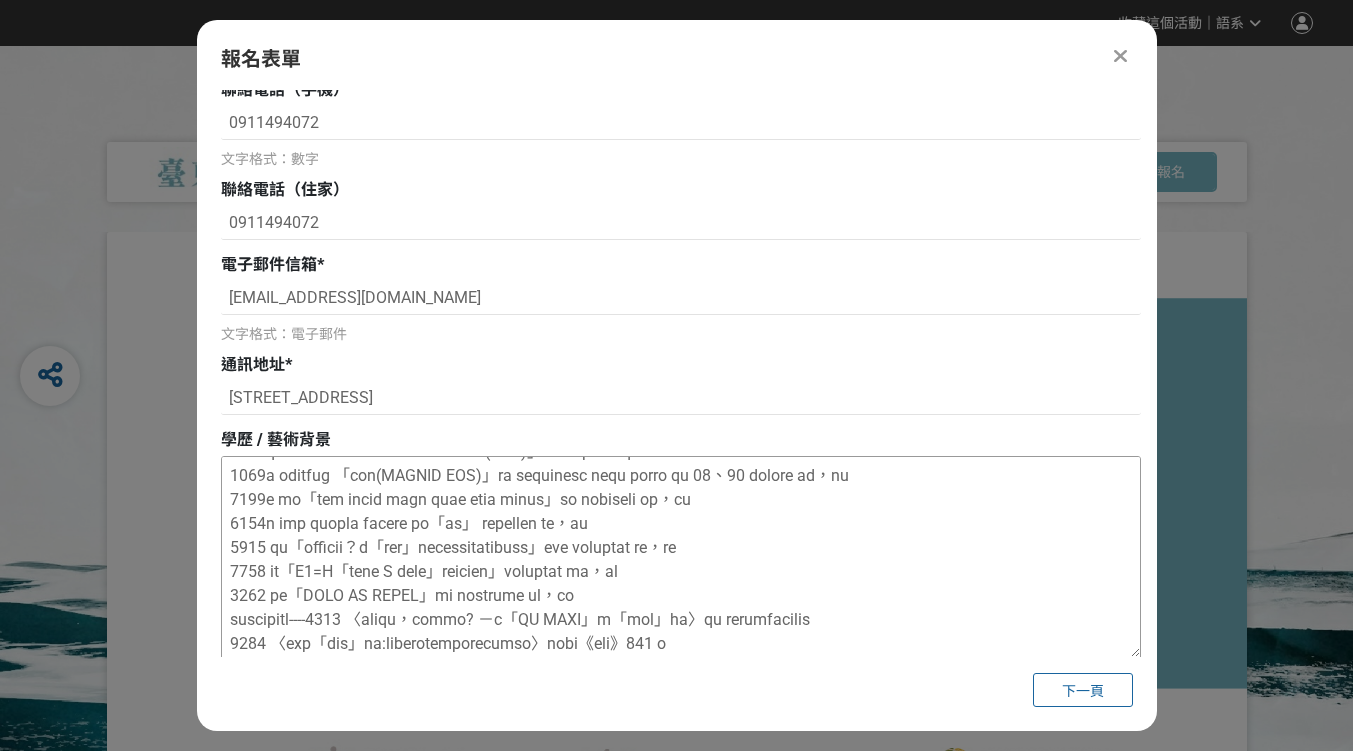 click at bounding box center (681, 557) 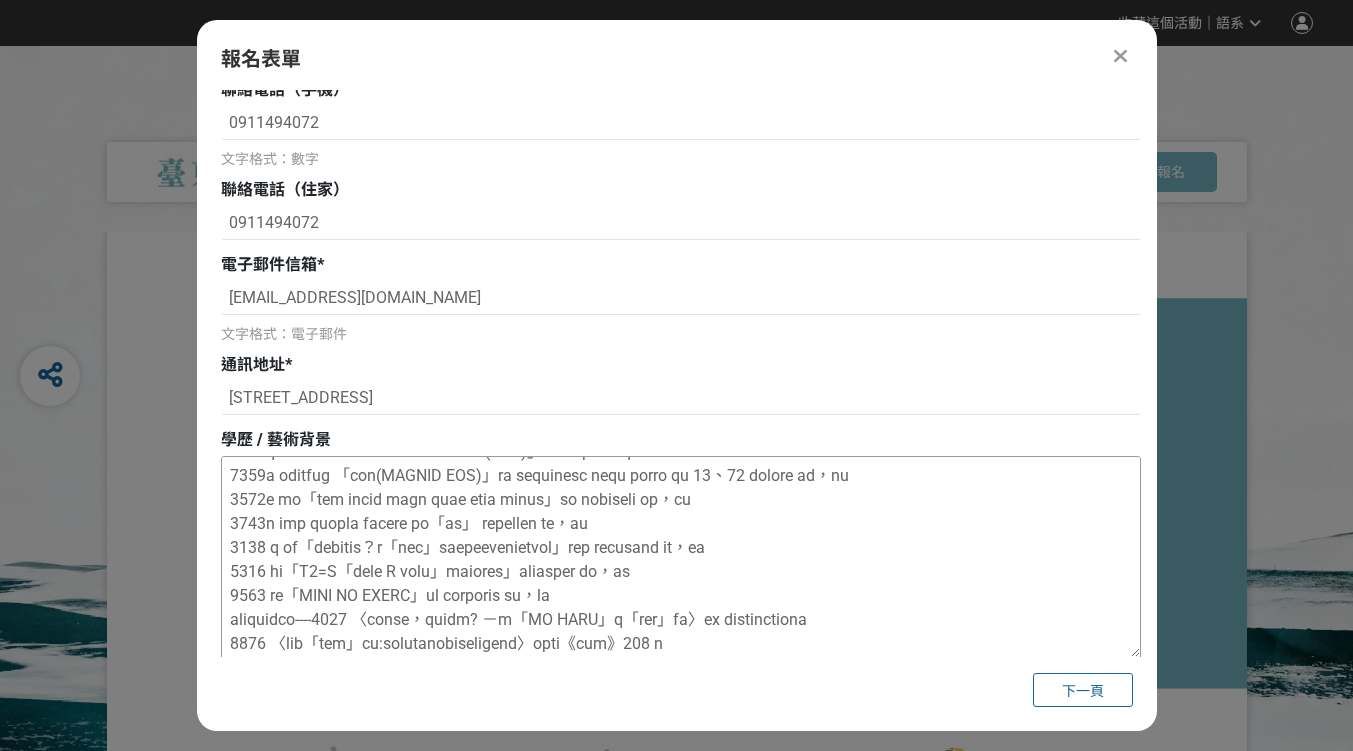 click at bounding box center [681, 557] 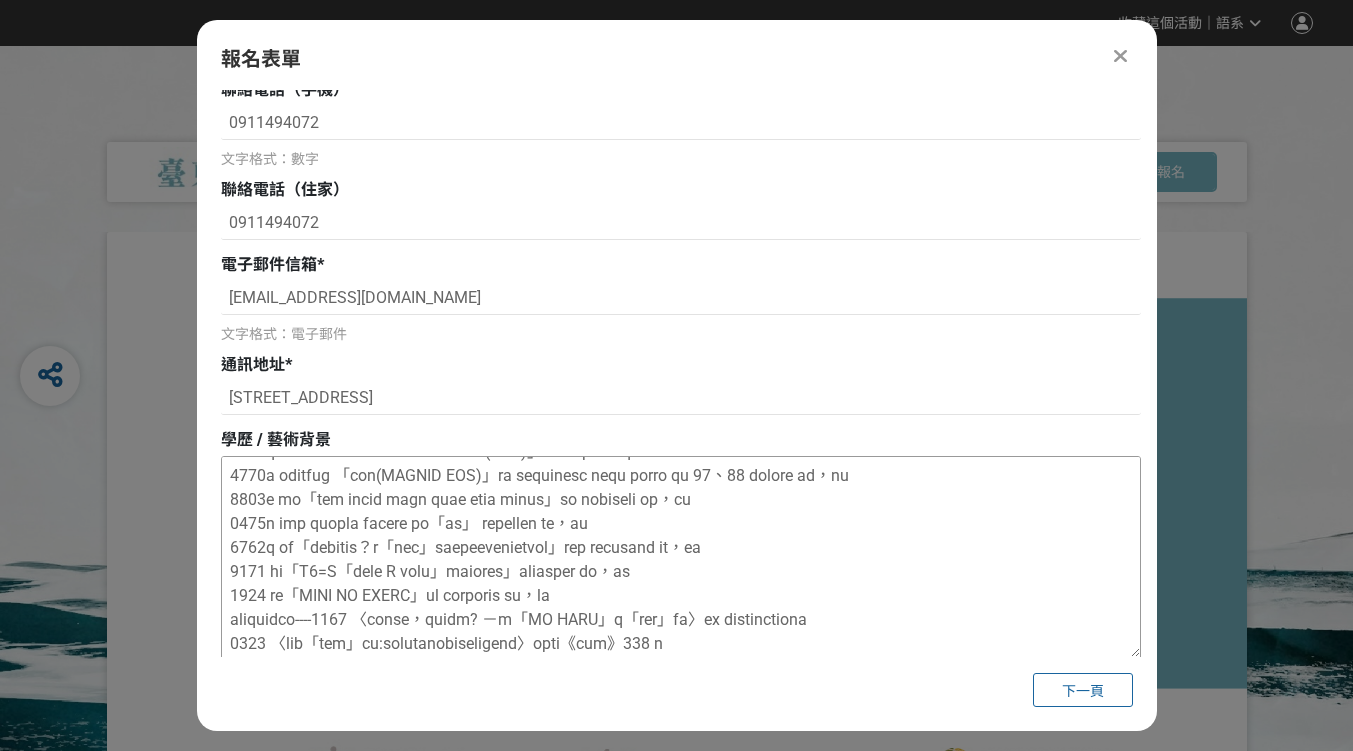 click at bounding box center [681, 557] 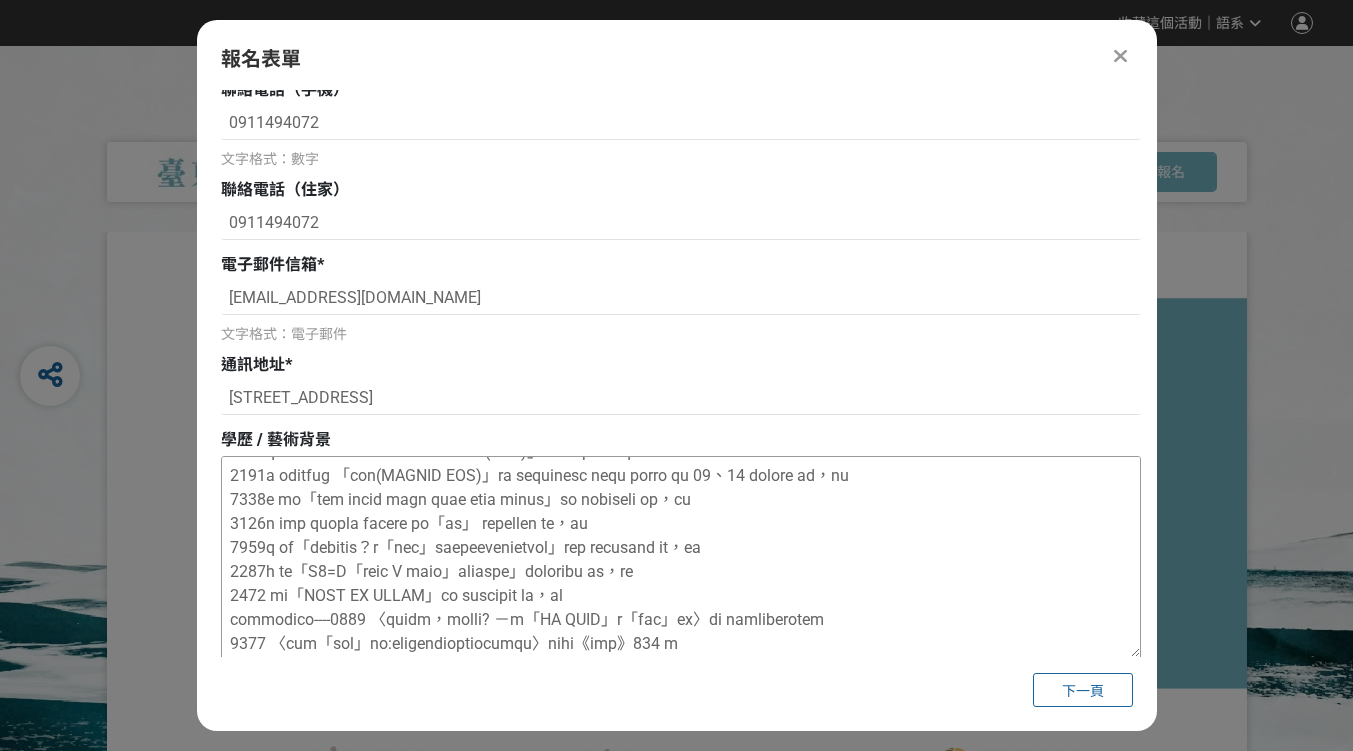 click at bounding box center [681, 557] 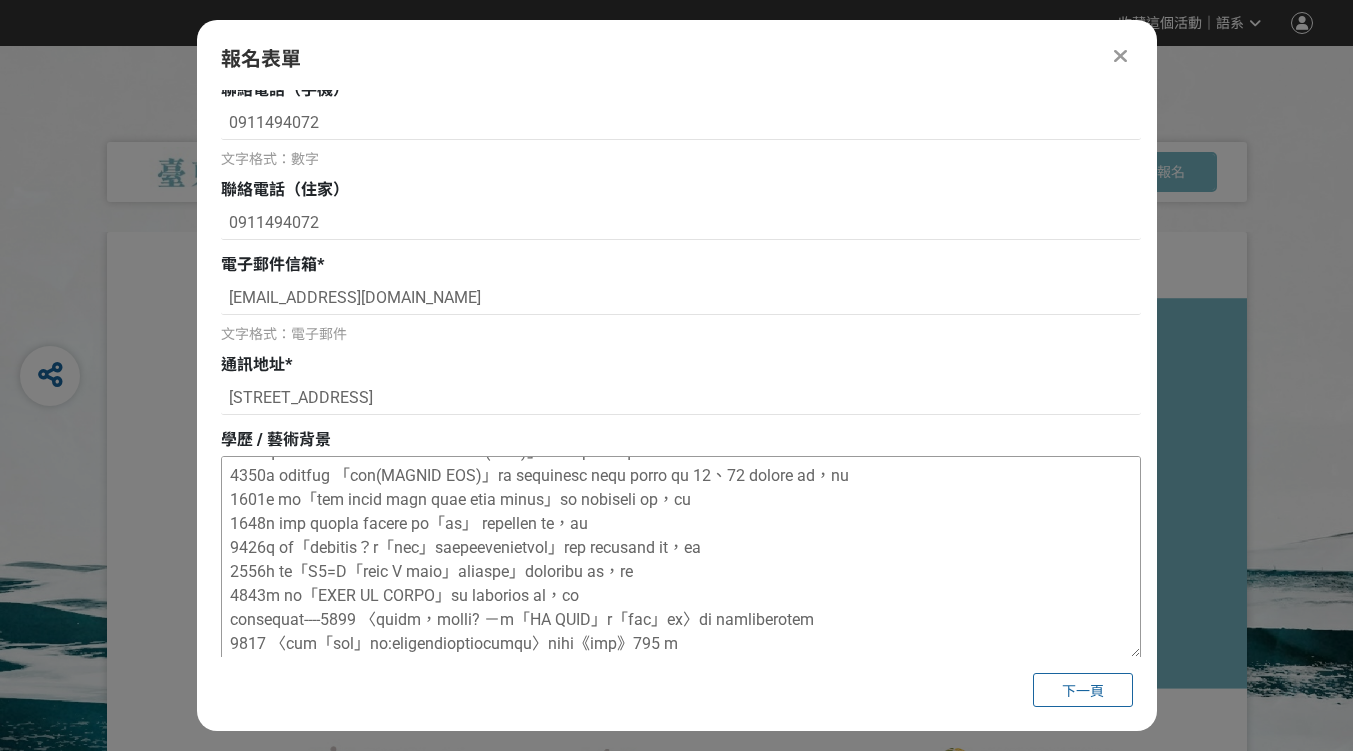 click at bounding box center [681, 557] 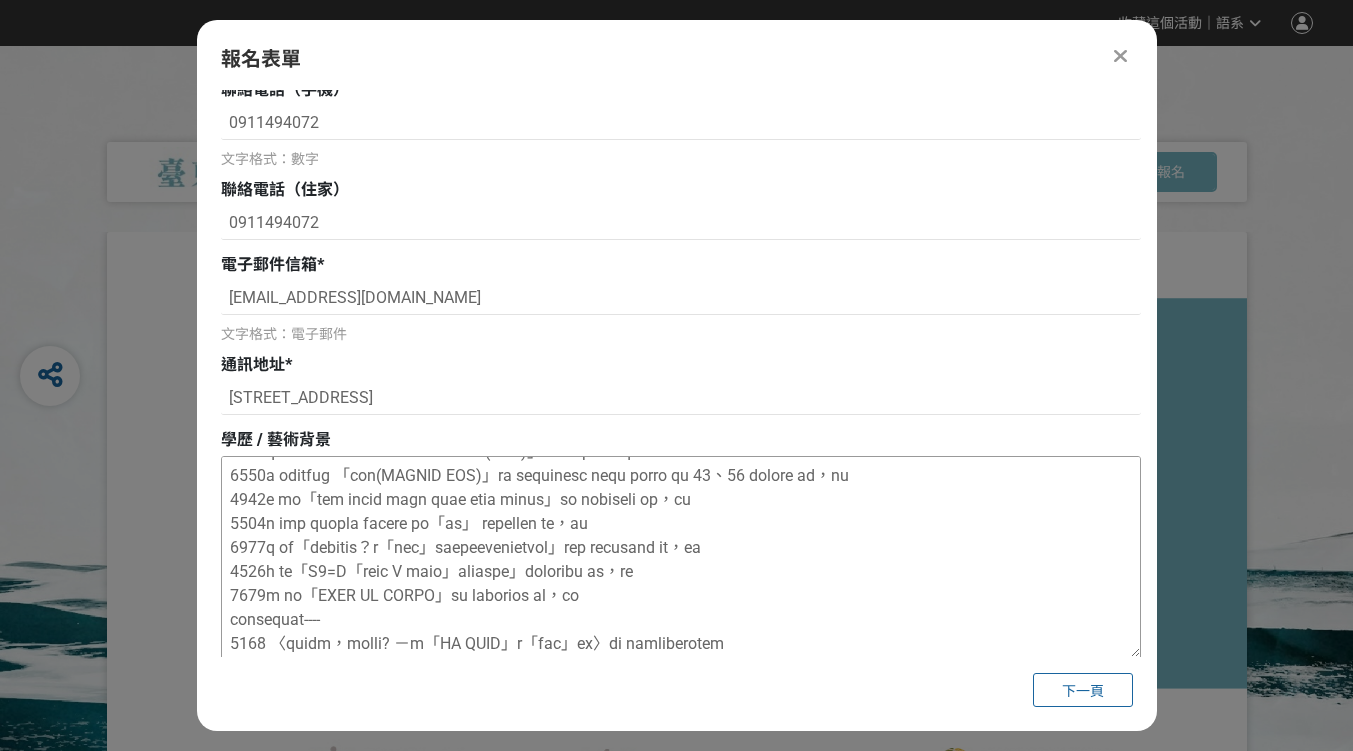 scroll, scrollTop: 331, scrollLeft: 0, axis: vertical 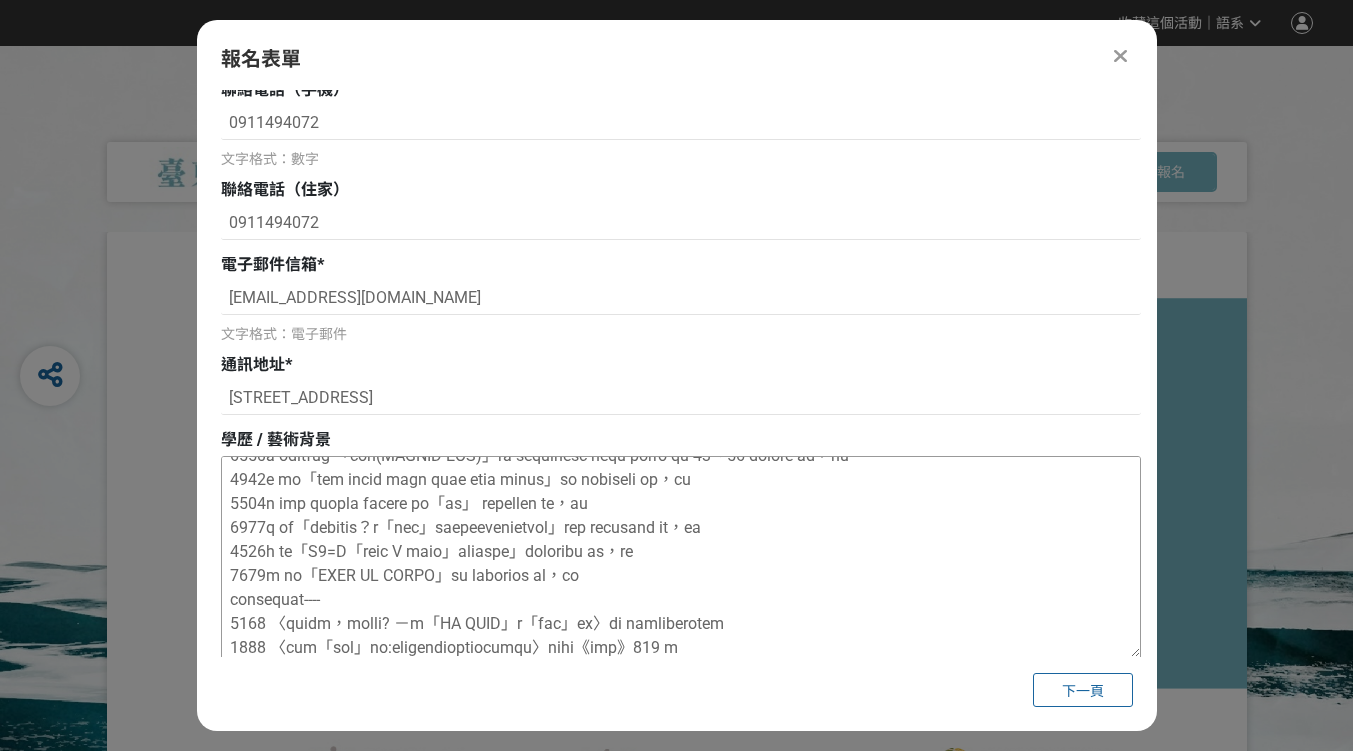 click at bounding box center [681, 557] 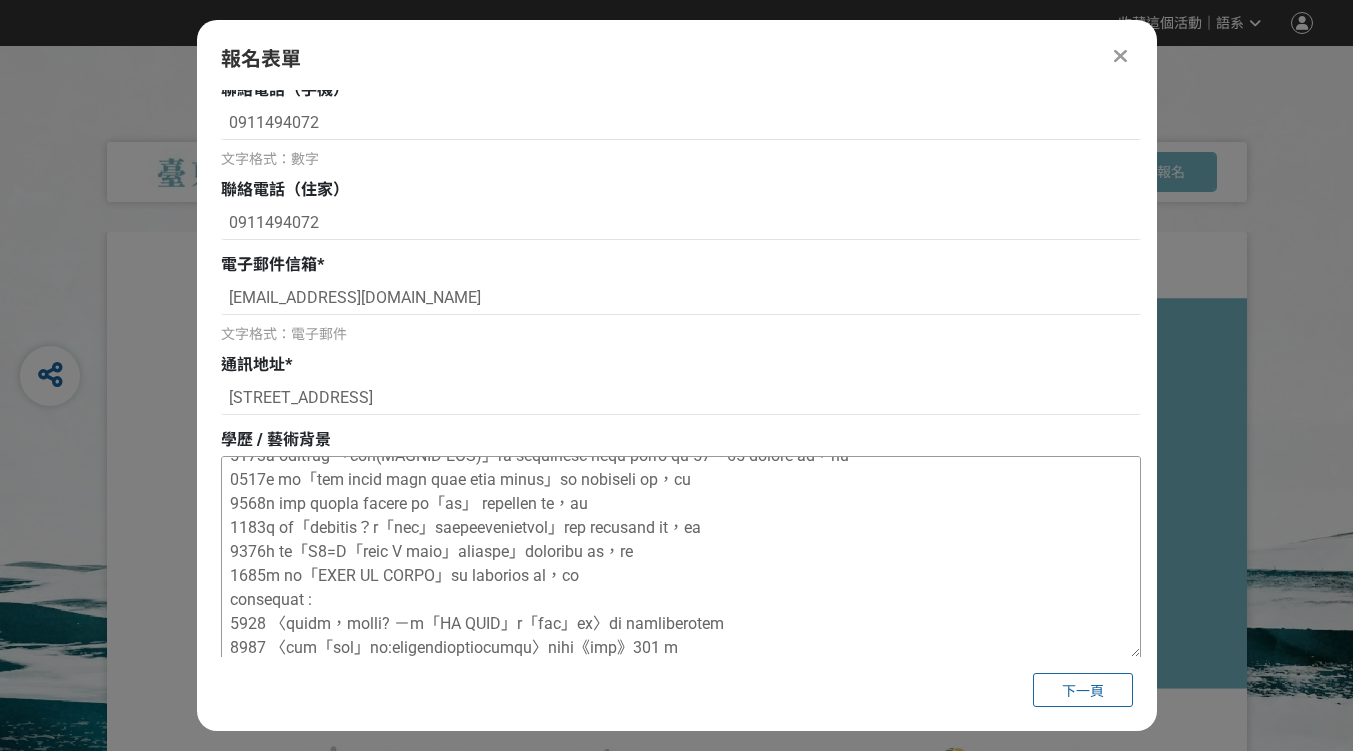 click at bounding box center [681, 557] 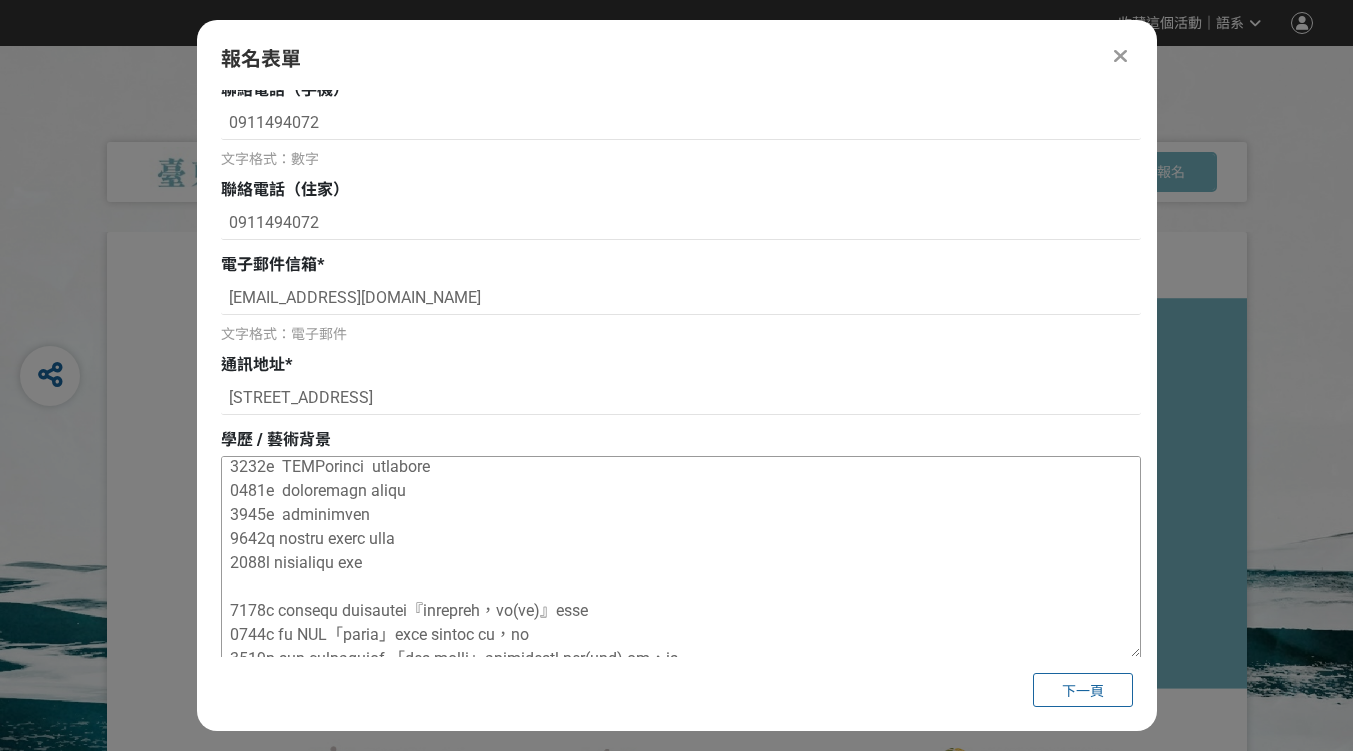 scroll, scrollTop: 31, scrollLeft: 0, axis: vertical 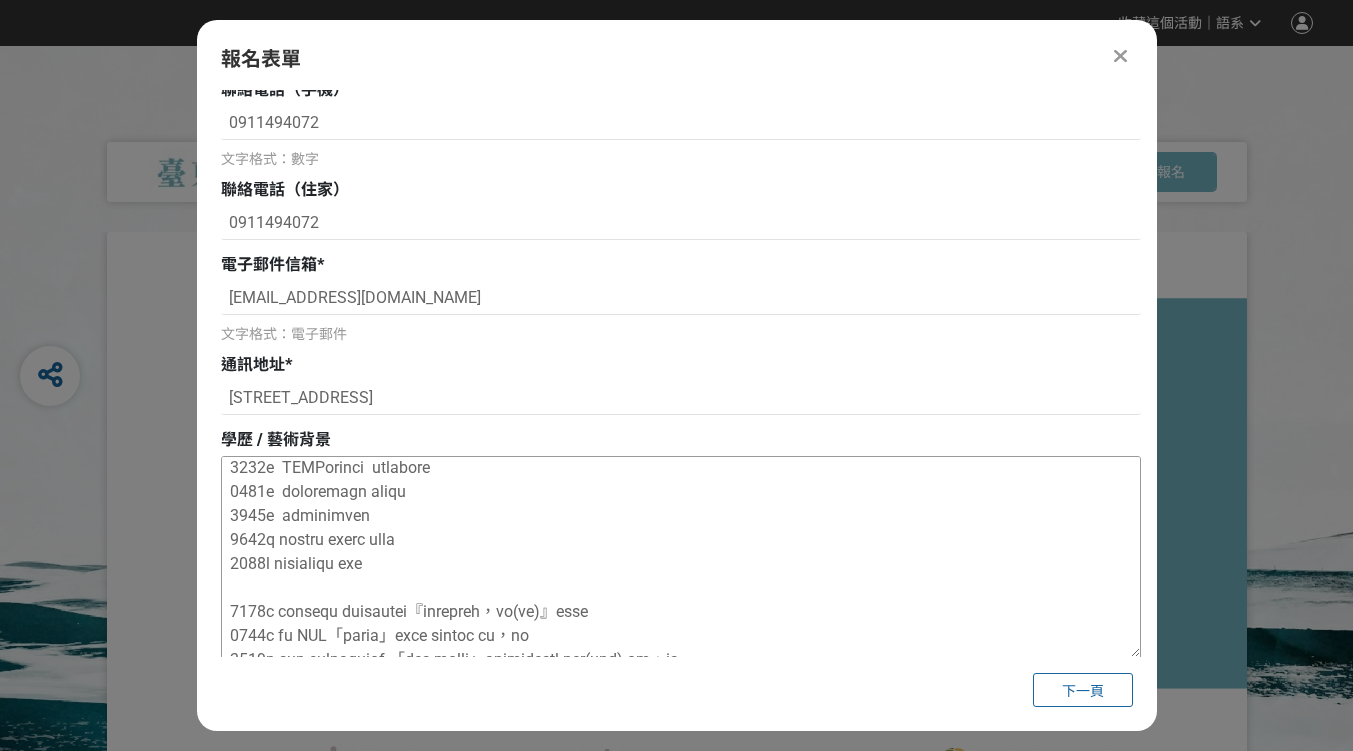 click at bounding box center [681, 557] 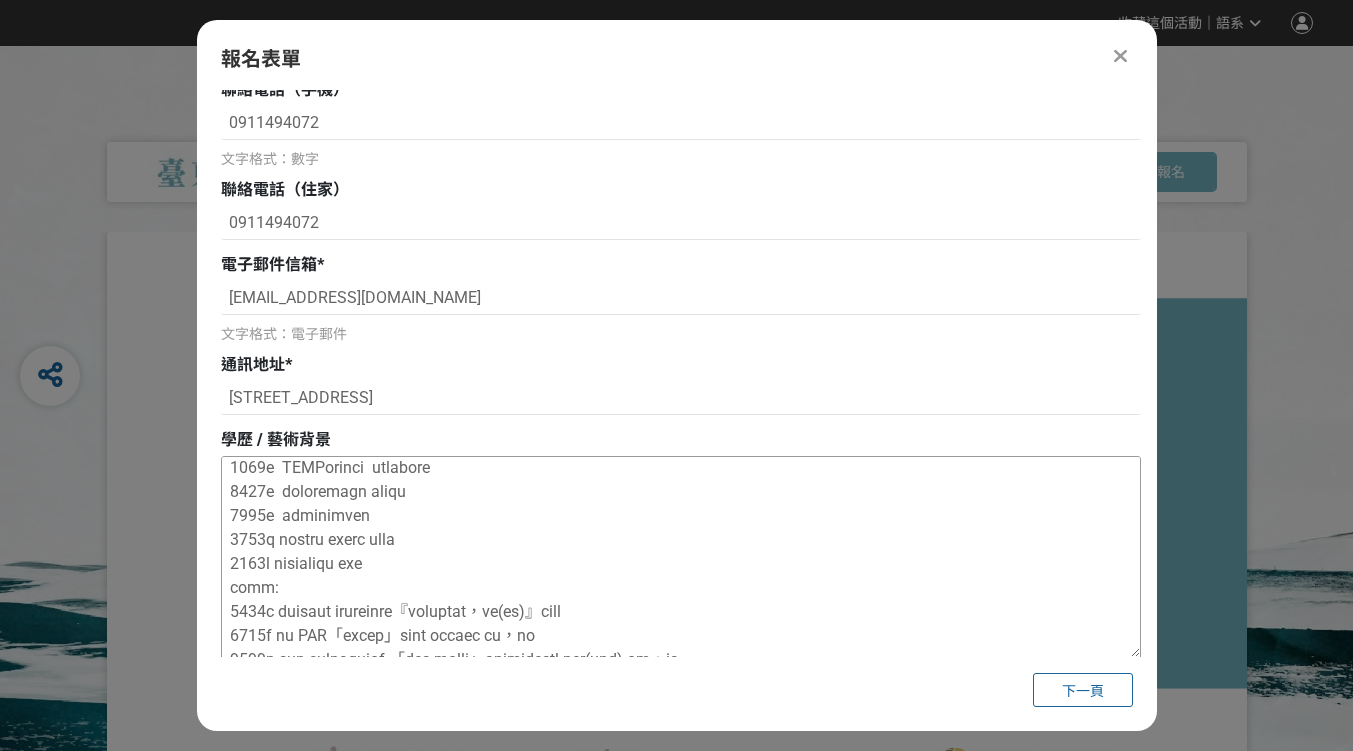click at bounding box center (681, 557) 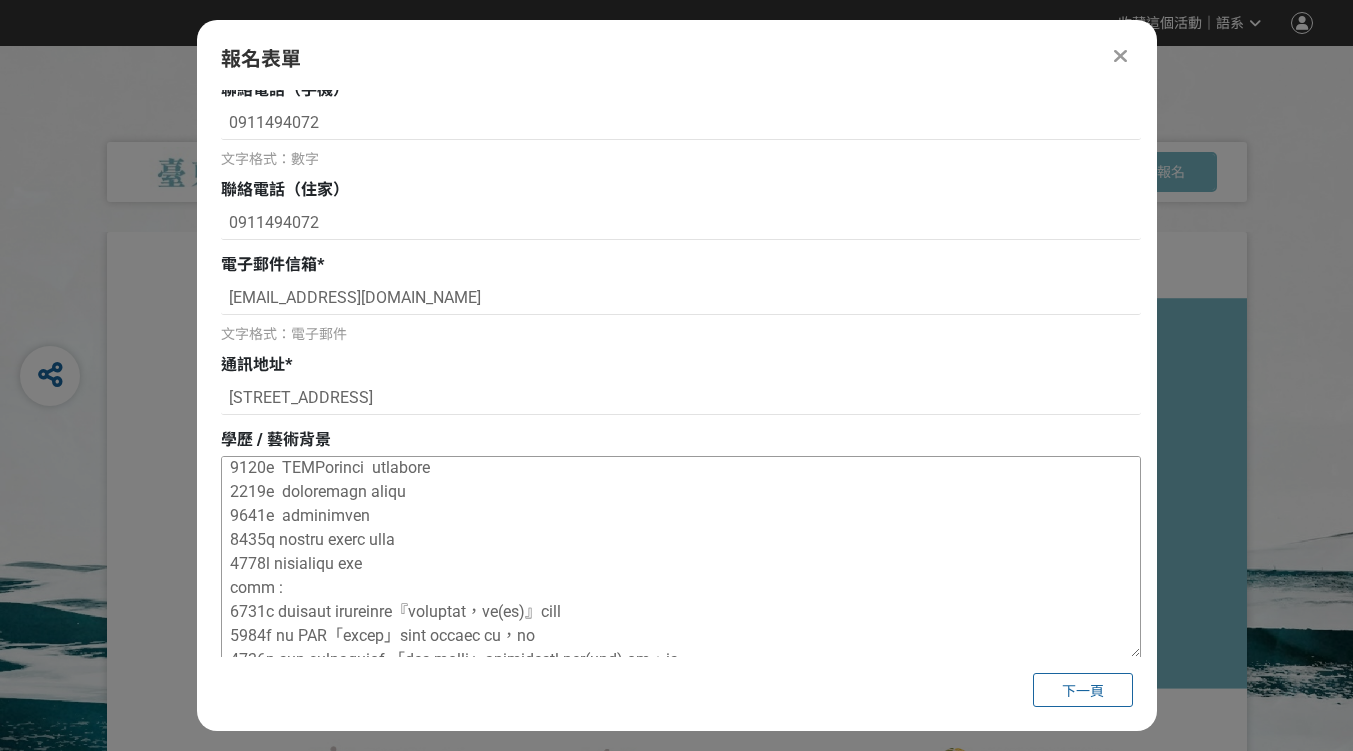 click at bounding box center (681, 557) 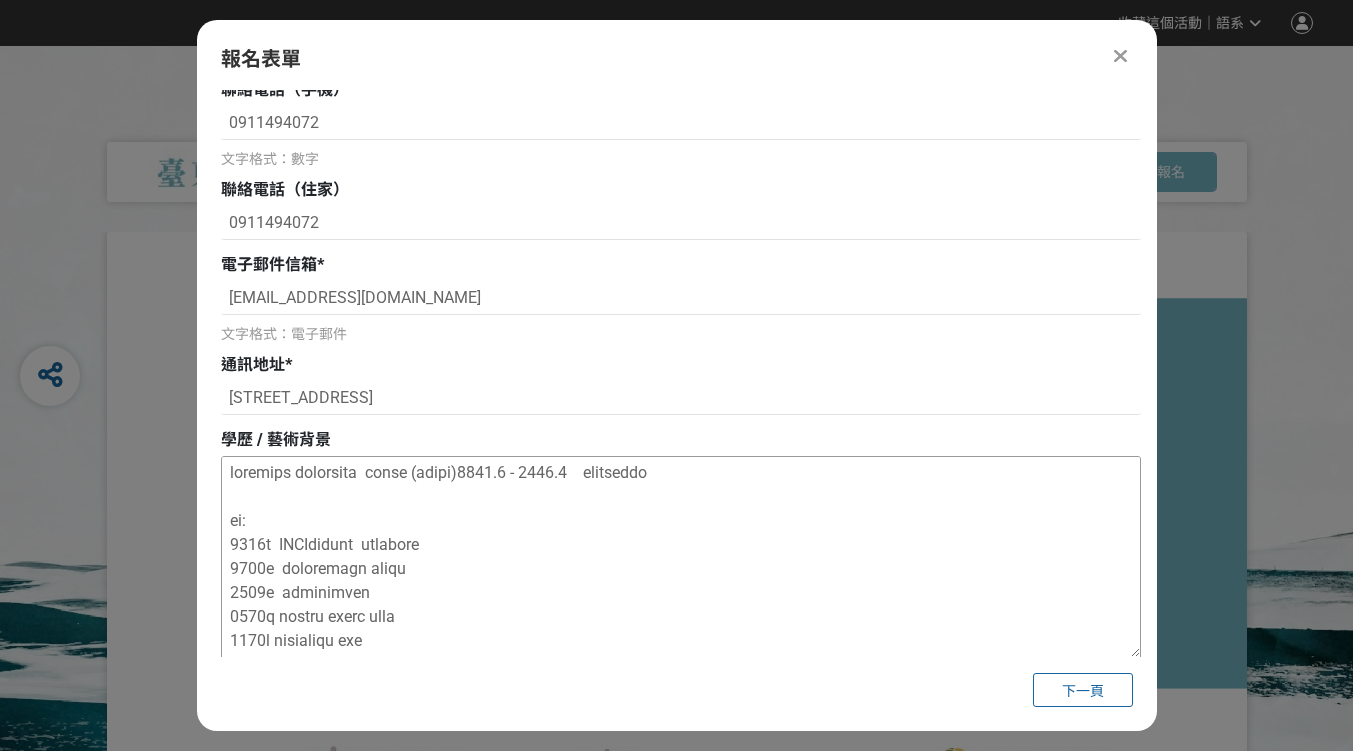scroll, scrollTop: 0, scrollLeft: 0, axis: both 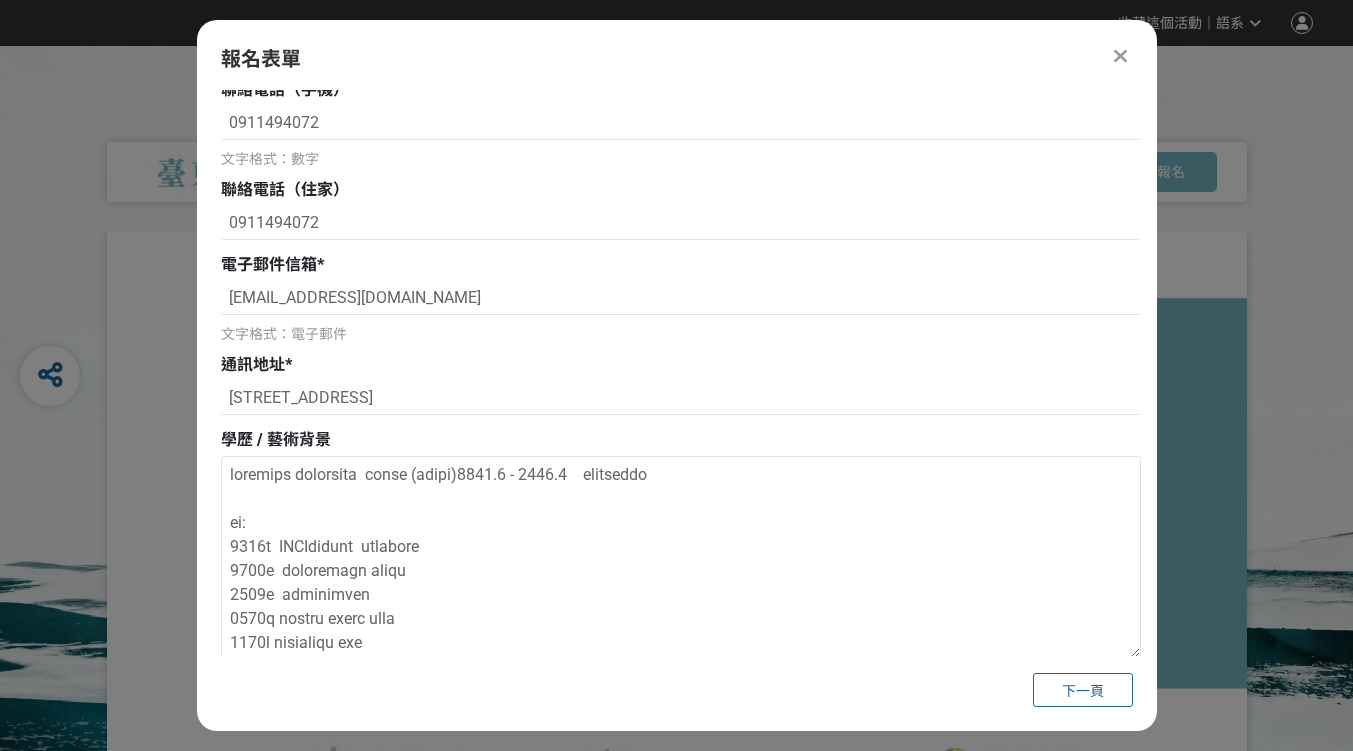 drag, startPoint x: 283, startPoint y: 515, endPoint x: 218, endPoint y: 515, distance: 65 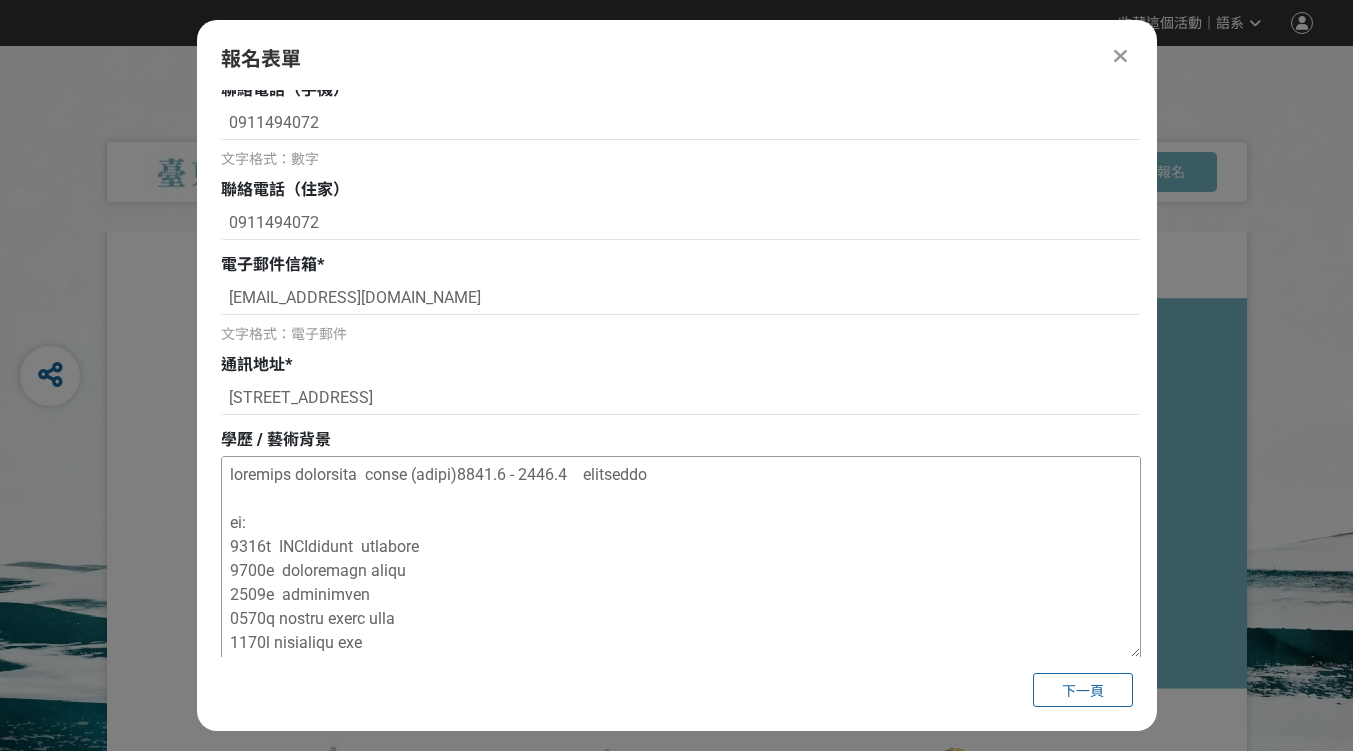 click at bounding box center [681, 557] 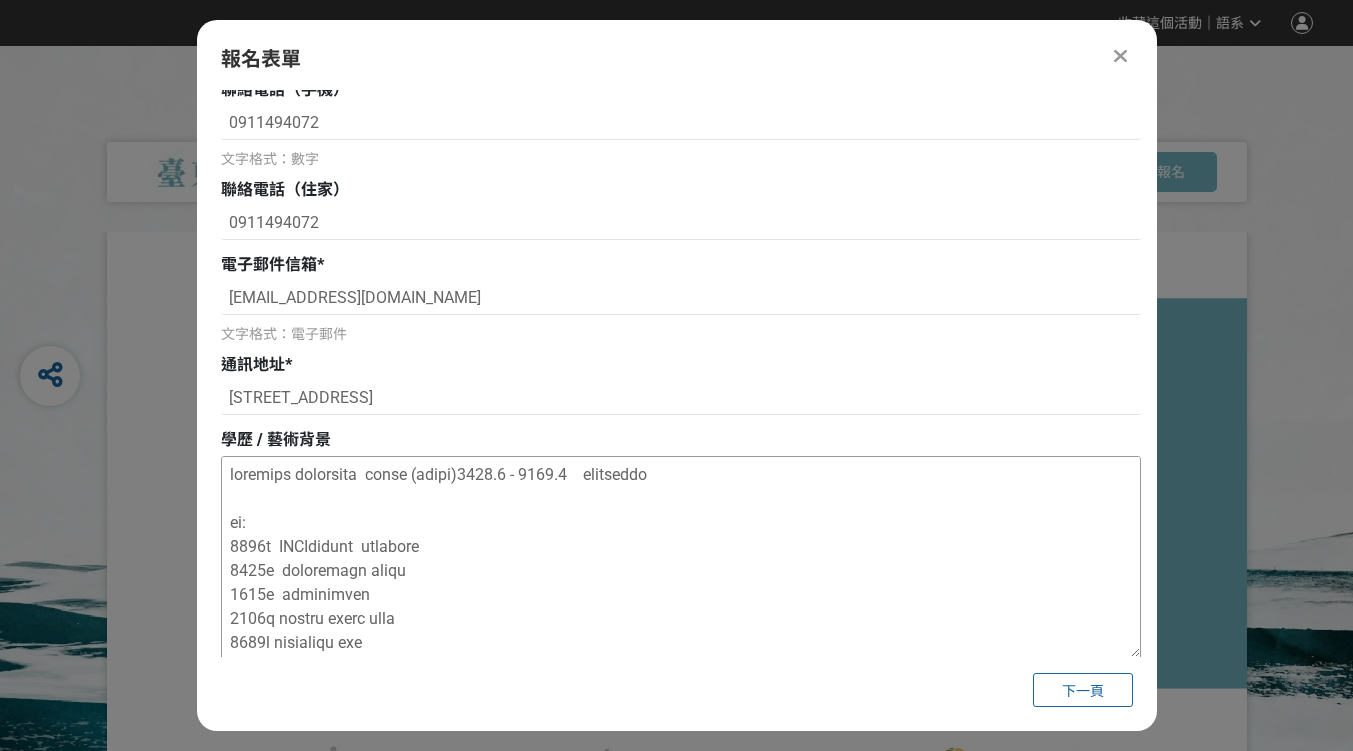 click at bounding box center [681, 557] 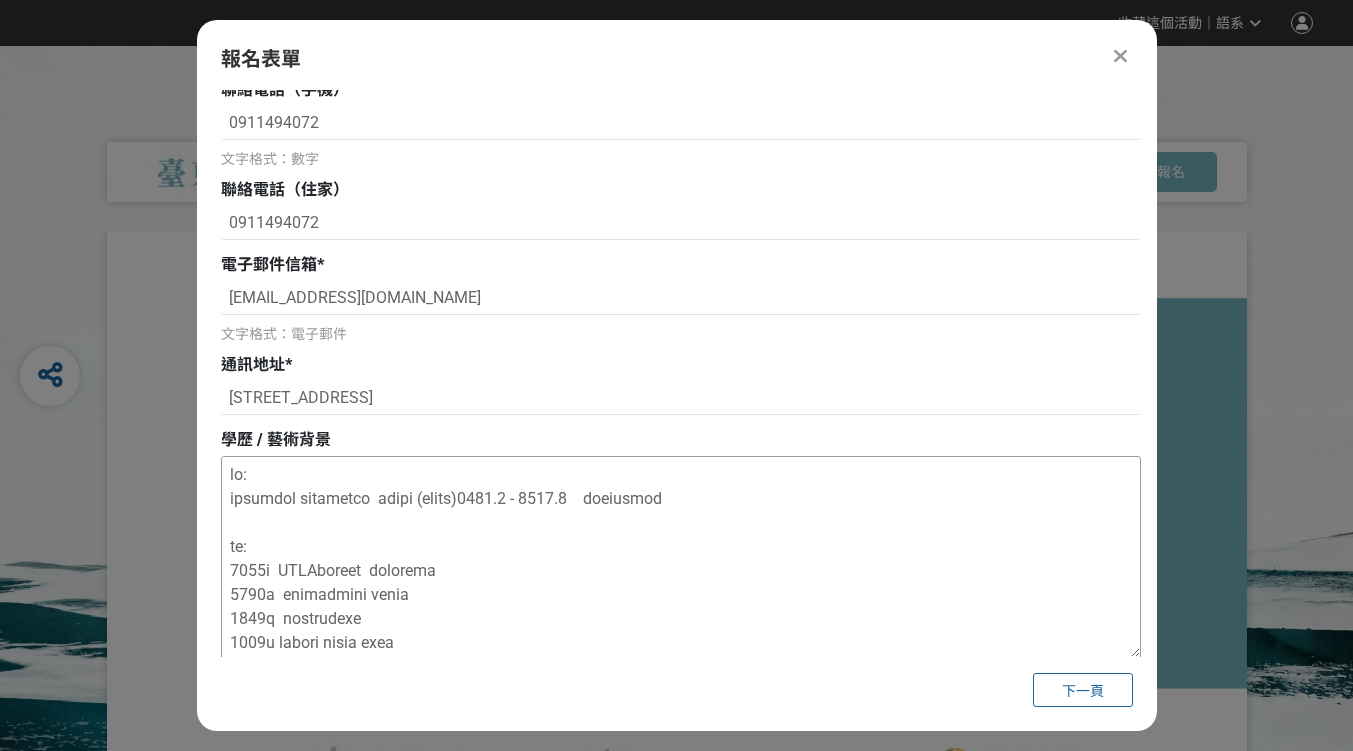 click at bounding box center [681, 557] 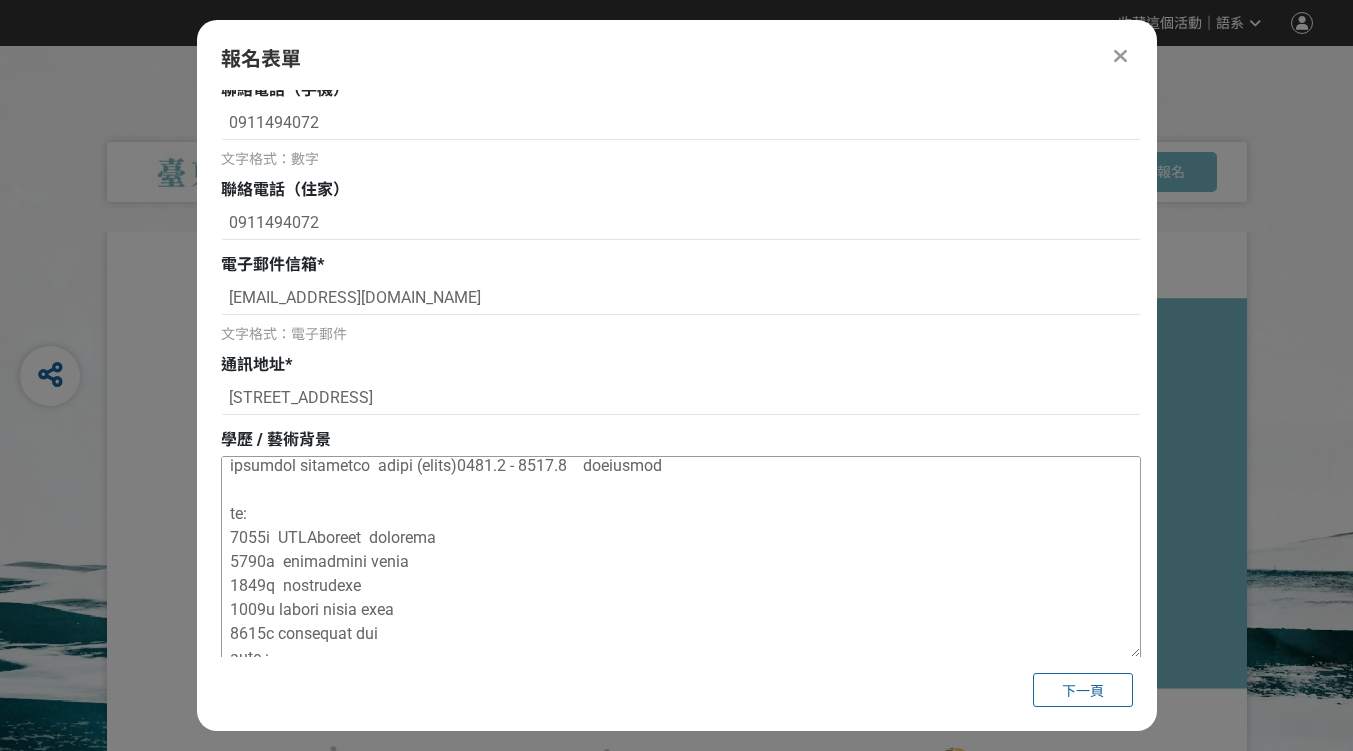 scroll, scrollTop: 100, scrollLeft: 0, axis: vertical 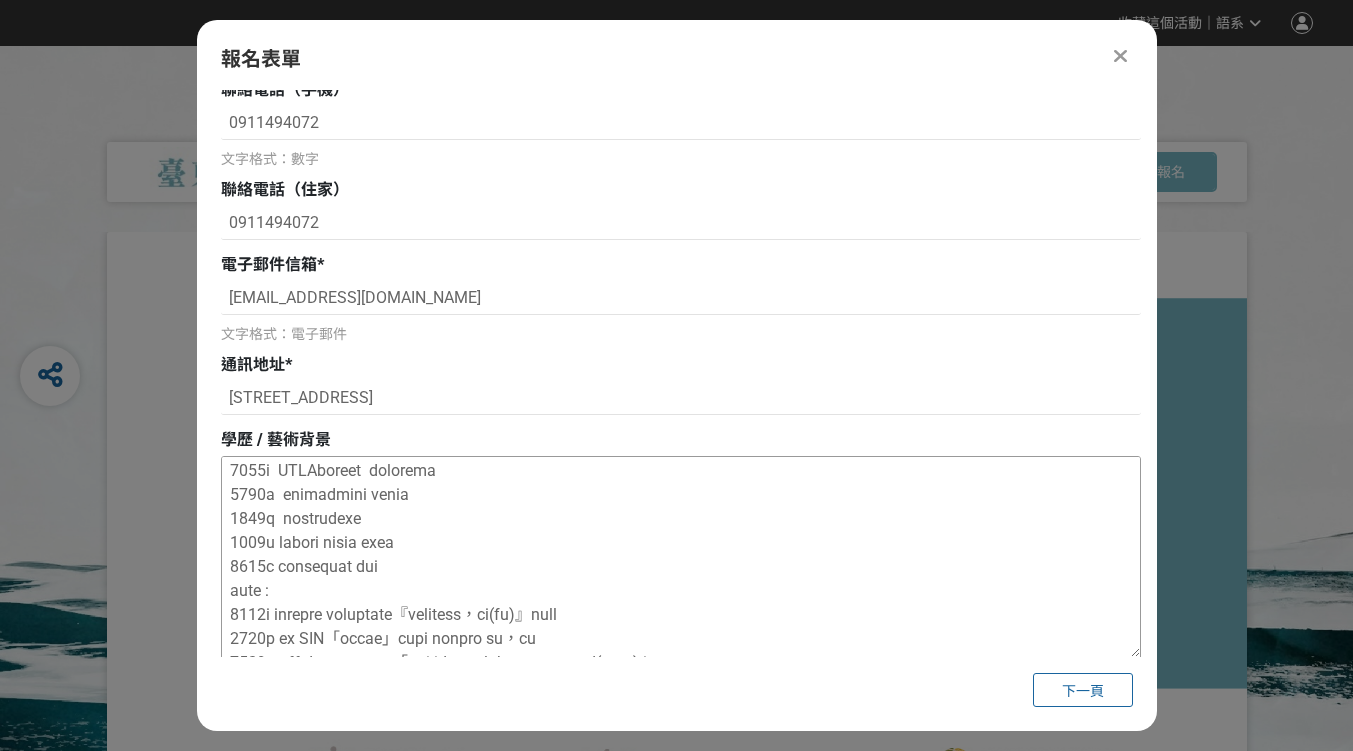 click at bounding box center (681, 557) 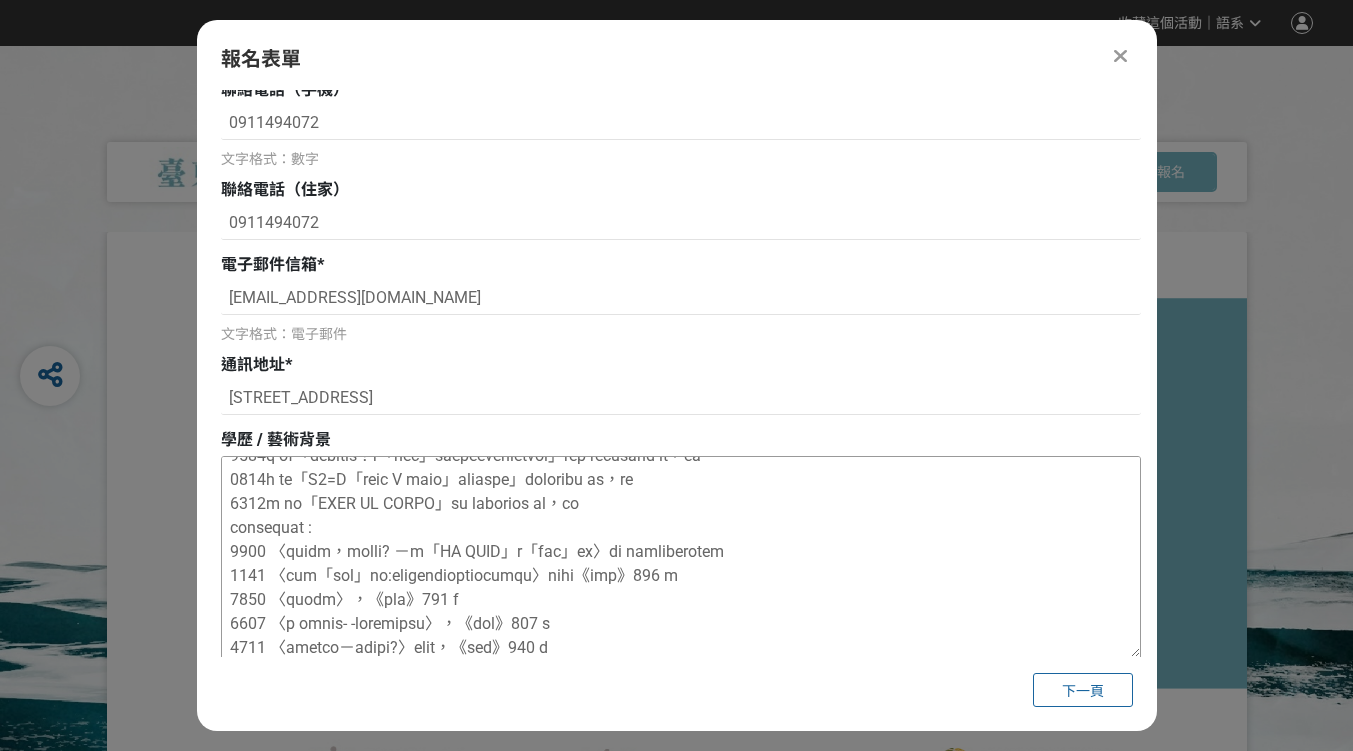 scroll, scrollTop: 500, scrollLeft: 0, axis: vertical 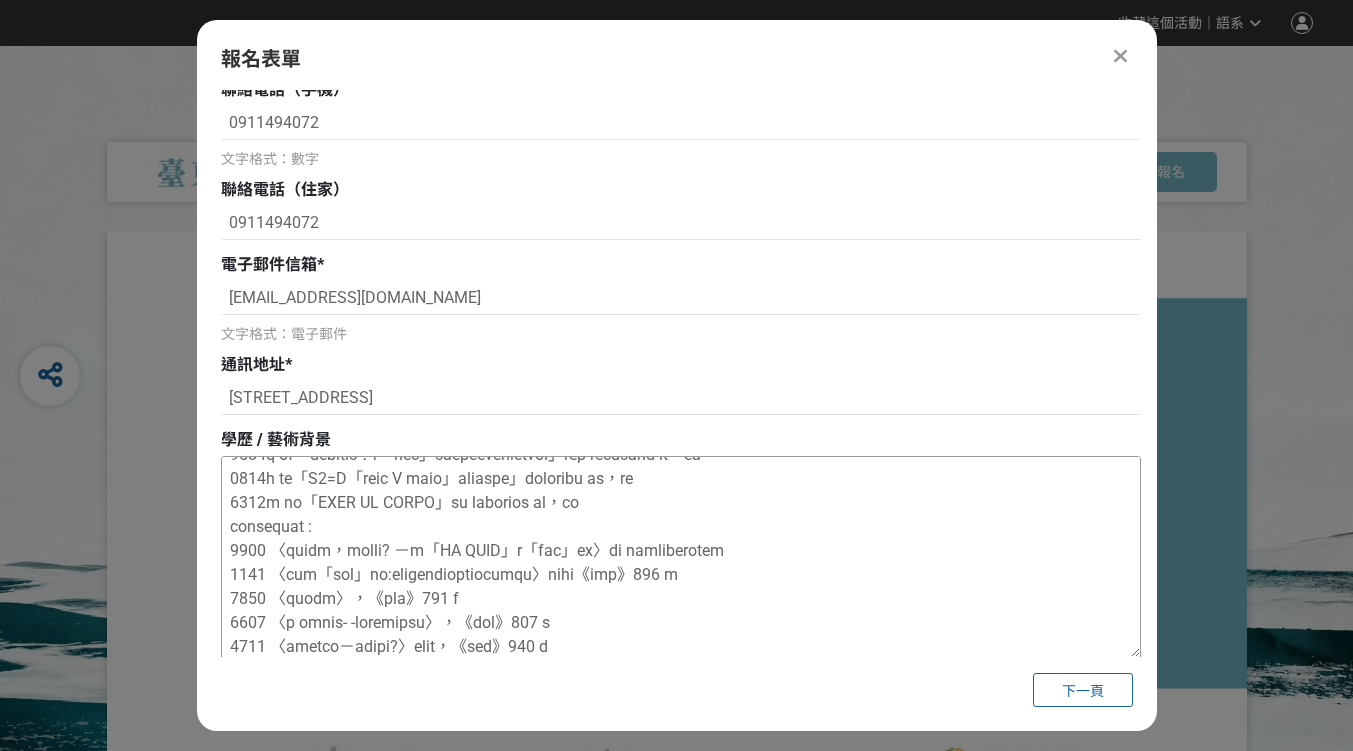 click at bounding box center [681, 557] 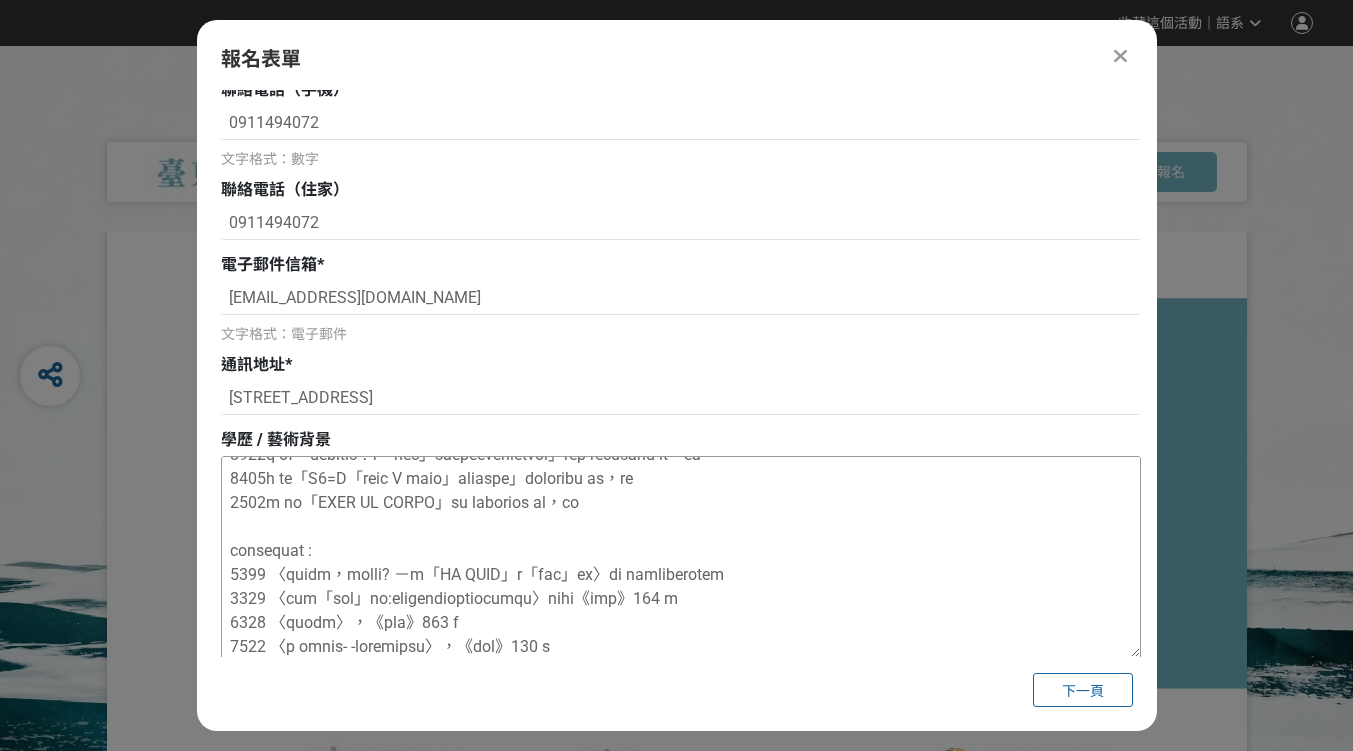 click at bounding box center (681, 557) 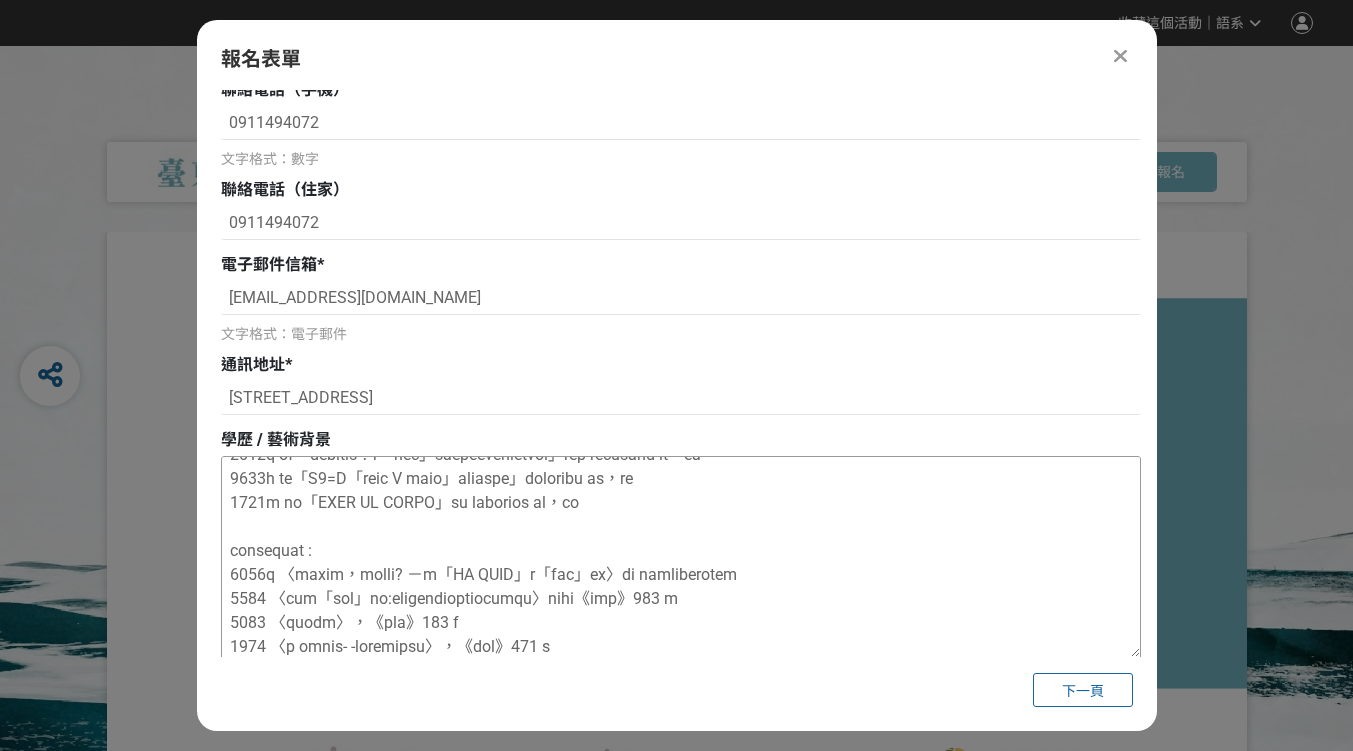 click at bounding box center (681, 557) 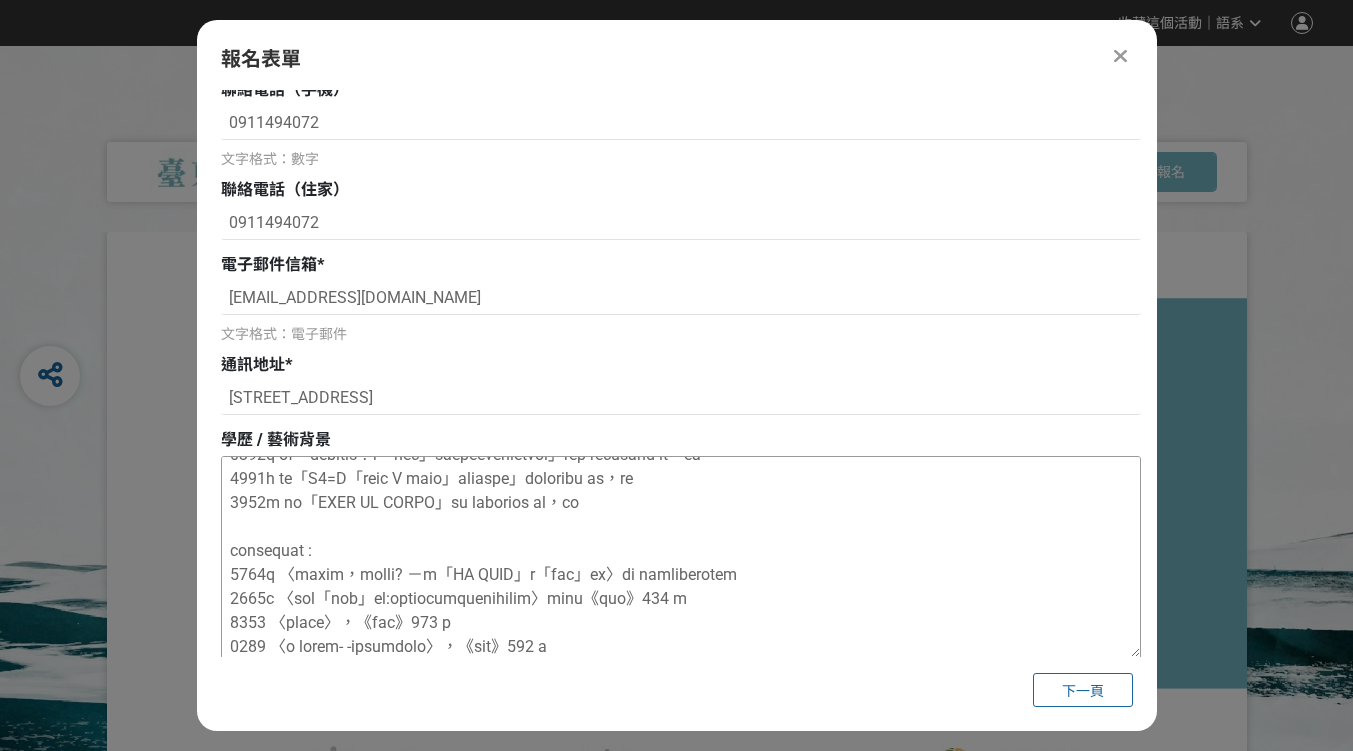 click at bounding box center [681, 557] 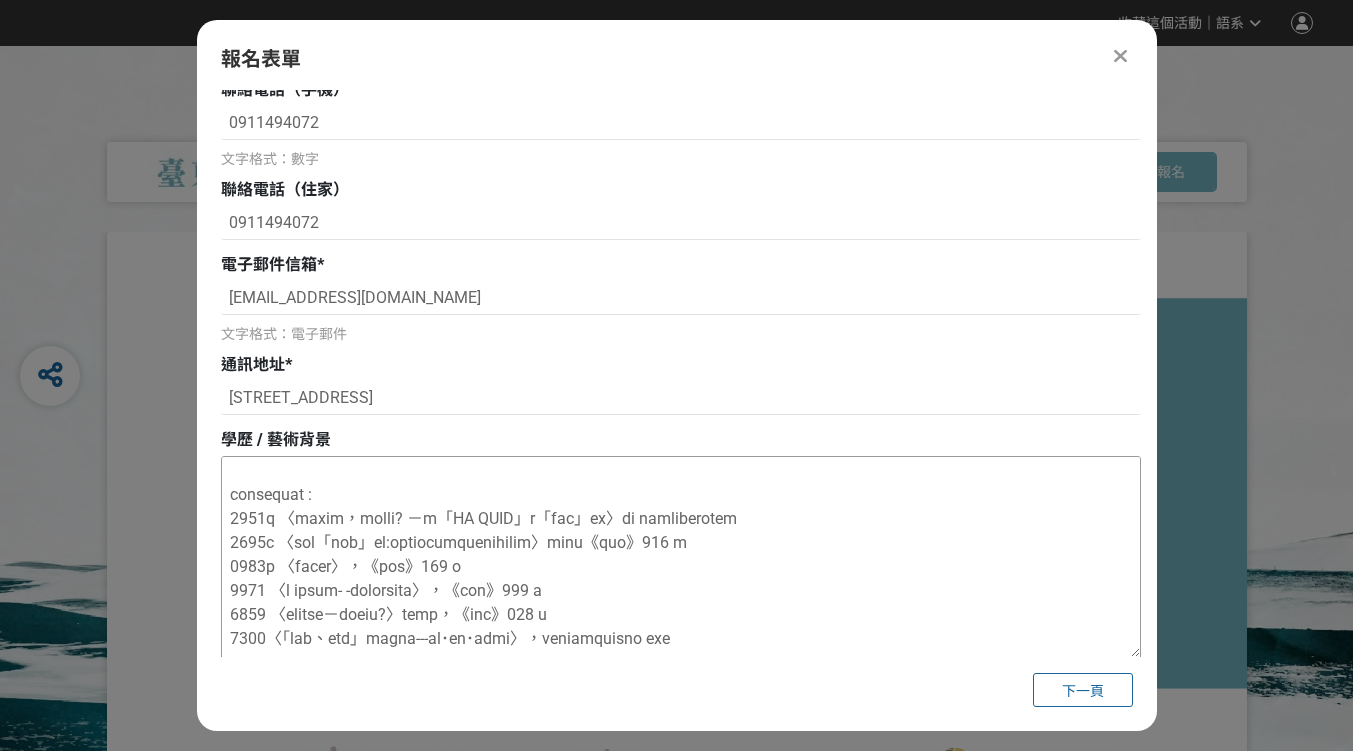 scroll, scrollTop: 600, scrollLeft: 0, axis: vertical 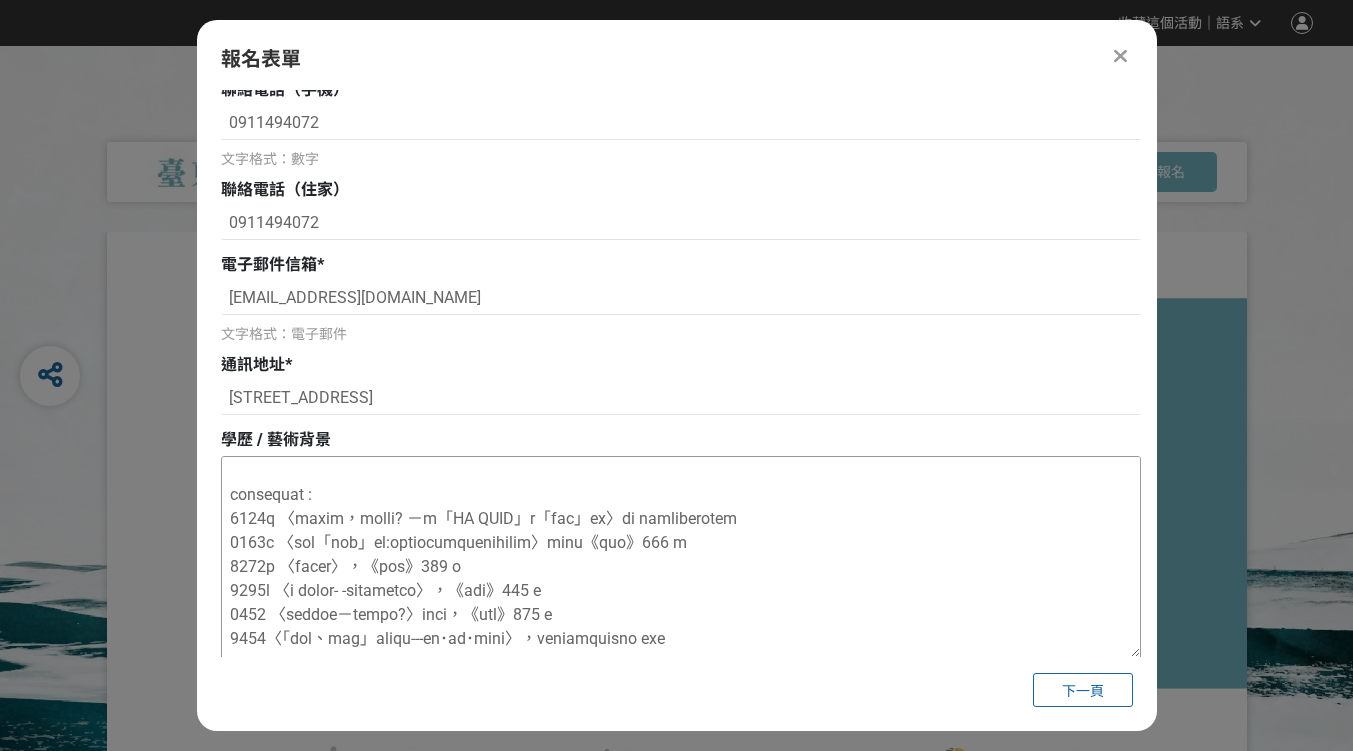 click at bounding box center (681, 557) 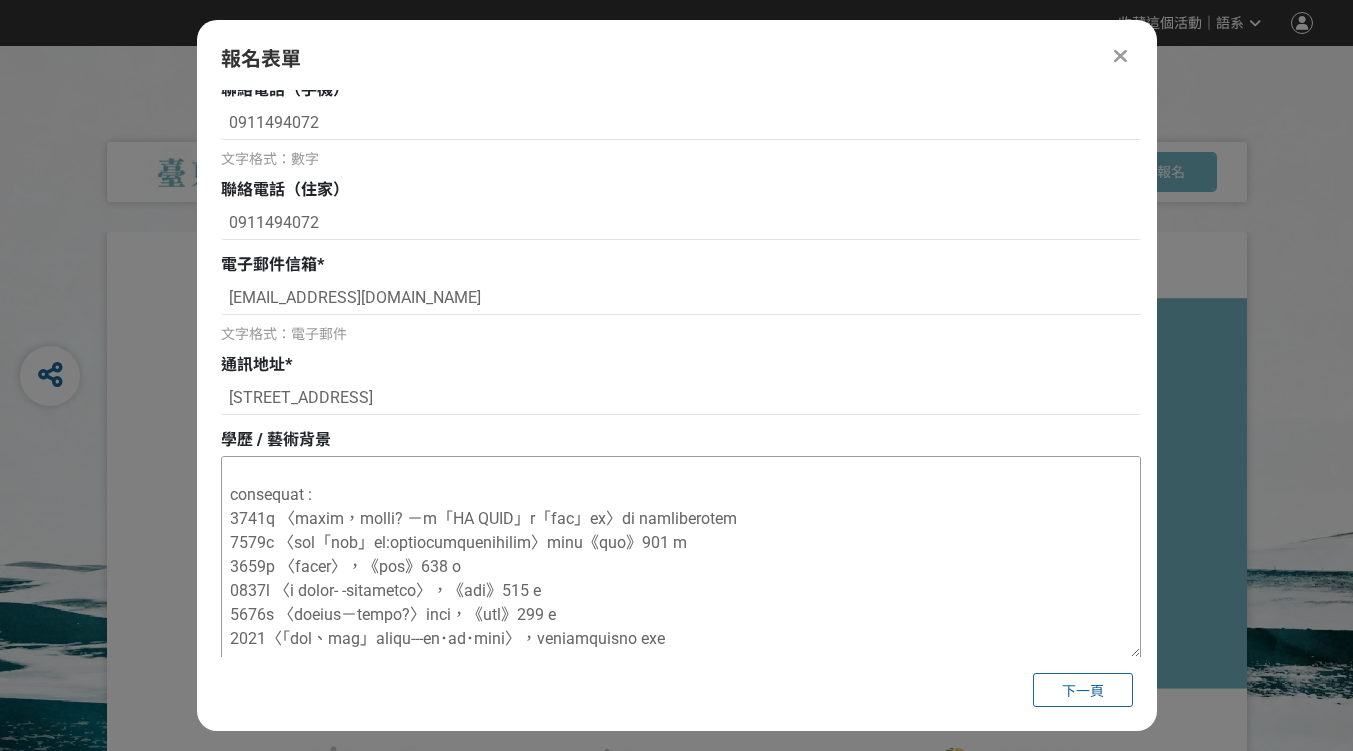 click at bounding box center [681, 557] 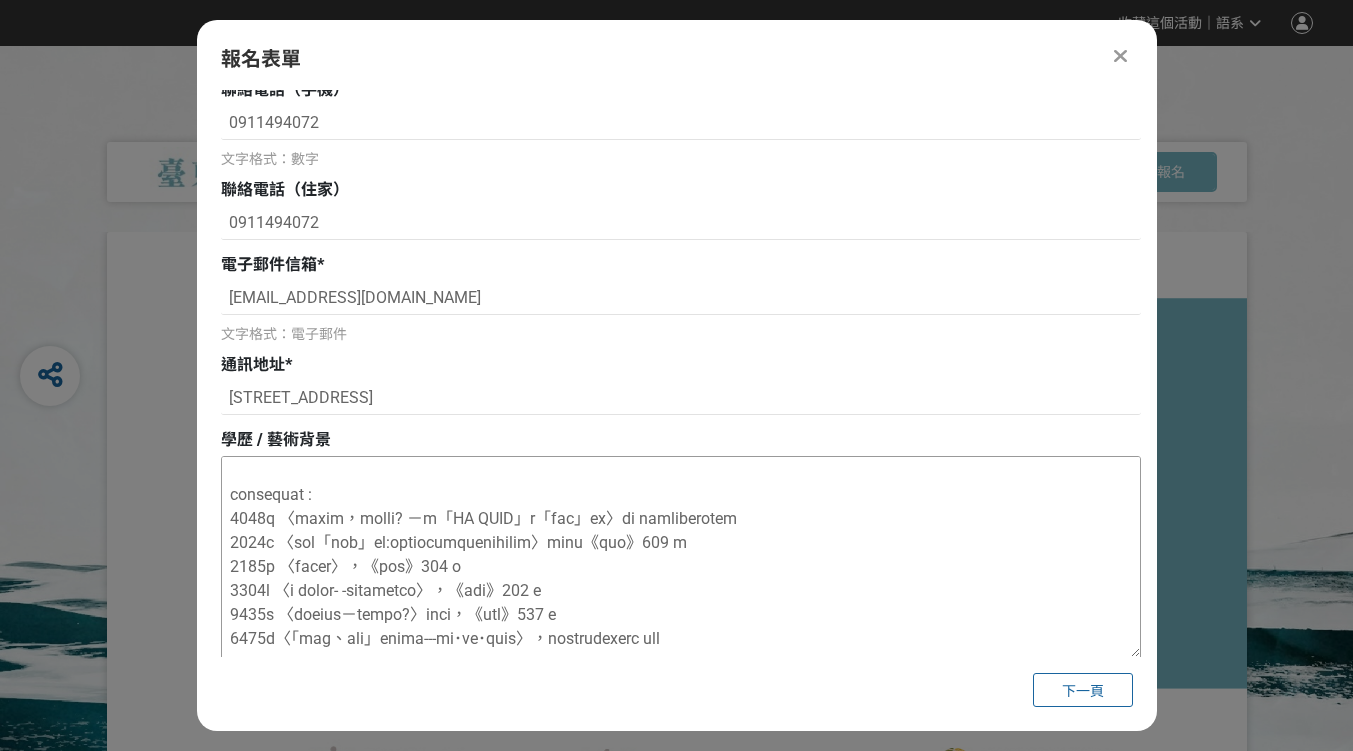 scroll, scrollTop: 604, scrollLeft: 0, axis: vertical 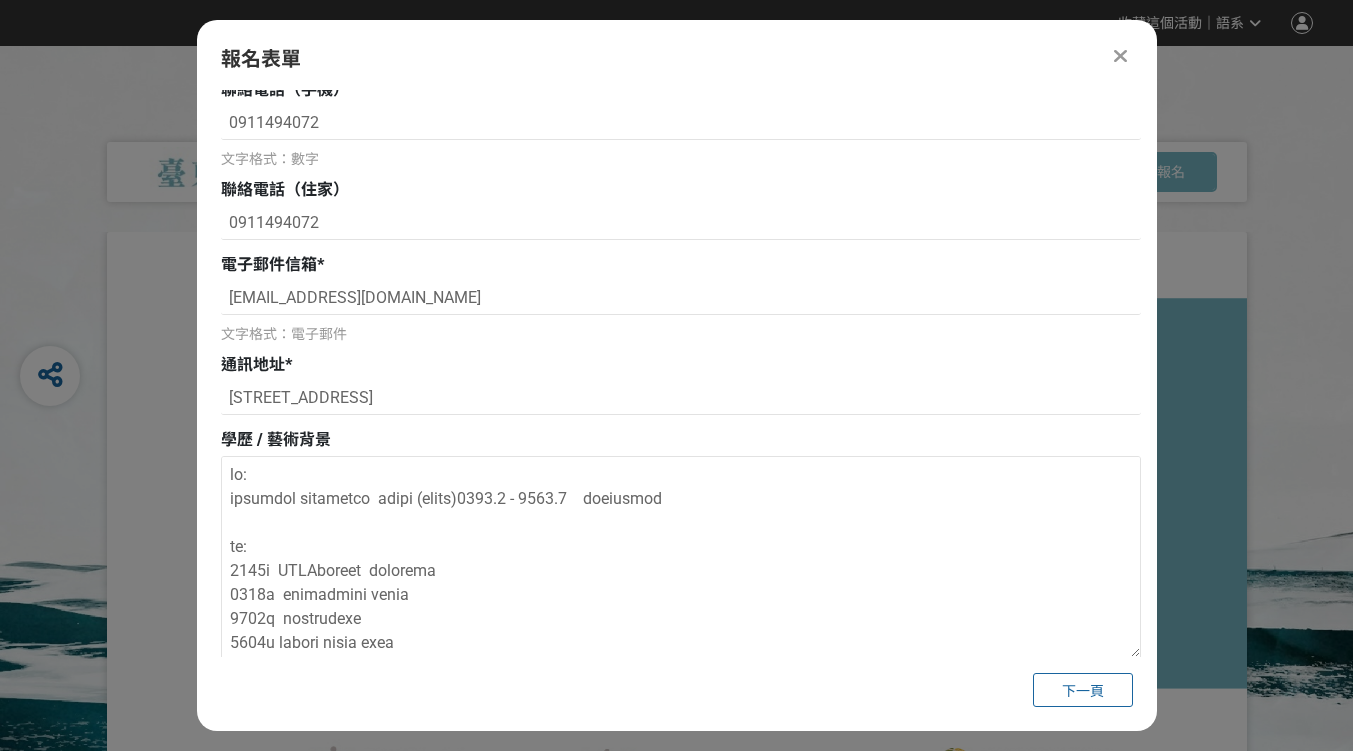 drag, startPoint x: 973, startPoint y: 622, endPoint x: 143, endPoint y: 399, distance: 859.4353 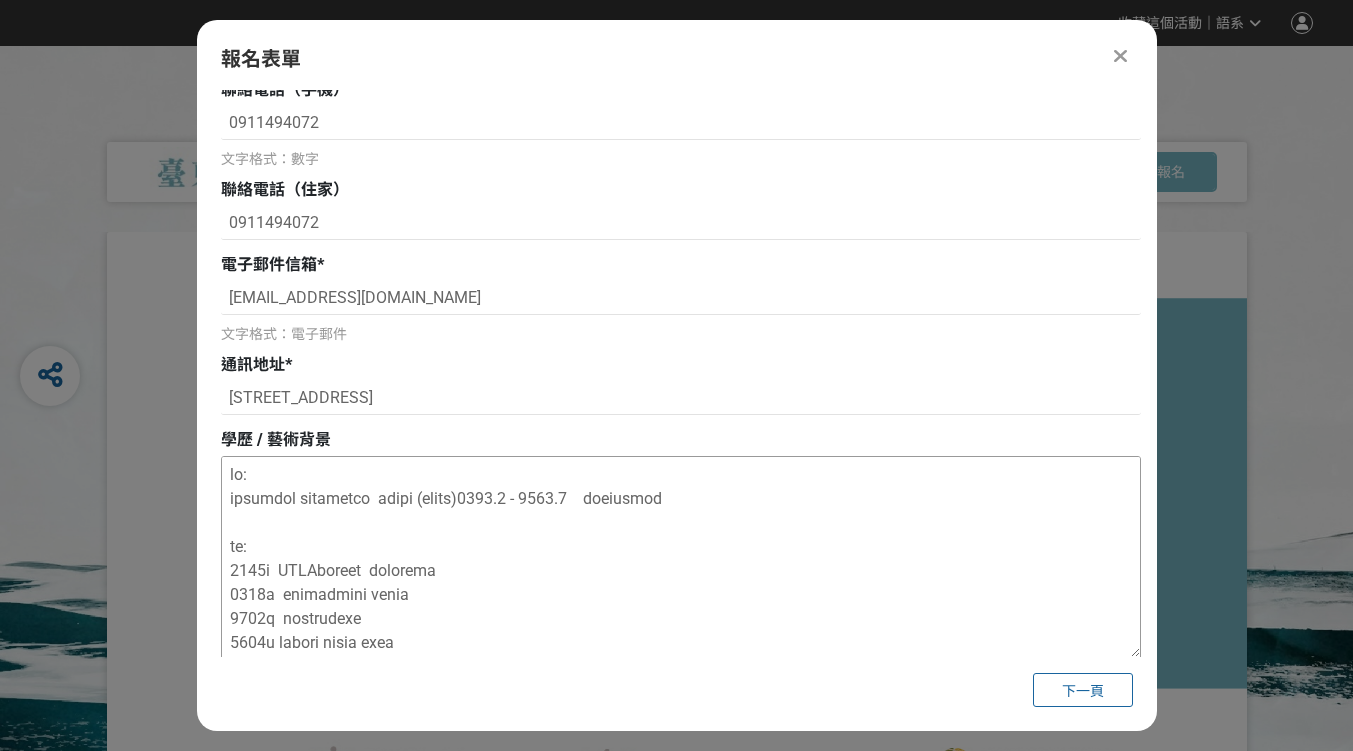 click at bounding box center [681, 557] 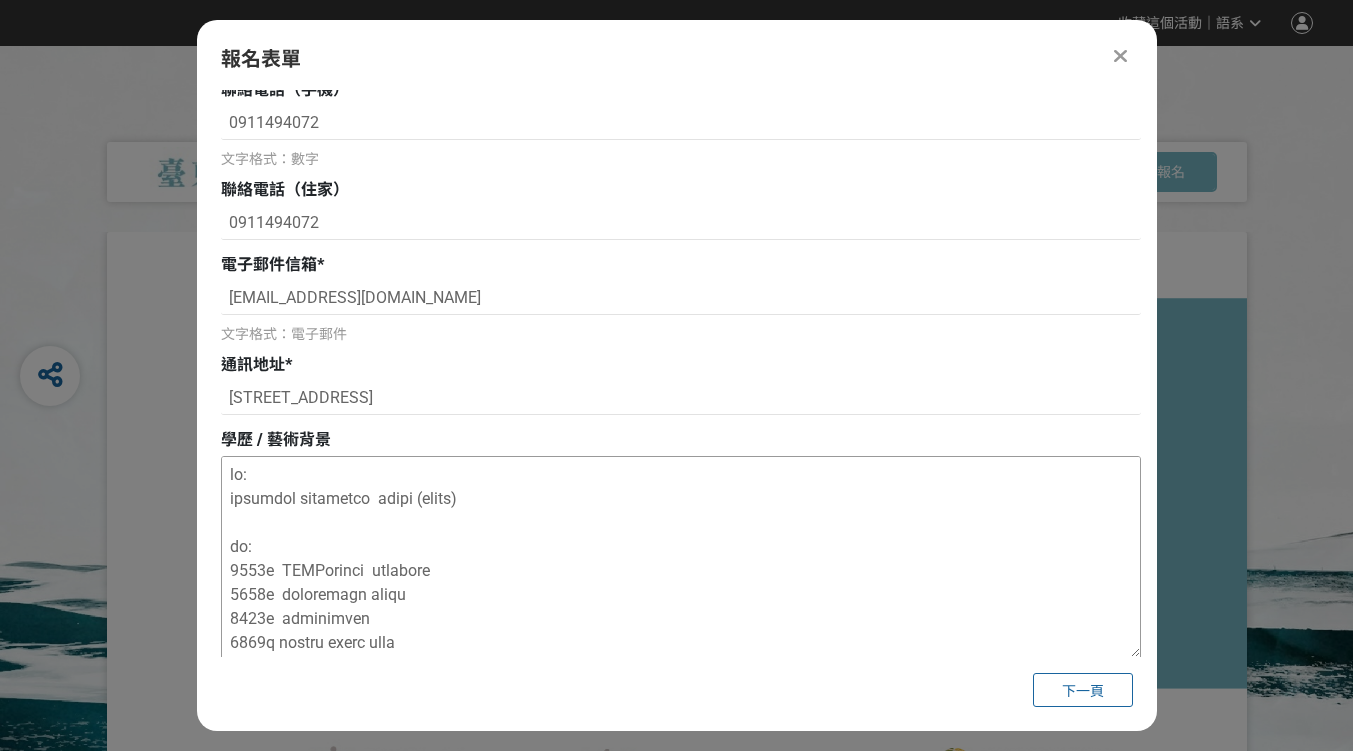 click at bounding box center [681, 557] 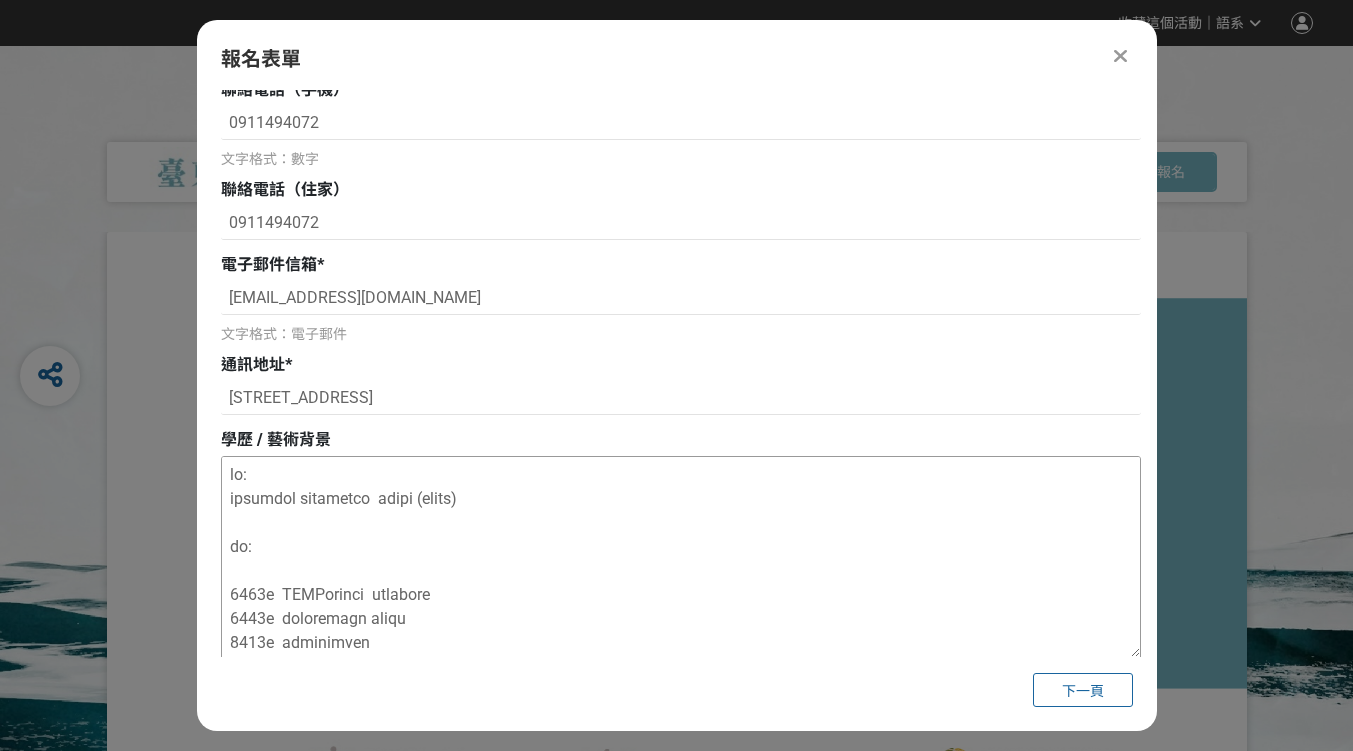paste on "2007.9 - 2008.8　藝術家雜誌實習記者" 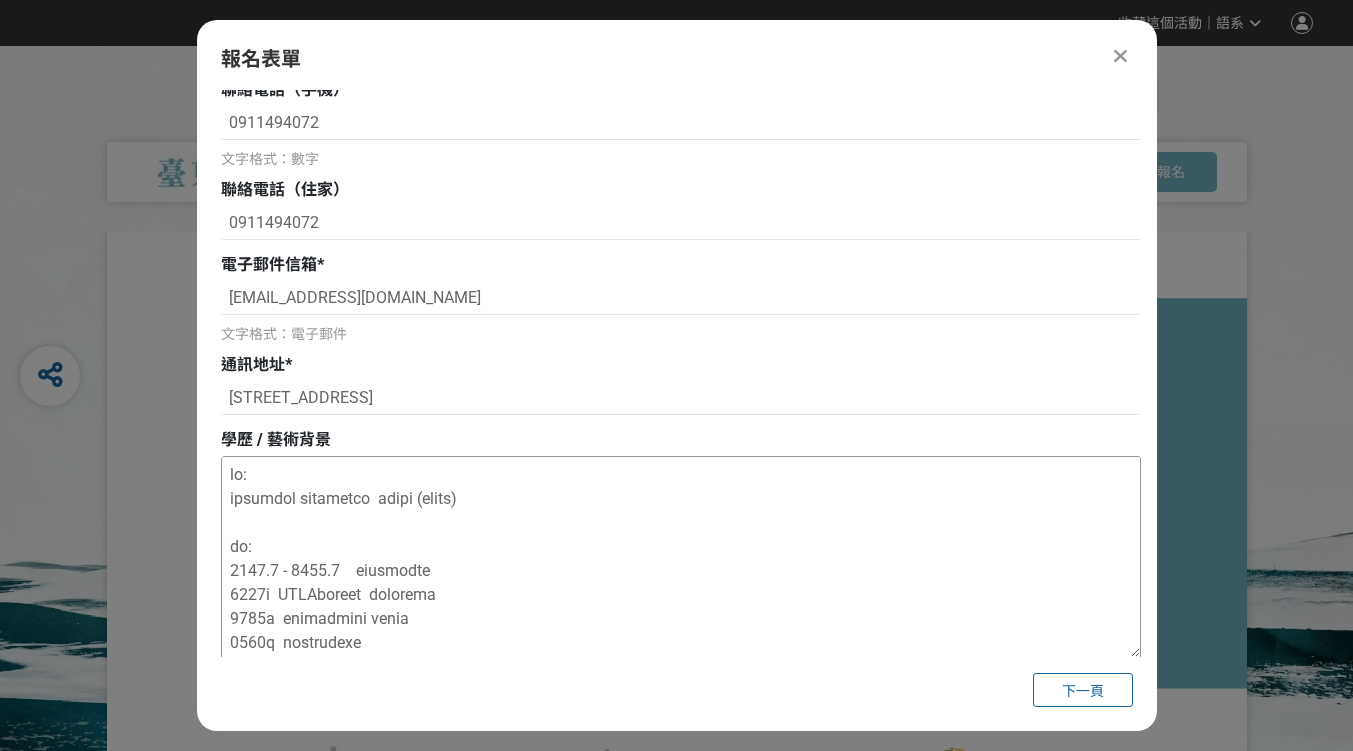 click at bounding box center [681, 557] 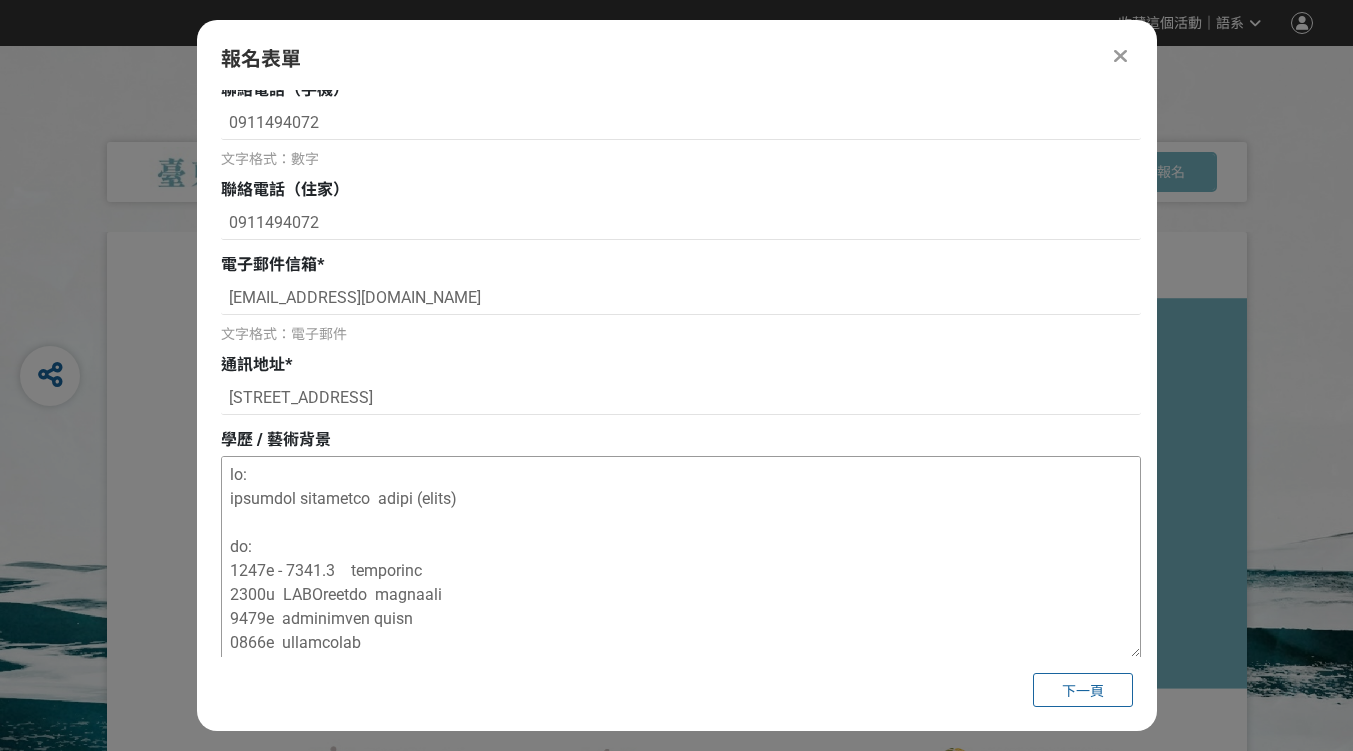 drag, startPoint x: 358, startPoint y: 566, endPoint x: 331, endPoint y: 565, distance: 27.018513 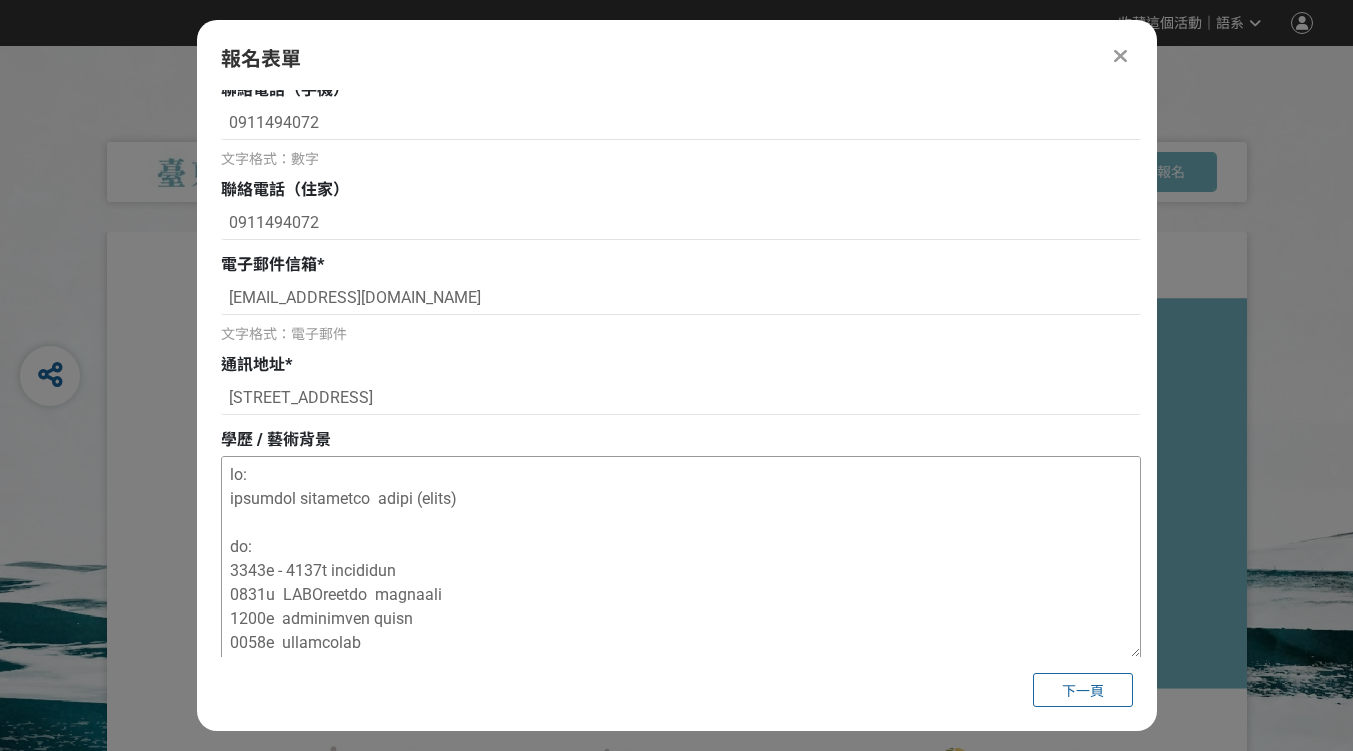 click at bounding box center (681, 557) 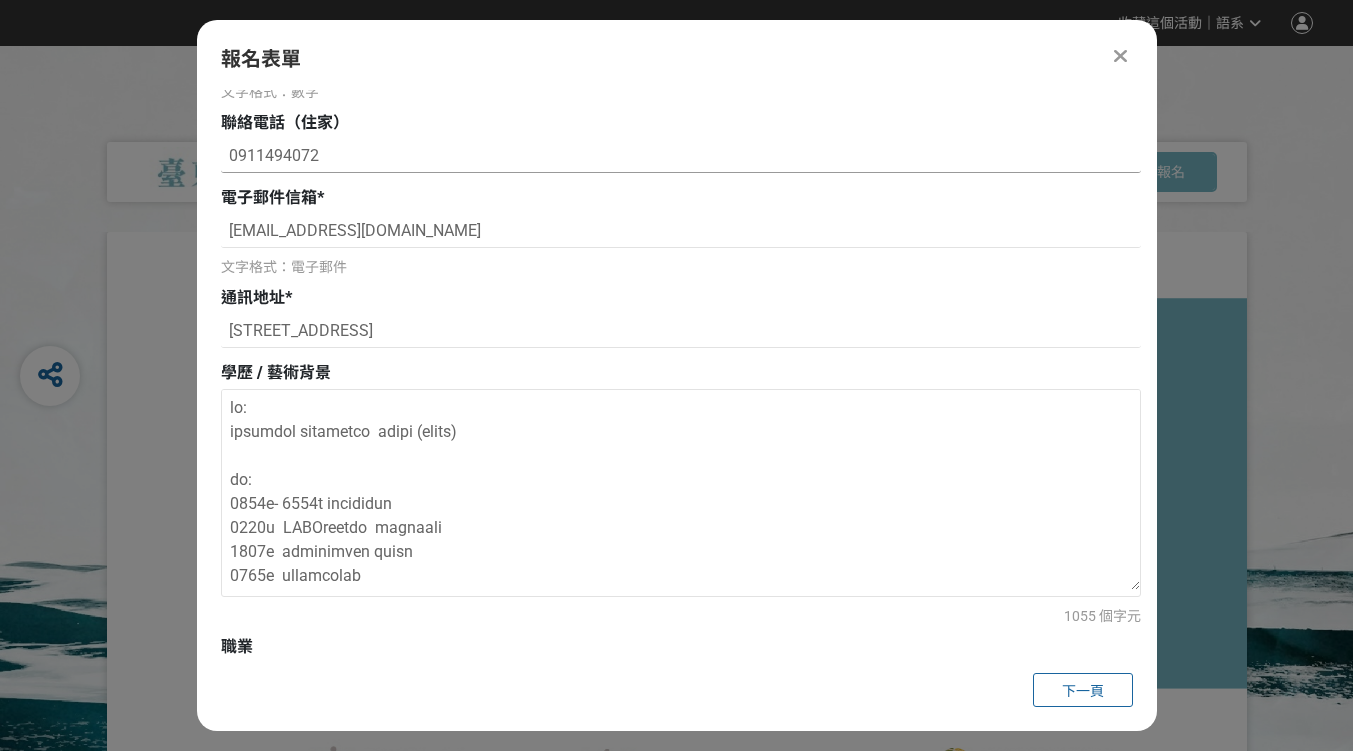 scroll, scrollTop: 579, scrollLeft: 0, axis: vertical 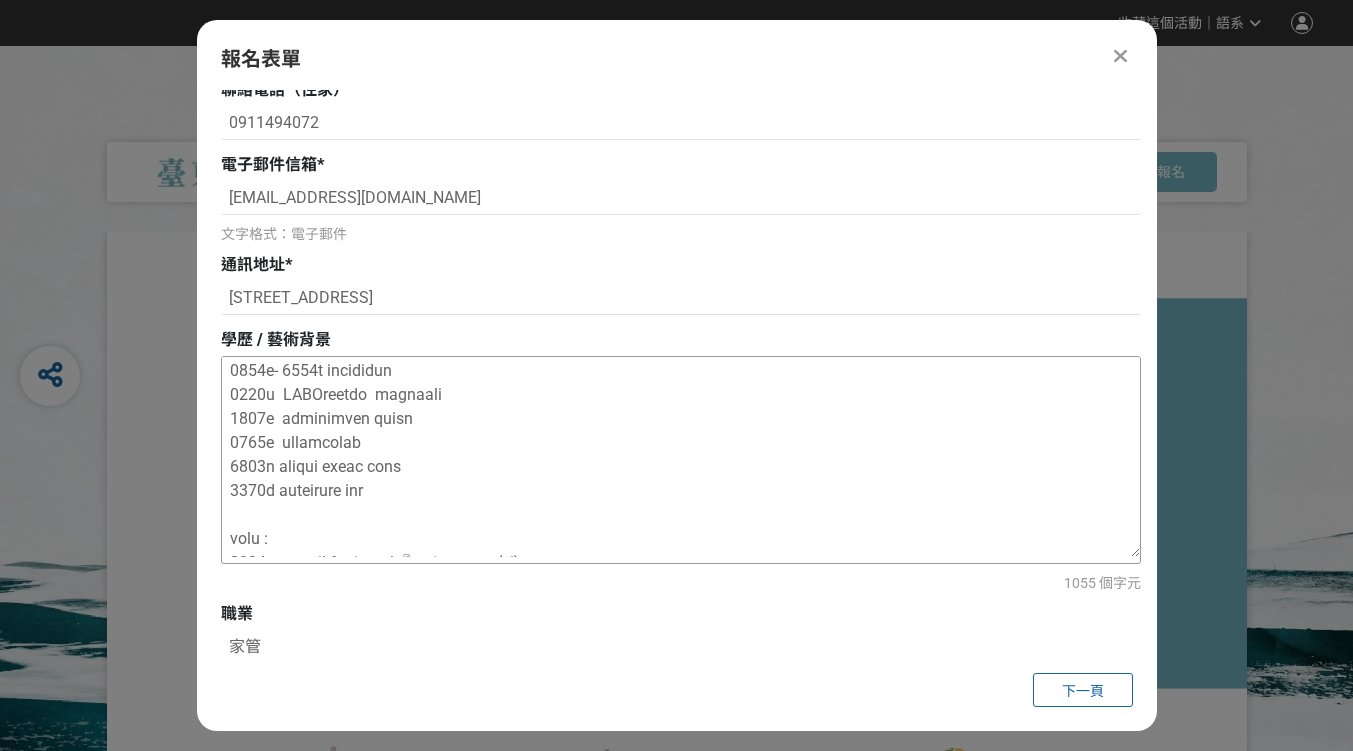 click at bounding box center [681, 457] 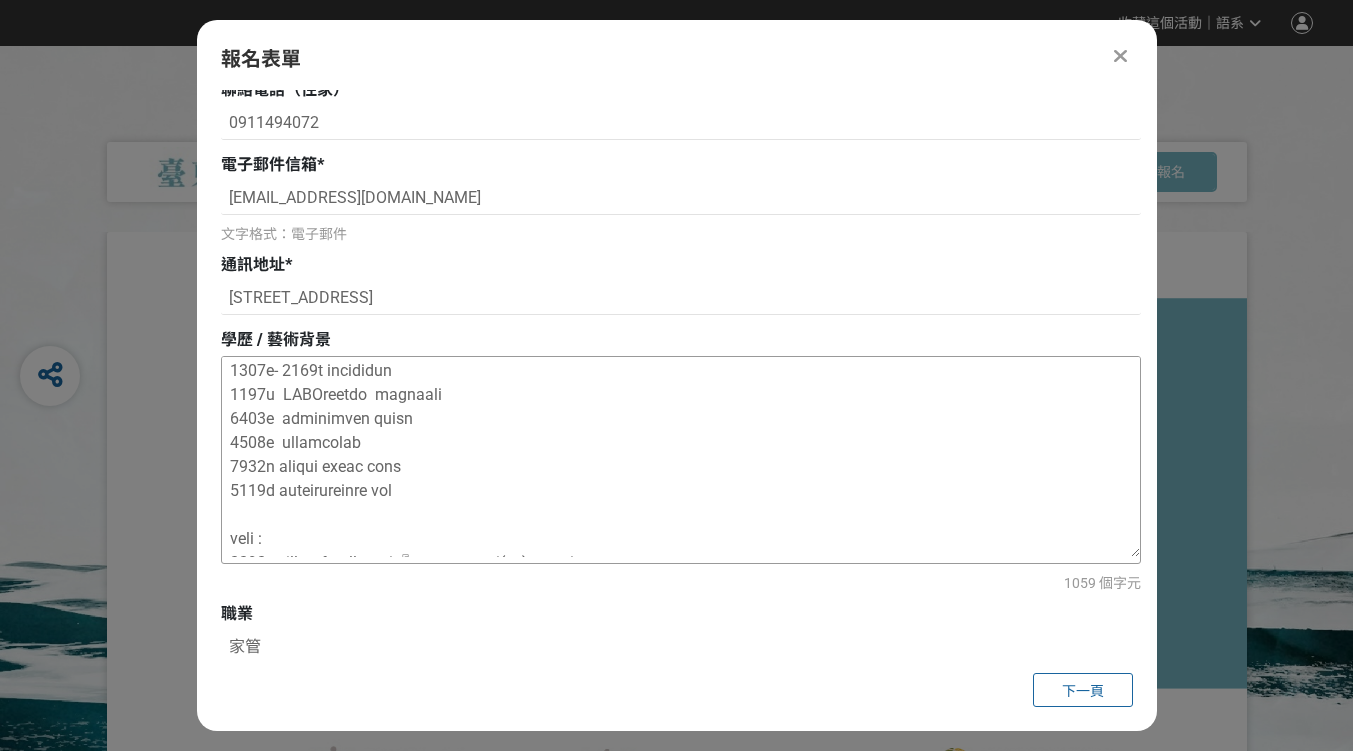 click at bounding box center (681, 457) 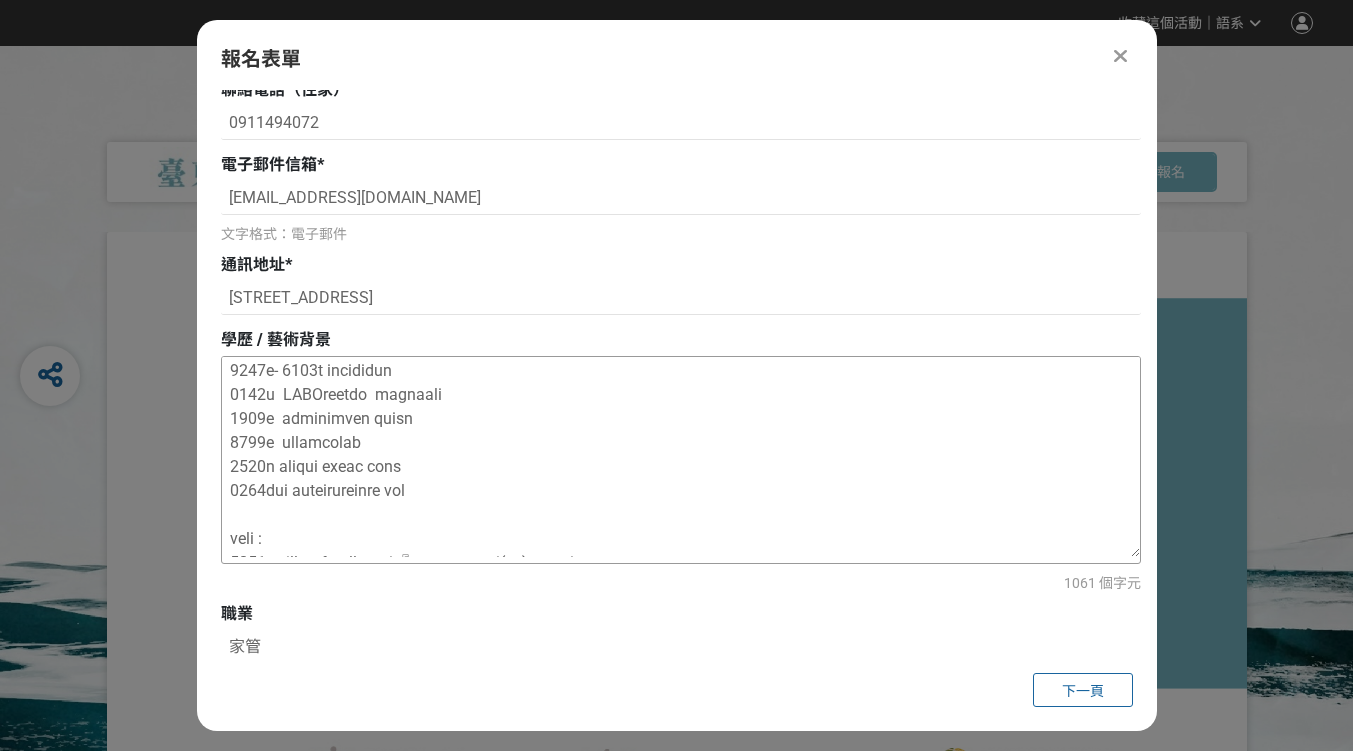 click at bounding box center [681, 457] 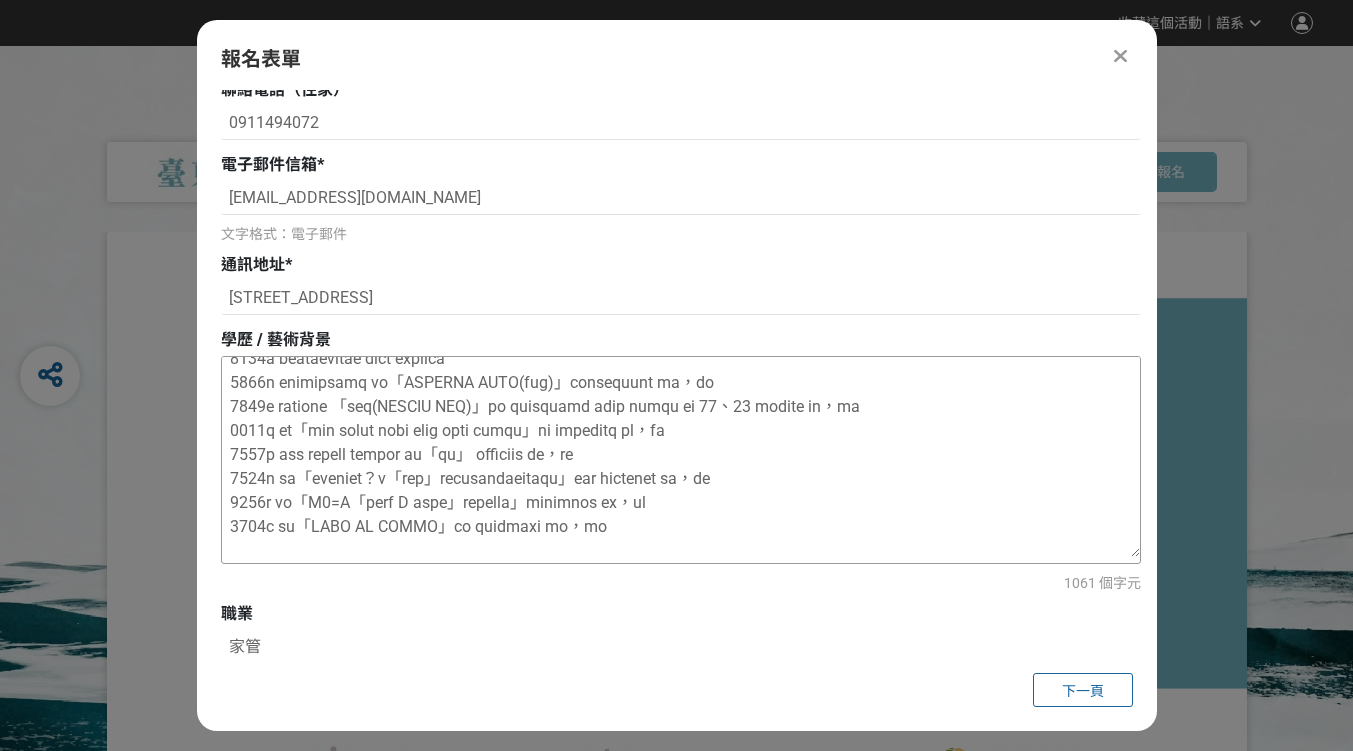 scroll, scrollTop: 628, scrollLeft: 0, axis: vertical 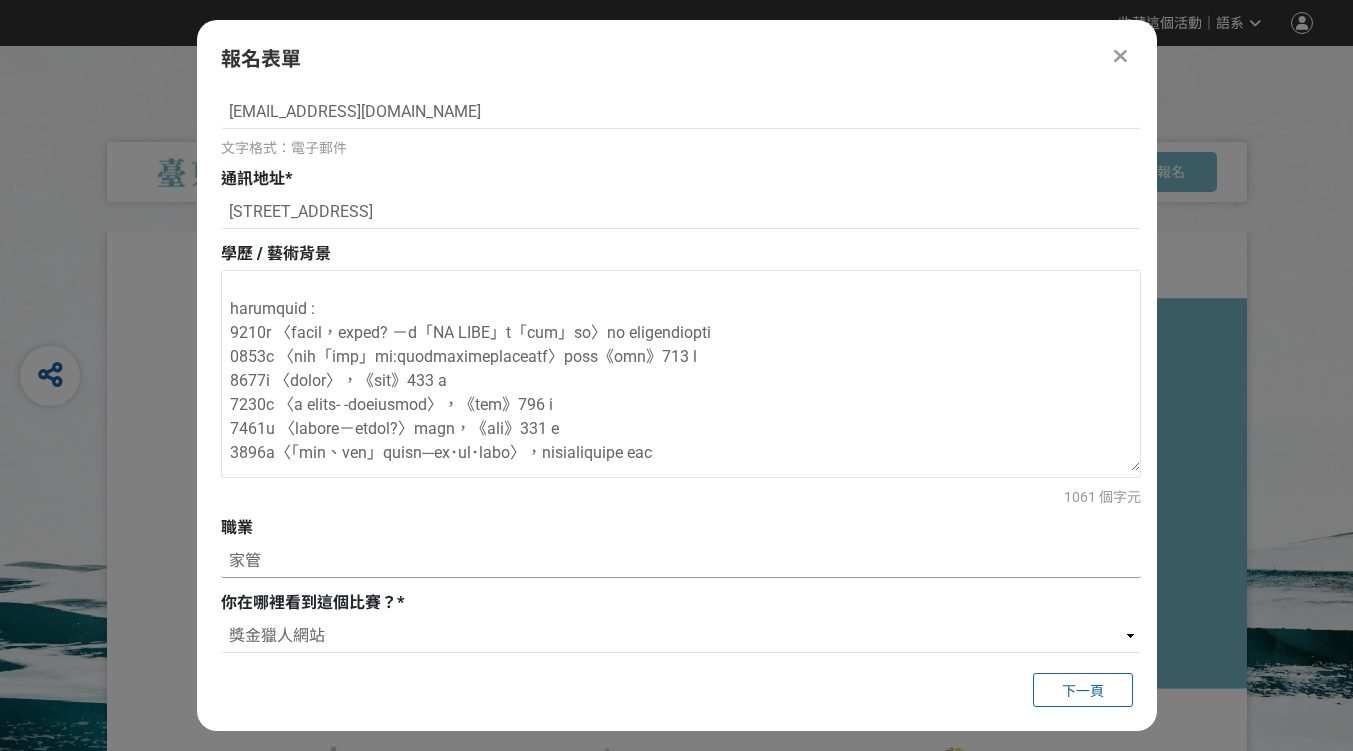 type on "學歷:
國立台北教育大學 藝術與造型設計學系  藝術評論組 (碩士班畢業)
經歷:
2007年- 2008年 藝術家雜誌實習記者
2010年  GAZE線上期刊雜誌  創辦人兼策劃編輯
2013年  蘭嶼蘭恩教育廣播電台 節目主持人
2016至  台北當代藝術中心成員
2019年  國立台東大學 美術產業系 兼任講師
2021年至今 財團法人蘭嶼部落文化基金會 董事長
藝術背景 :
2008年 擔任台北雙年展 國際參展藝術家楊俊『一個當代藝術中心，台北(提案)』研究助理
2008年 策劃 YTA「親戚賣計較」藝術活動 中山美術公園 台北，台灣
2009年 文建會 台北市文化局展覽補助 「解剖課-身體再衍藝」洪建全教育文化基金會 覓空間(場景一) 台北，台灣
2009年 文建會 台北市文化局展覽補助 解剖課-身體再衍藝 南海藝廊(場景二) 台北，台灣
2009年 後地方國際藝術交流展覽 專家導覽 台北當代藝術館
2009年 台北市文化局補助展覽 策劃「OFFSIDE PLAY(會外賽)」展覽乒乓藝文展演空間 台北，台灣
2009年 教育部獎勵補助 「移動人(MOBILE MAN)」展覽 策展團隊統籌兼策展 南海藝廊 防空洞藝廊 臥龍 24、29 藝文展演空間 台北，台灣
2010年 策展「one night only plus beat party」展覽 台北當代藝術中心 台北，台灣
2011年 文建會 視覺藝術策展 台北市文化局 補助「有感」 台北當代藝術中心 台北，台灣
2012年 策劃「是誰射了空包彈？從「活彈藥」談當代策展實踐與文化治理的現況」座談會 台北當代藝術中心 台北，台灣
2012年 策劃「C2=E「策展實踐 X 影像行動」當代藝術研討會」國立台北教育大學 台北，台灣
2015年 策劃「LIFE ON SPACE」展覽 台北當代藝術中心 台北，台灣
期刊與藝評文章發表 :
2007年 〈無形的干涉，烏托邦世界? －從「NO LOGO」到「赤裸人」談起〉刊登 於帝門藝術教育基金會網站
2008年 〈不只是「走出去」而已:專訪美術館館長來談台灣當代藝術的推展〉企畫專題《藝術家》394 期
2008年 〈失聲祭物語〉，《藝術家》397 期
2008年 〈評 王亮尹作品- -馬上給你幸福的滋味〉，《藝術家》399 期
2010年 〈請輸入關鍵字－誰的美術館?〉企畫專題，《藝術家》426 期
2..." 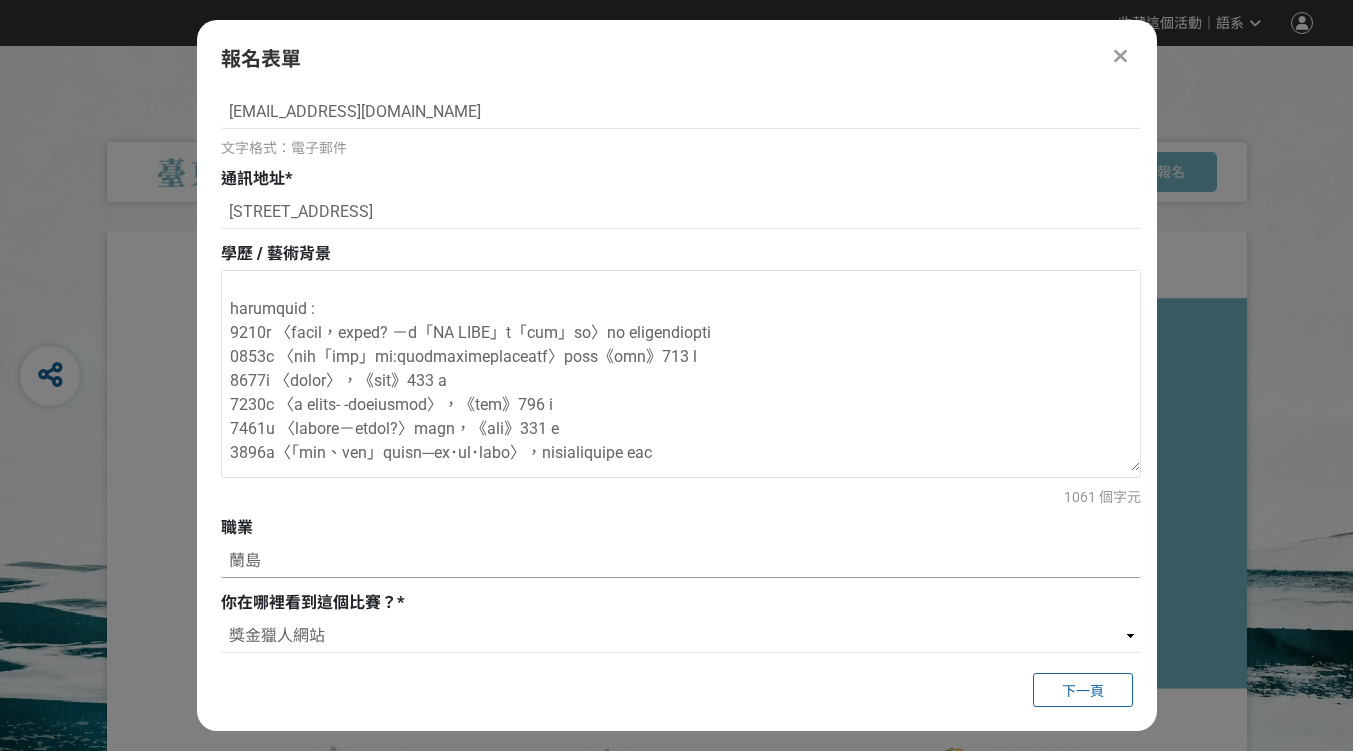 type on "藍" 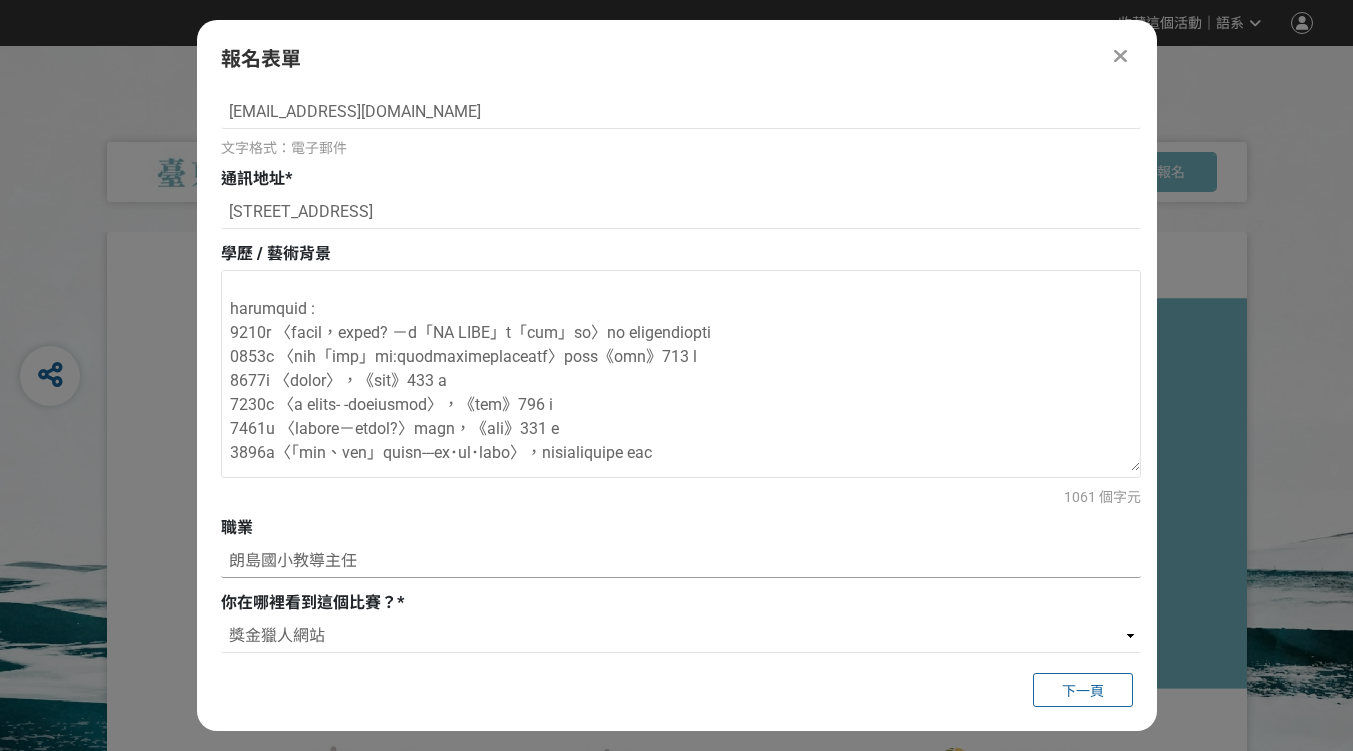 click on "朗島國小教導主任" at bounding box center (681, 561) 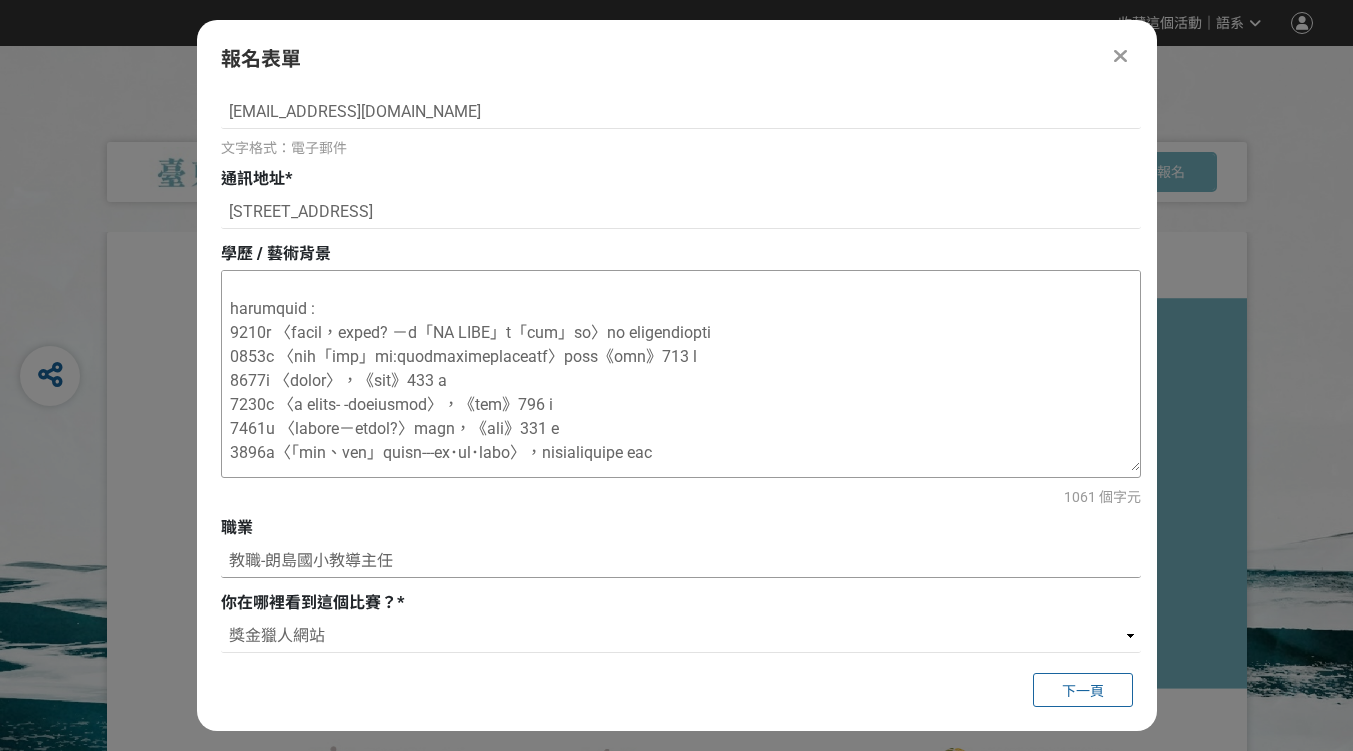 type on "教職-朗島國小教導主任" 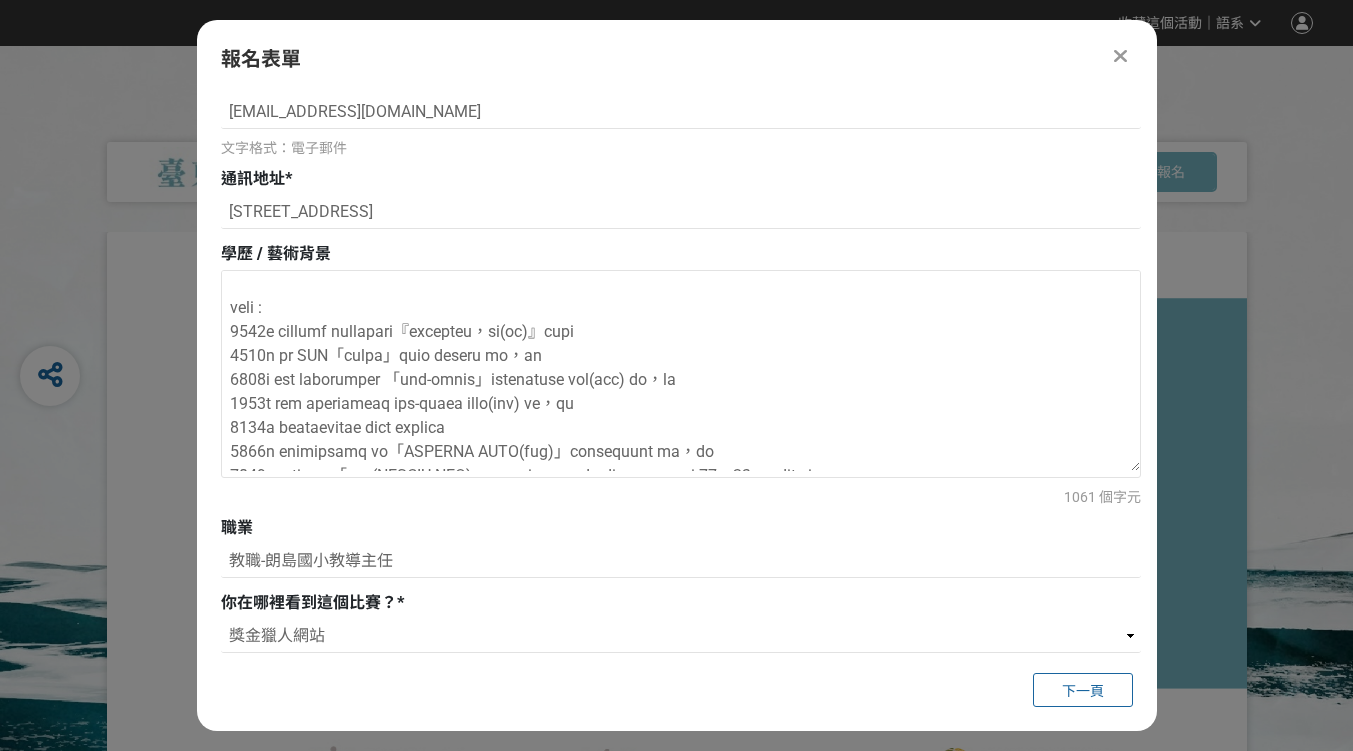scroll, scrollTop: 0, scrollLeft: 0, axis: both 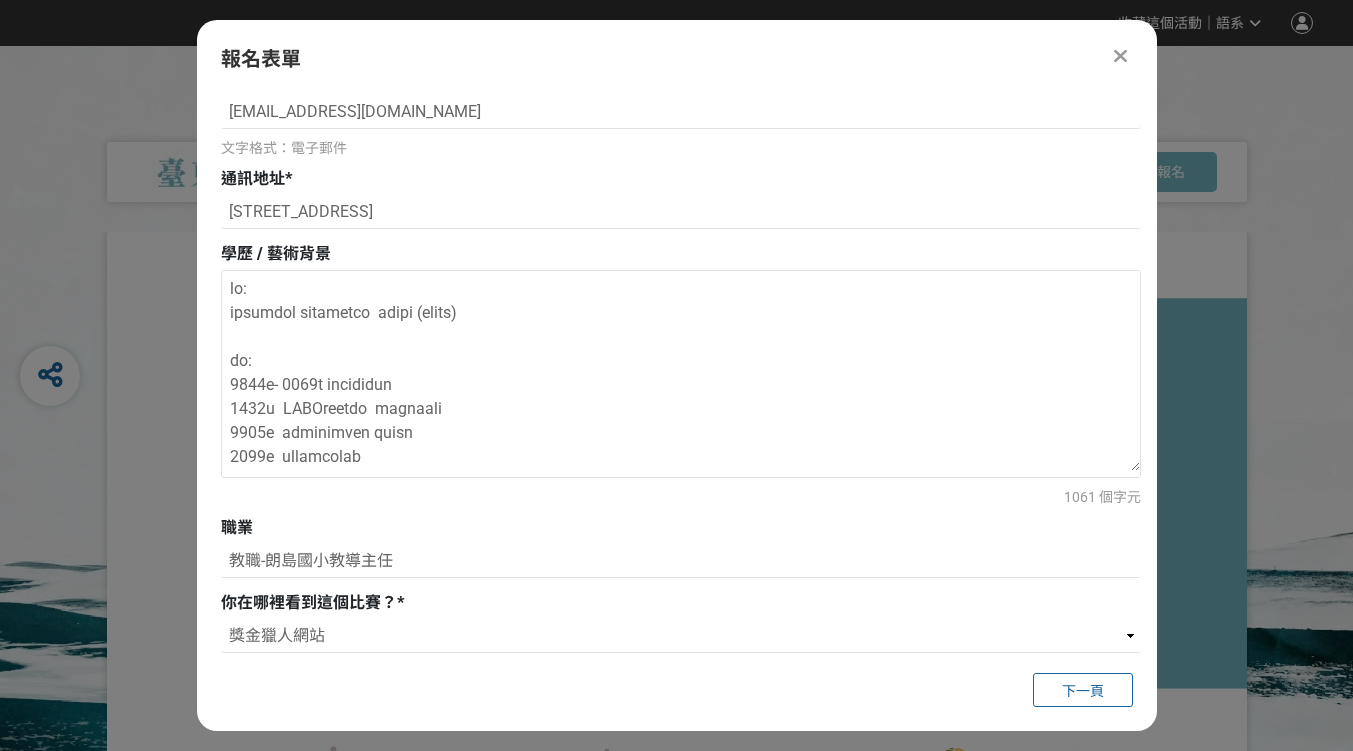 drag, startPoint x: 958, startPoint y: 461, endPoint x: 142, endPoint y: 185, distance: 861.4128 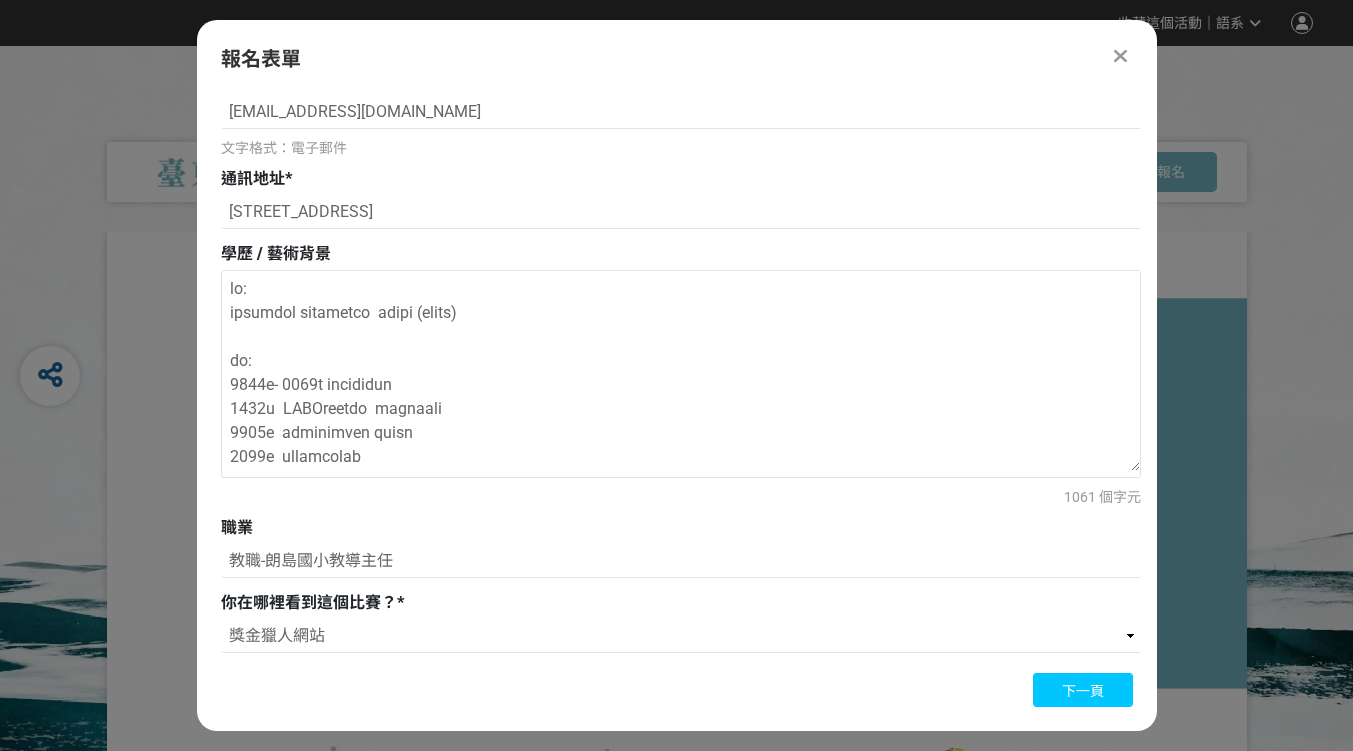 click on "下一頁" at bounding box center [1083, 690] 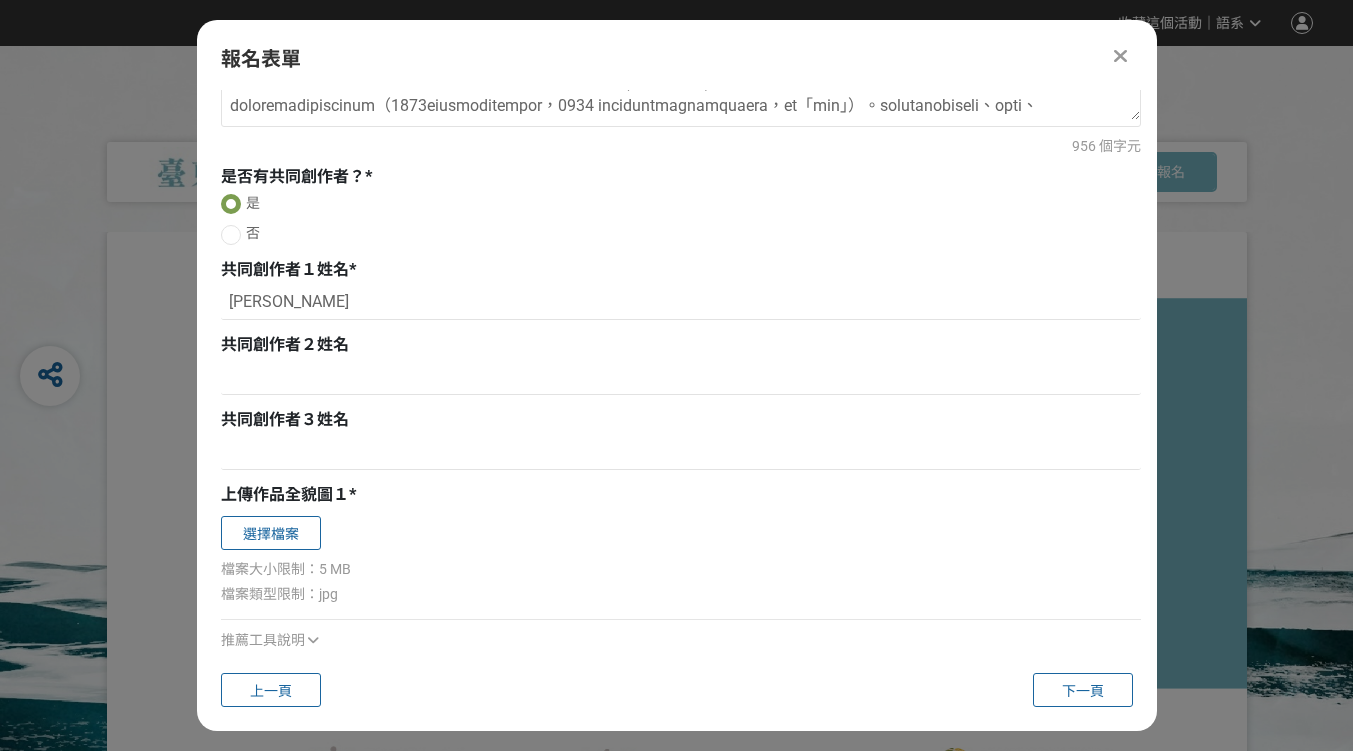 scroll, scrollTop: 1265, scrollLeft: 0, axis: vertical 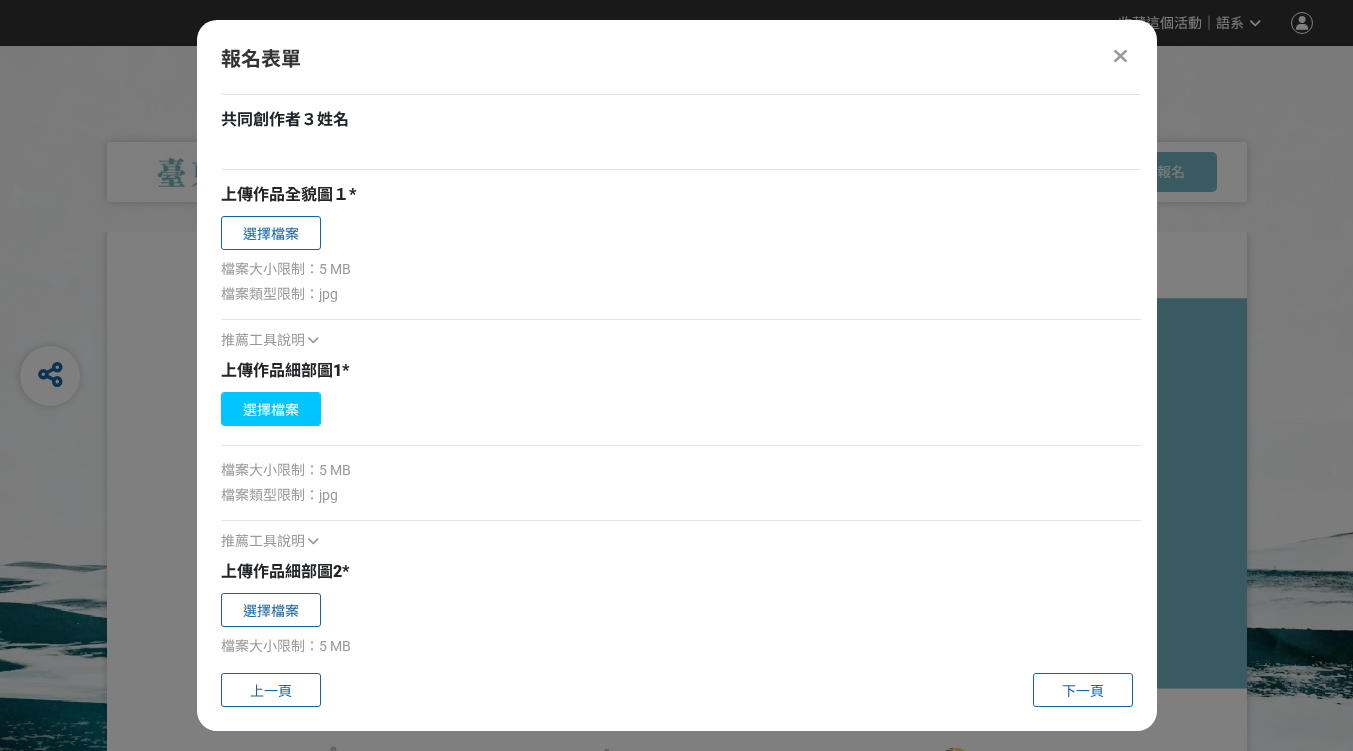 click on "選擇檔案" at bounding box center (271, 409) 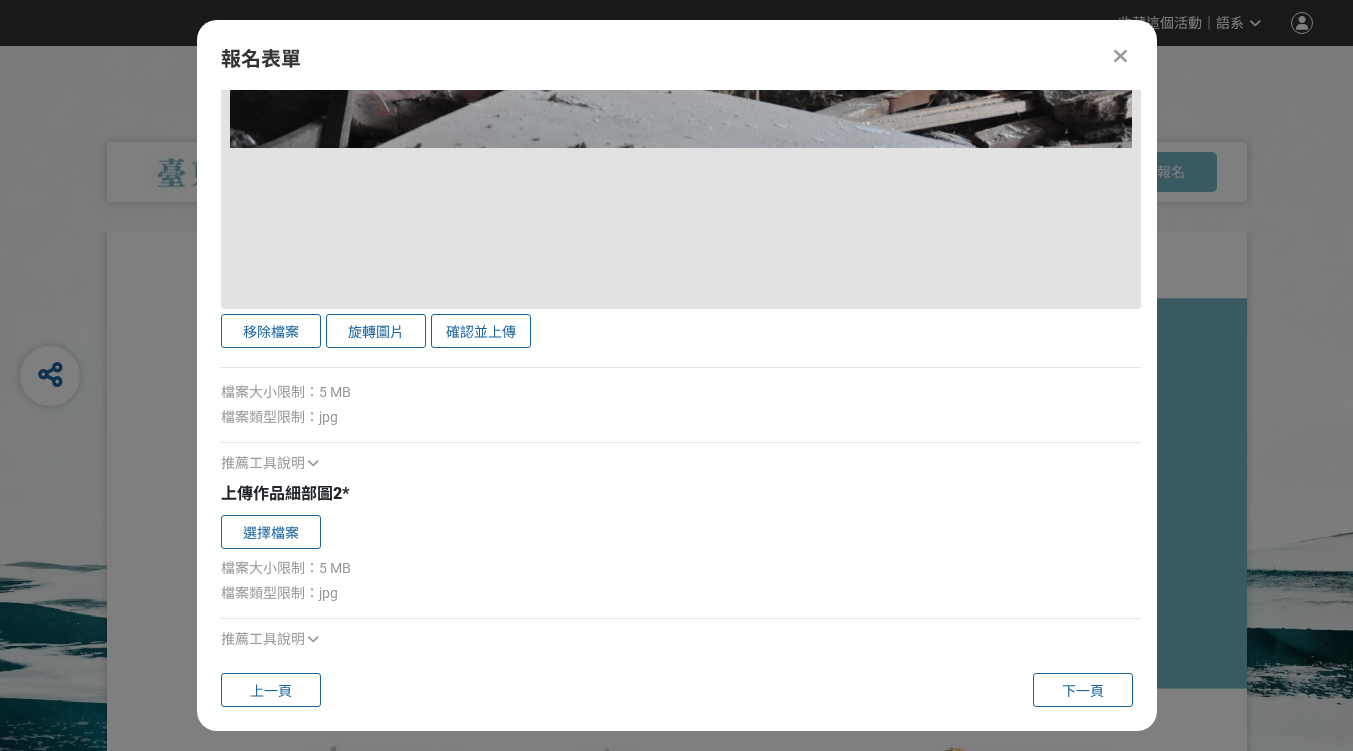 scroll, scrollTop: 2329, scrollLeft: 0, axis: vertical 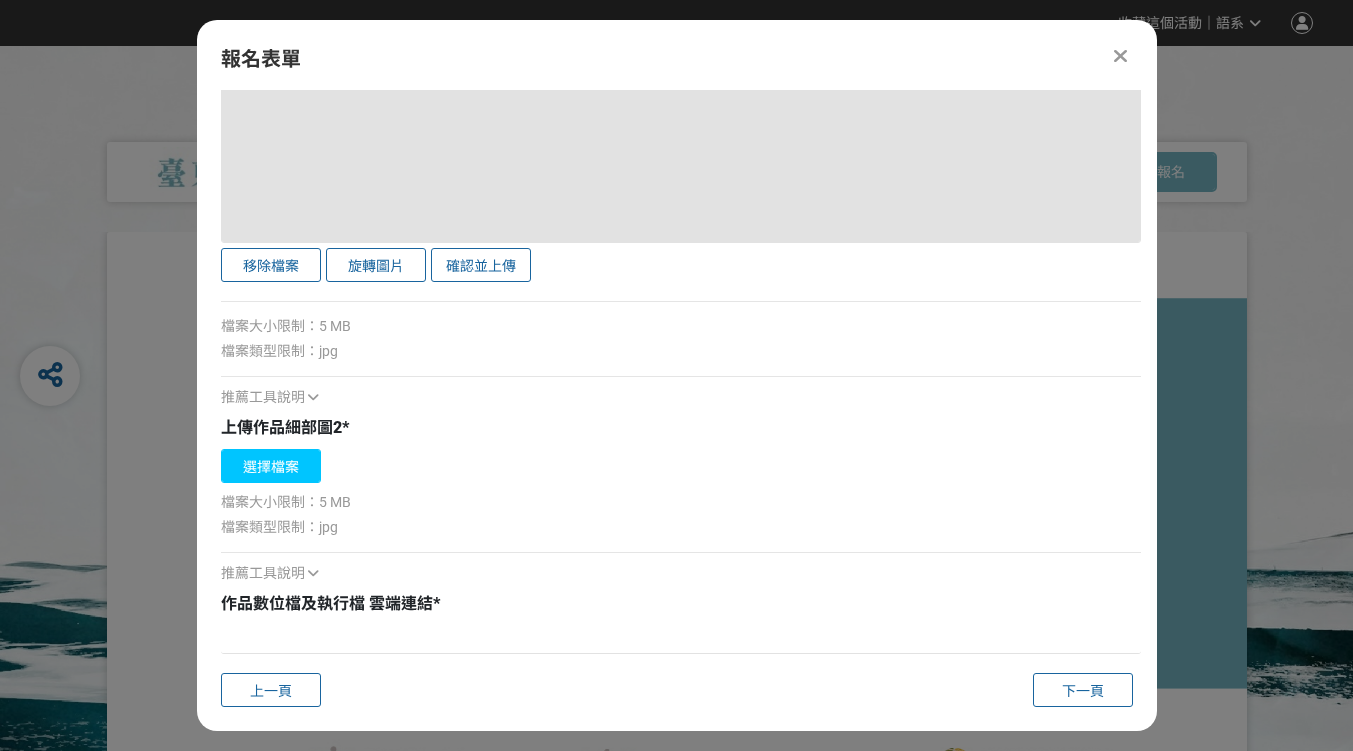 click on "選擇檔案" at bounding box center (271, 466) 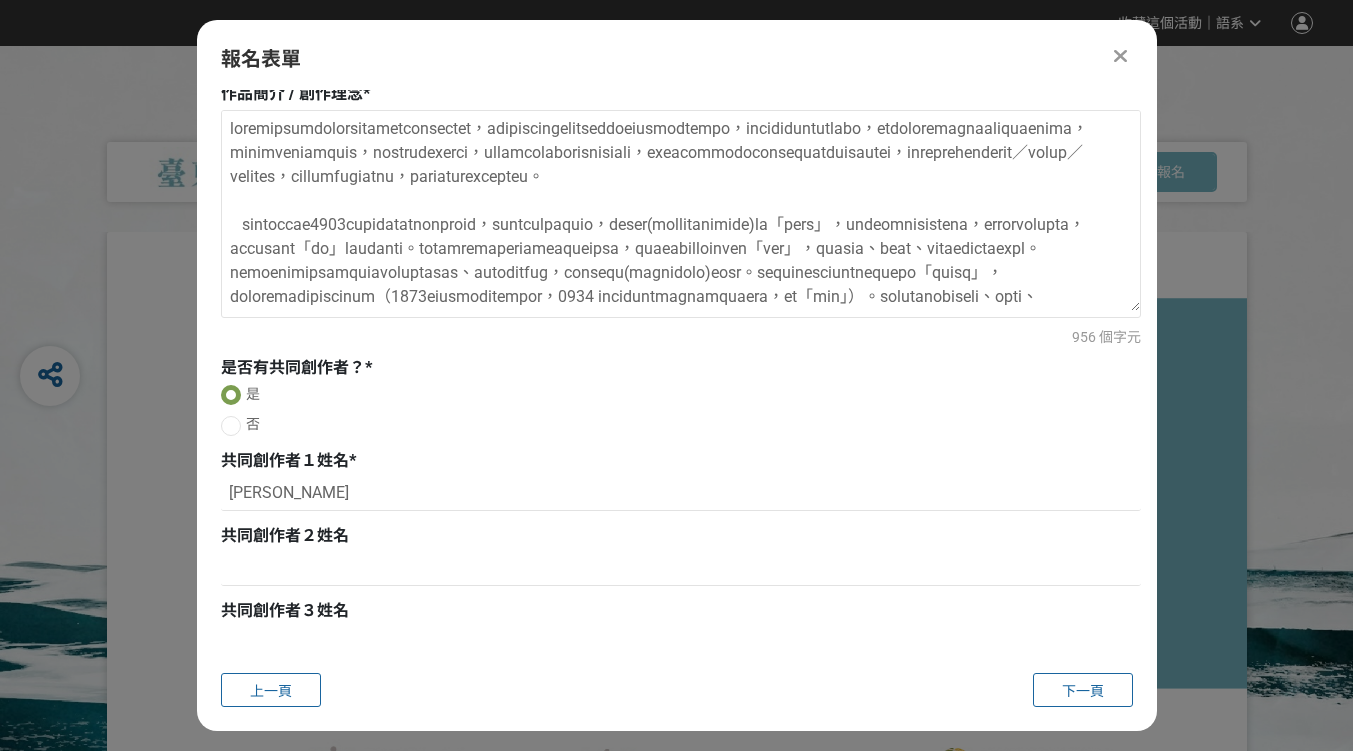 scroll, scrollTop: 629, scrollLeft: 0, axis: vertical 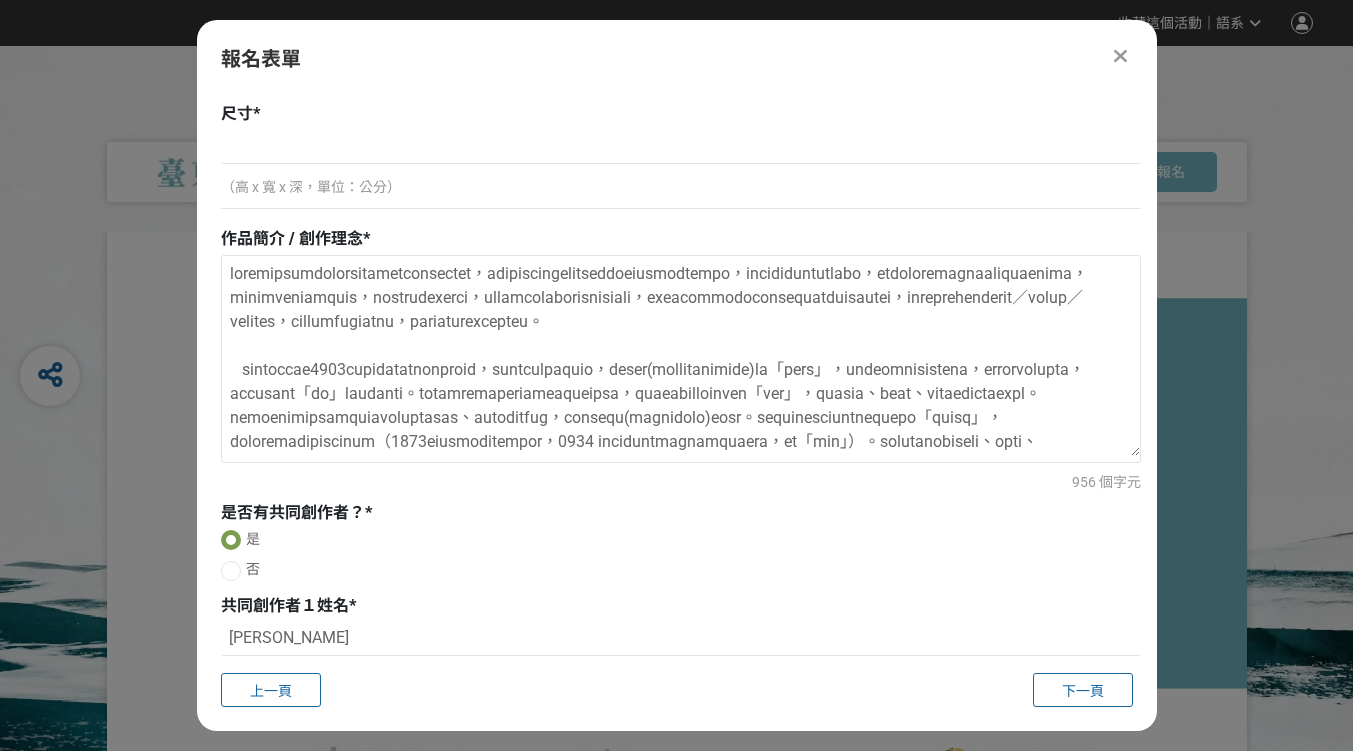 click on "956 個字元" at bounding box center [681, 374] 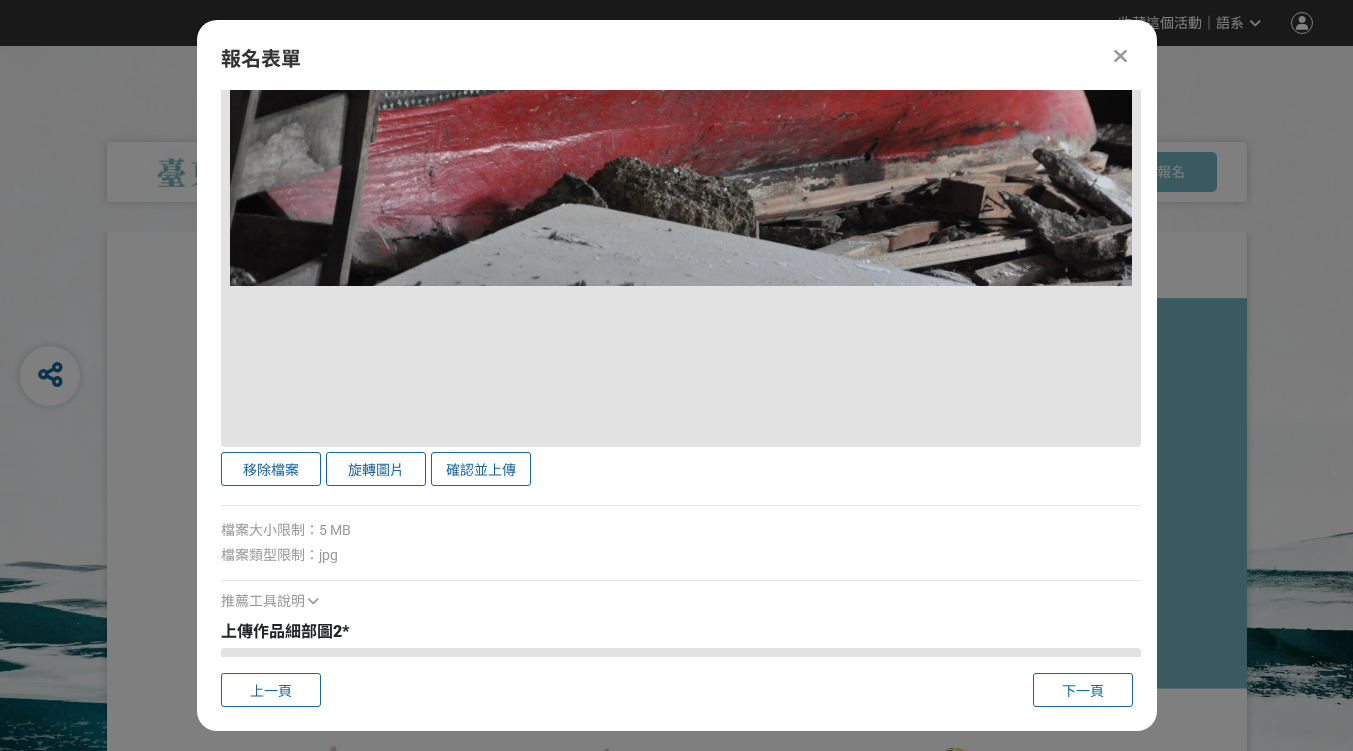 scroll, scrollTop: 2129, scrollLeft: 0, axis: vertical 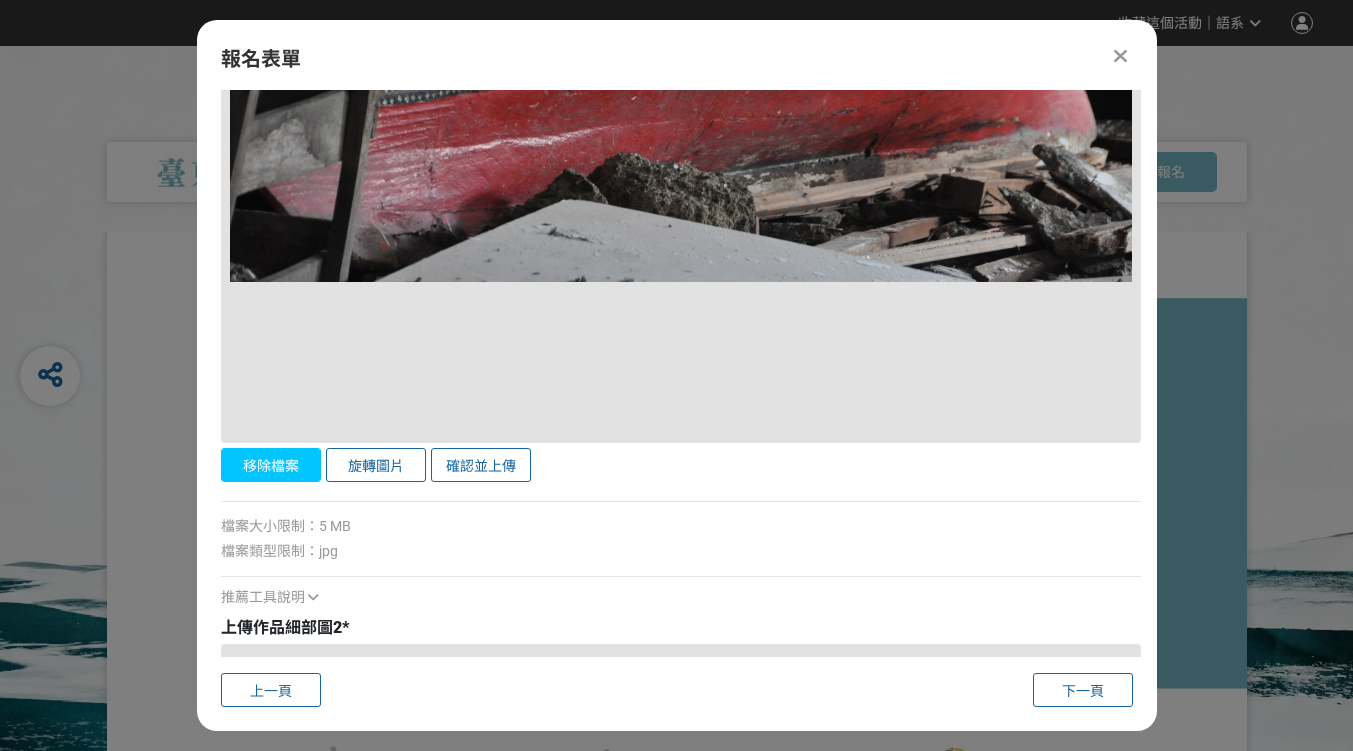 click on "移除檔案" at bounding box center (271, 465) 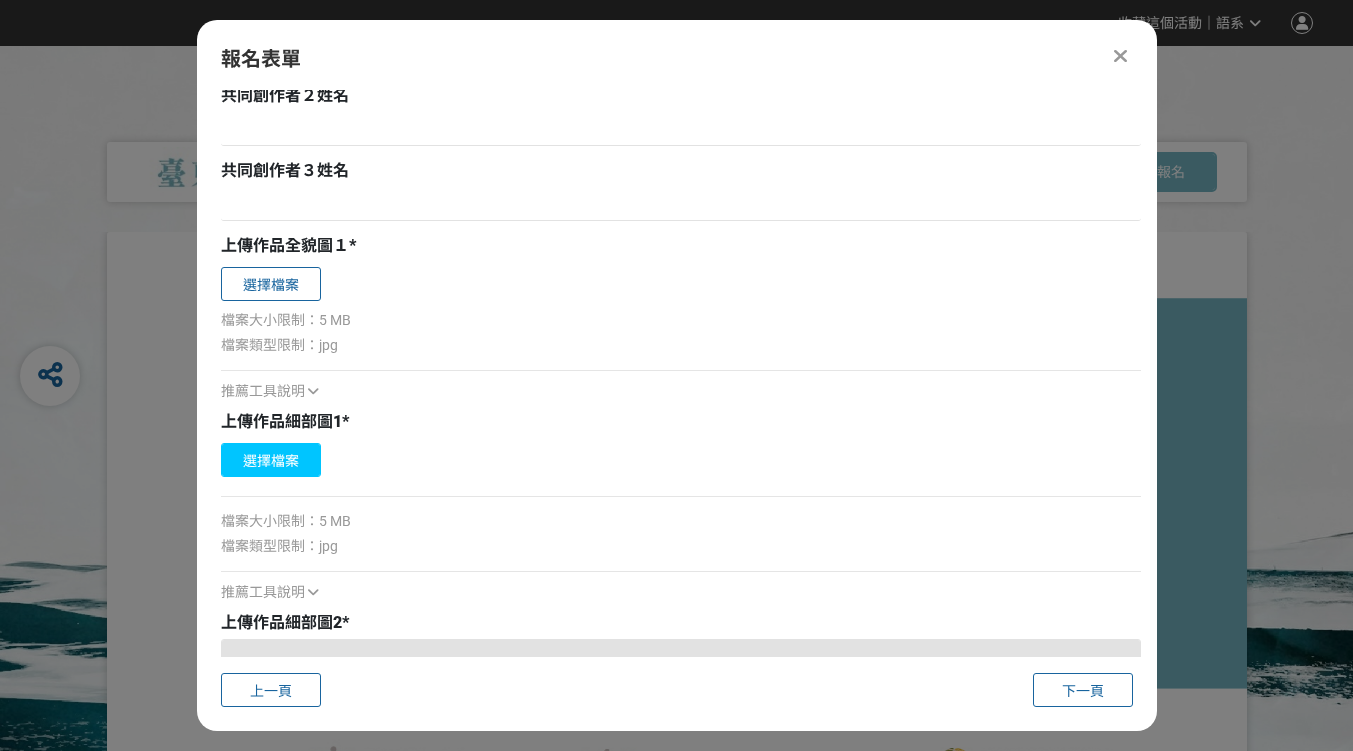 click on "選擇檔案" at bounding box center (271, 460) 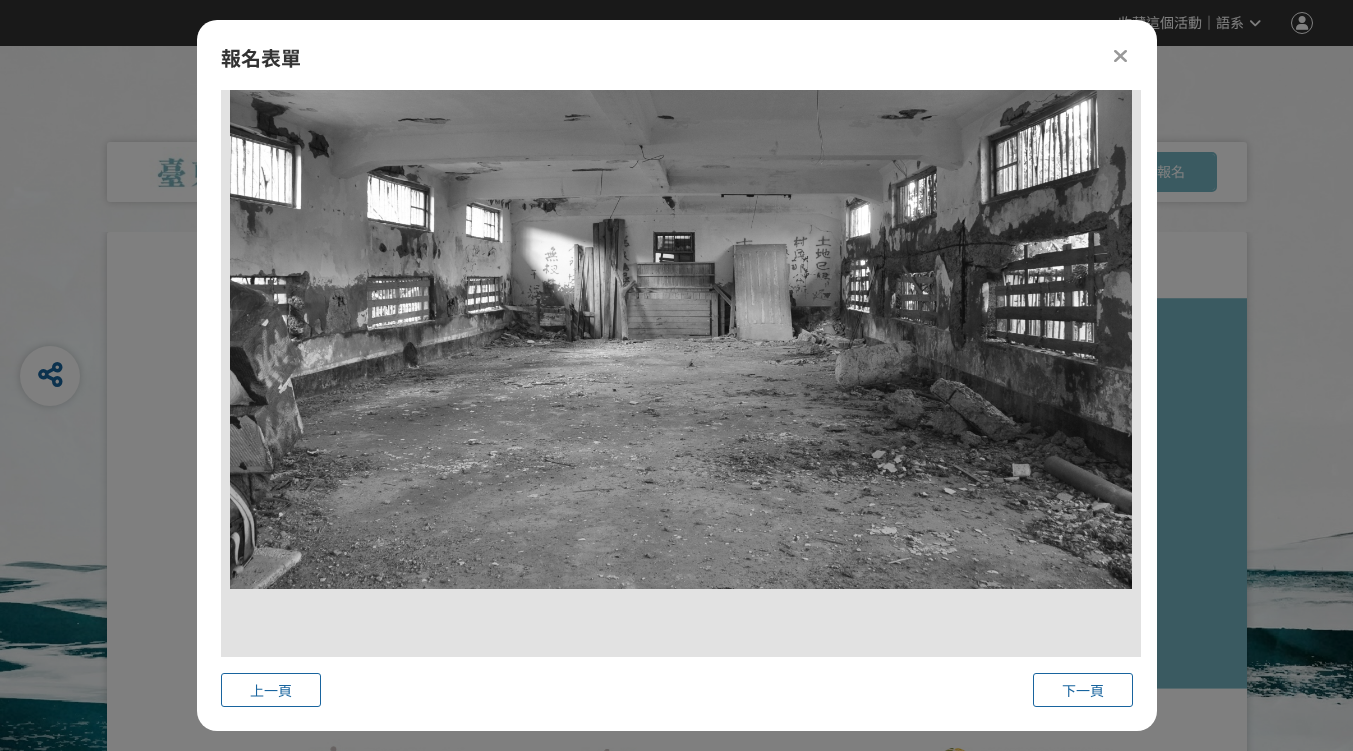 scroll, scrollTop: 1729, scrollLeft: 0, axis: vertical 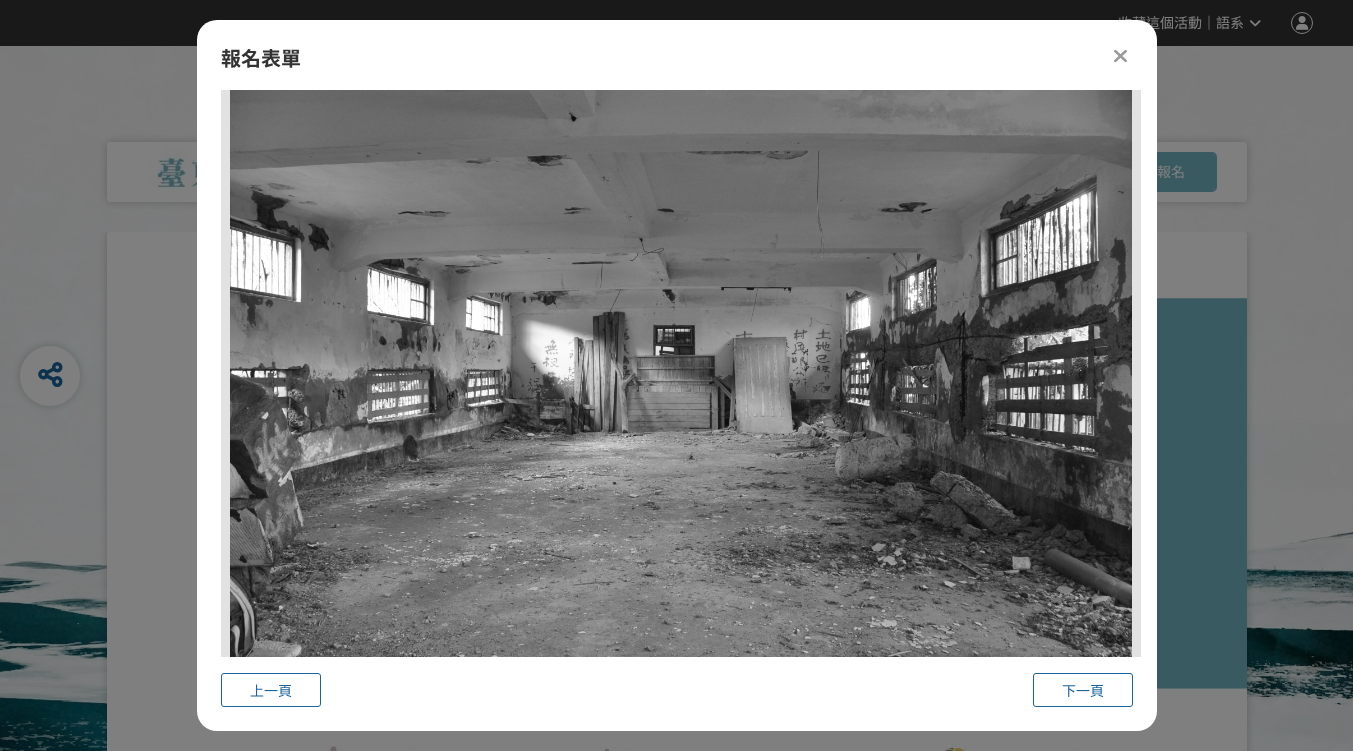 click at bounding box center (1120, 56) 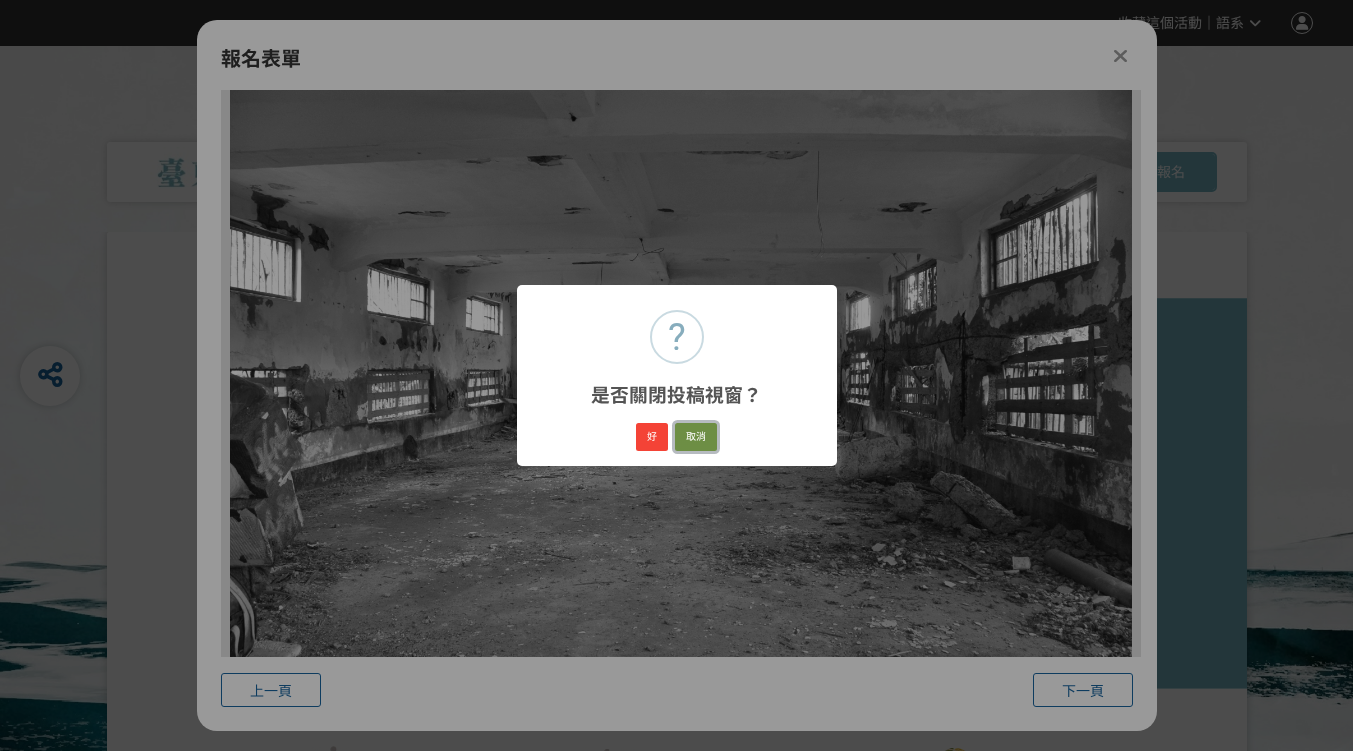 click on "取消" at bounding box center (696, 437) 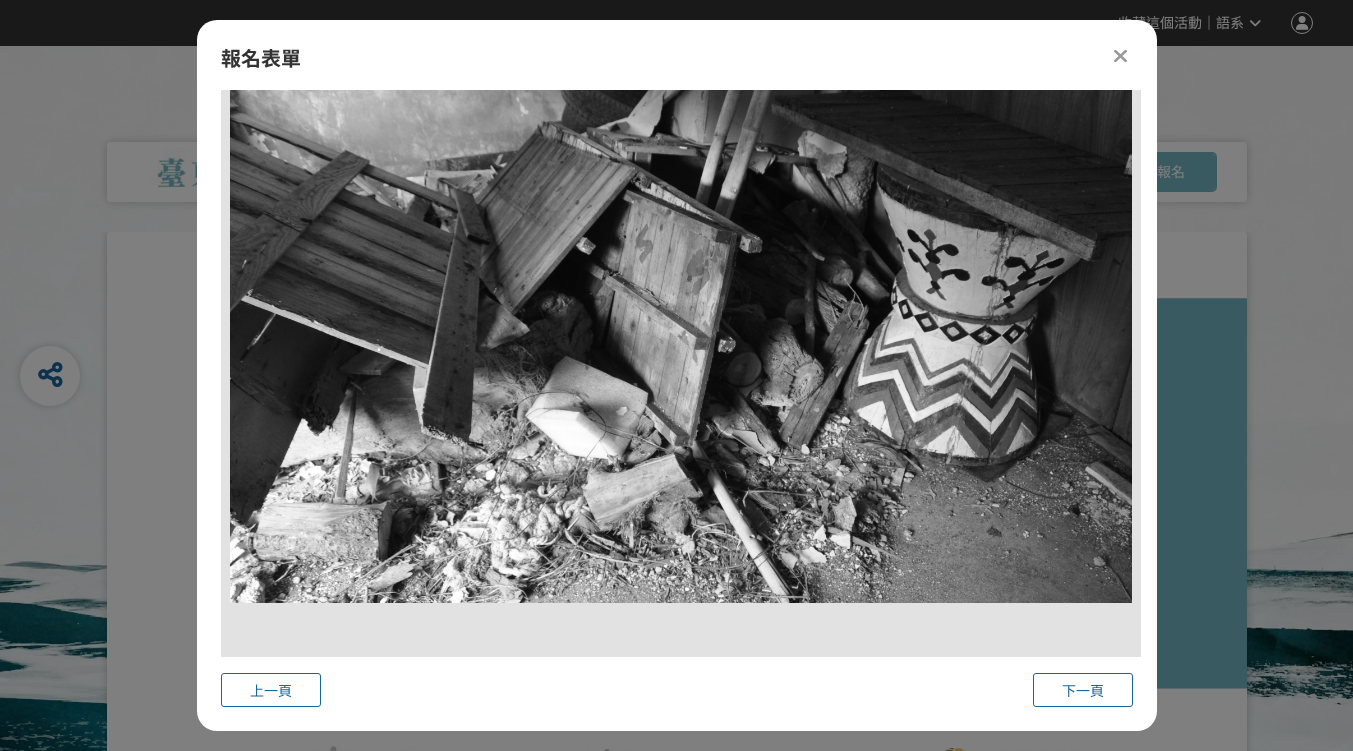 scroll, scrollTop: 3129, scrollLeft: 0, axis: vertical 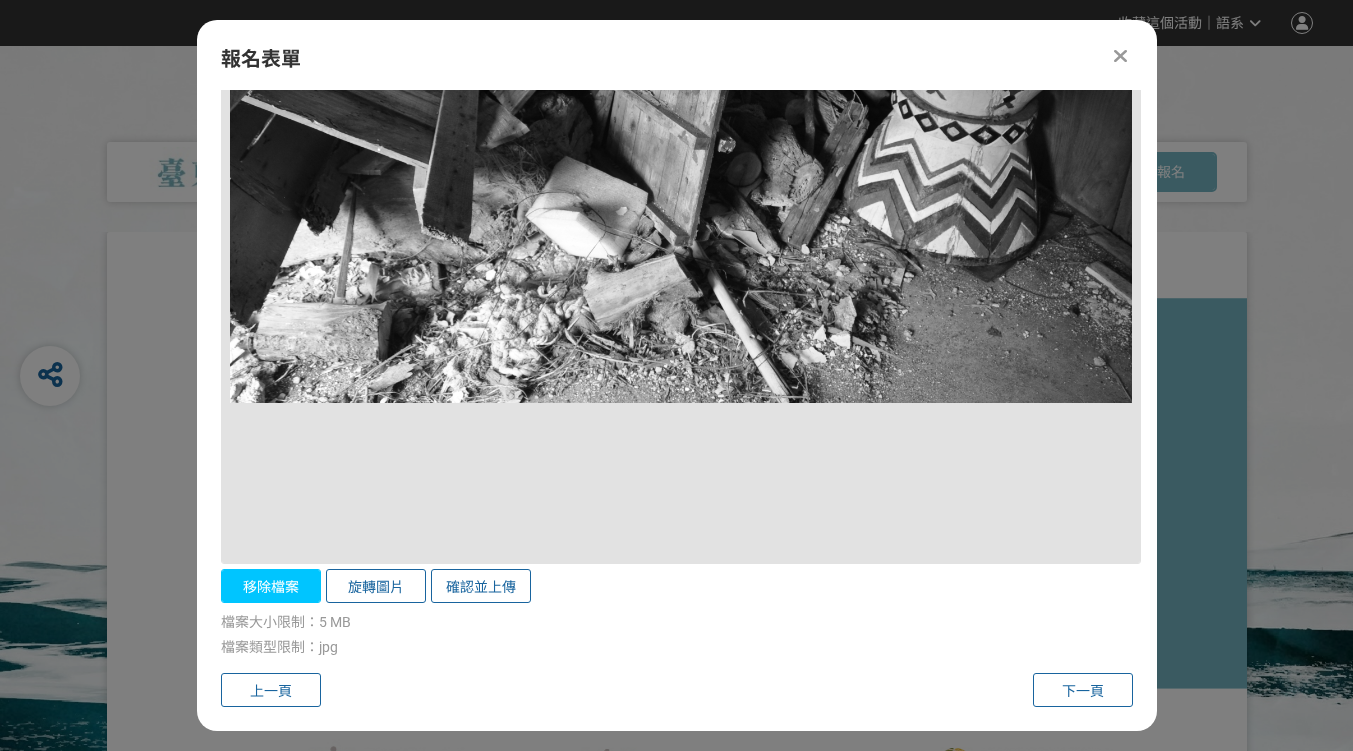 click on "移除檔案" at bounding box center [271, 586] 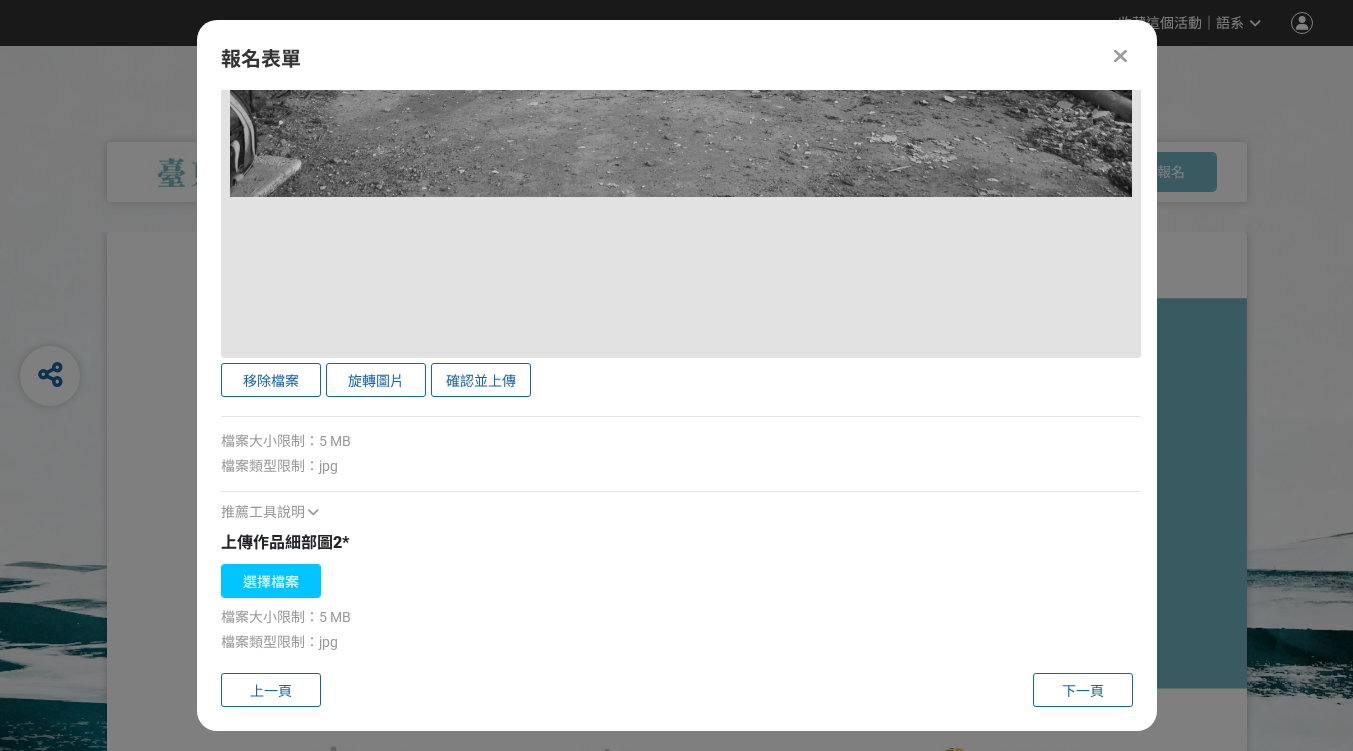 click on "選擇檔案" at bounding box center [271, 581] 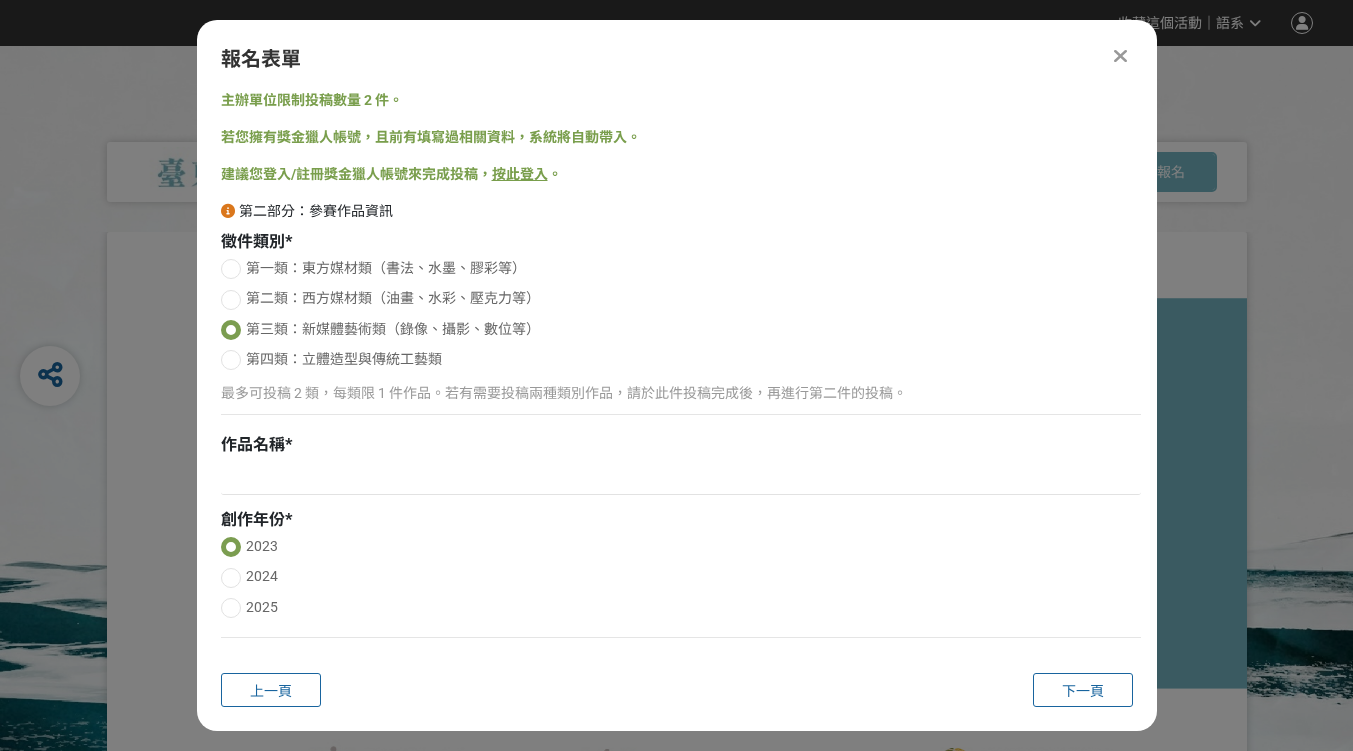 scroll, scrollTop: 0, scrollLeft: 0, axis: both 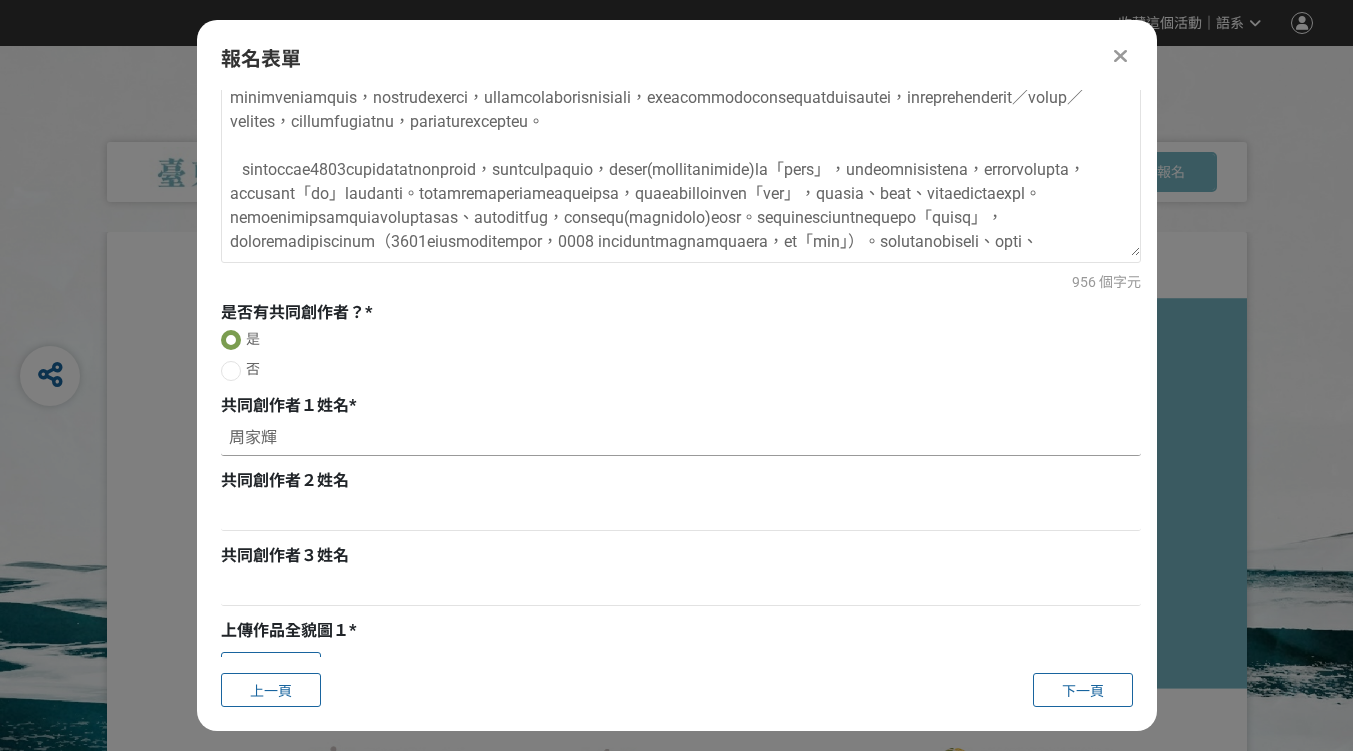 drag, startPoint x: 281, startPoint y: 432, endPoint x: 220, endPoint y: 433, distance: 61.008198 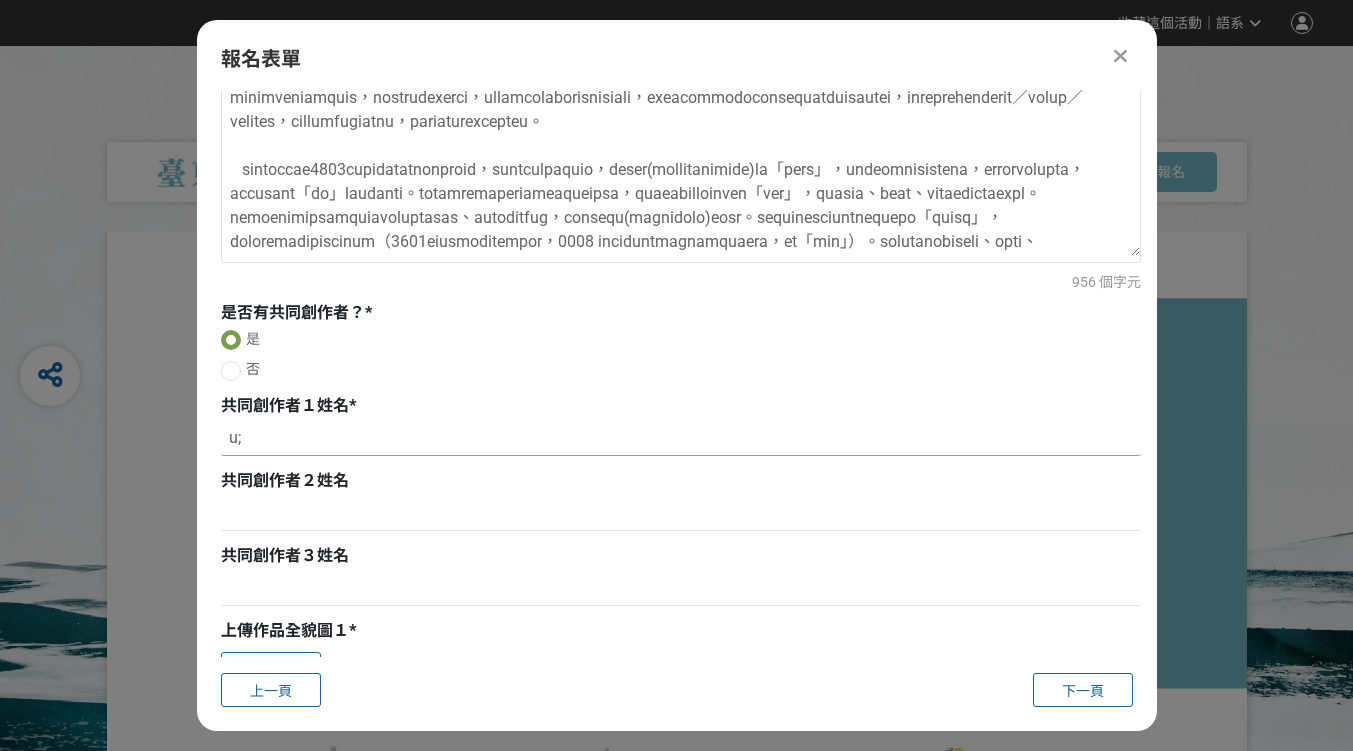 type on "u" 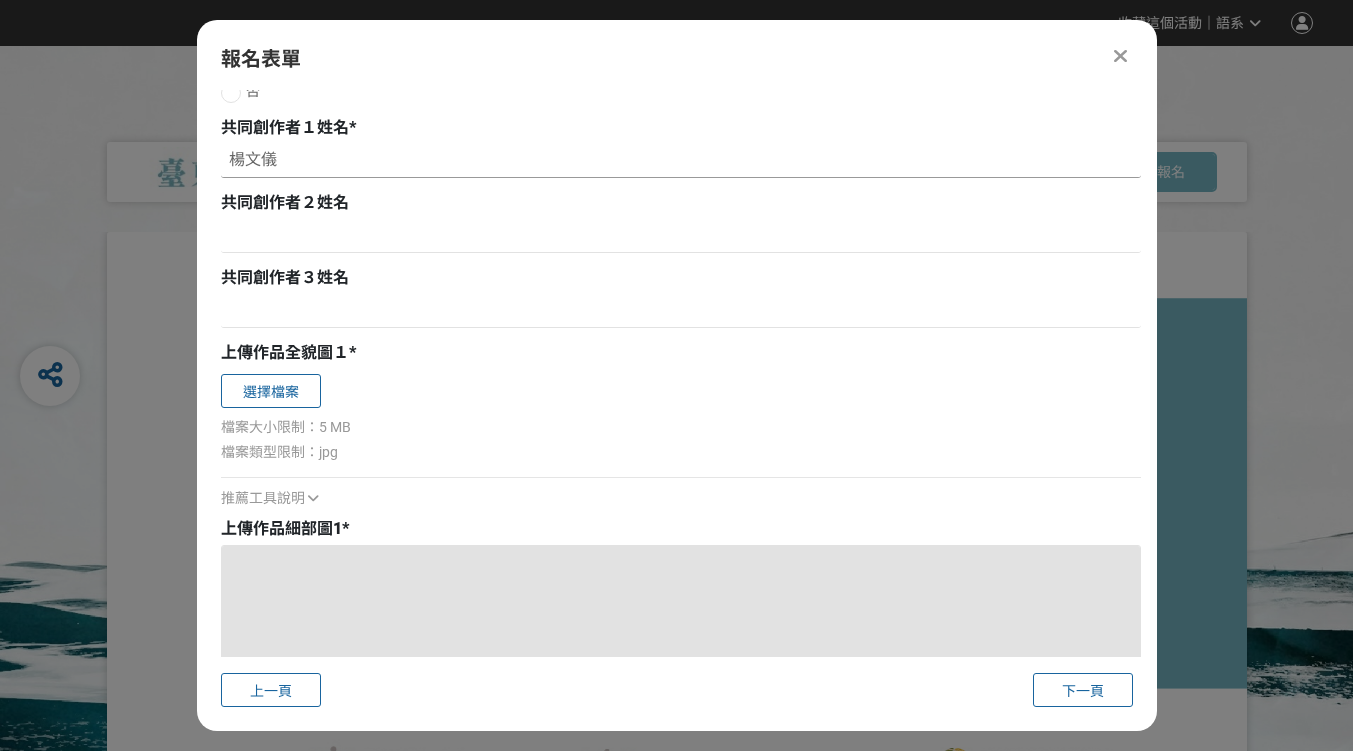 scroll, scrollTop: 1129, scrollLeft: 0, axis: vertical 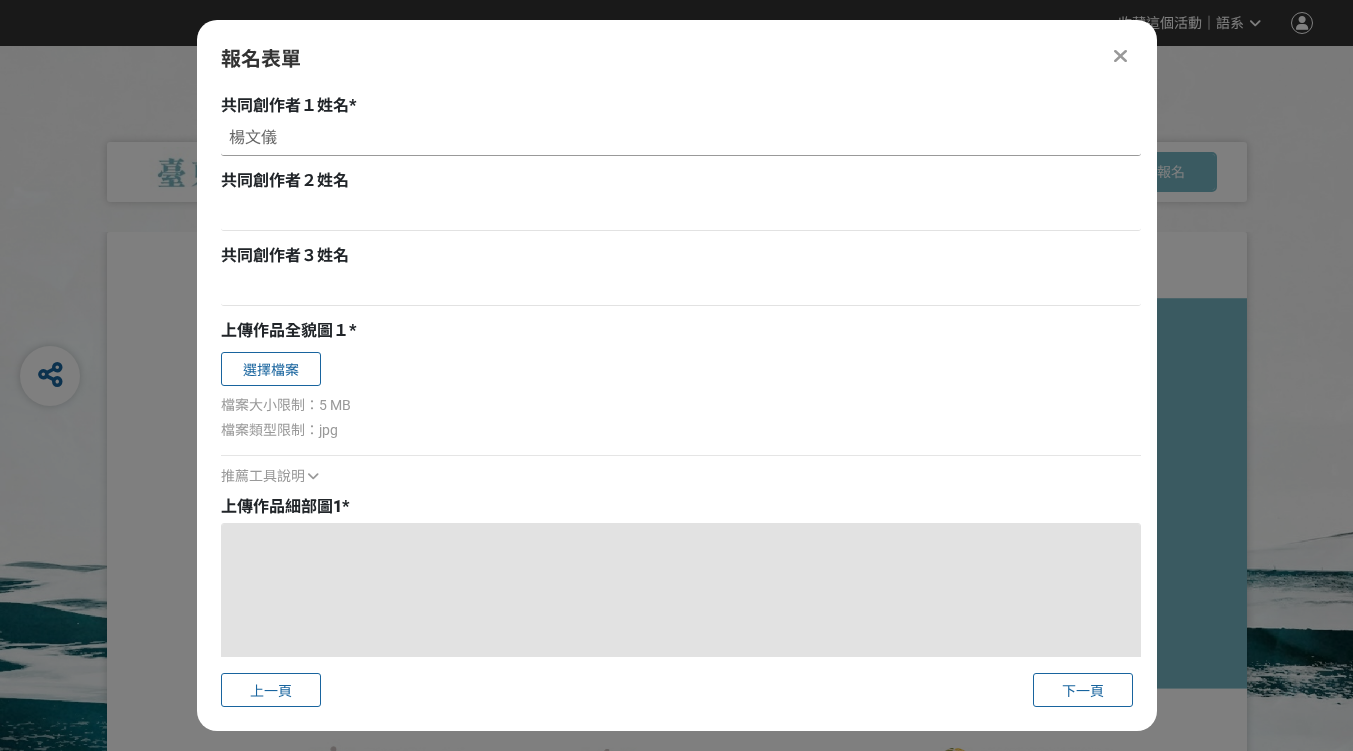 type on "楊文儀" 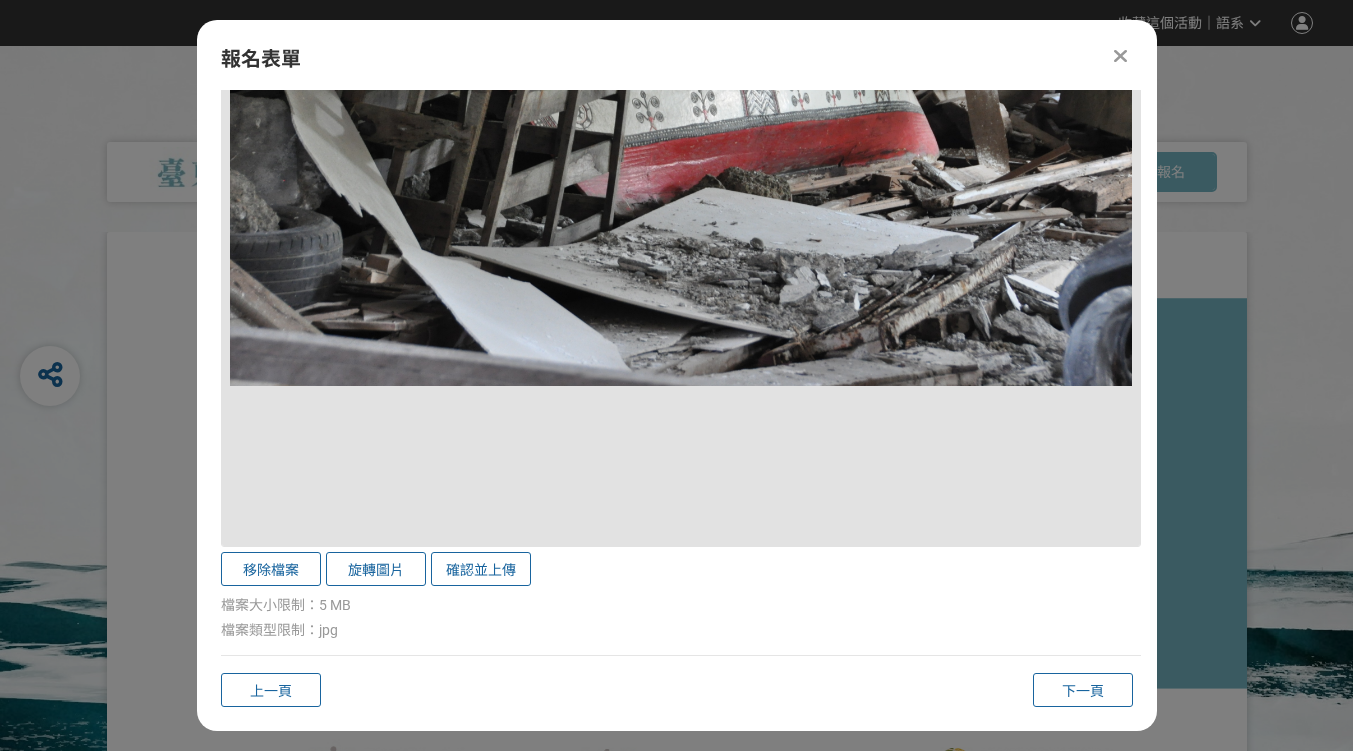 scroll, scrollTop: 3244, scrollLeft: 0, axis: vertical 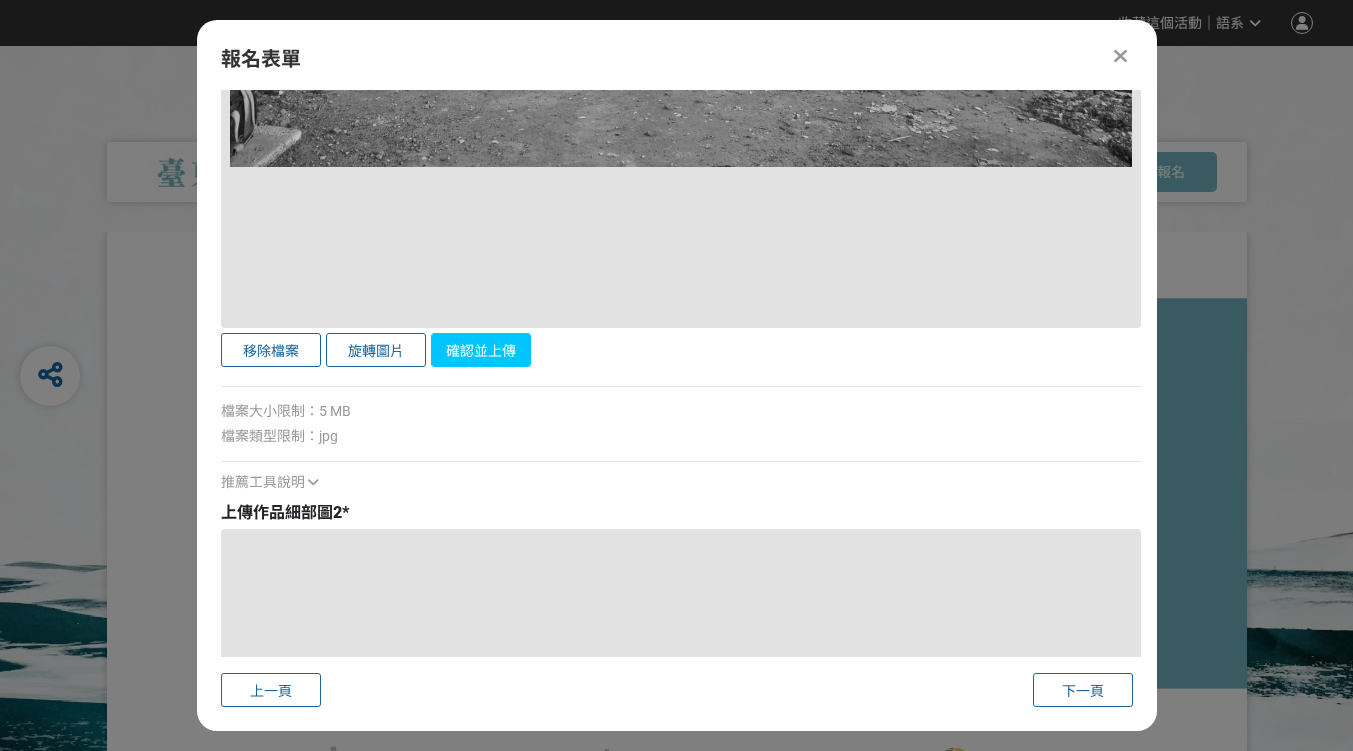 click on "確認並上傳" at bounding box center (481, 350) 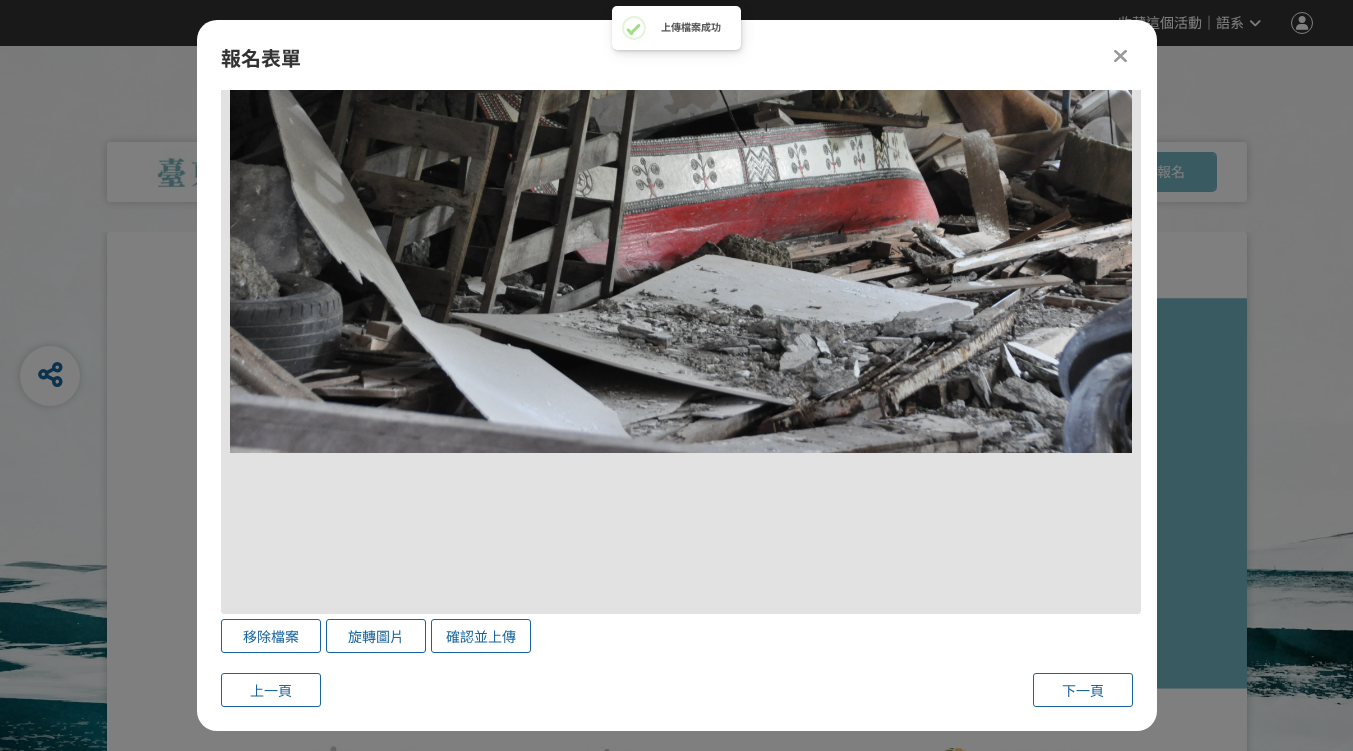 scroll, scrollTop: 3144, scrollLeft: 0, axis: vertical 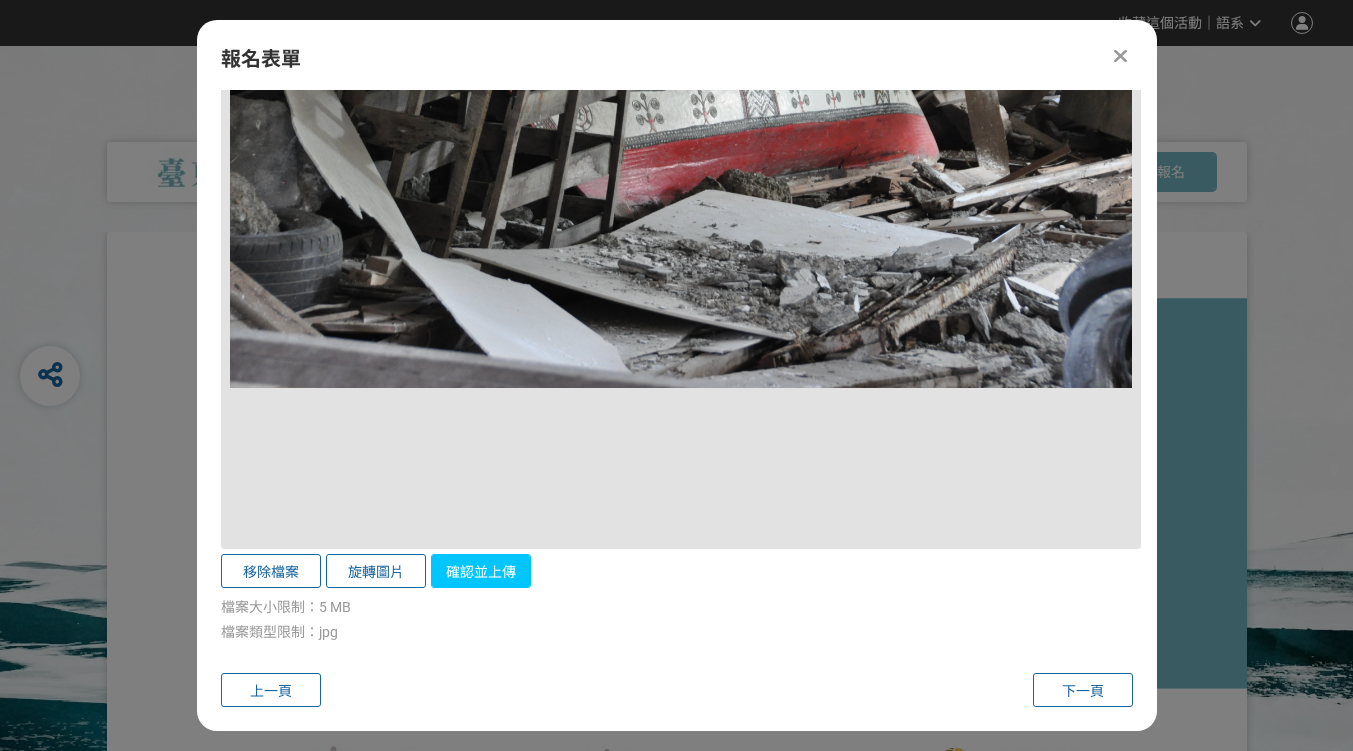 click on "確認並上傳" at bounding box center [481, 571] 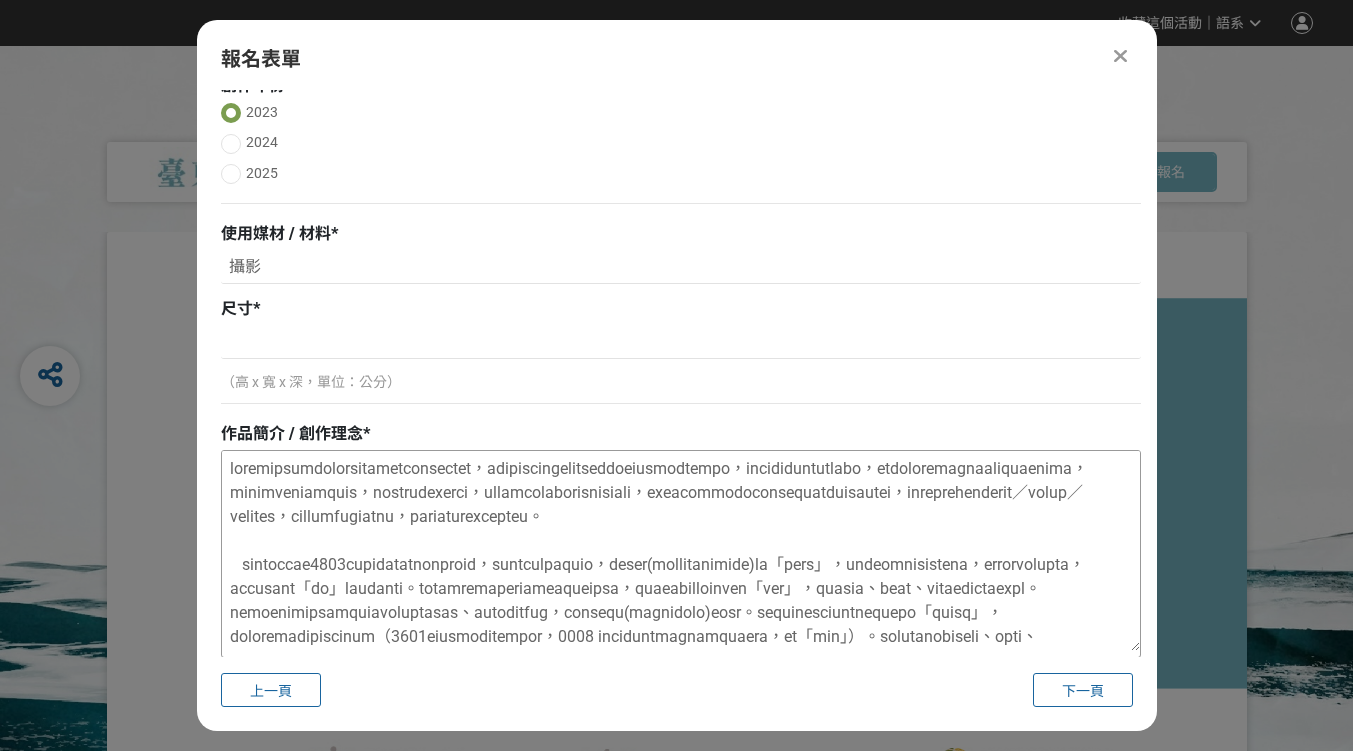 scroll, scrollTop: 644, scrollLeft: 0, axis: vertical 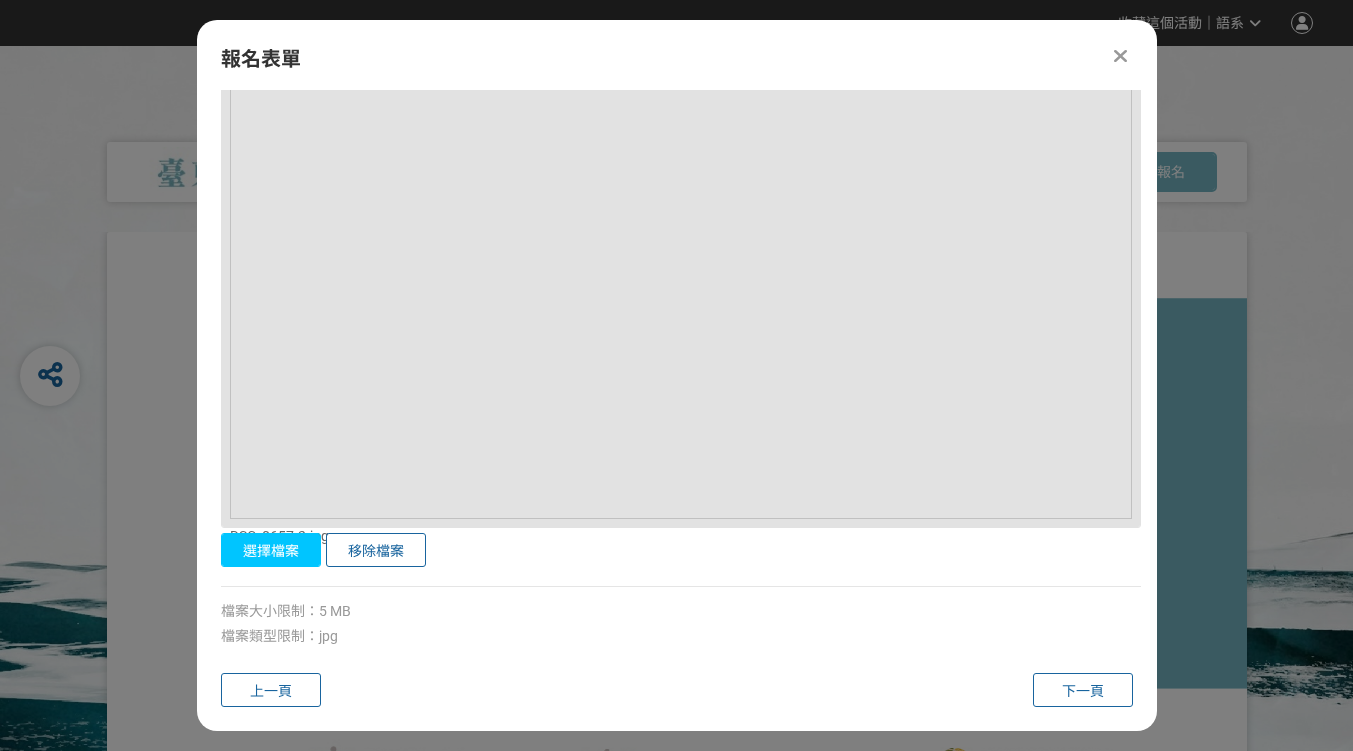 click on "選擇檔案" at bounding box center (271, 550) 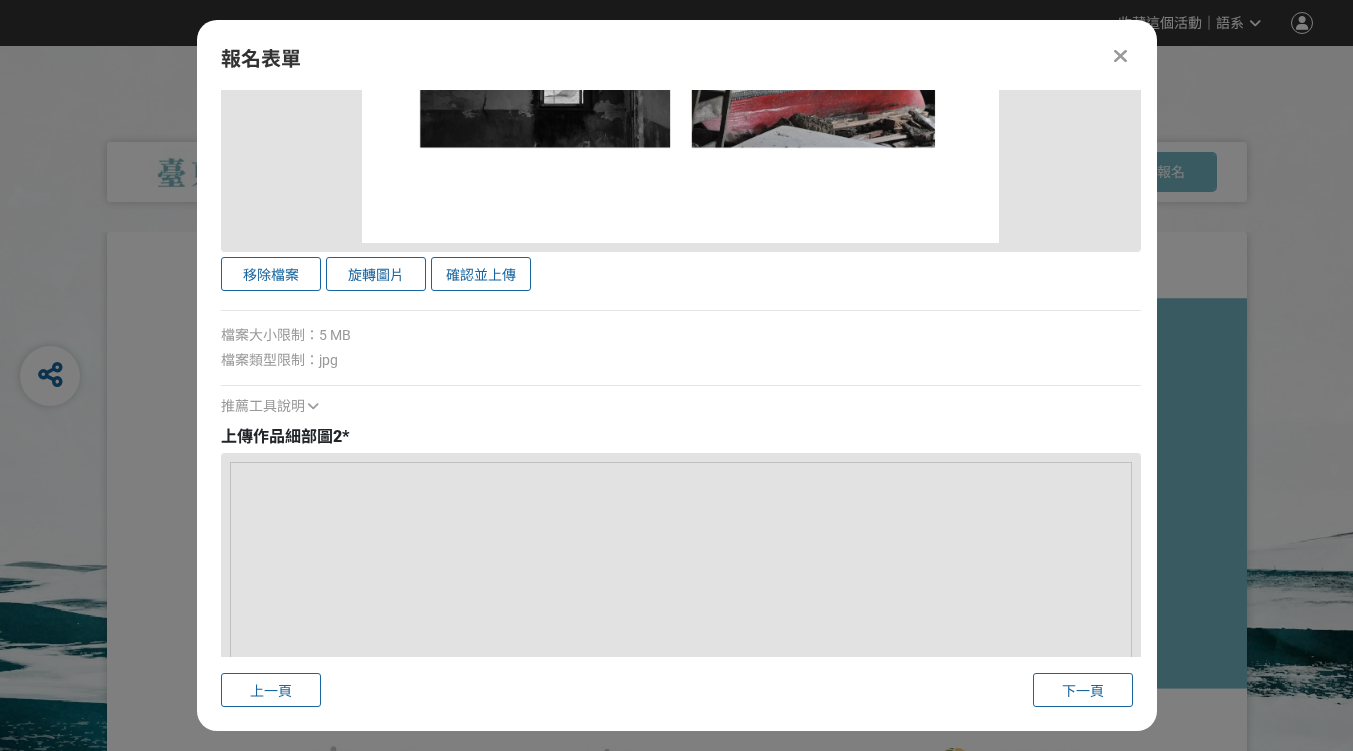 scroll, scrollTop: 2144, scrollLeft: 0, axis: vertical 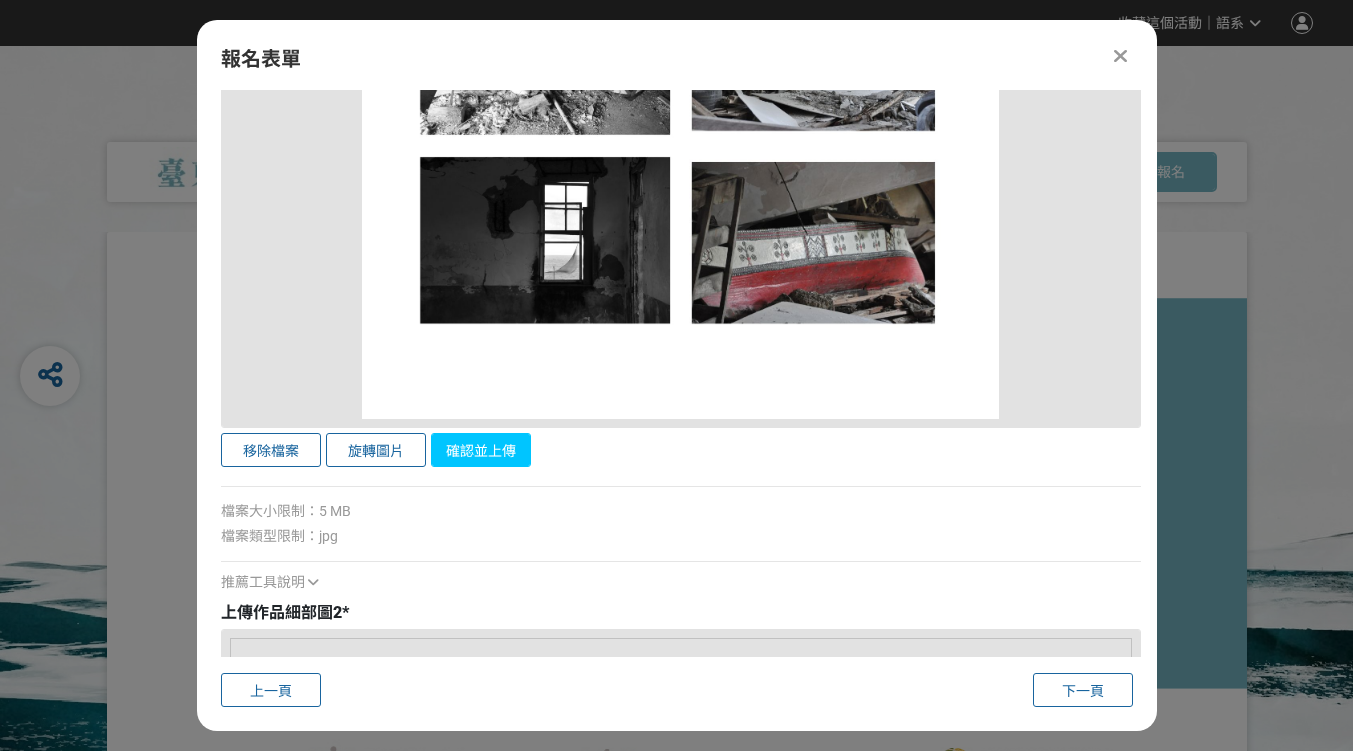 click on "確認並上傳" at bounding box center [481, 450] 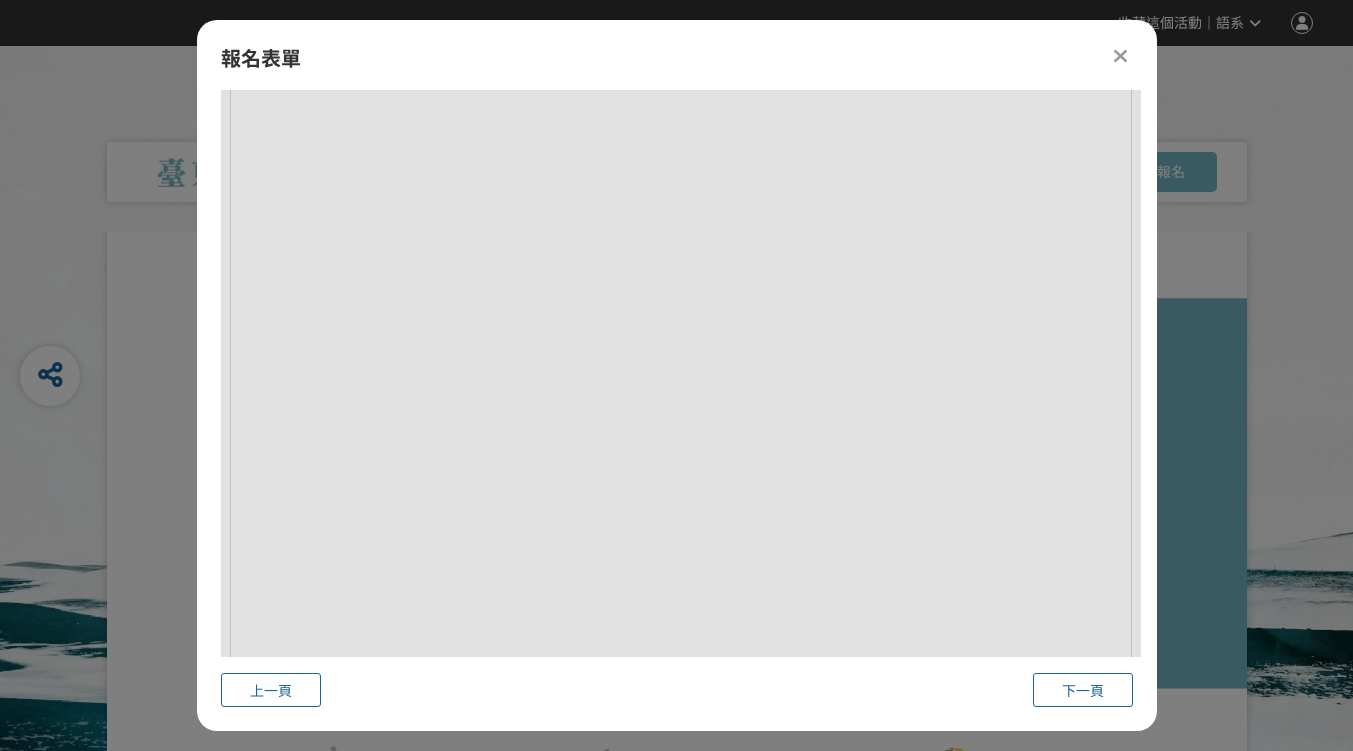 scroll, scrollTop: 3244, scrollLeft: 0, axis: vertical 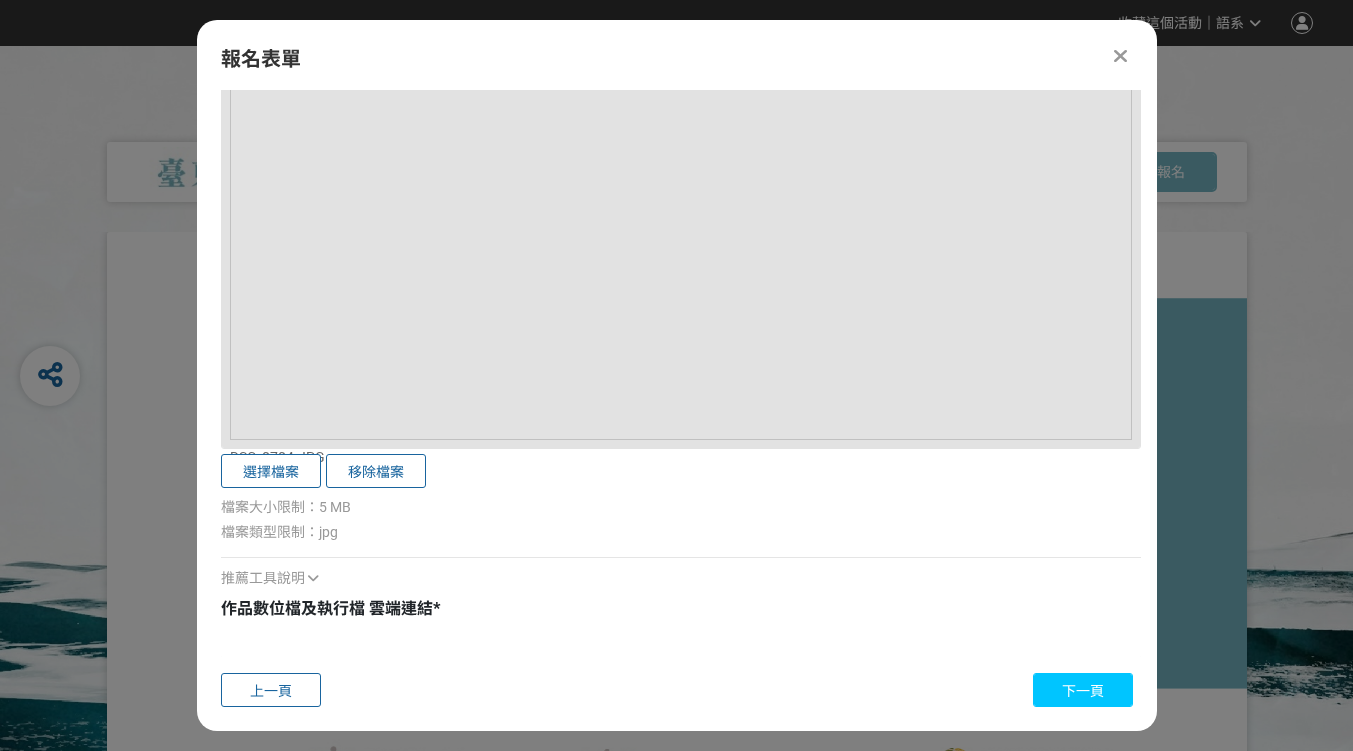 click on "下一頁" at bounding box center (1083, 691) 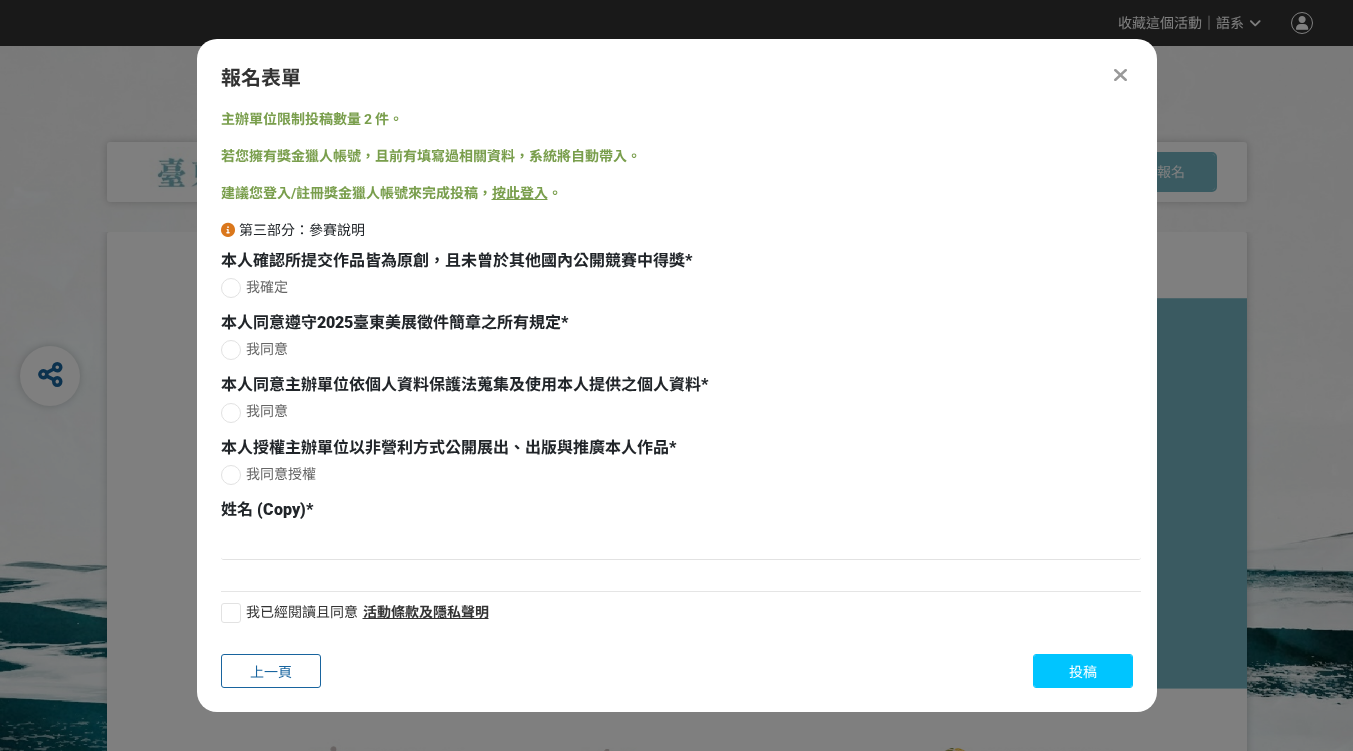 scroll, scrollTop: 0, scrollLeft: 0, axis: both 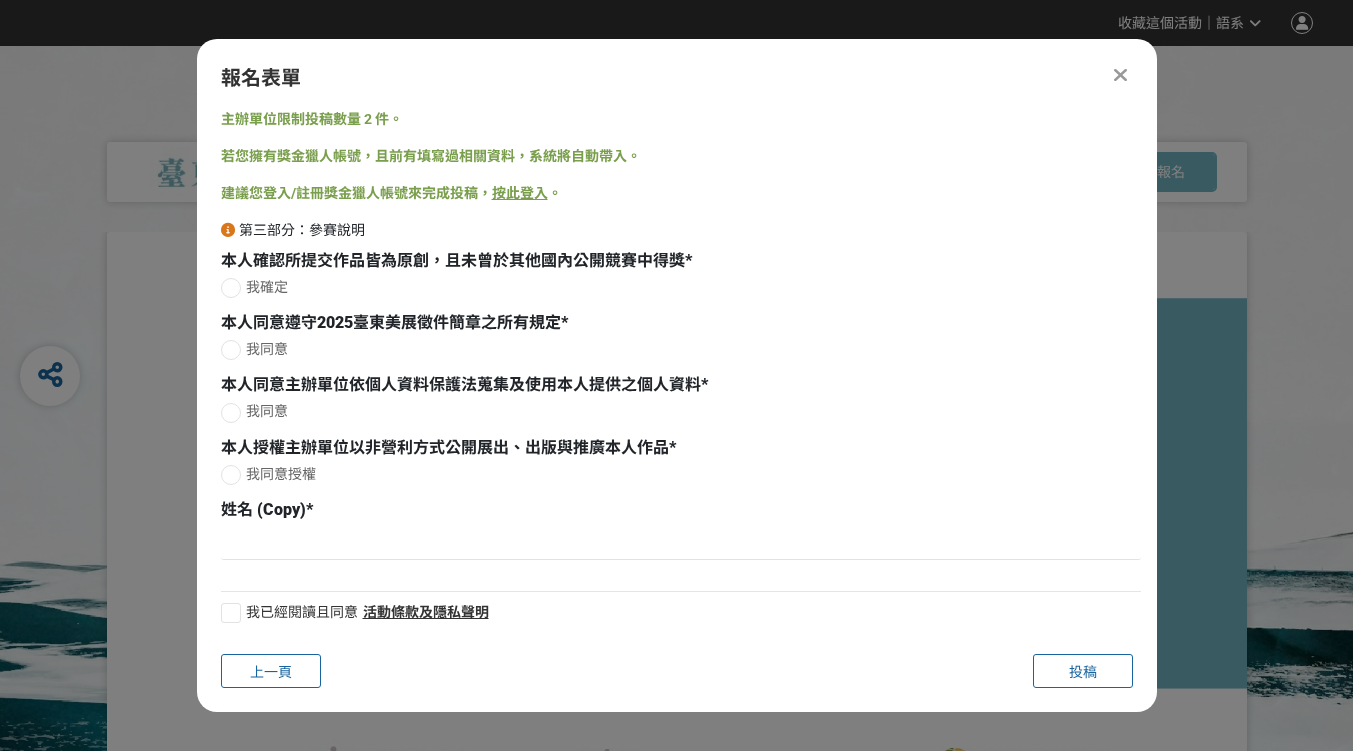 click at bounding box center [231, 288] 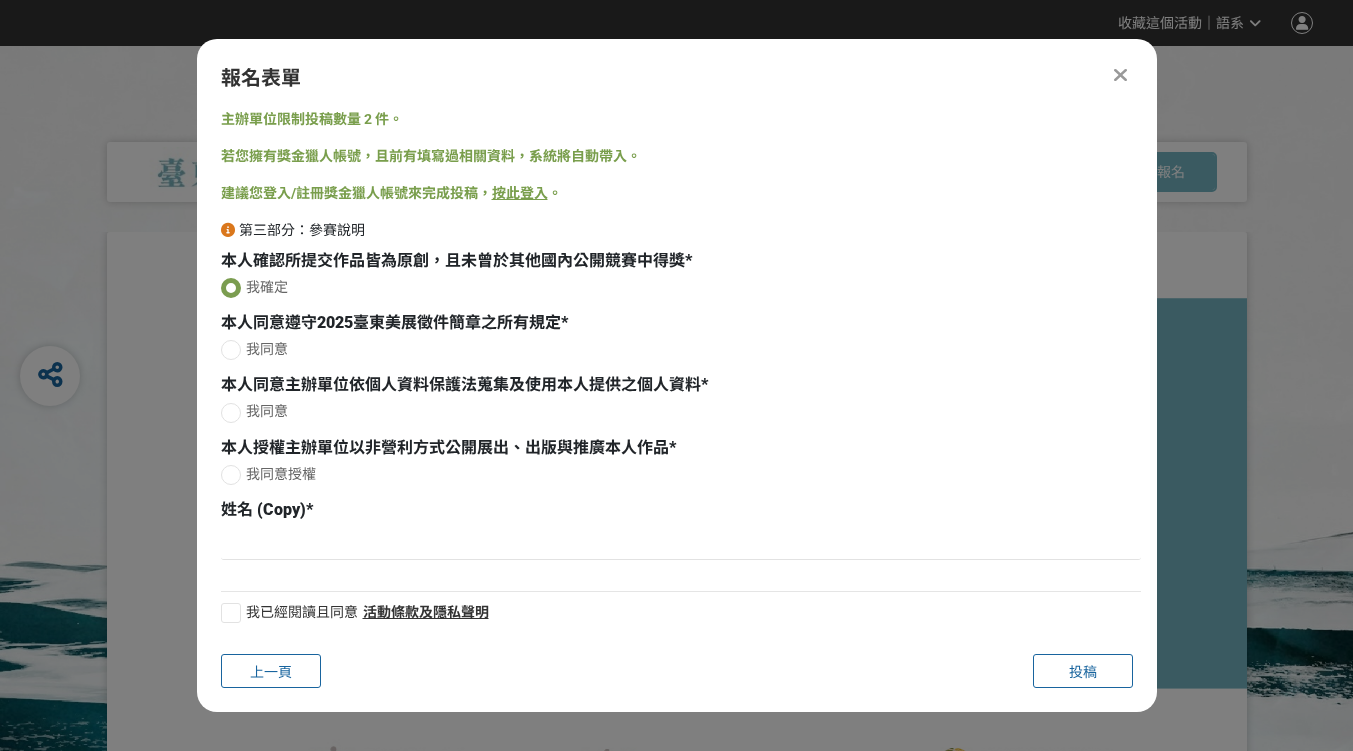 click at bounding box center [231, 350] 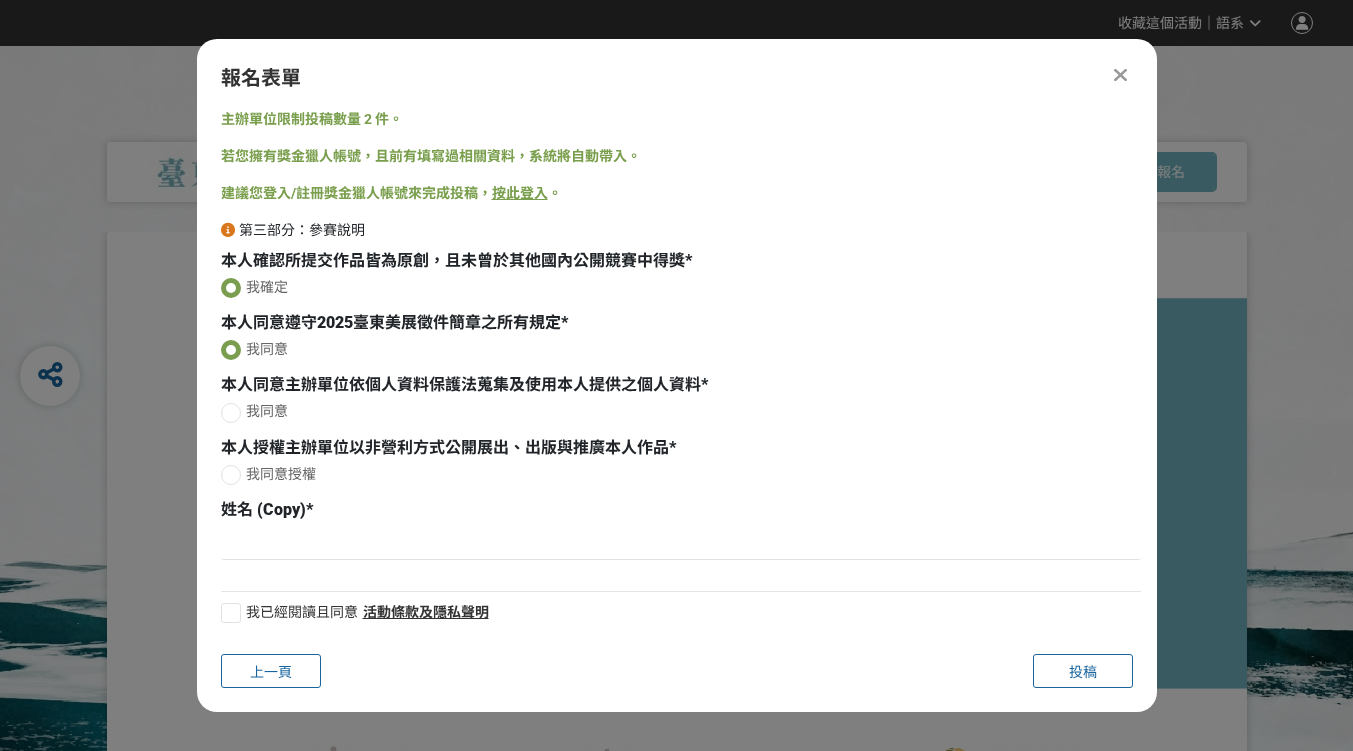 click at bounding box center (231, 413) 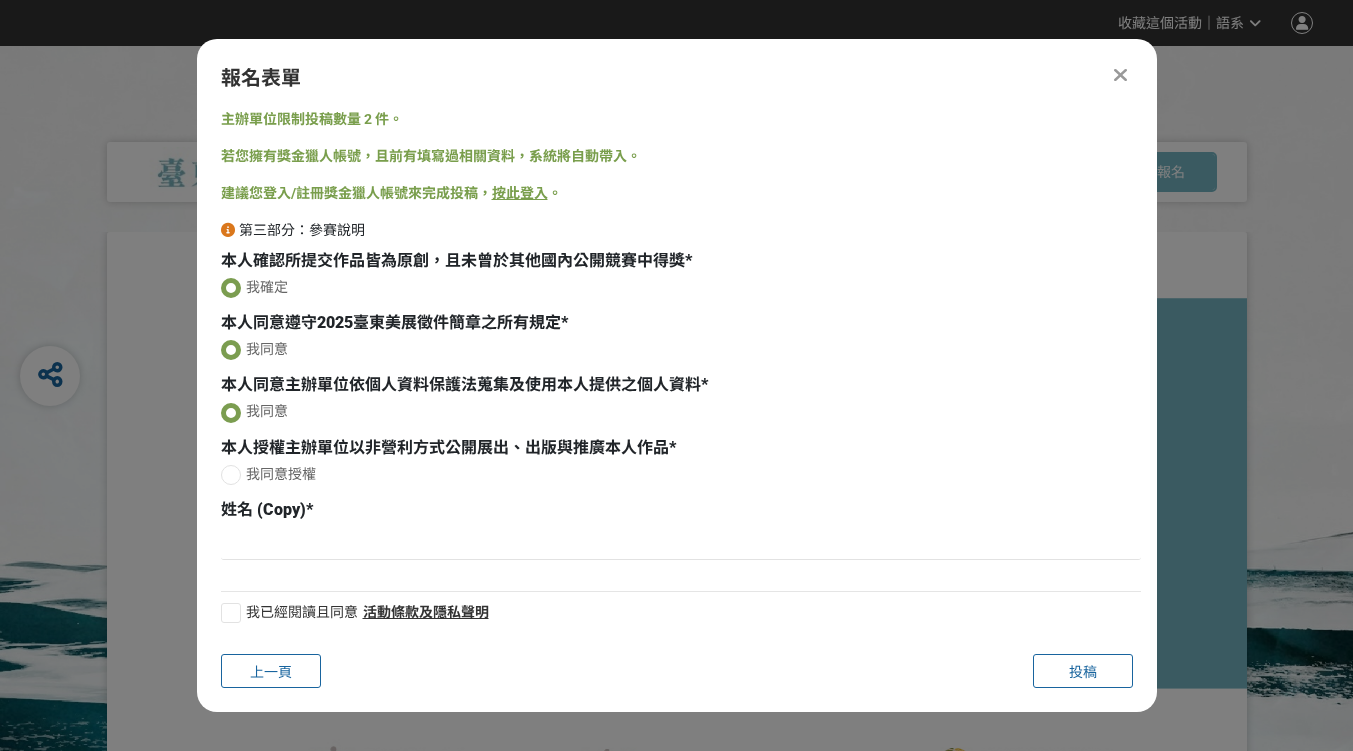 click at bounding box center (231, 475) 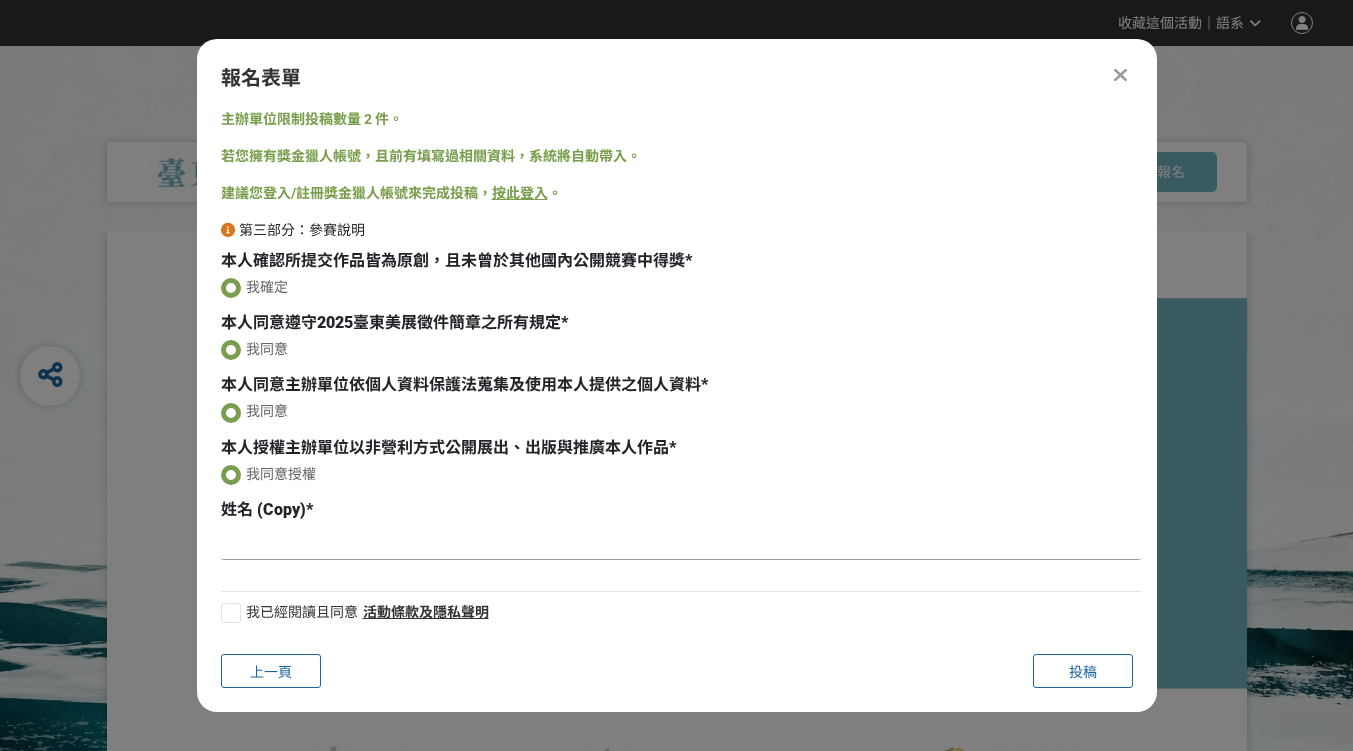 click at bounding box center (681, 543) 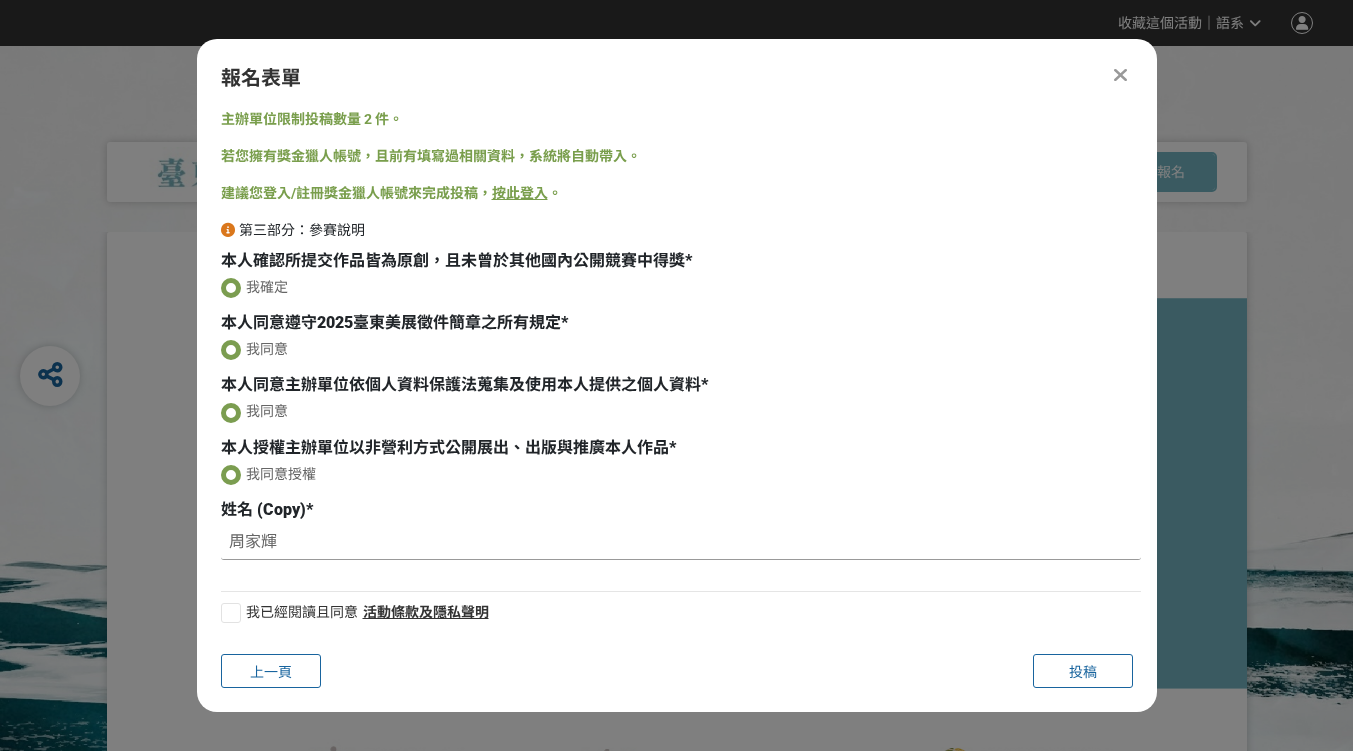 type on "周家輝" 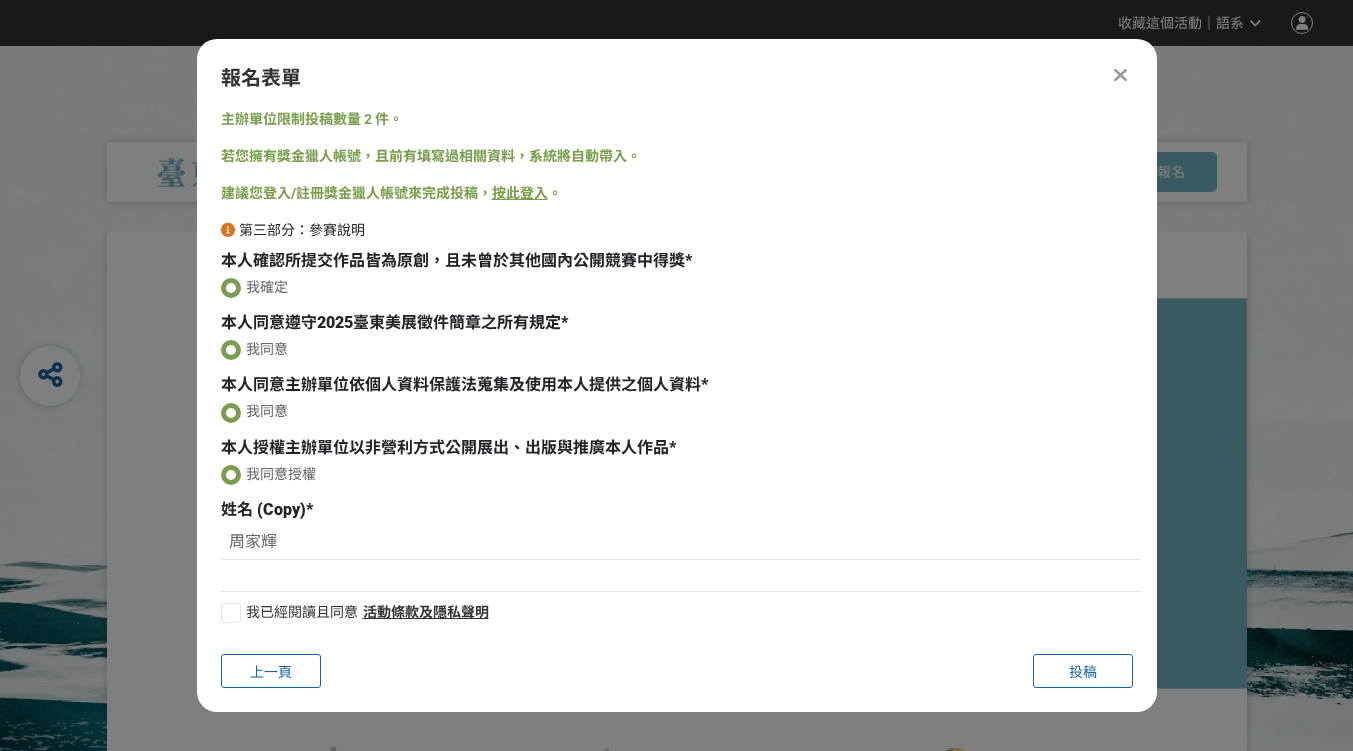 click at bounding box center (677, 528) 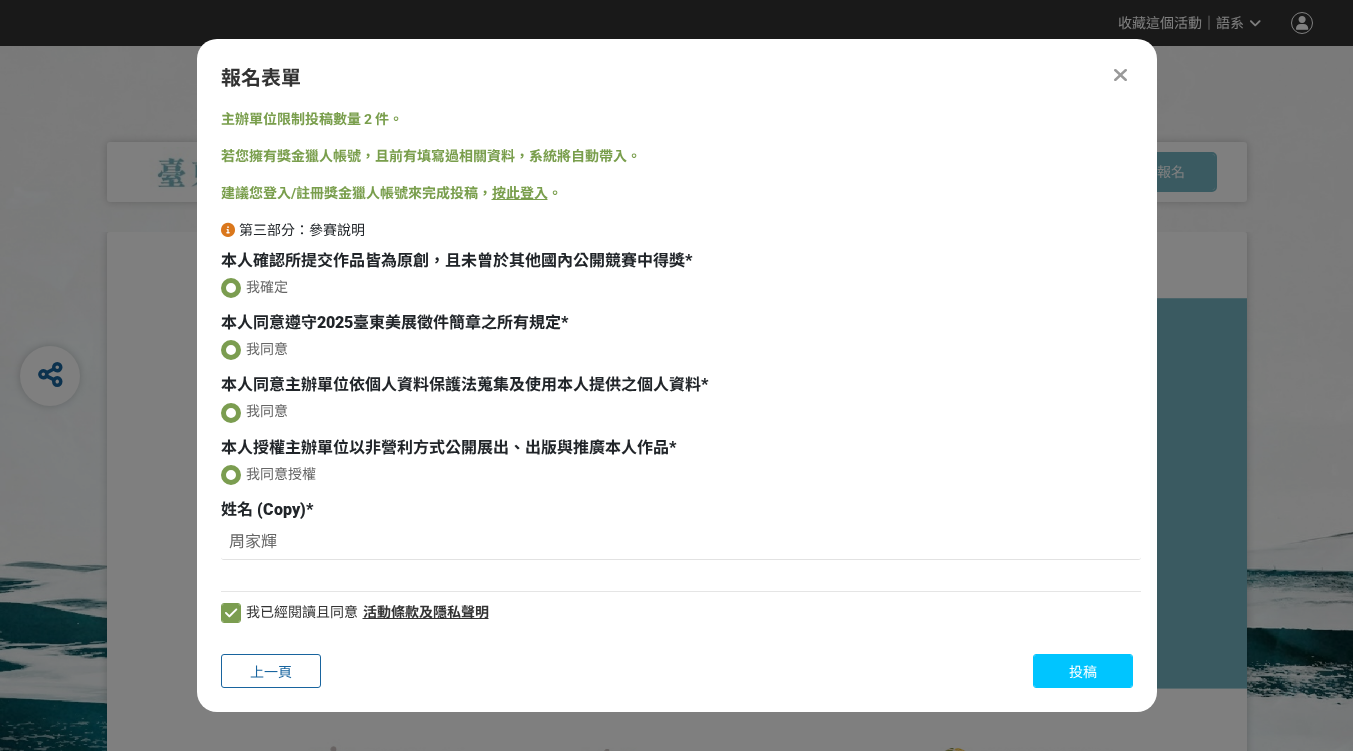 click on "投稿" at bounding box center (1083, 672) 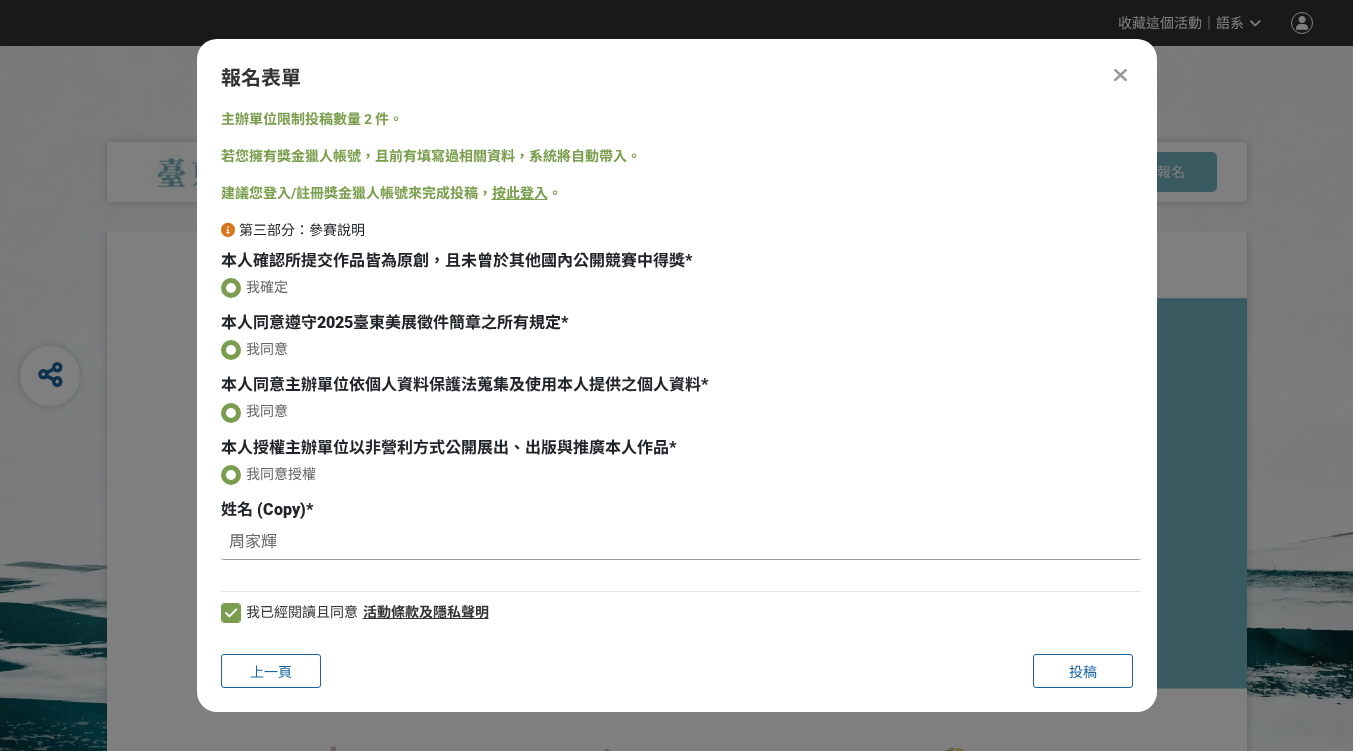 click on "周家輝" at bounding box center (681, 543) 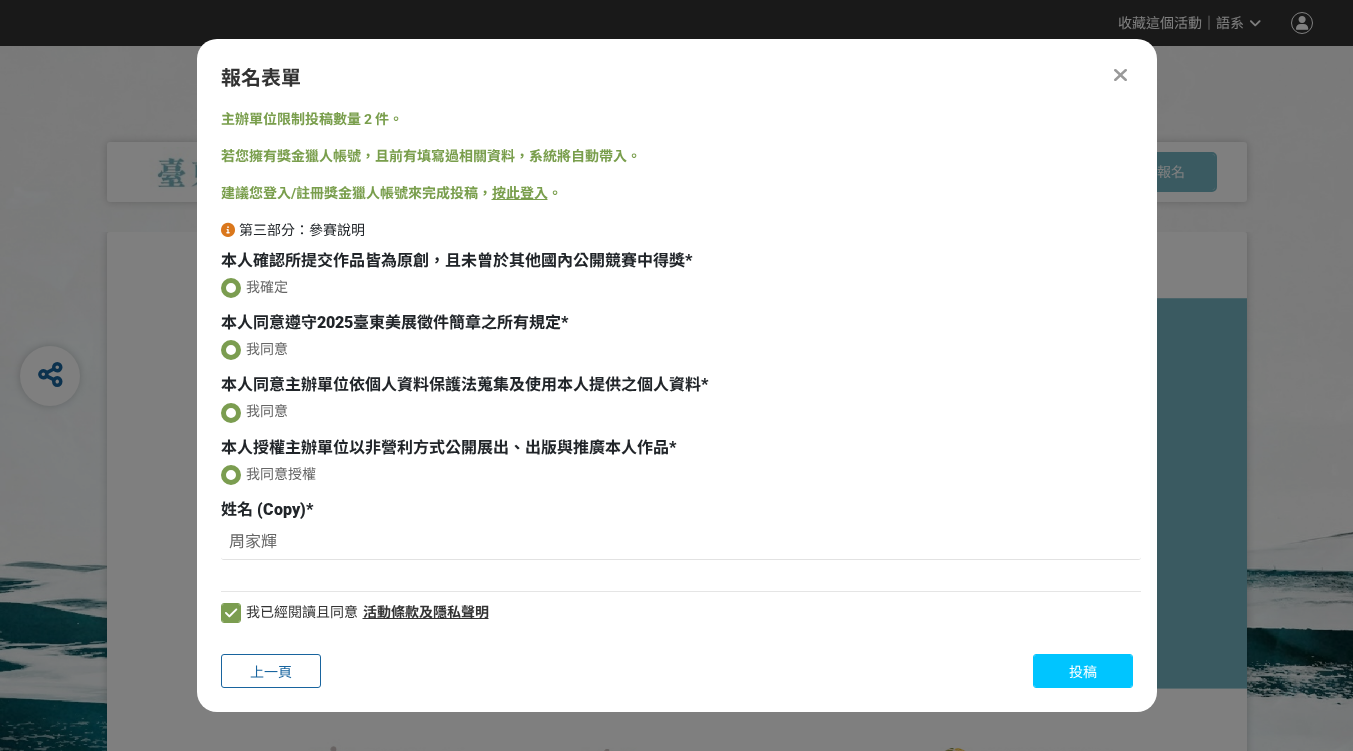 click on "投稿" at bounding box center (1083, 671) 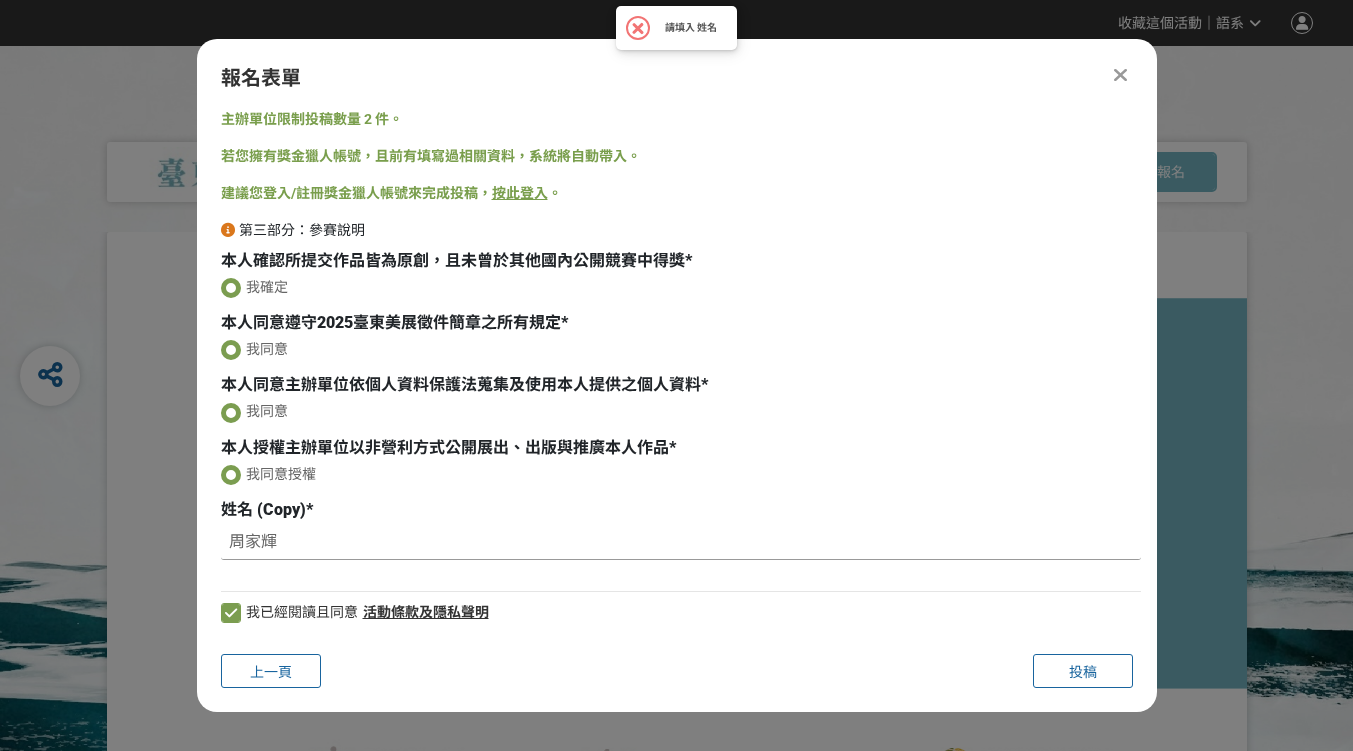 click on "周家輝" at bounding box center [681, 543] 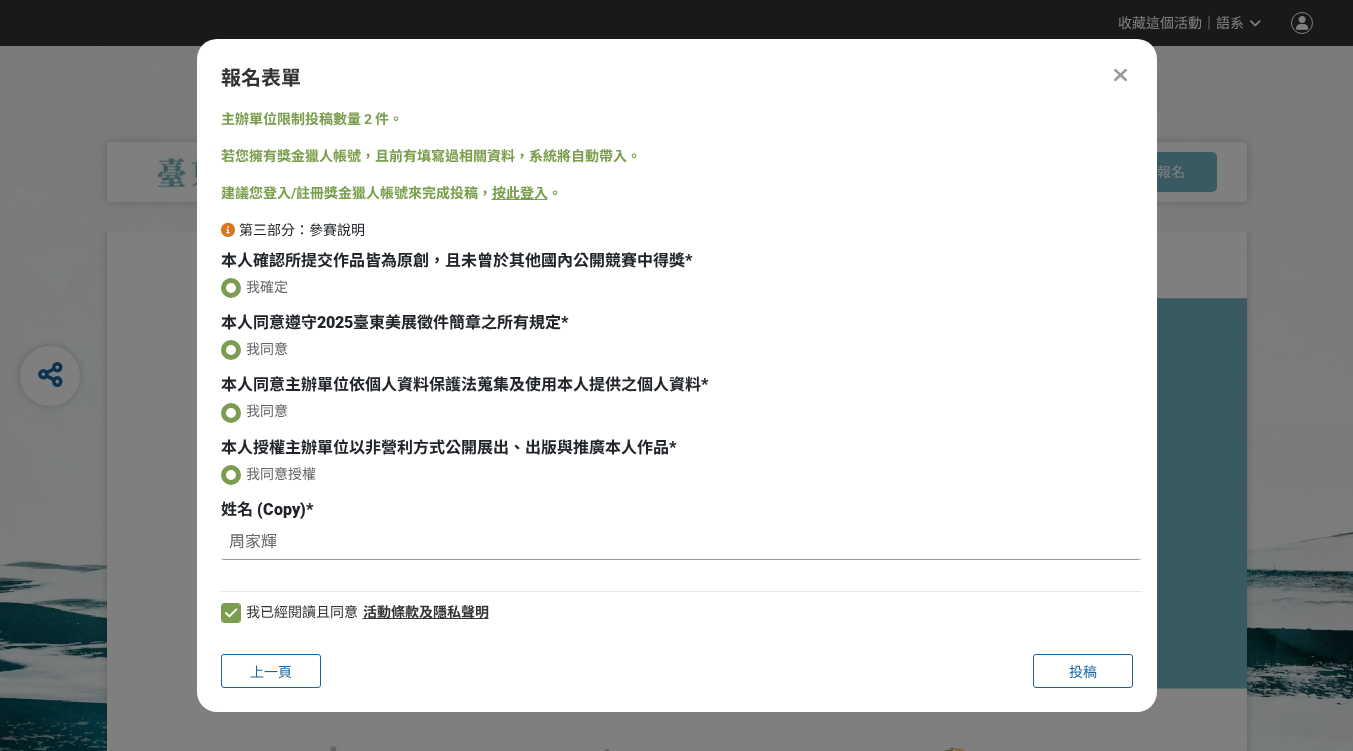 click on "周家輝" at bounding box center [681, 543] 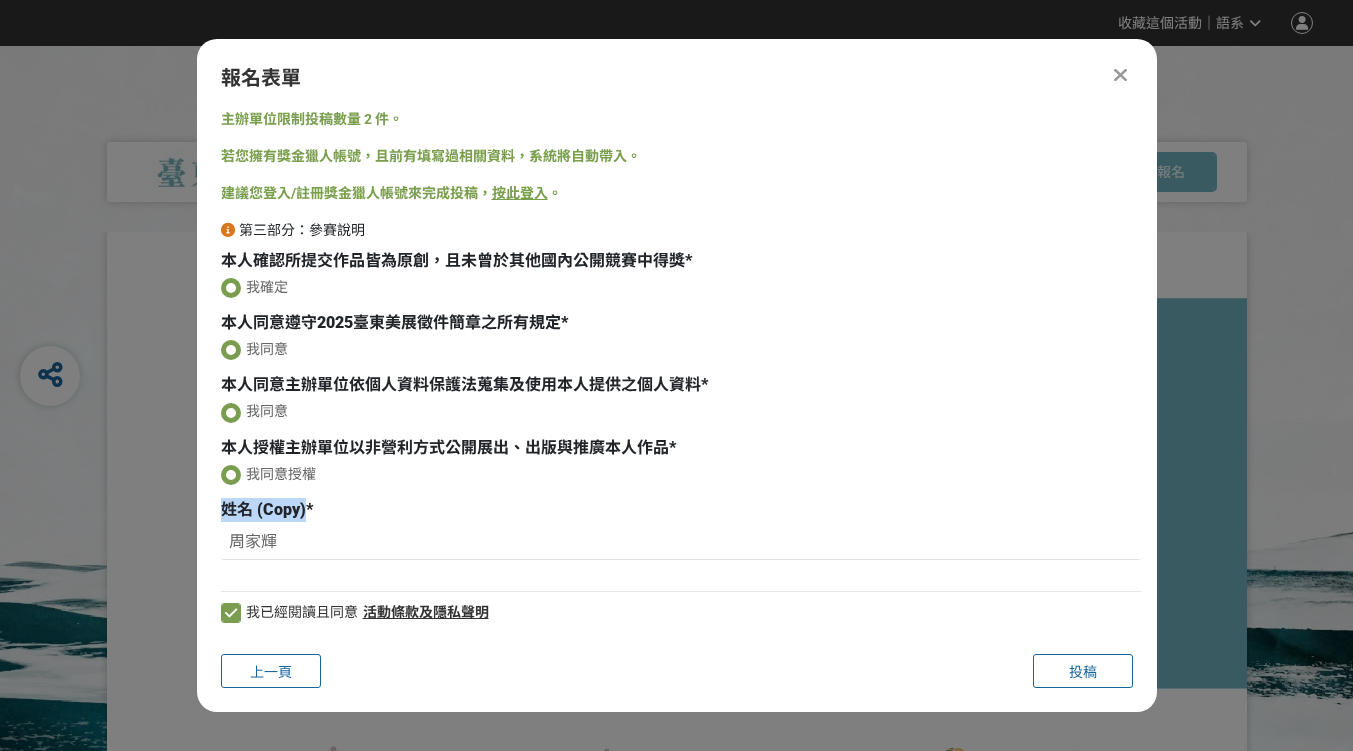 drag, startPoint x: 226, startPoint y: 509, endPoint x: 304, endPoint y: 517, distance: 78.40918 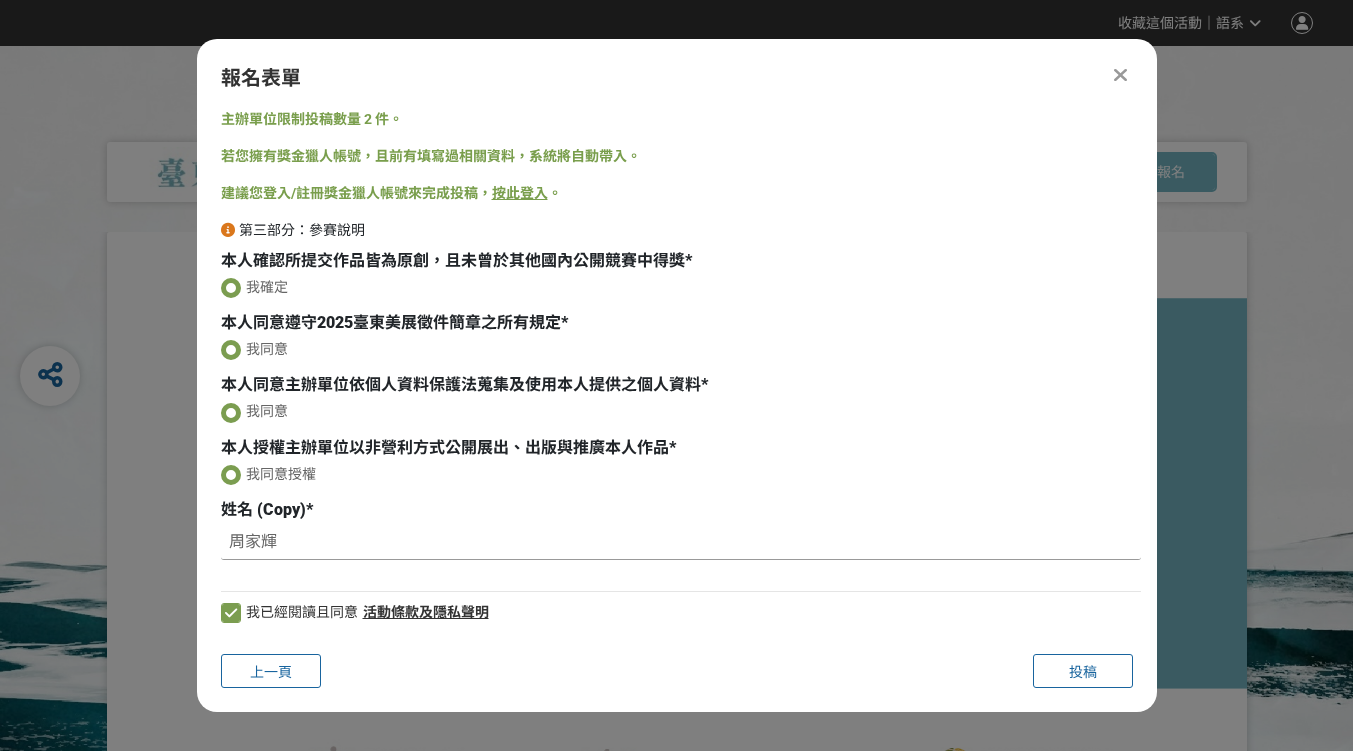 drag, startPoint x: 293, startPoint y: 547, endPoint x: 190, endPoint y: 539, distance: 103.31021 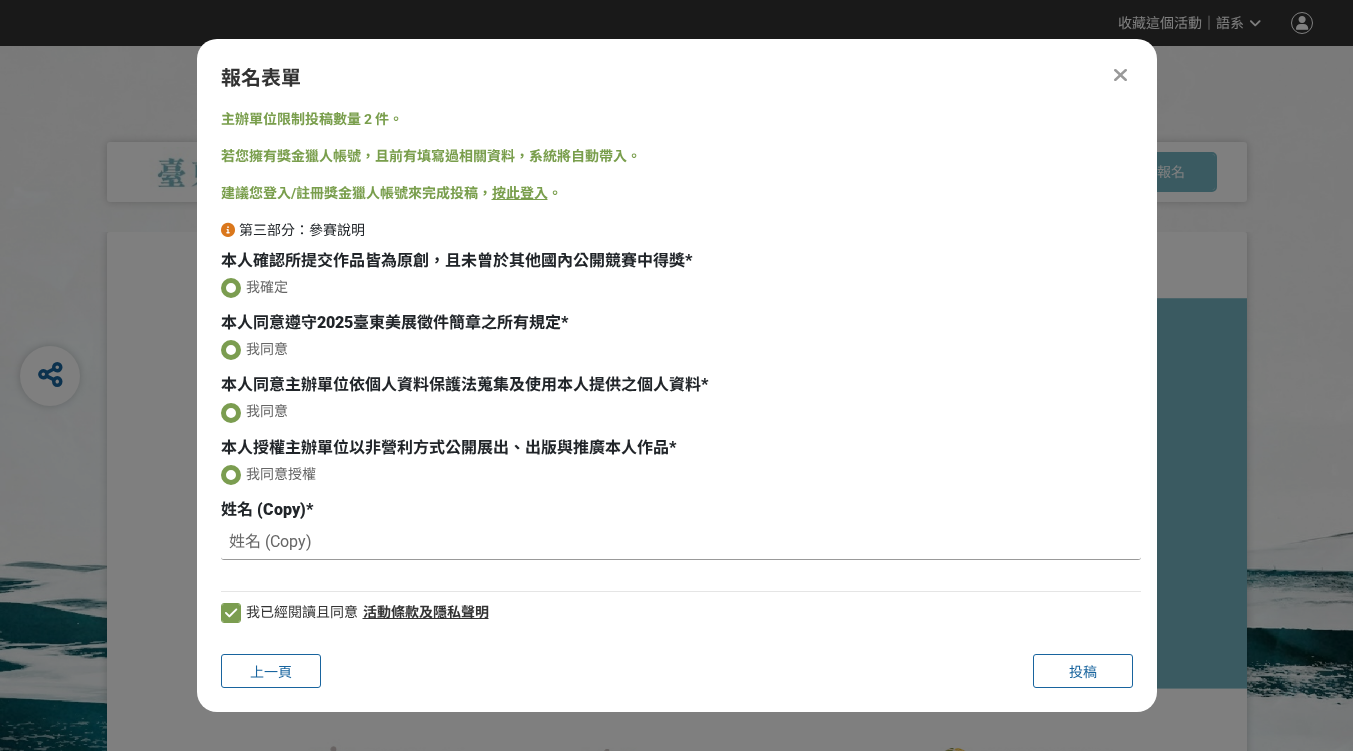 drag, startPoint x: 271, startPoint y: 544, endPoint x: 303, endPoint y: 544, distance: 32 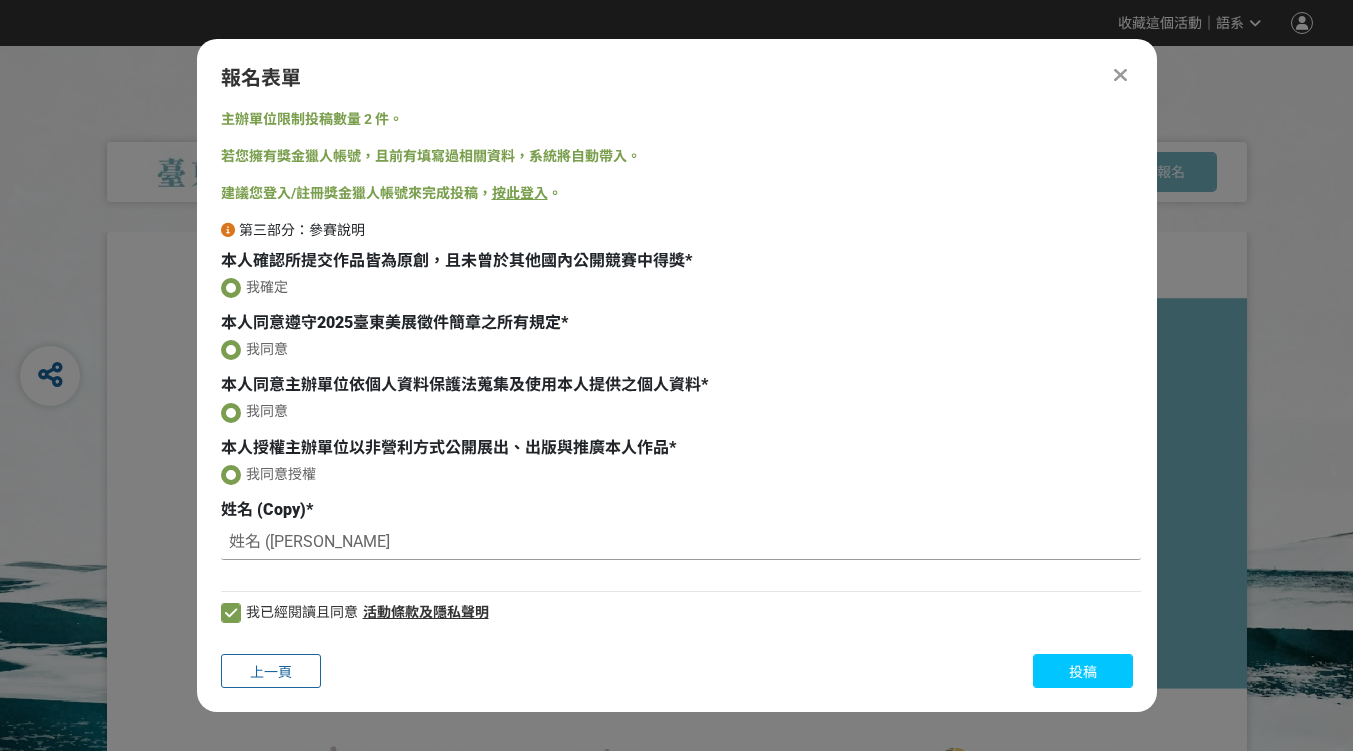 type on "姓名 (周家輝)" 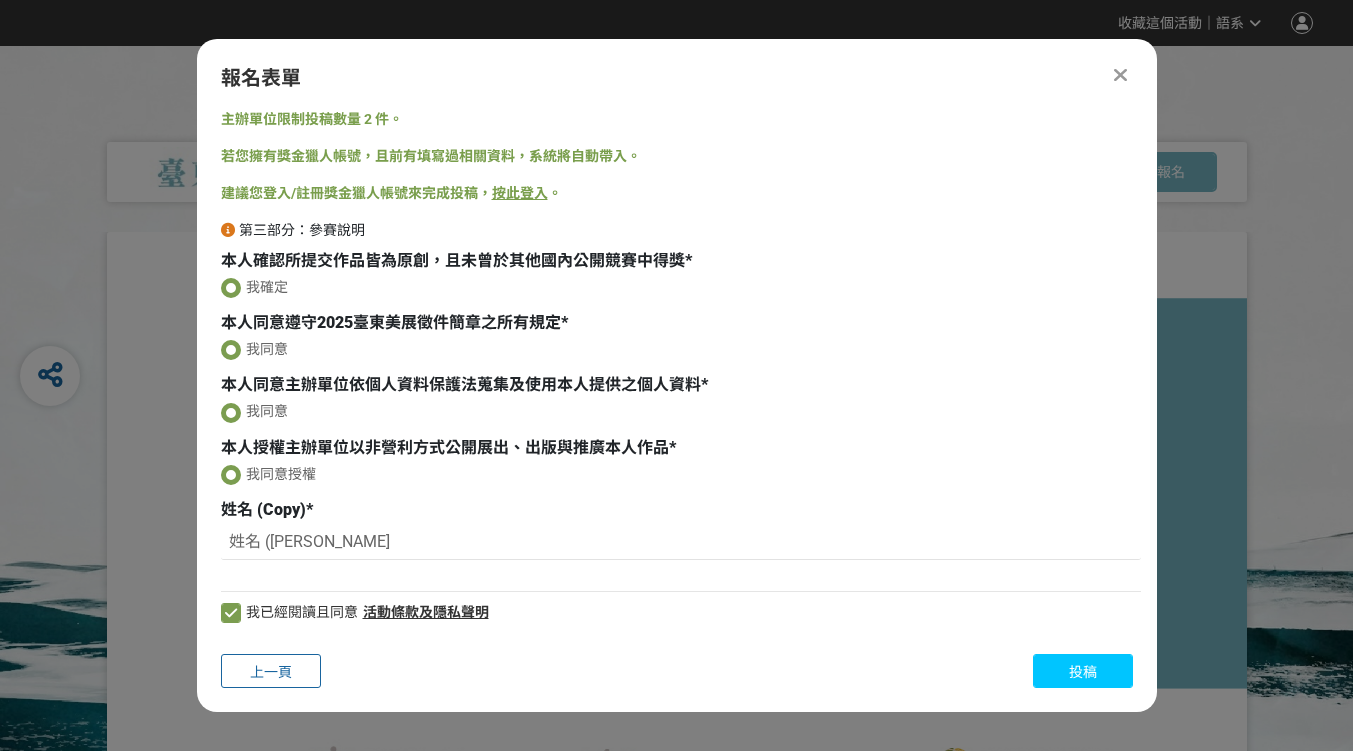 click on "投稿" at bounding box center [1083, 672] 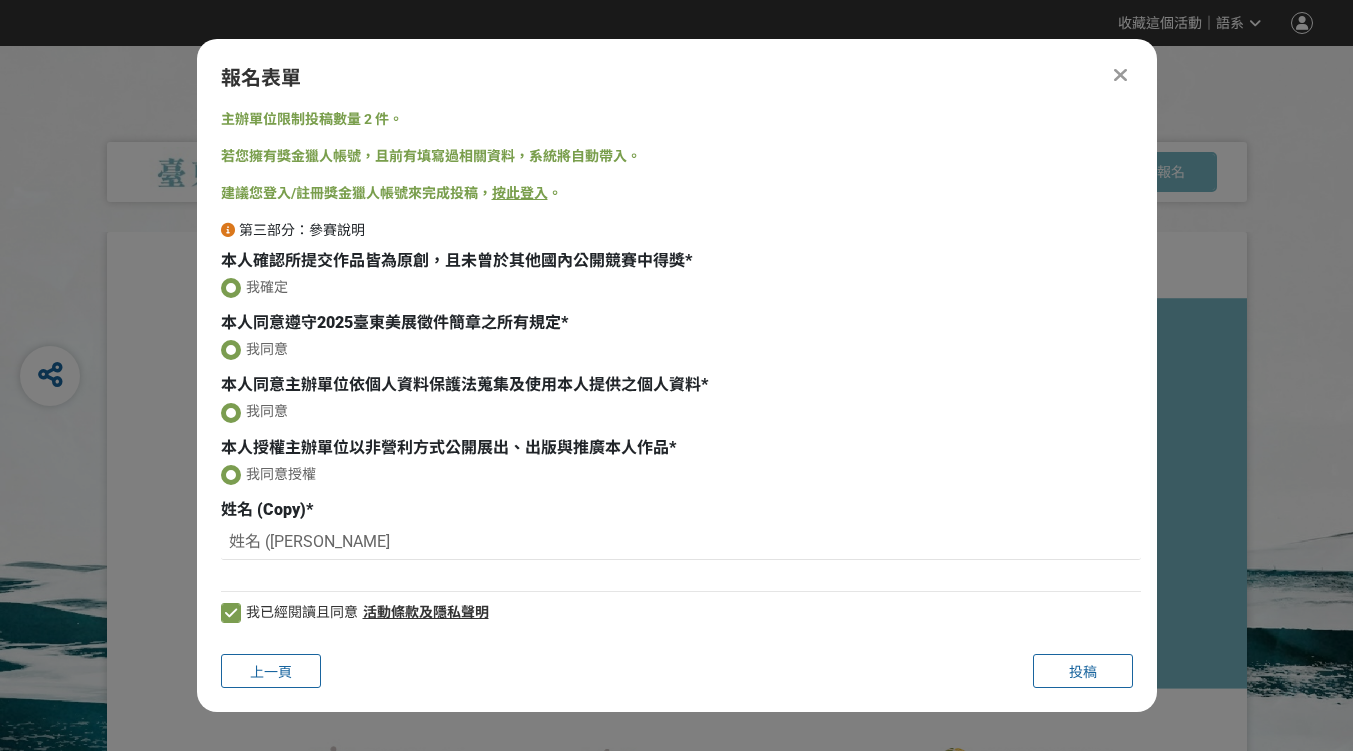 click at bounding box center [677, 528] 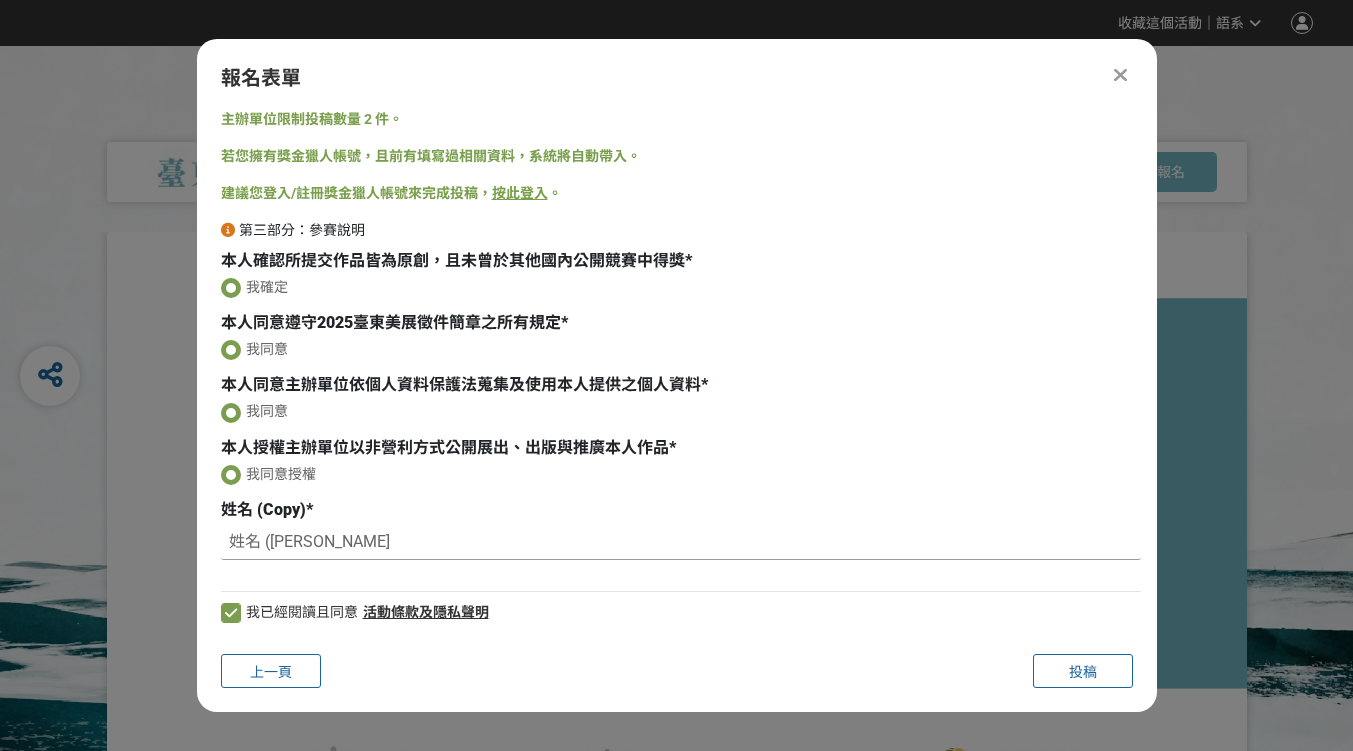 drag, startPoint x: 345, startPoint y: 546, endPoint x: 173, endPoint y: 539, distance: 172.14238 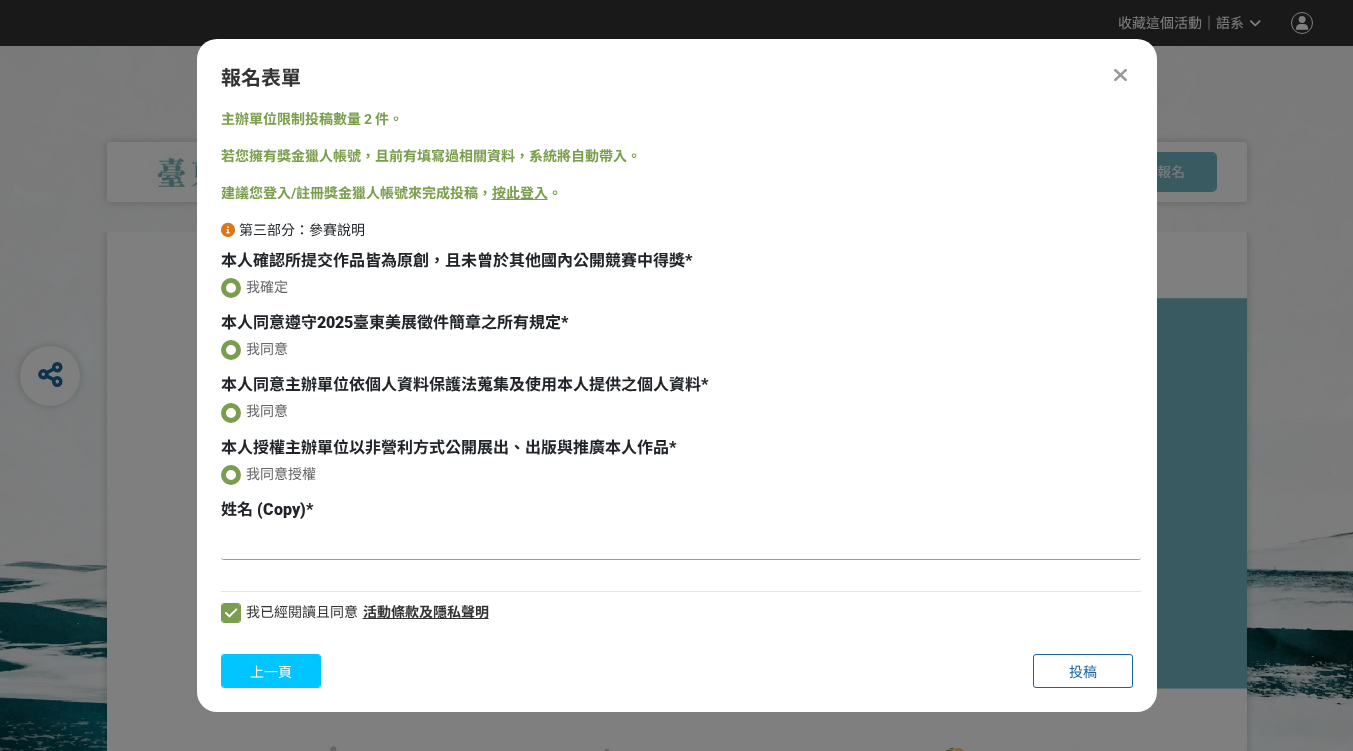 type 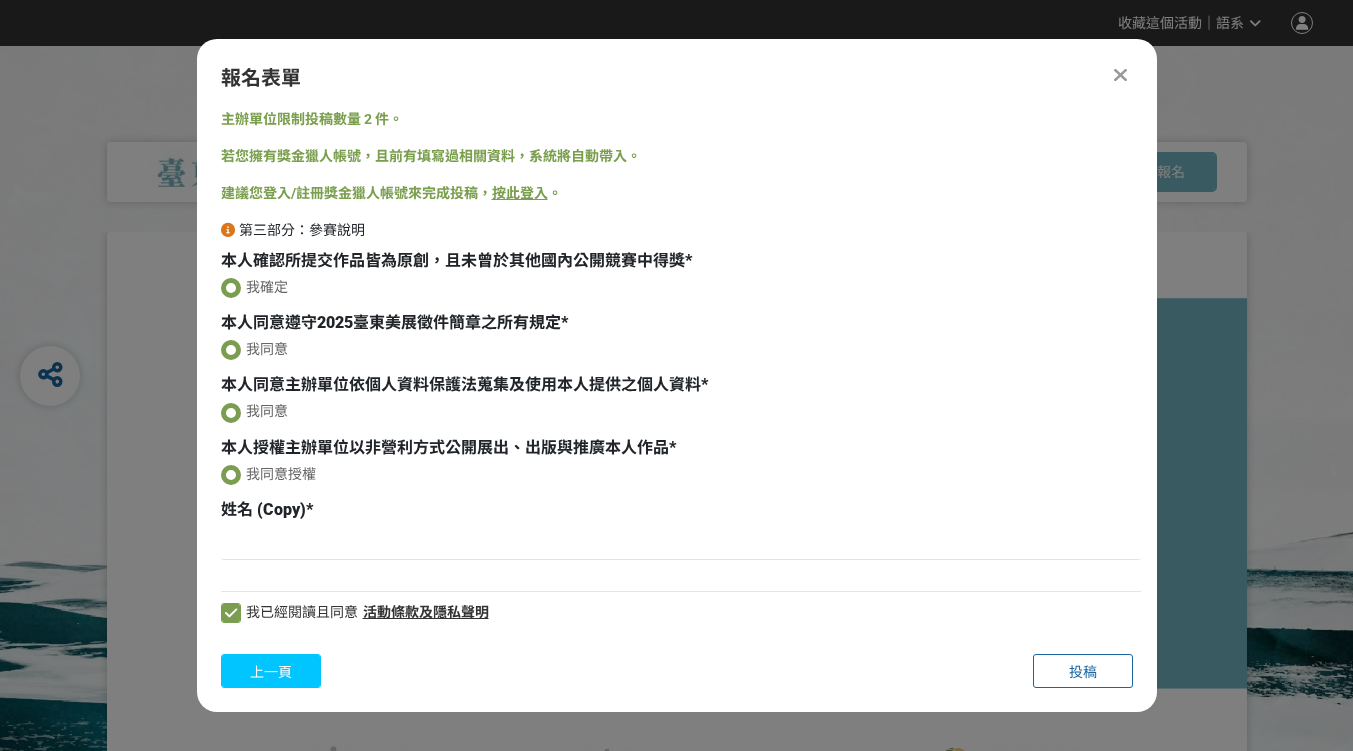 click on "上一頁" at bounding box center (271, 672) 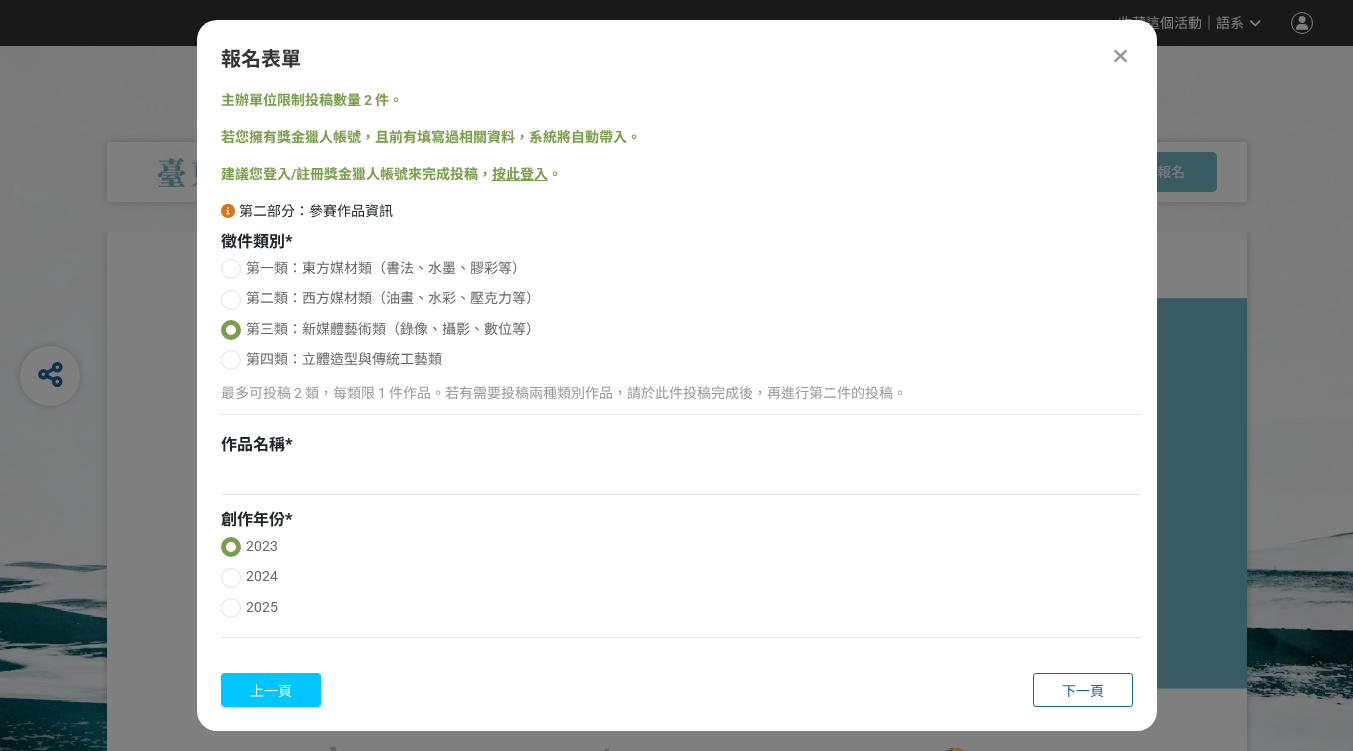 click on "上一頁" at bounding box center [271, 691] 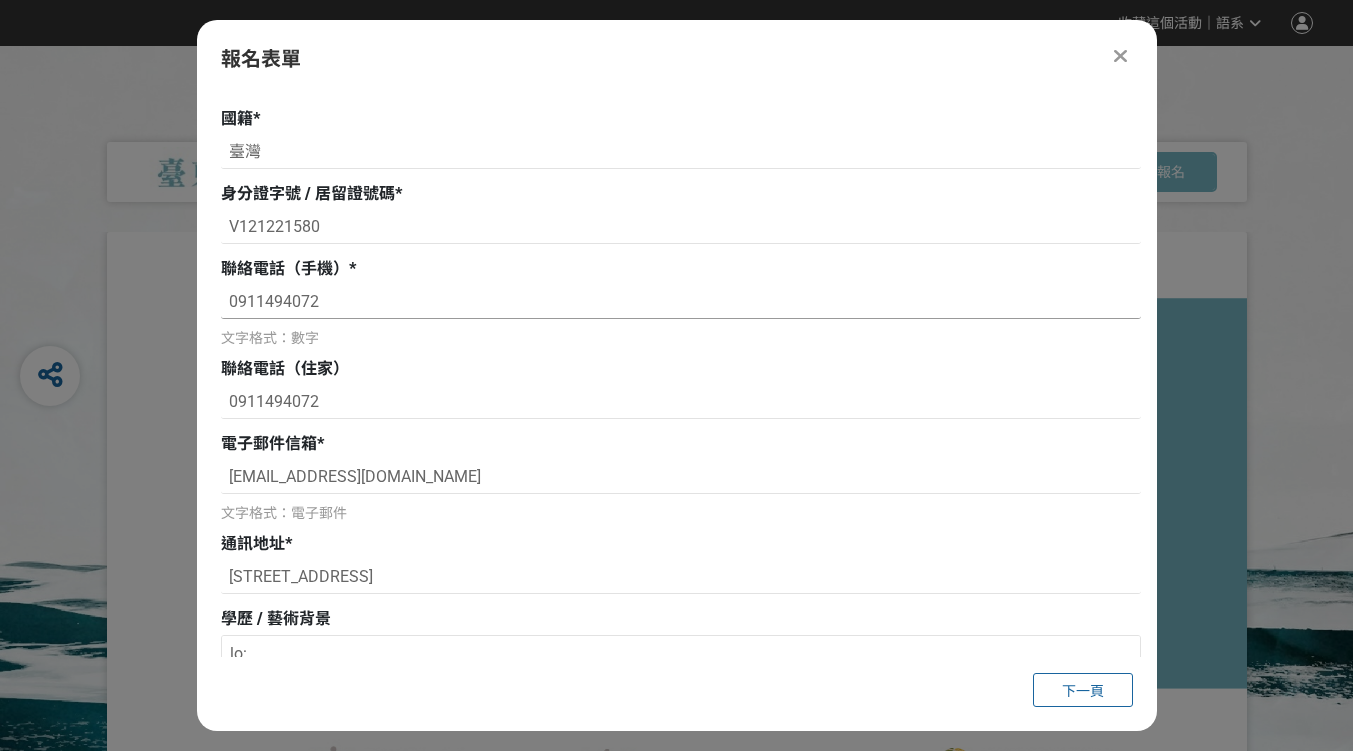 scroll, scrollTop: 0, scrollLeft: 0, axis: both 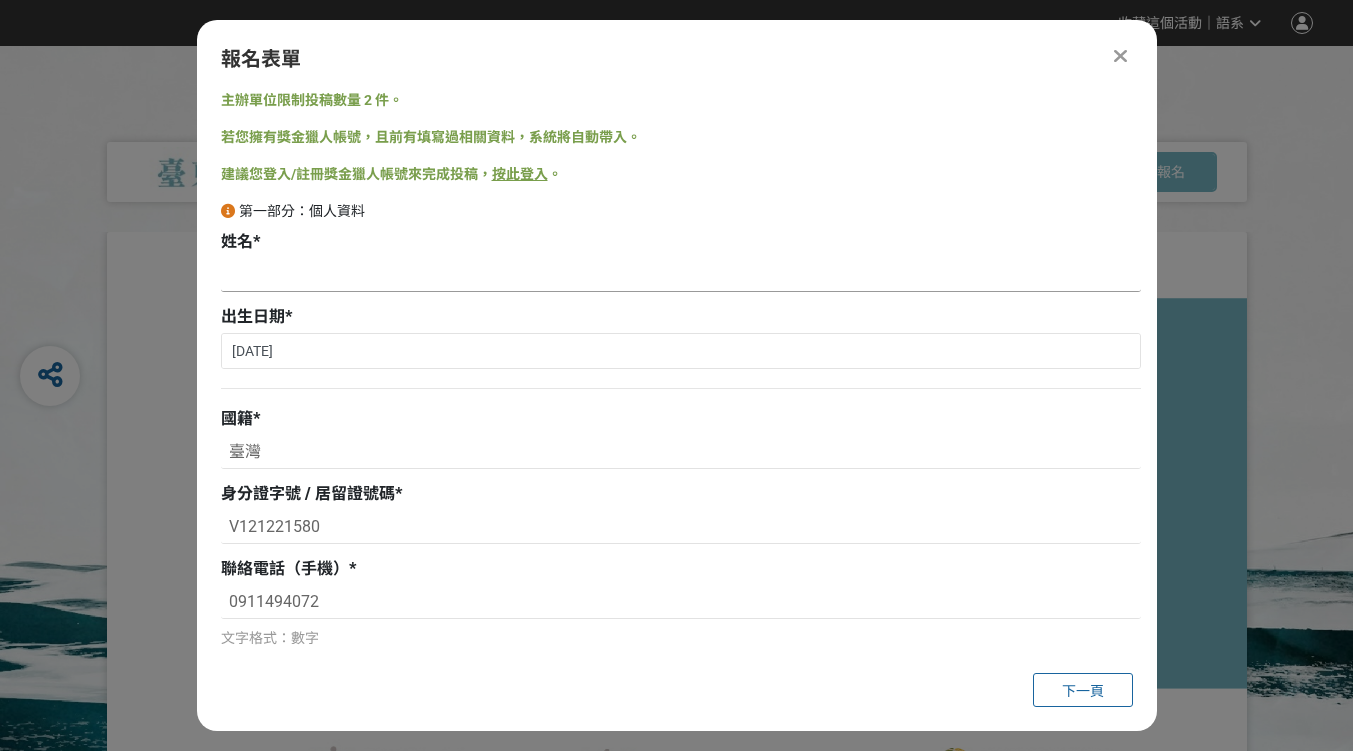 click at bounding box center (681, 275) 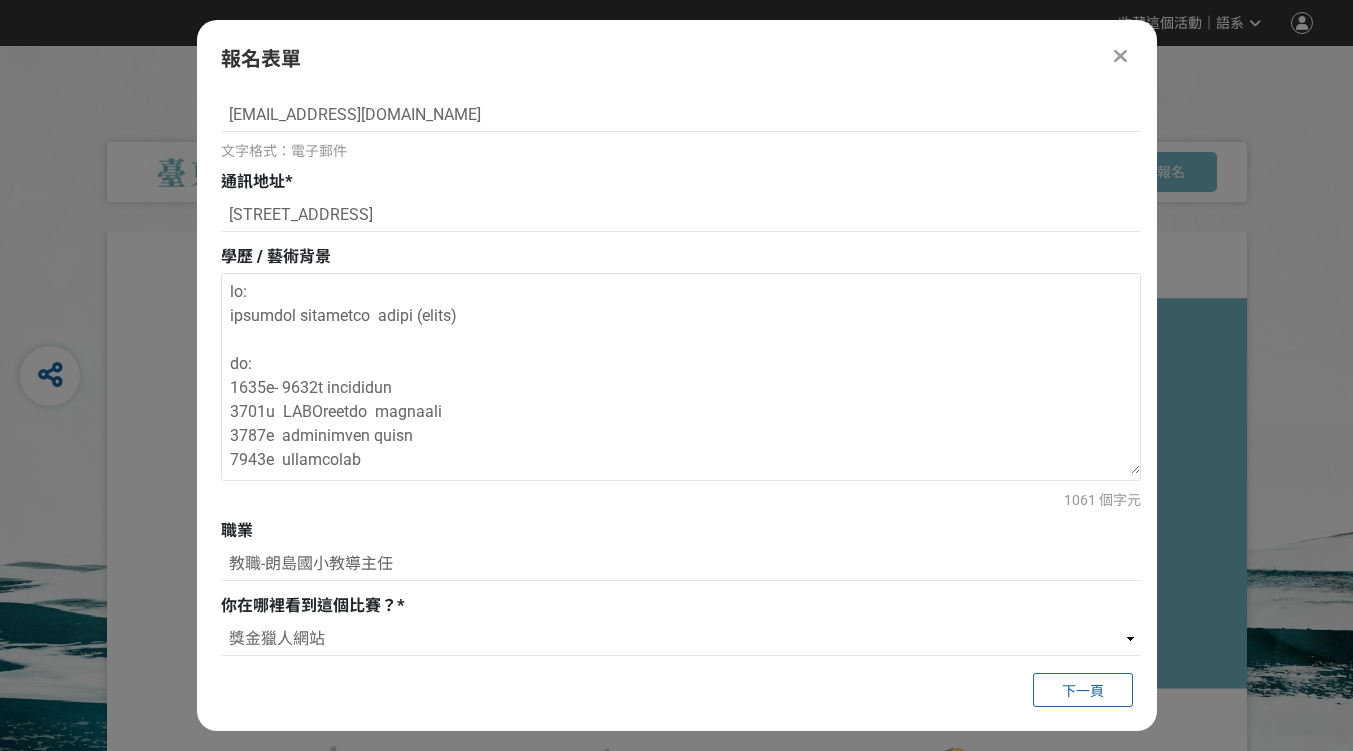 scroll, scrollTop: 665, scrollLeft: 0, axis: vertical 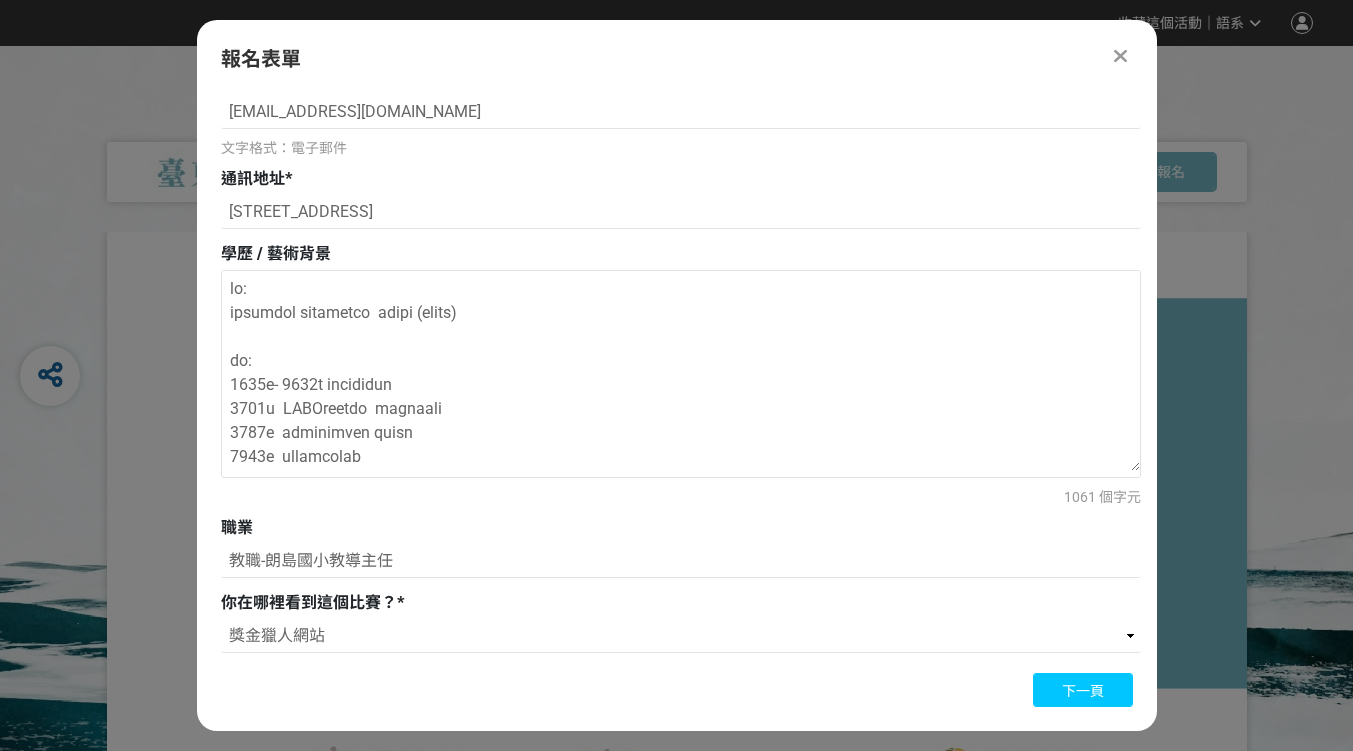 click on "下一頁" at bounding box center (1083, 691) 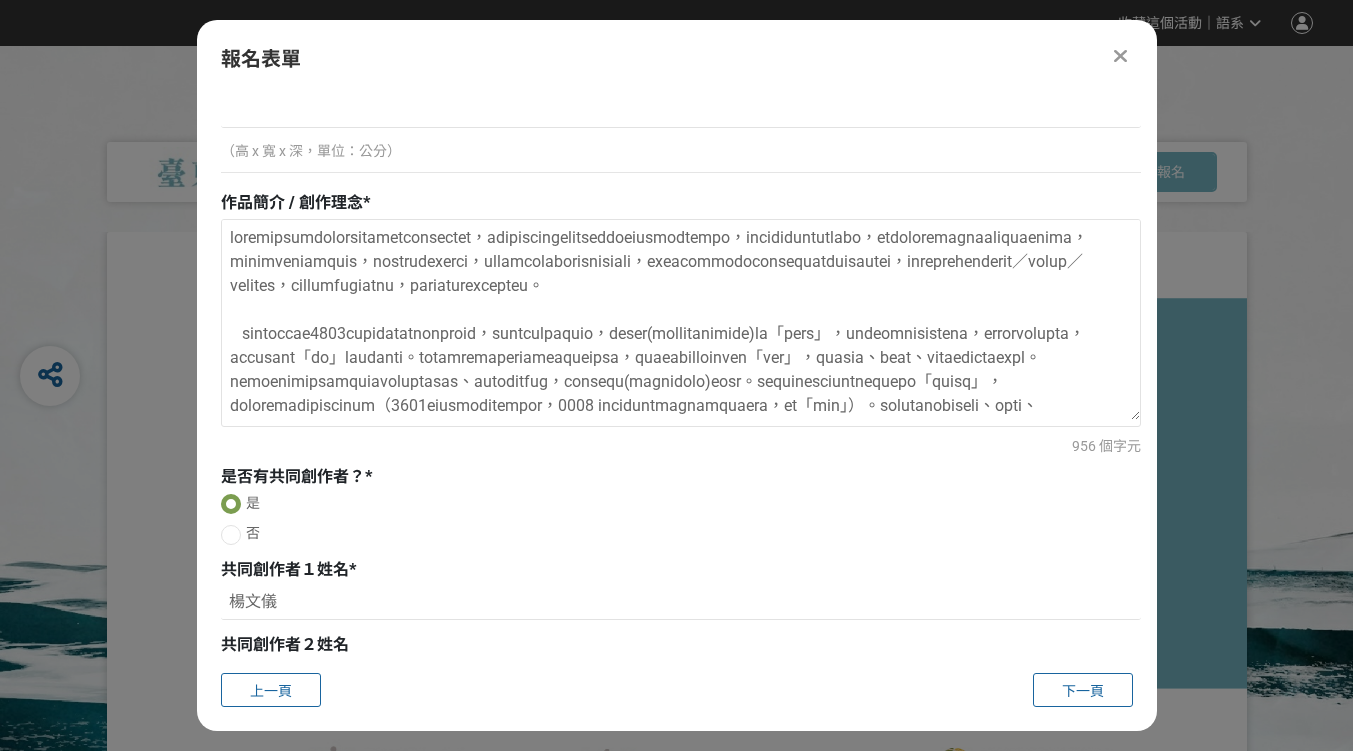 scroll, scrollTop: 765, scrollLeft: 0, axis: vertical 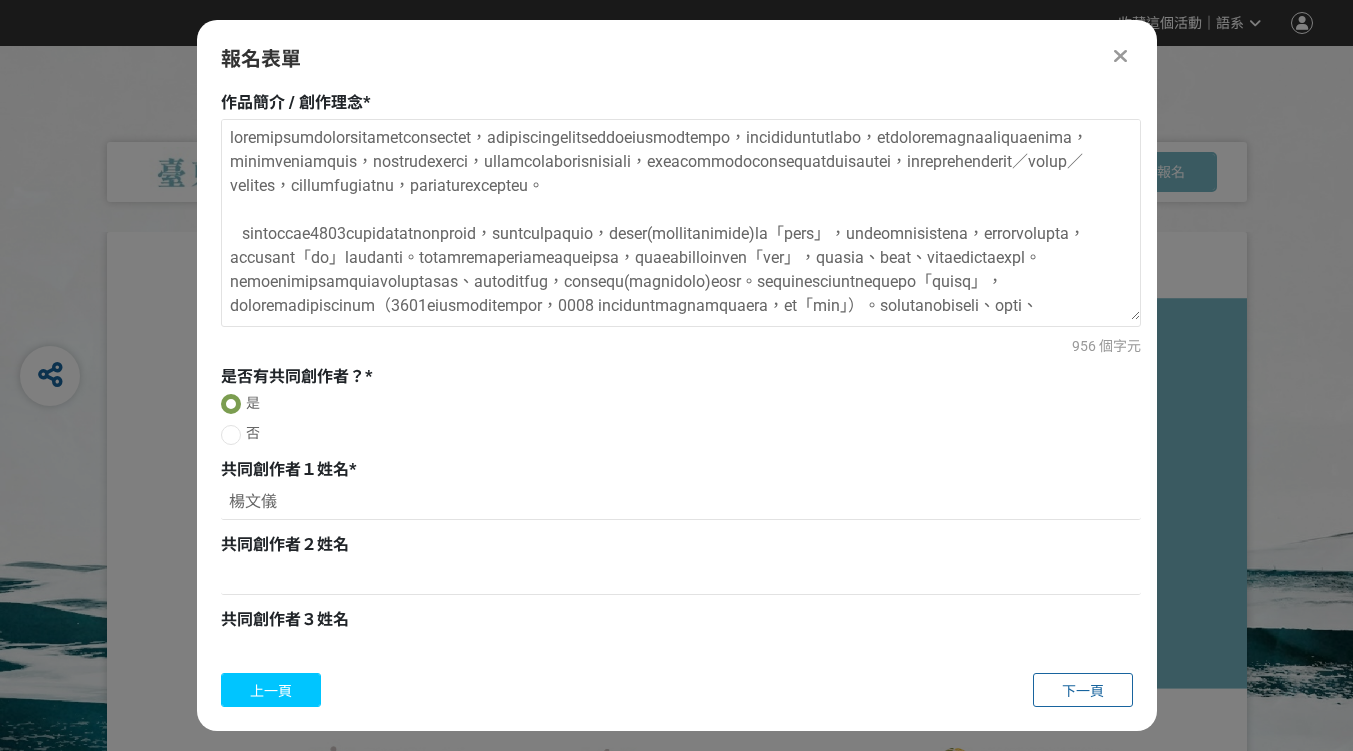 click on "上一頁" at bounding box center [271, 691] 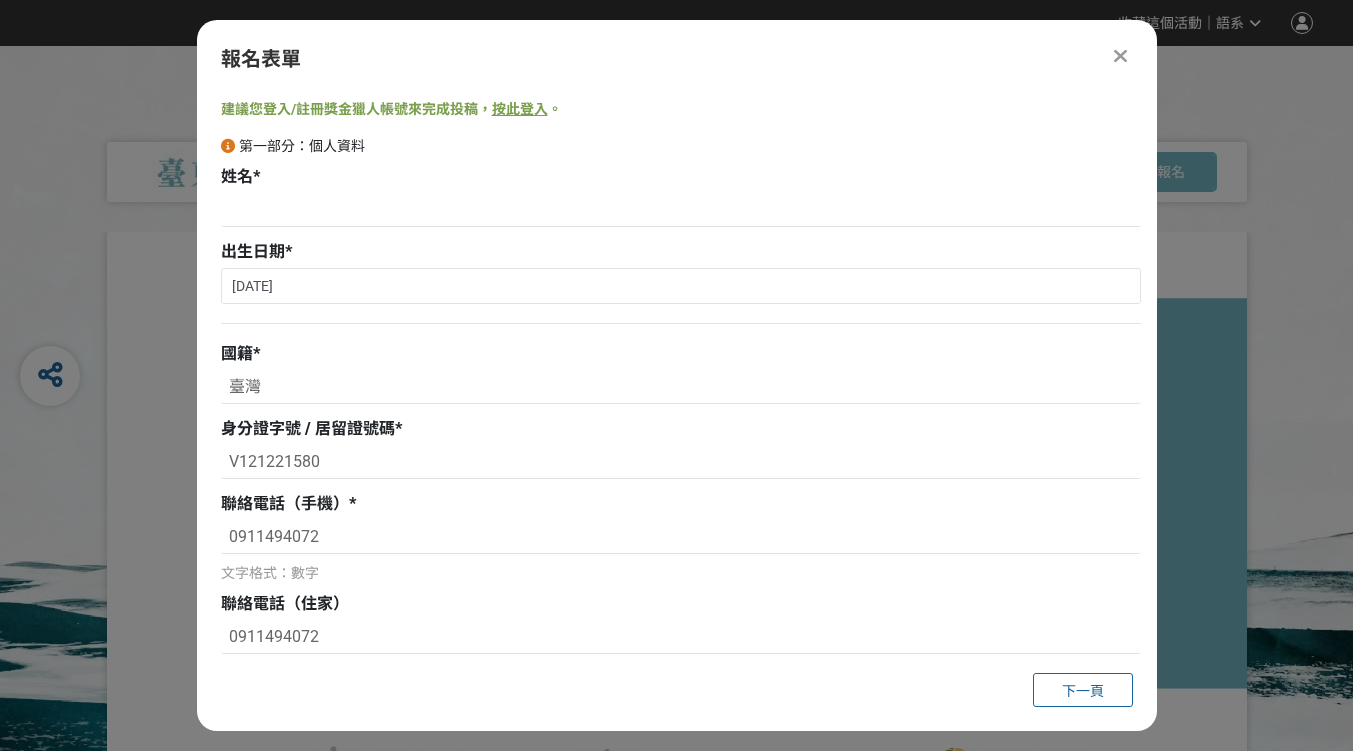 scroll, scrollTop: 0, scrollLeft: 0, axis: both 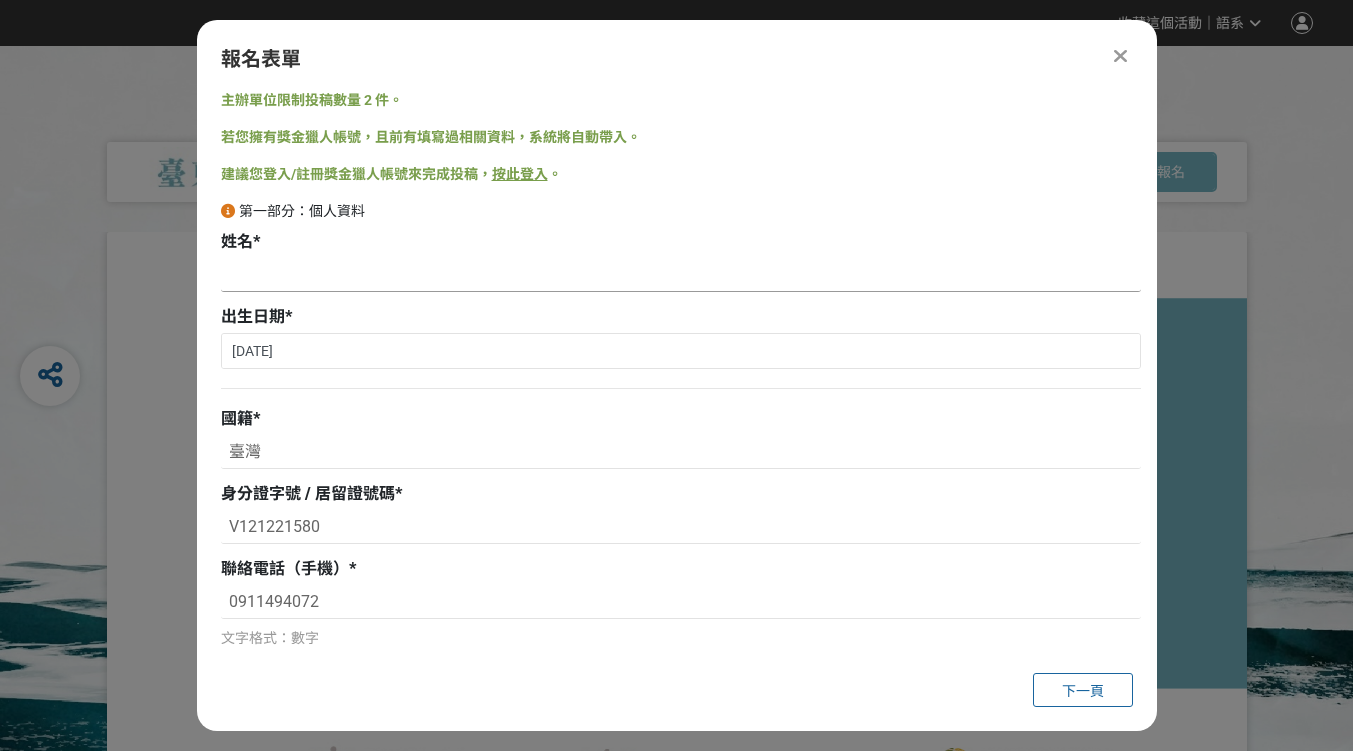 click at bounding box center (681, 275) 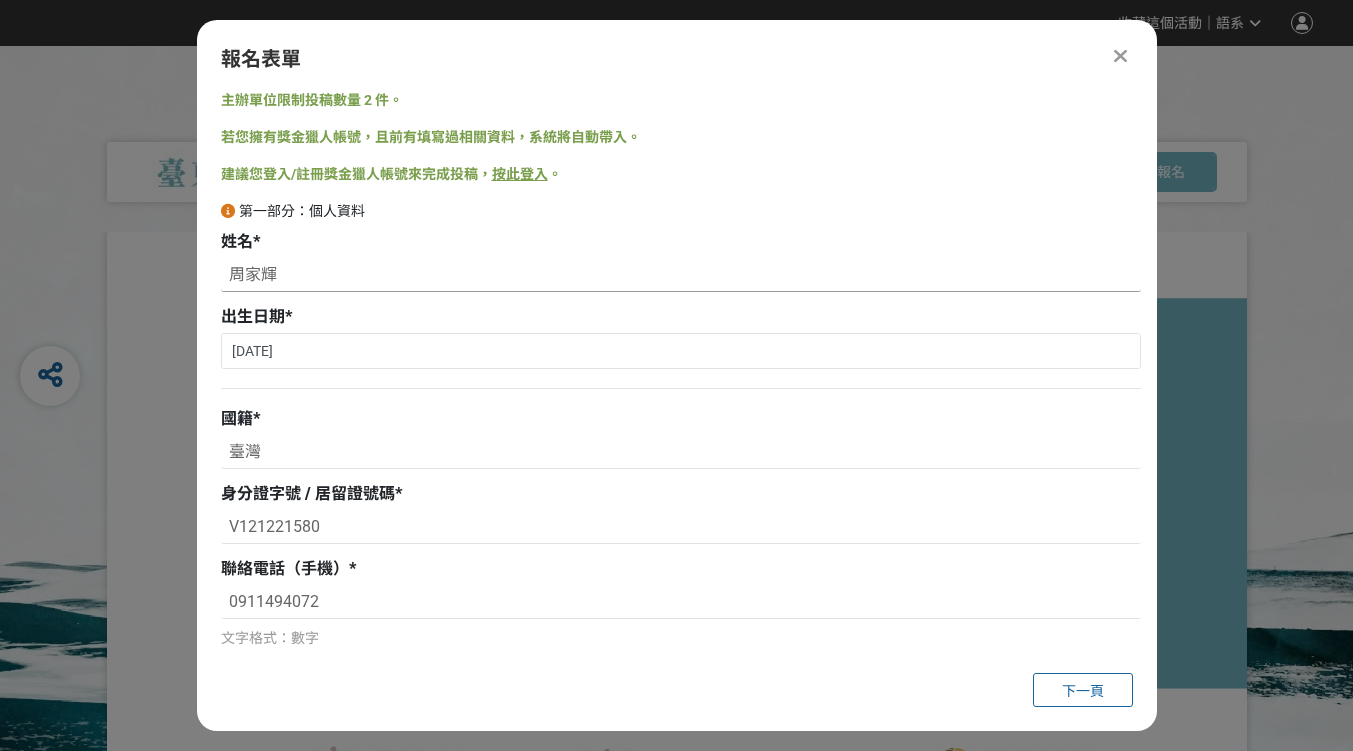 click on "周家輝" at bounding box center (681, 275) 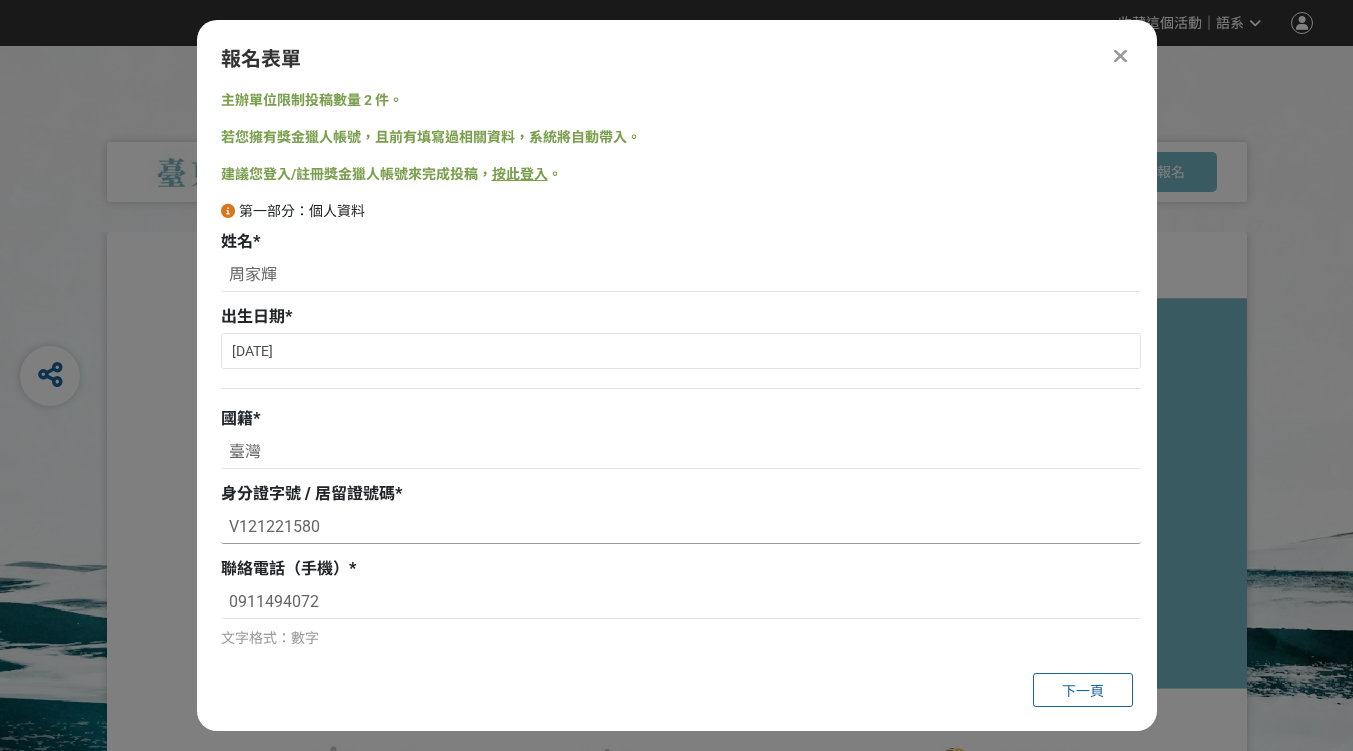 click on "V121221580" at bounding box center (681, 527) 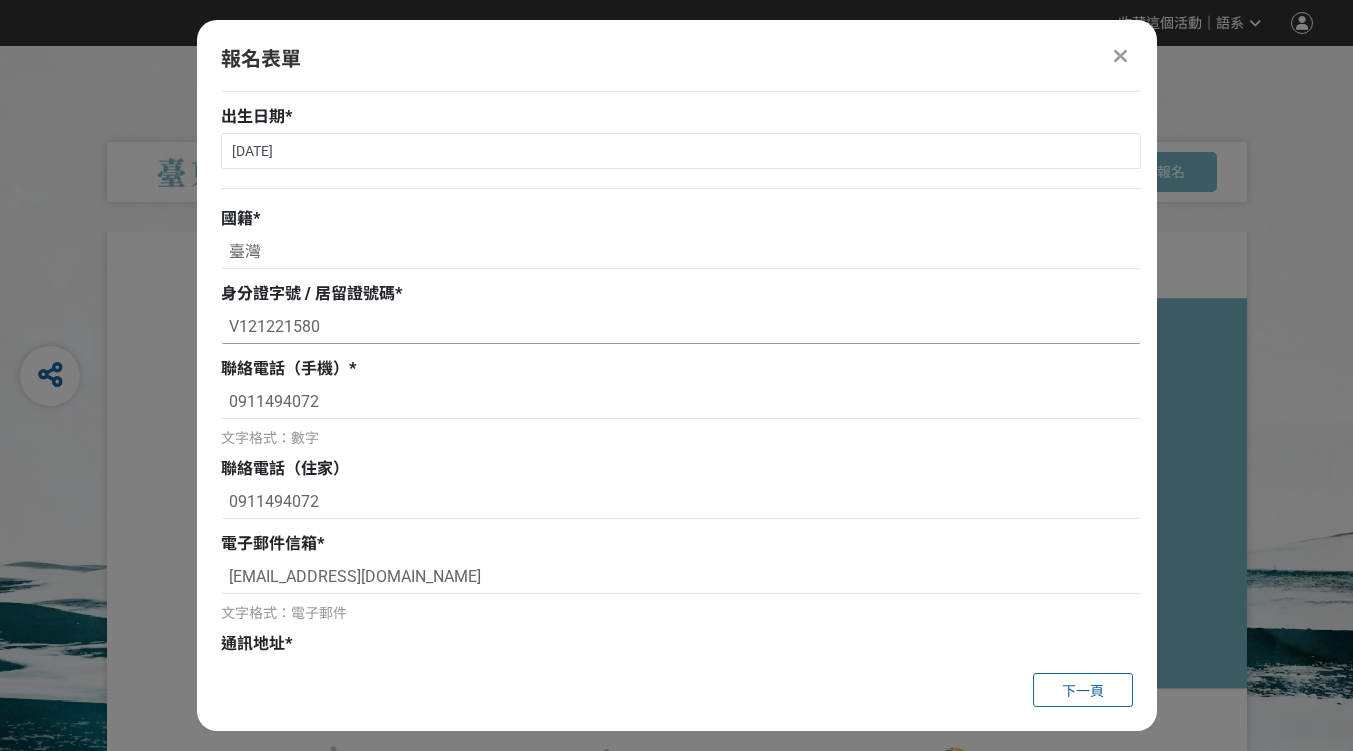 scroll, scrollTop: 300, scrollLeft: 0, axis: vertical 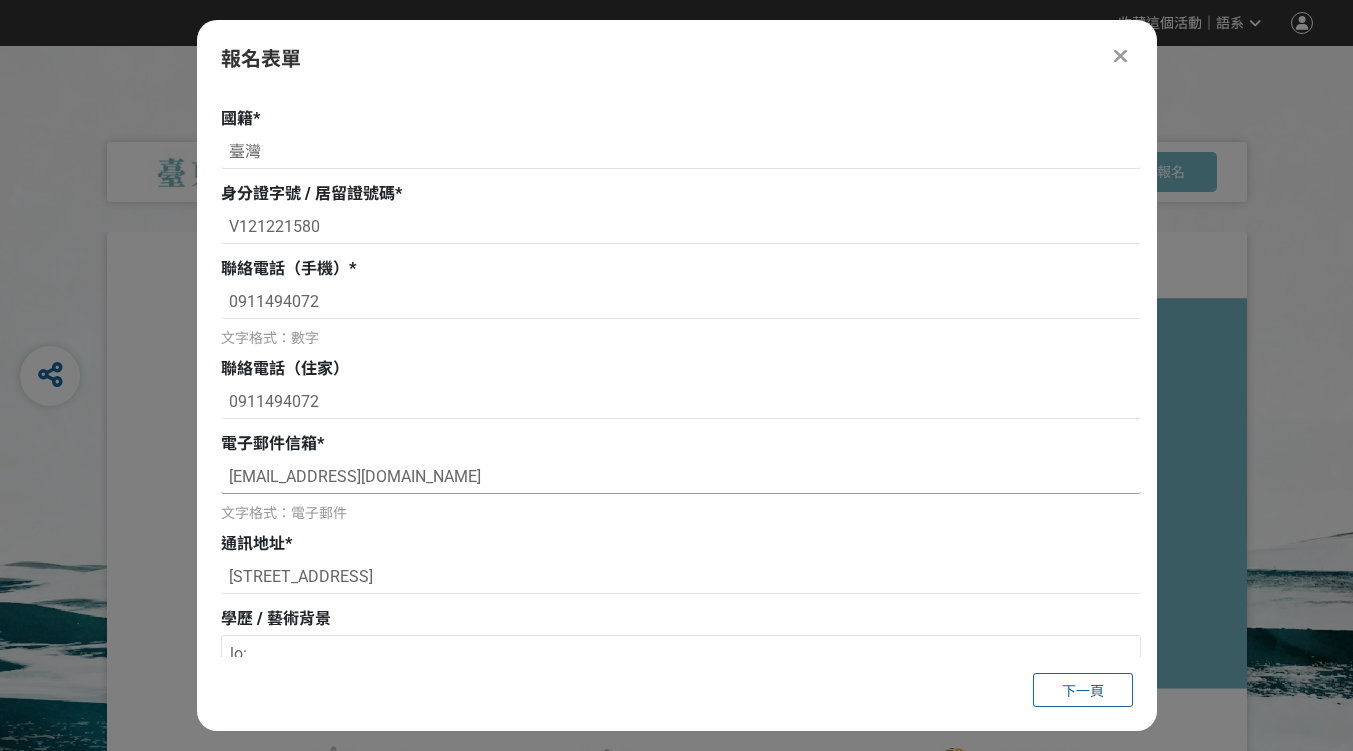 click on "[EMAIL_ADDRESS][DOMAIN_NAME]" at bounding box center (681, 477) 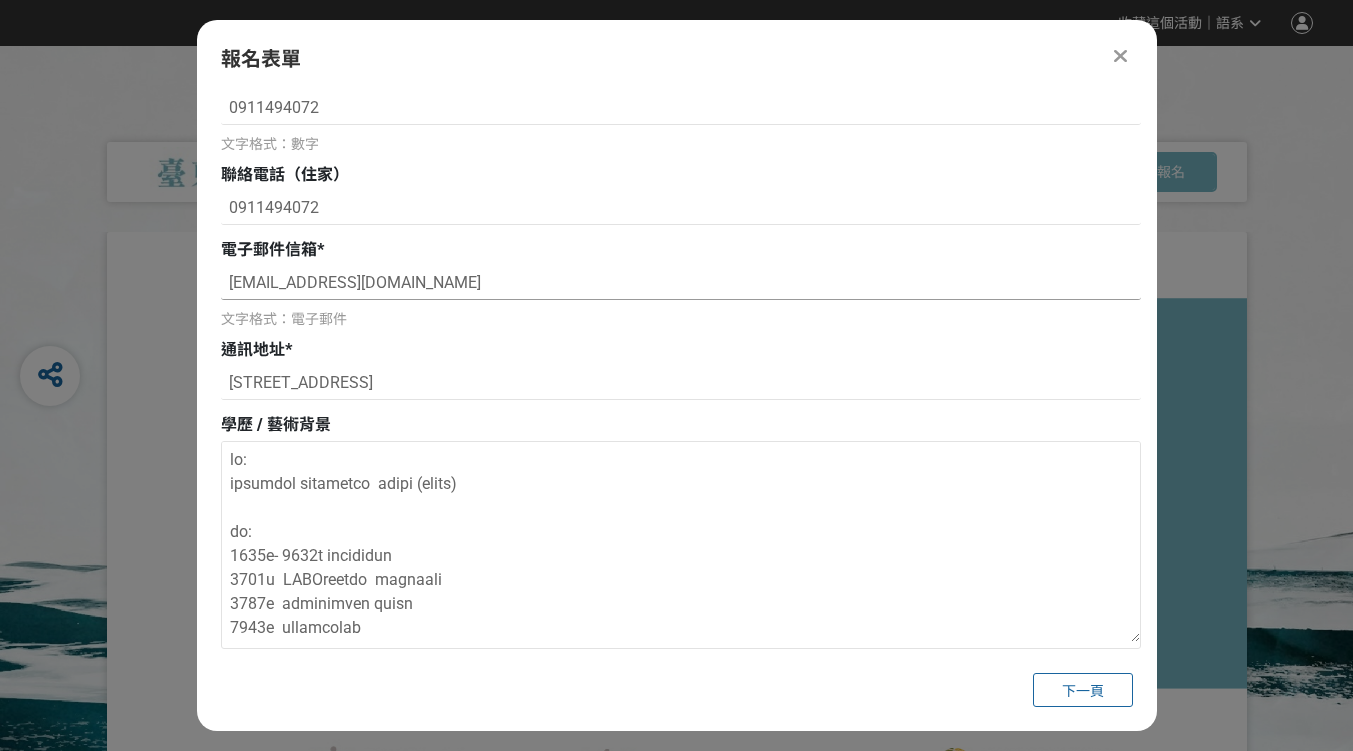 scroll, scrollTop: 500, scrollLeft: 0, axis: vertical 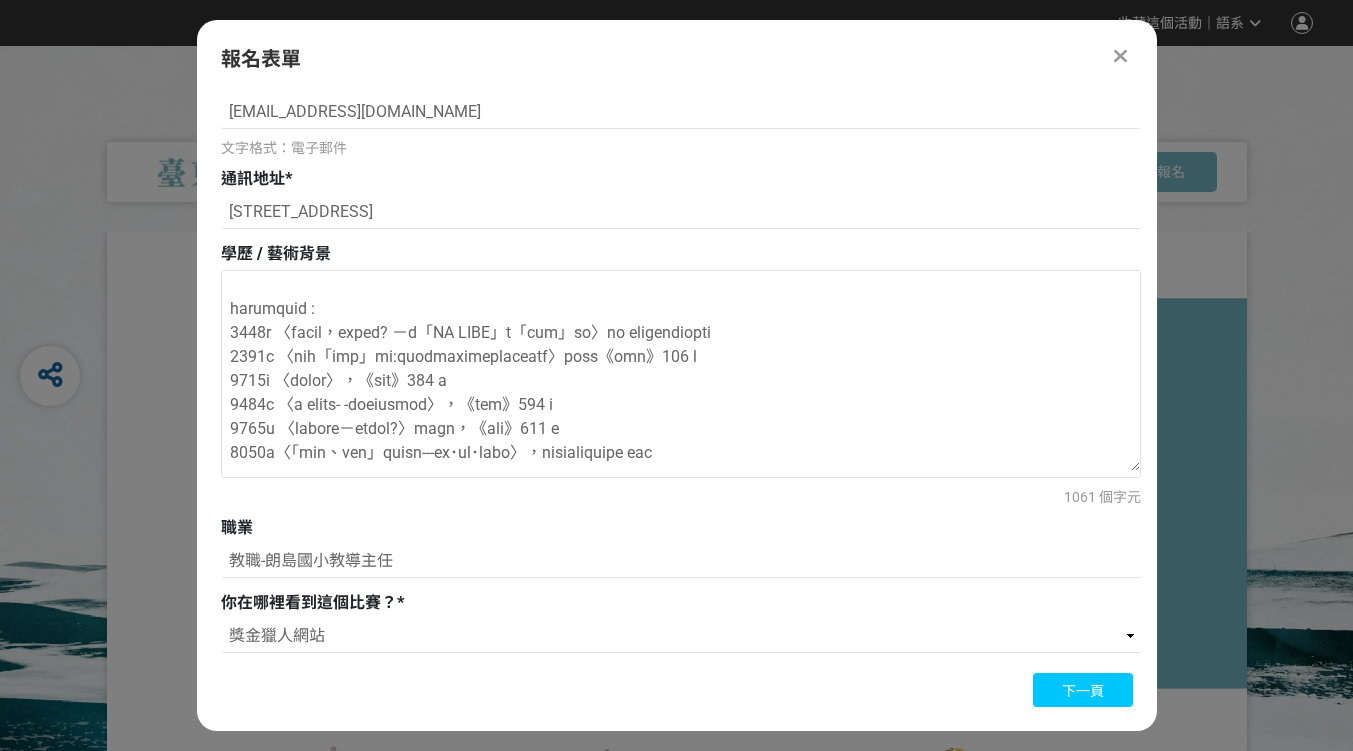 click on "下一頁" at bounding box center (1083, 691) 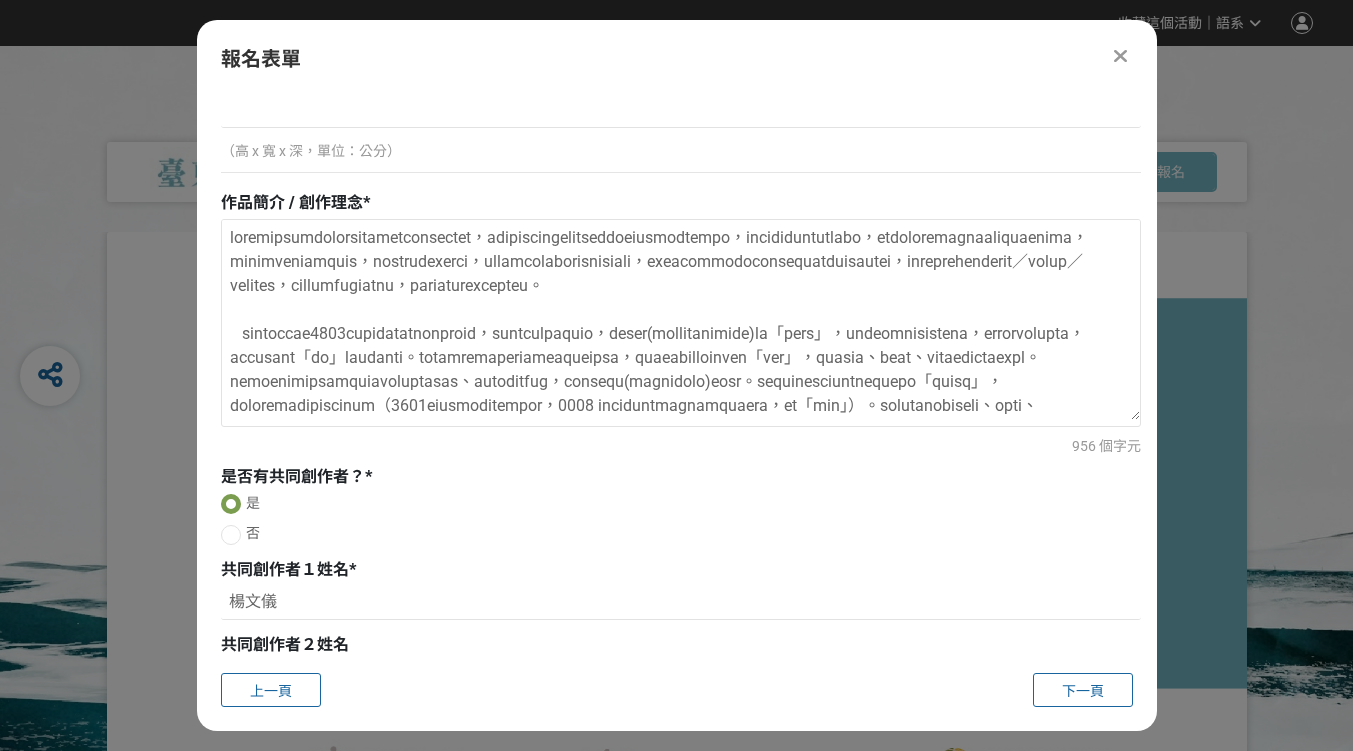 click on "956 個字元" at bounding box center (681, 446) 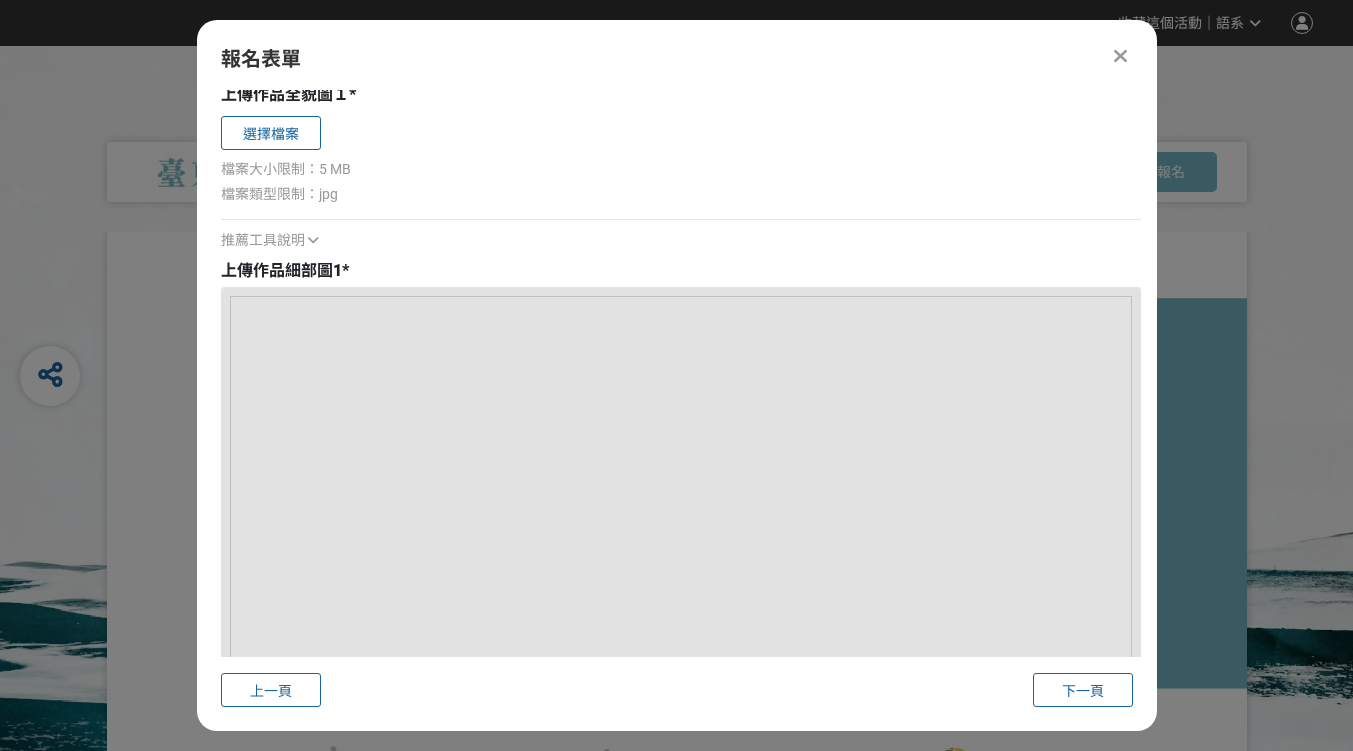 scroll, scrollTop: 1265, scrollLeft: 0, axis: vertical 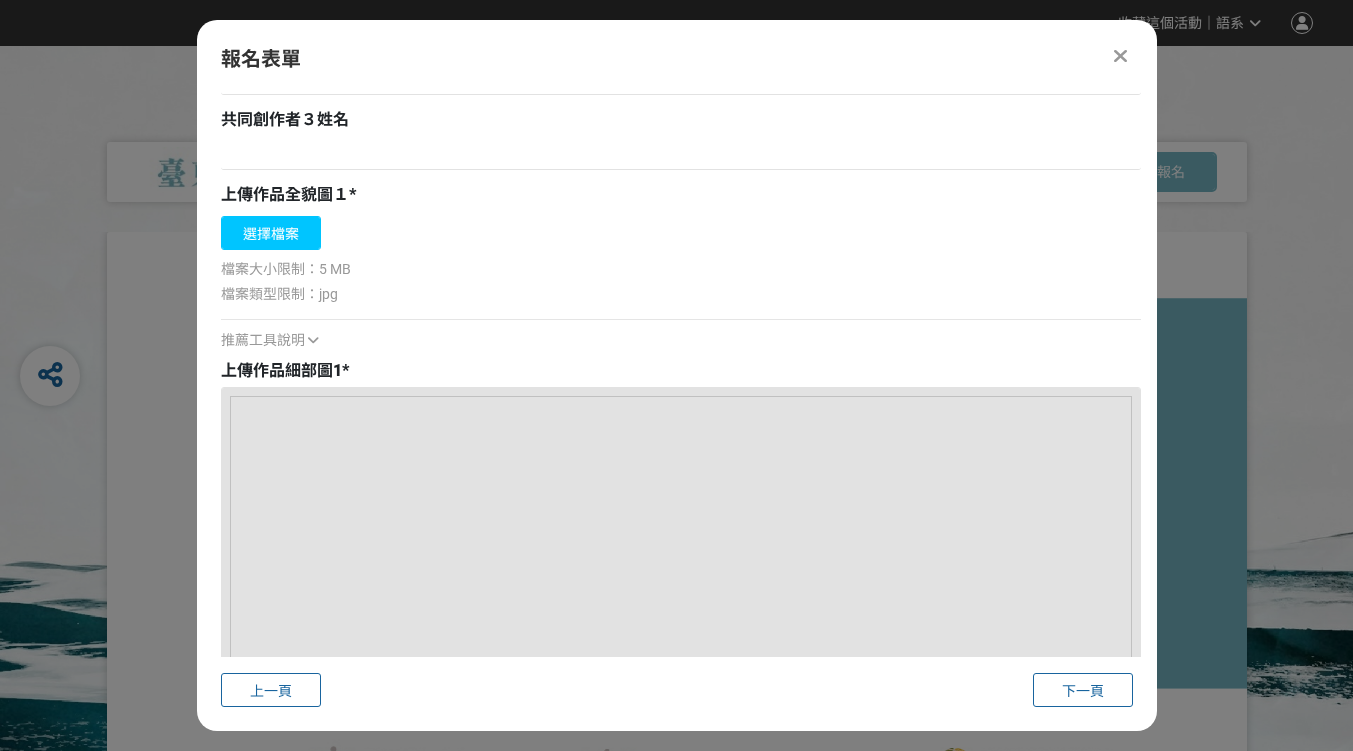 click on "選擇檔案" at bounding box center [271, 233] 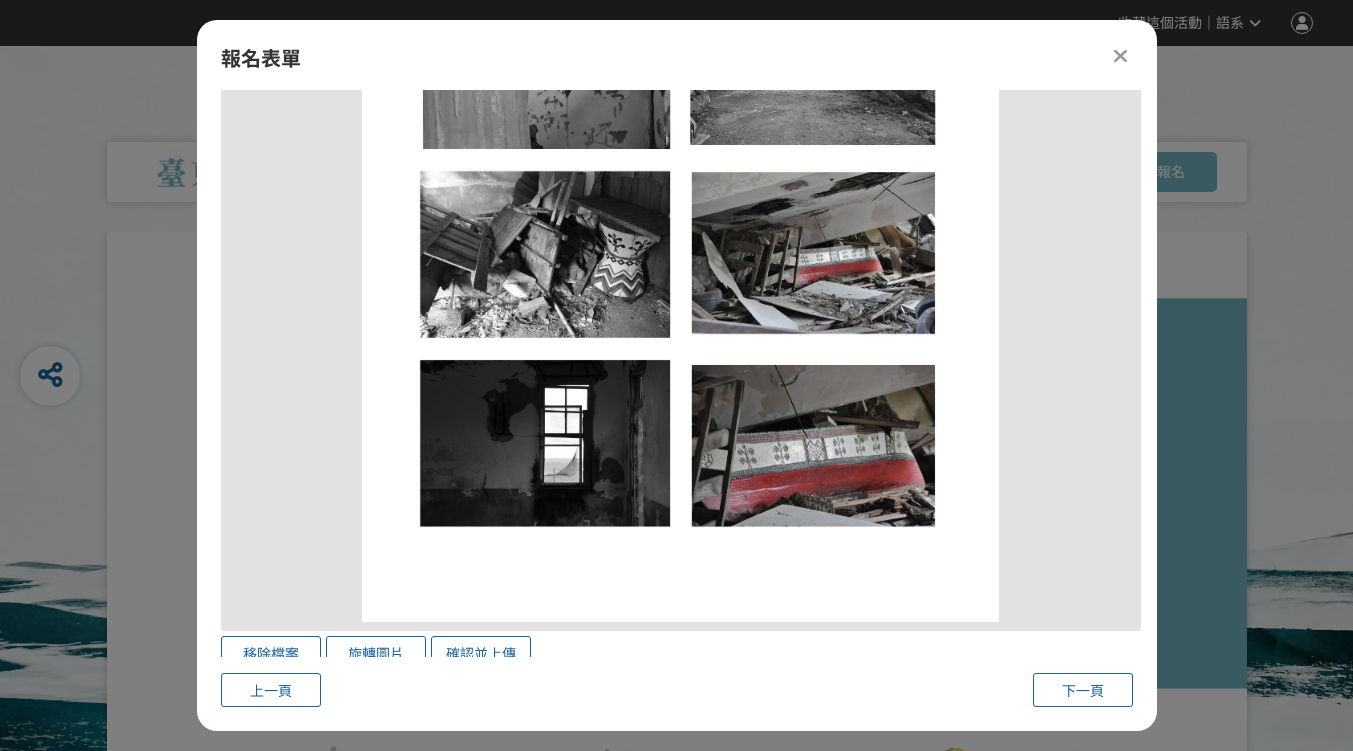 scroll, scrollTop: 2265, scrollLeft: 0, axis: vertical 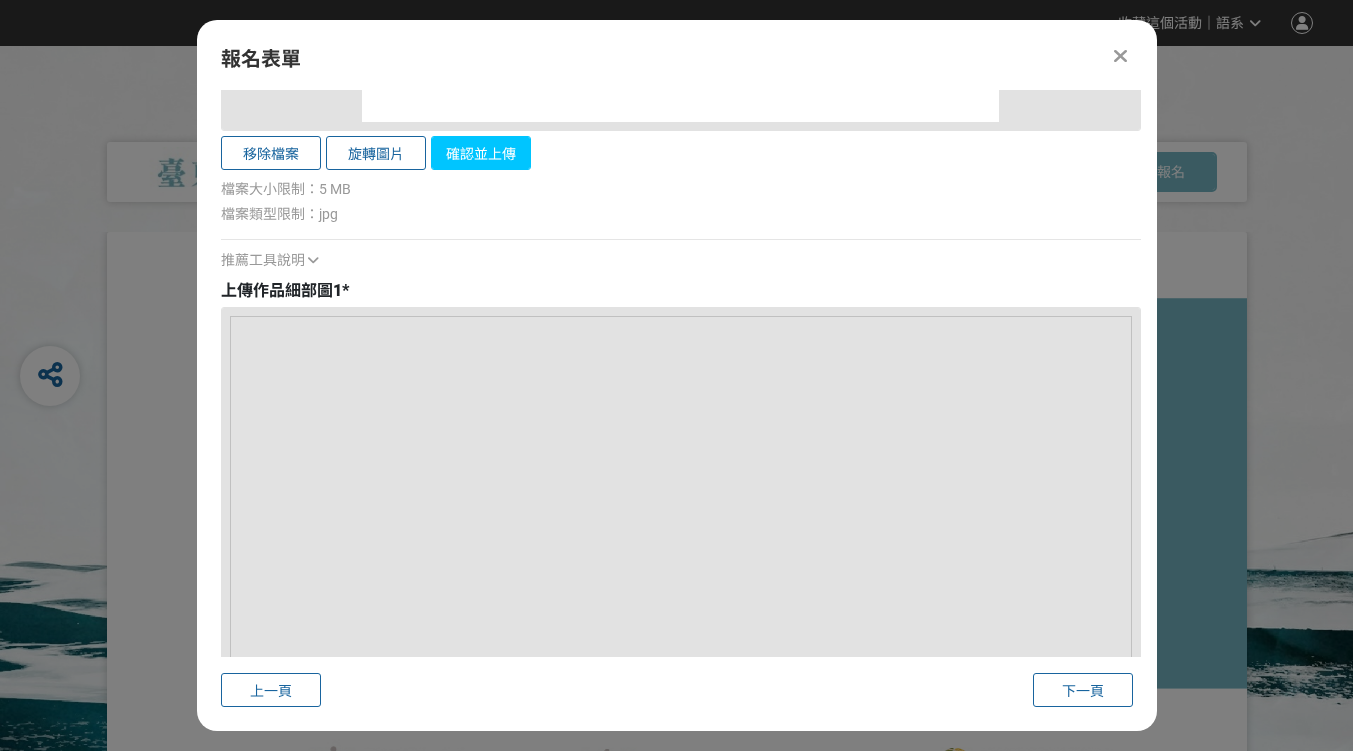click on "確認並上傳" at bounding box center [481, 153] 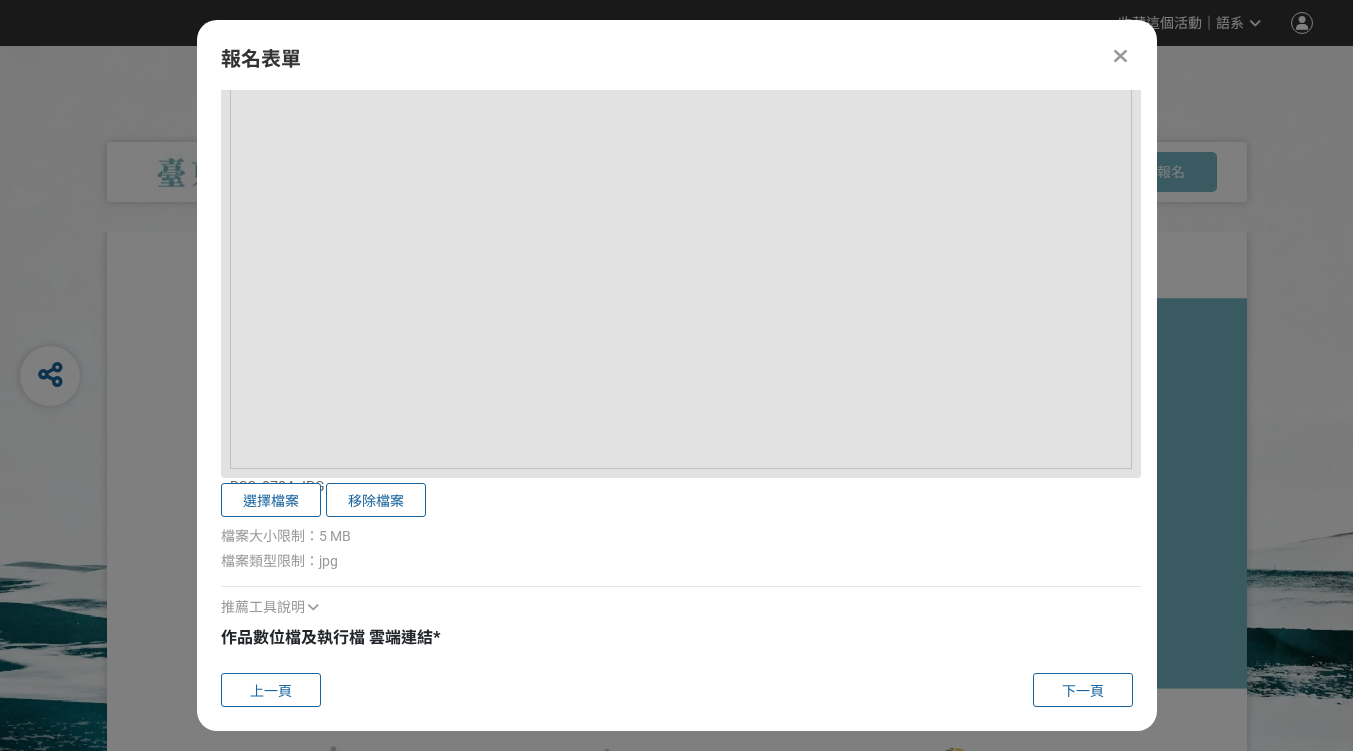 scroll, scrollTop: 4159, scrollLeft: 0, axis: vertical 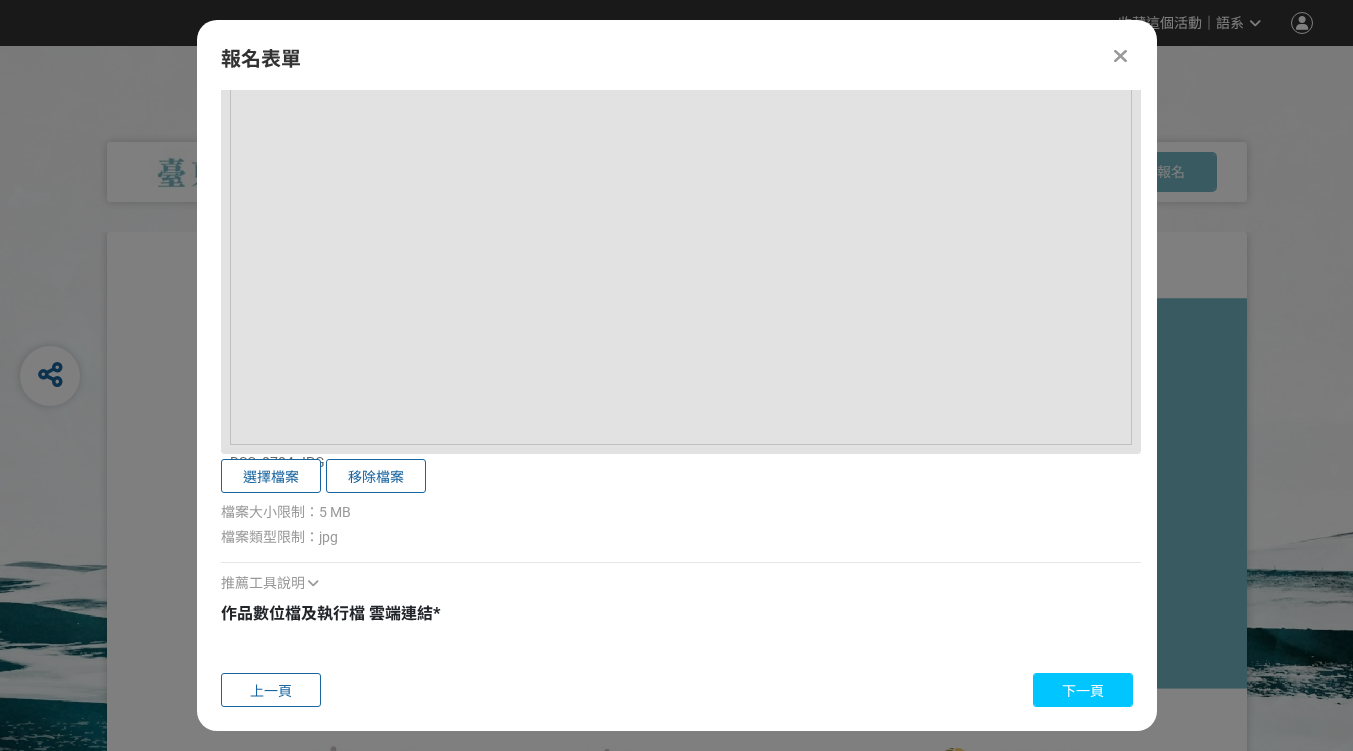 click on "下一頁" at bounding box center [1083, 691] 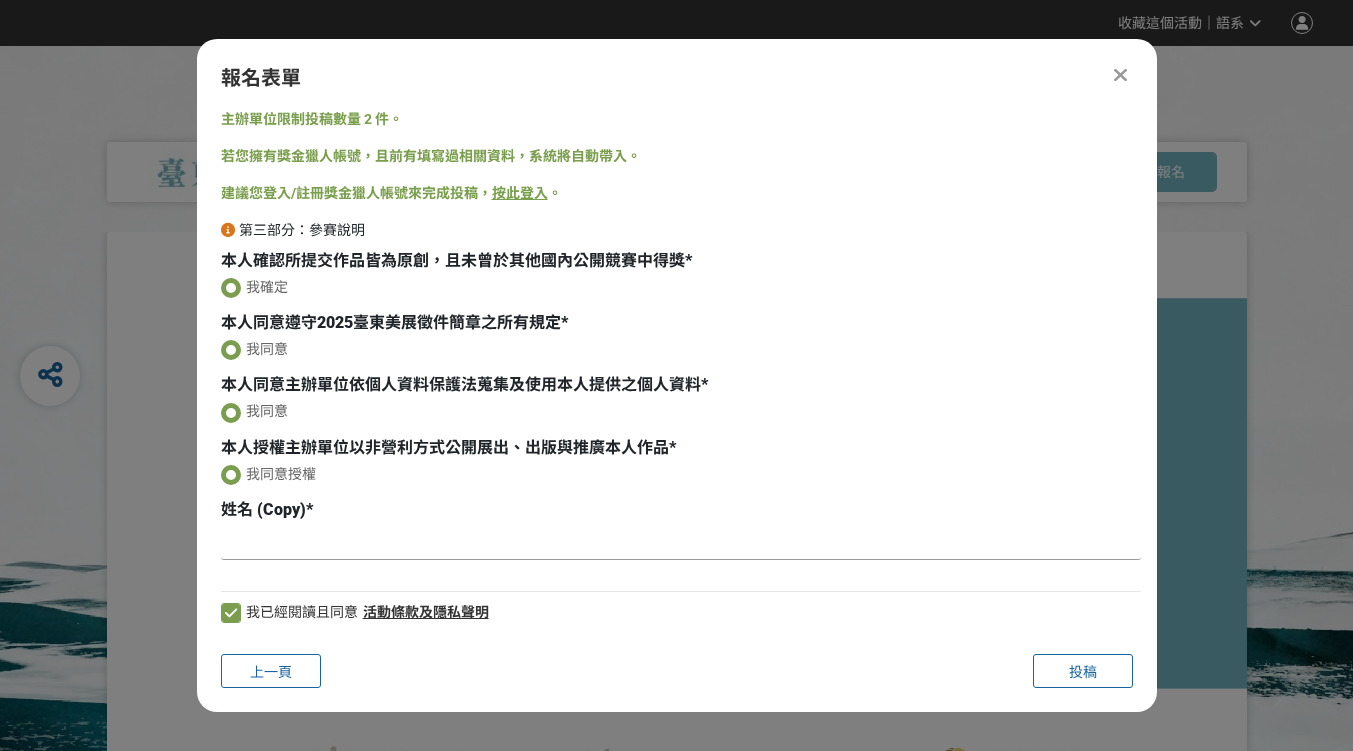 click at bounding box center (681, 543) 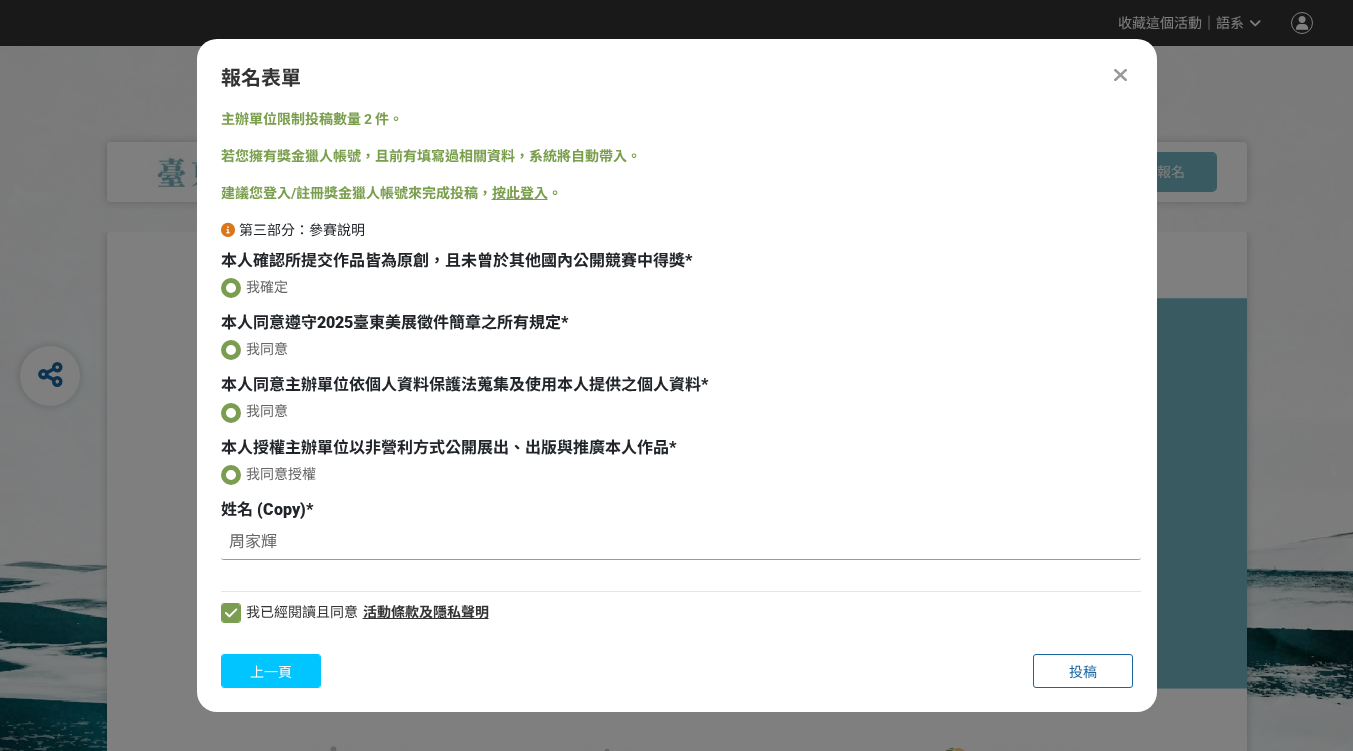 type on "周家輝" 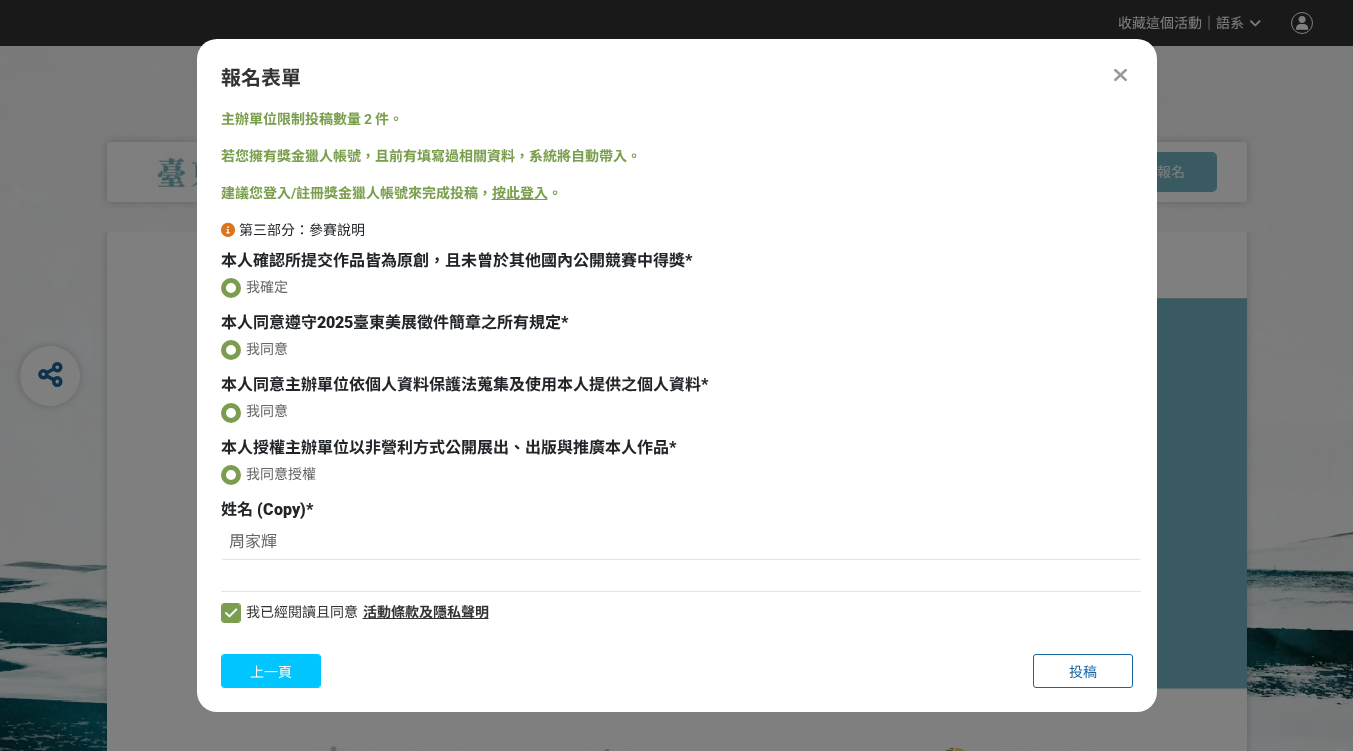 click on "上一頁" at bounding box center [271, 672] 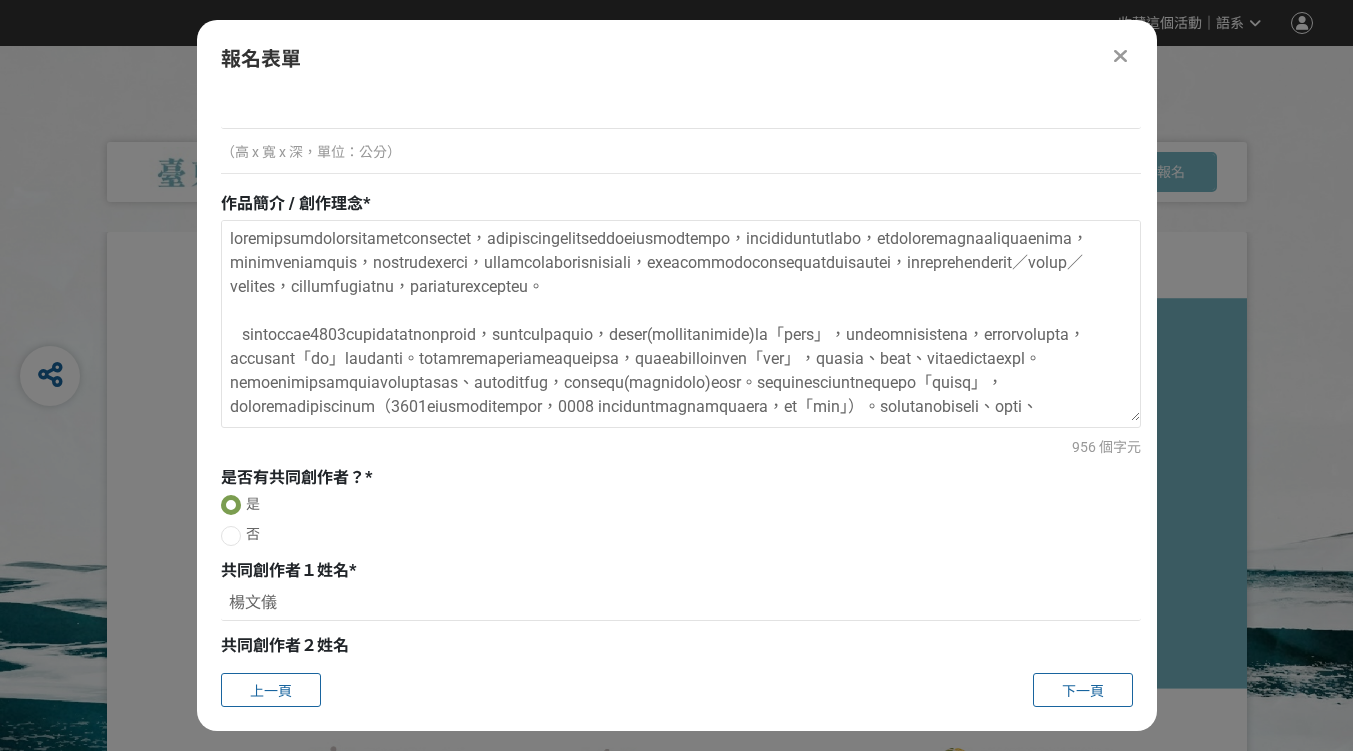 scroll, scrollTop: 700, scrollLeft: 0, axis: vertical 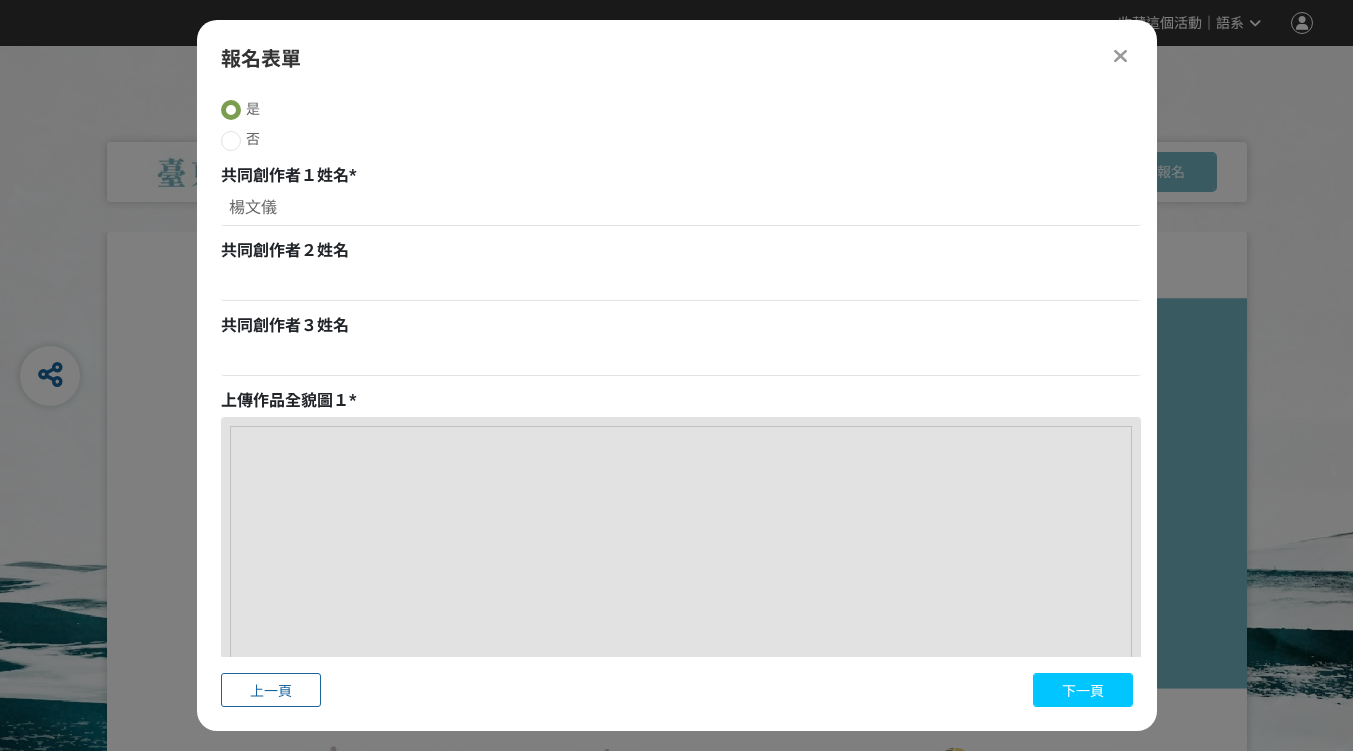 click on "下一頁" at bounding box center (1083, 691) 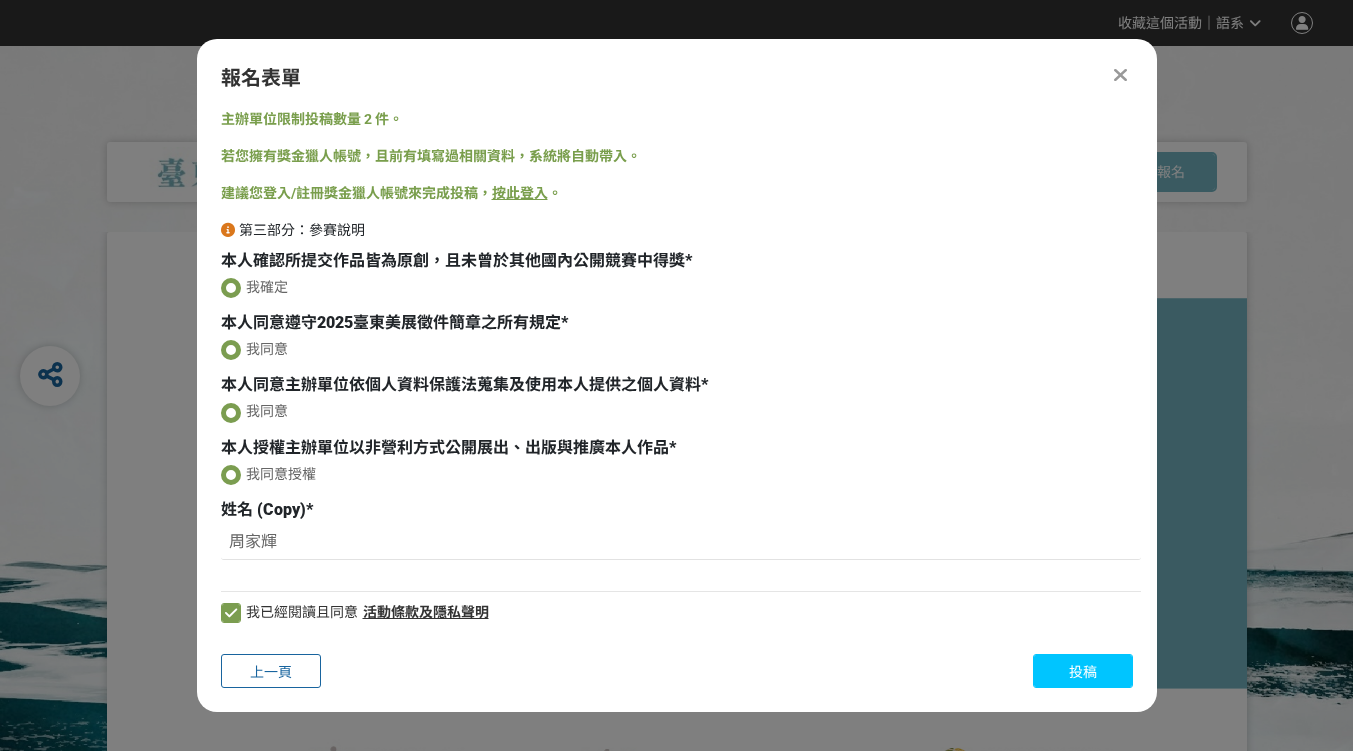 scroll, scrollTop: 0, scrollLeft: 0, axis: both 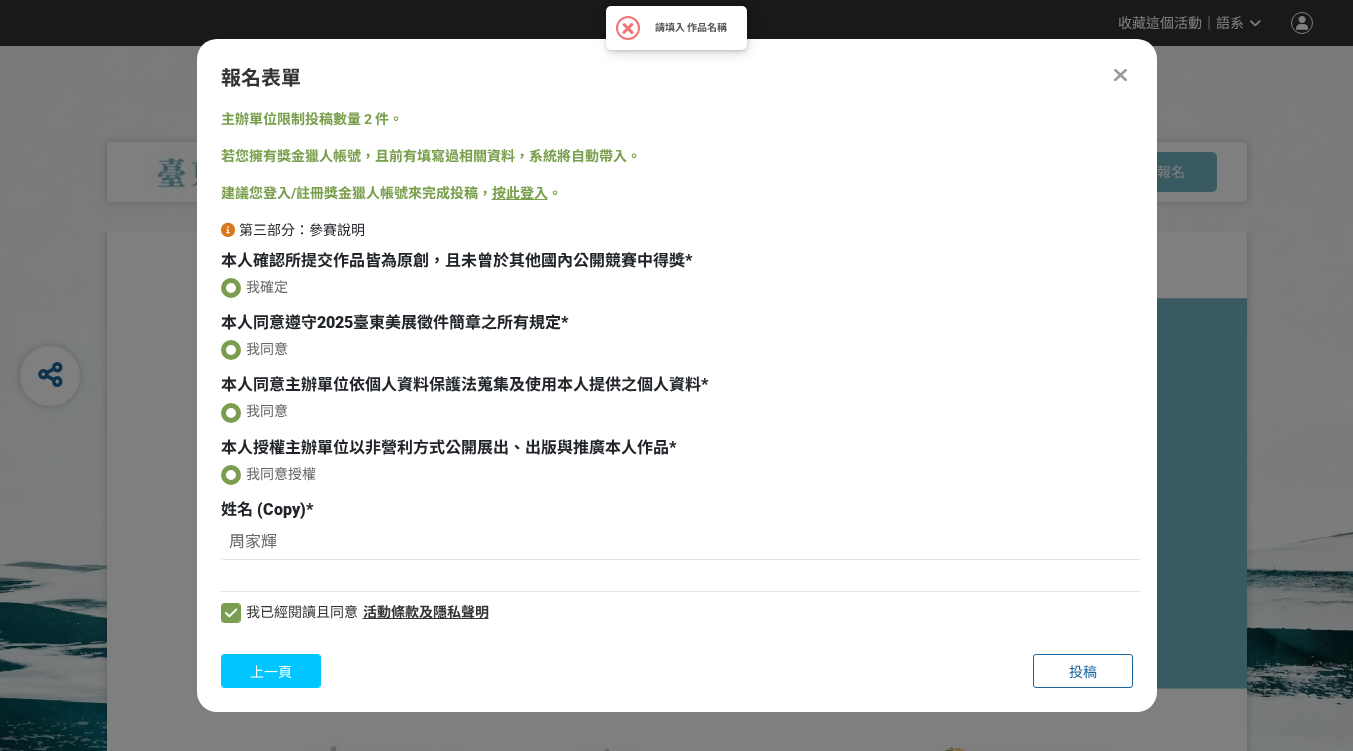 click on "上一頁" at bounding box center (271, 672) 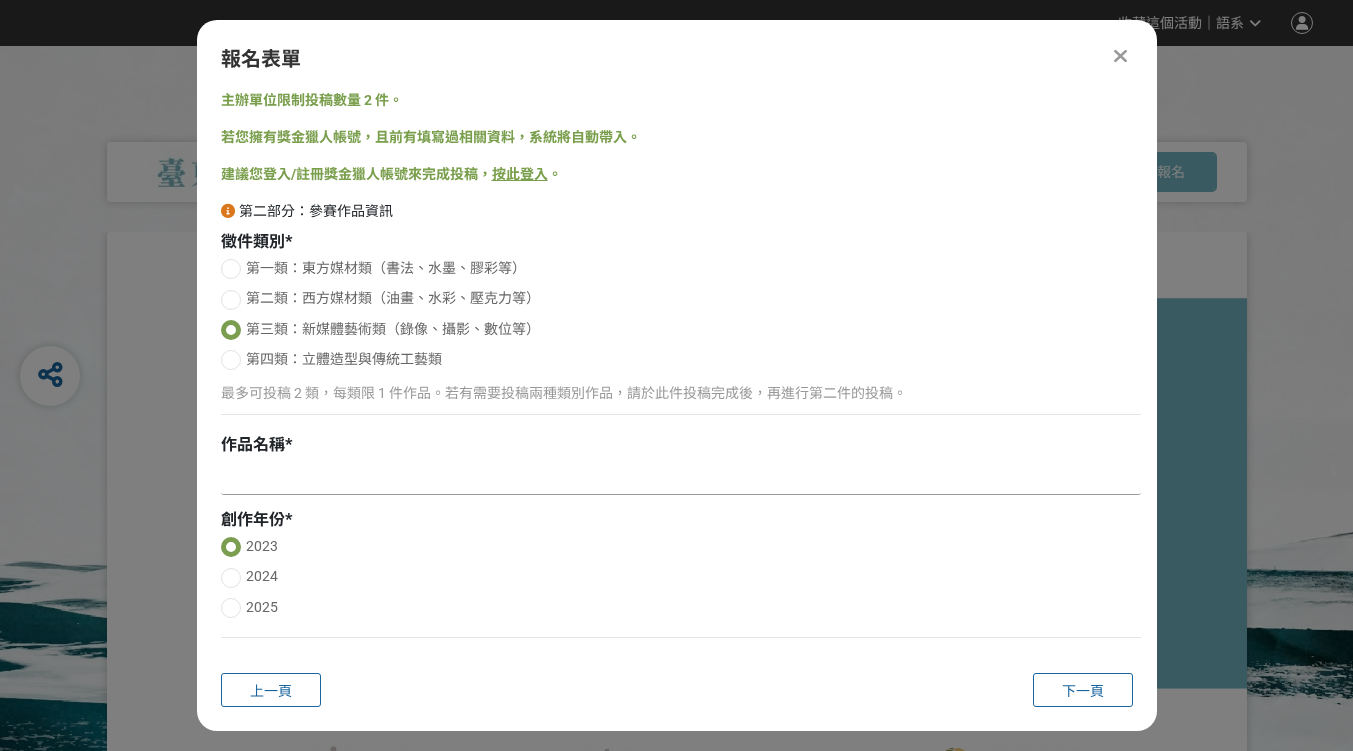 click at bounding box center (681, 478) 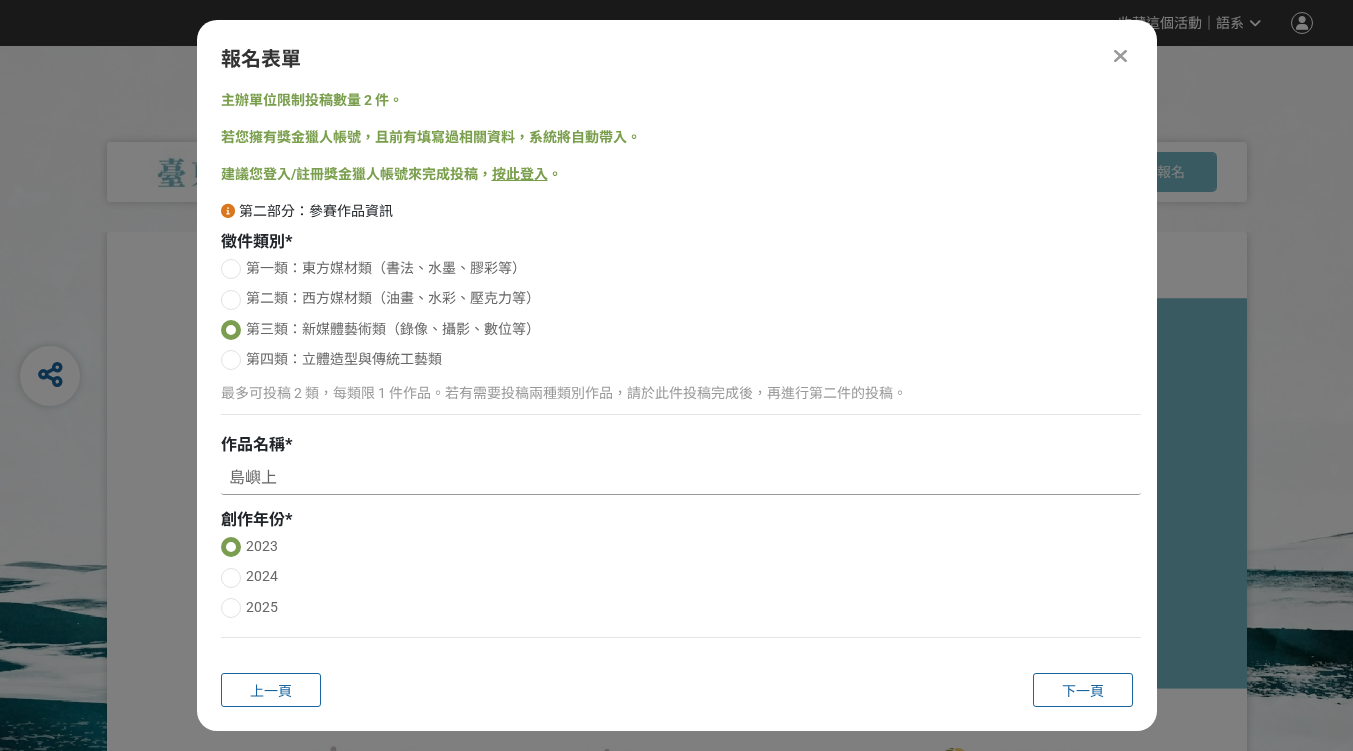 paste on "「最後的教室」" 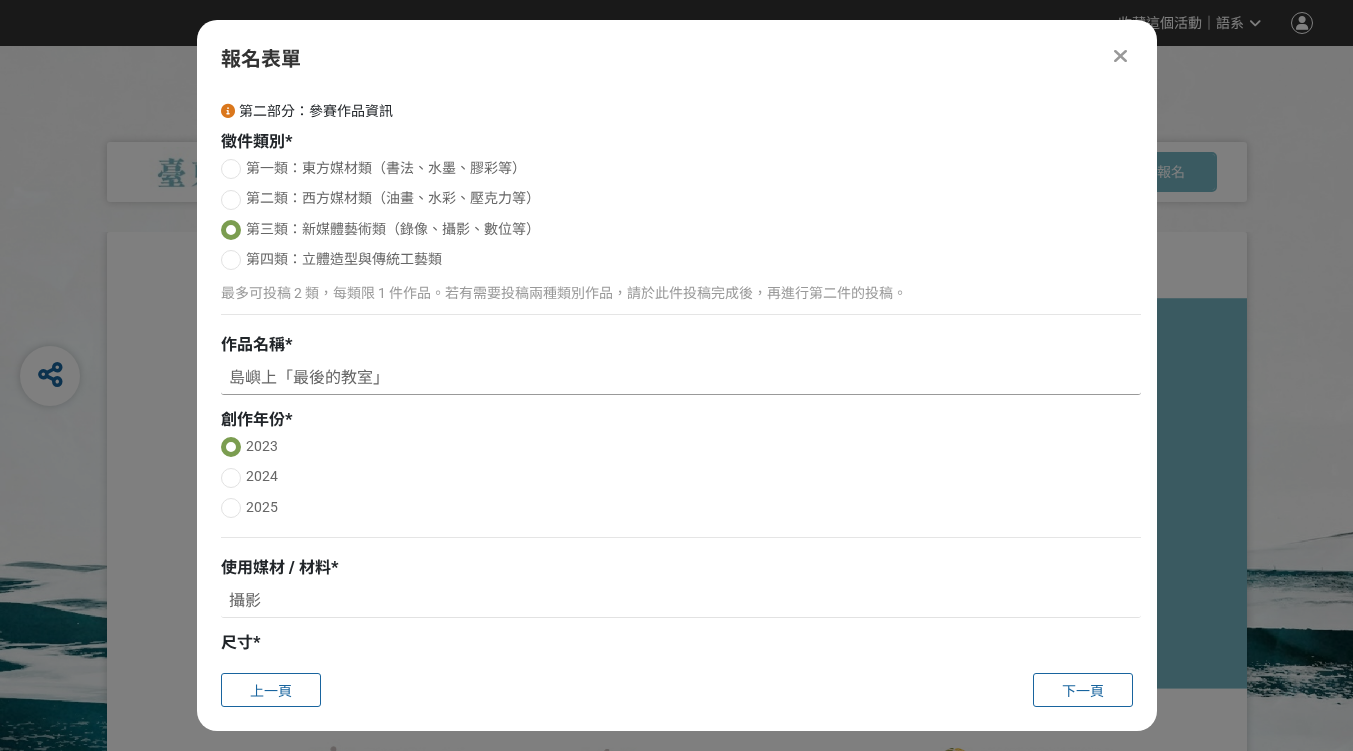 scroll, scrollTop: 300, scrollLeft: 0, axis: vertical 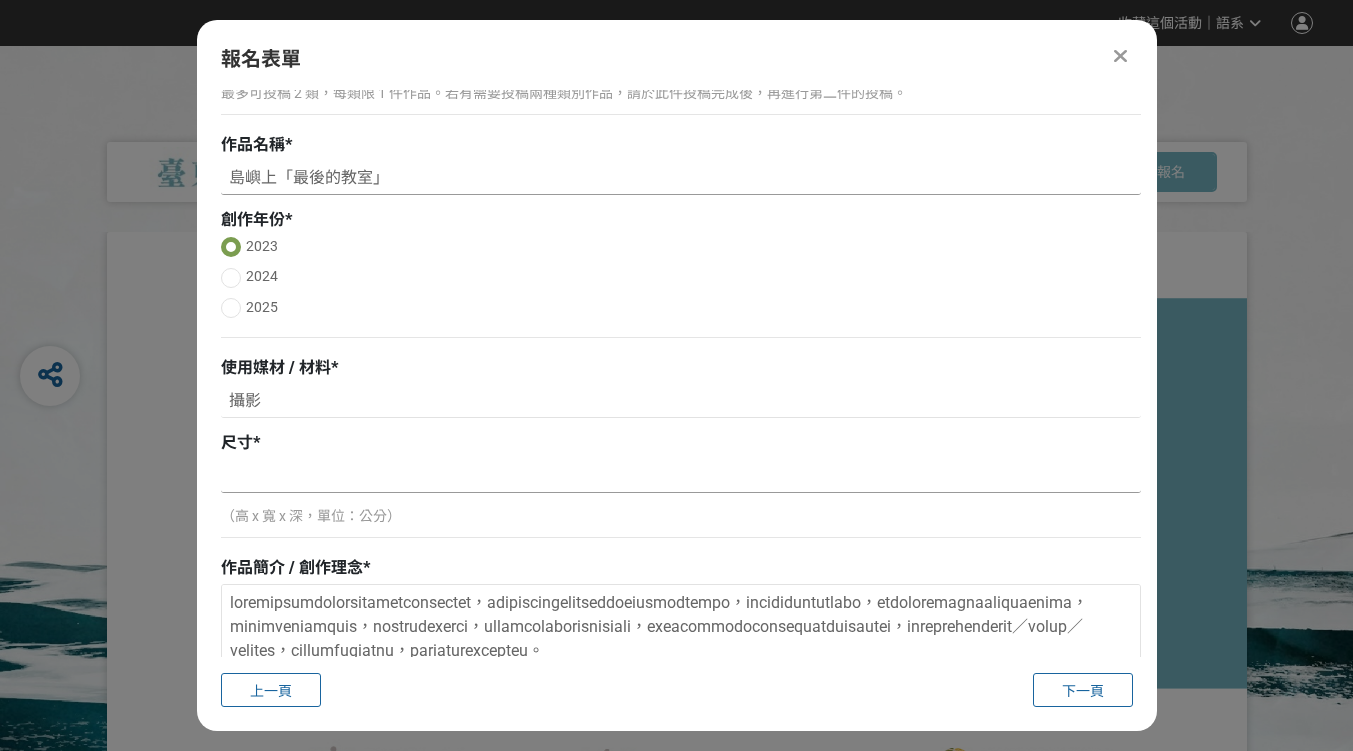 type on "島嶼上「最後的教室」" 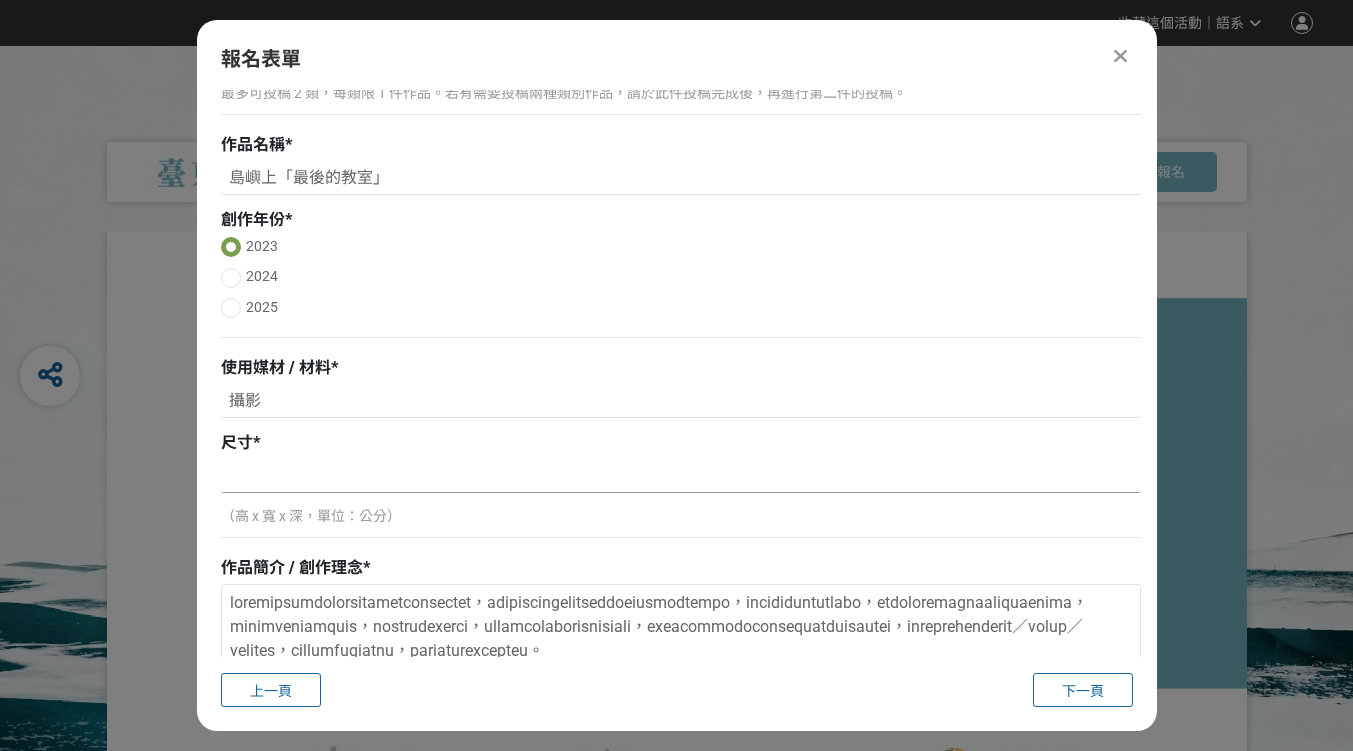 click at bounding box center [681, 476] 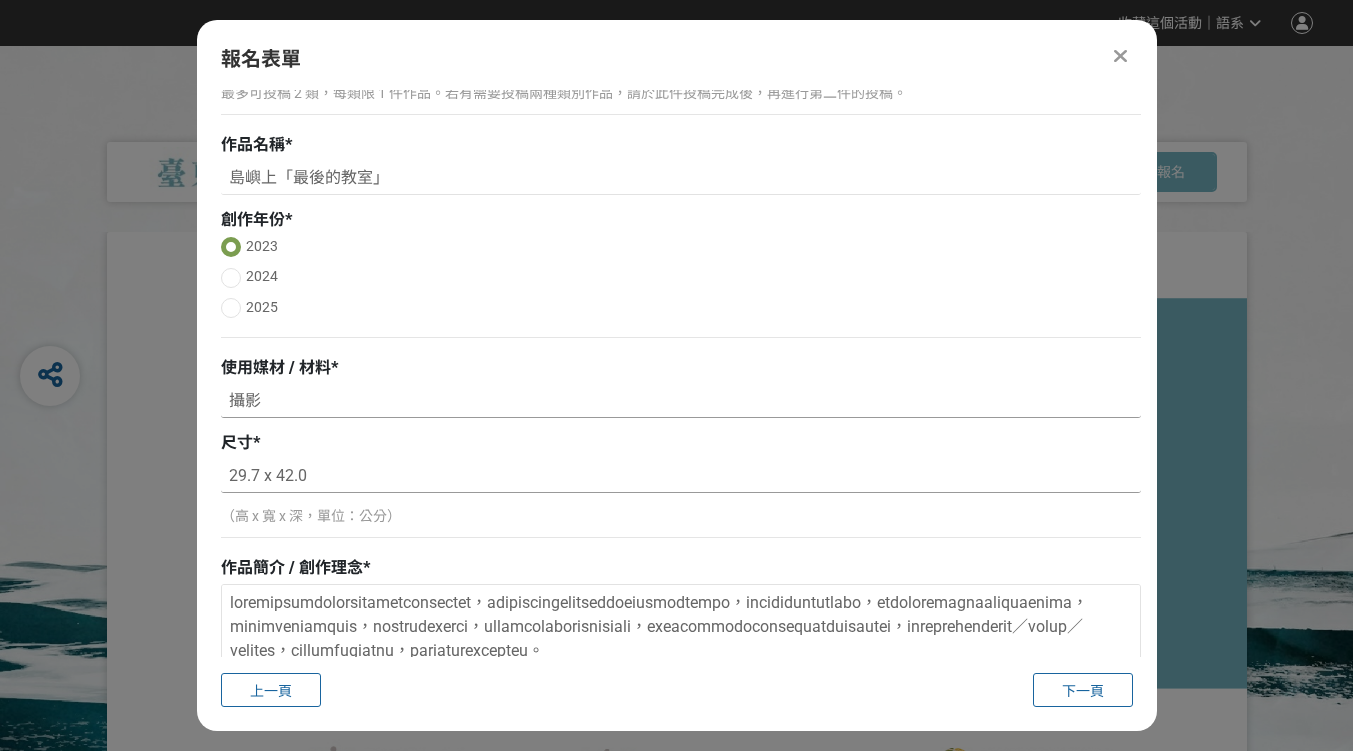 type on "29.7 x 42.0" 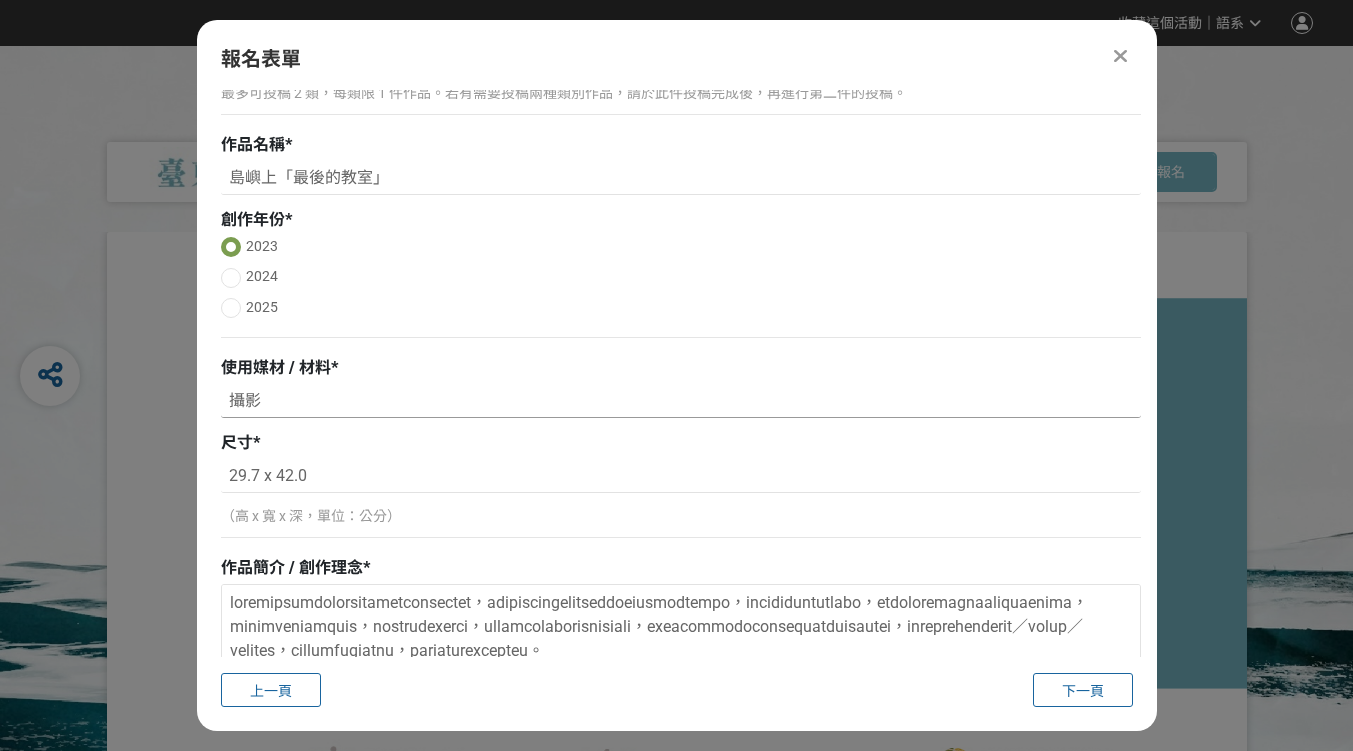 click on "攝影" at bounding box center [681, 401] 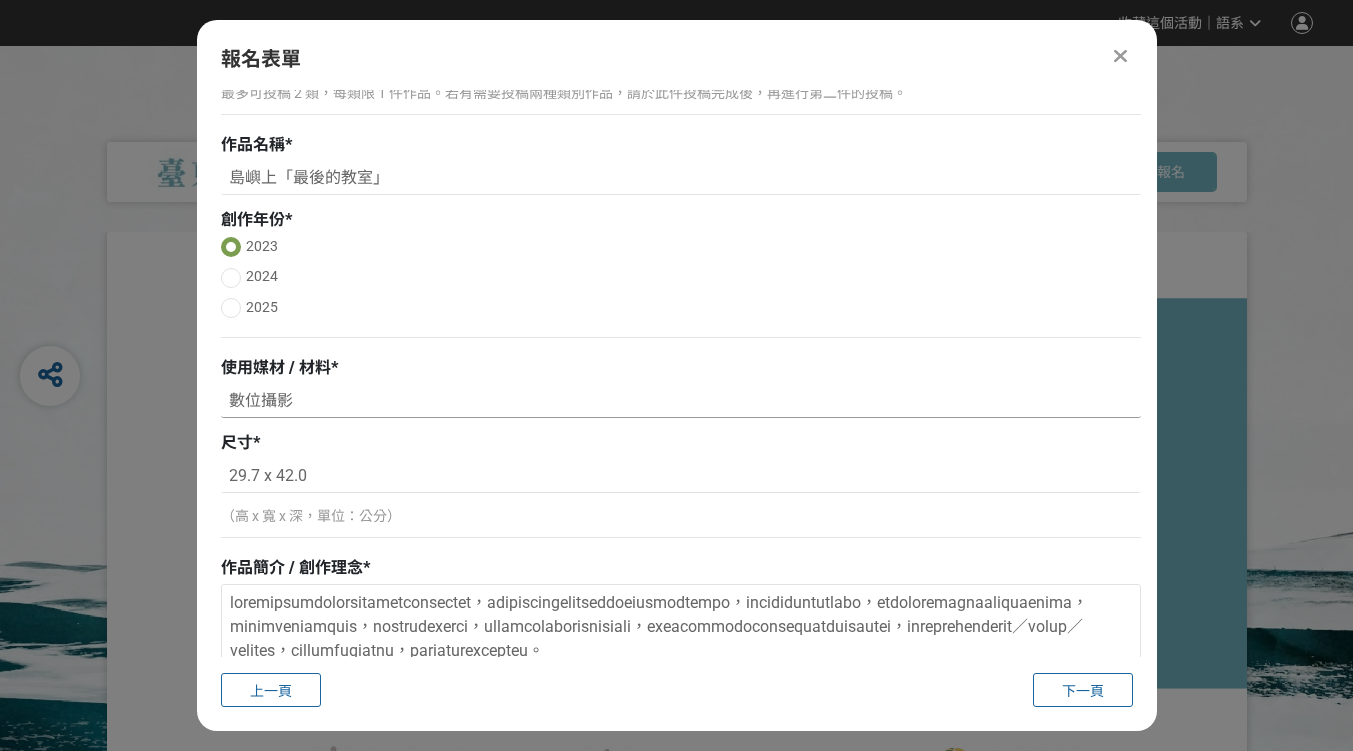 scroll, scrollTop: 400, scrollLeft: 0, axis: vertical 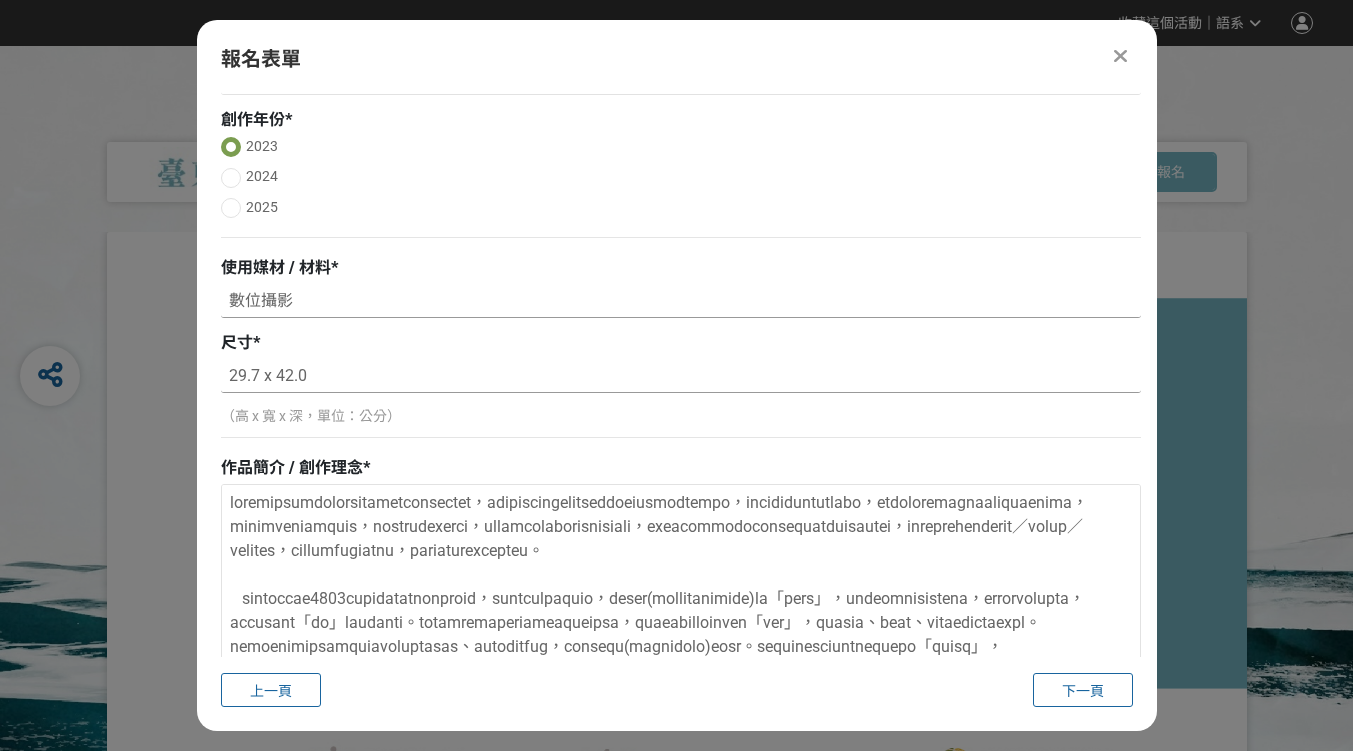 type on "數位攝影" 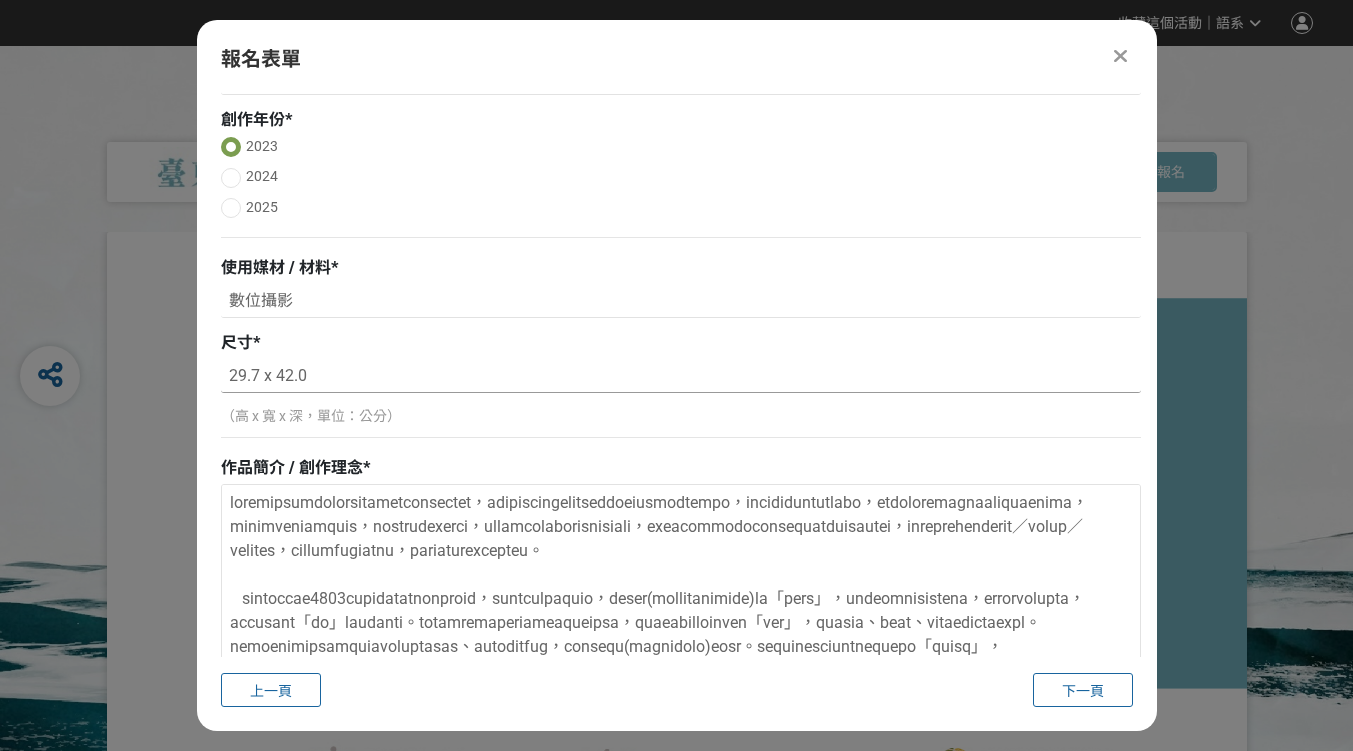 click on "29.7 x 42.0" at bounding box center (681, 376) 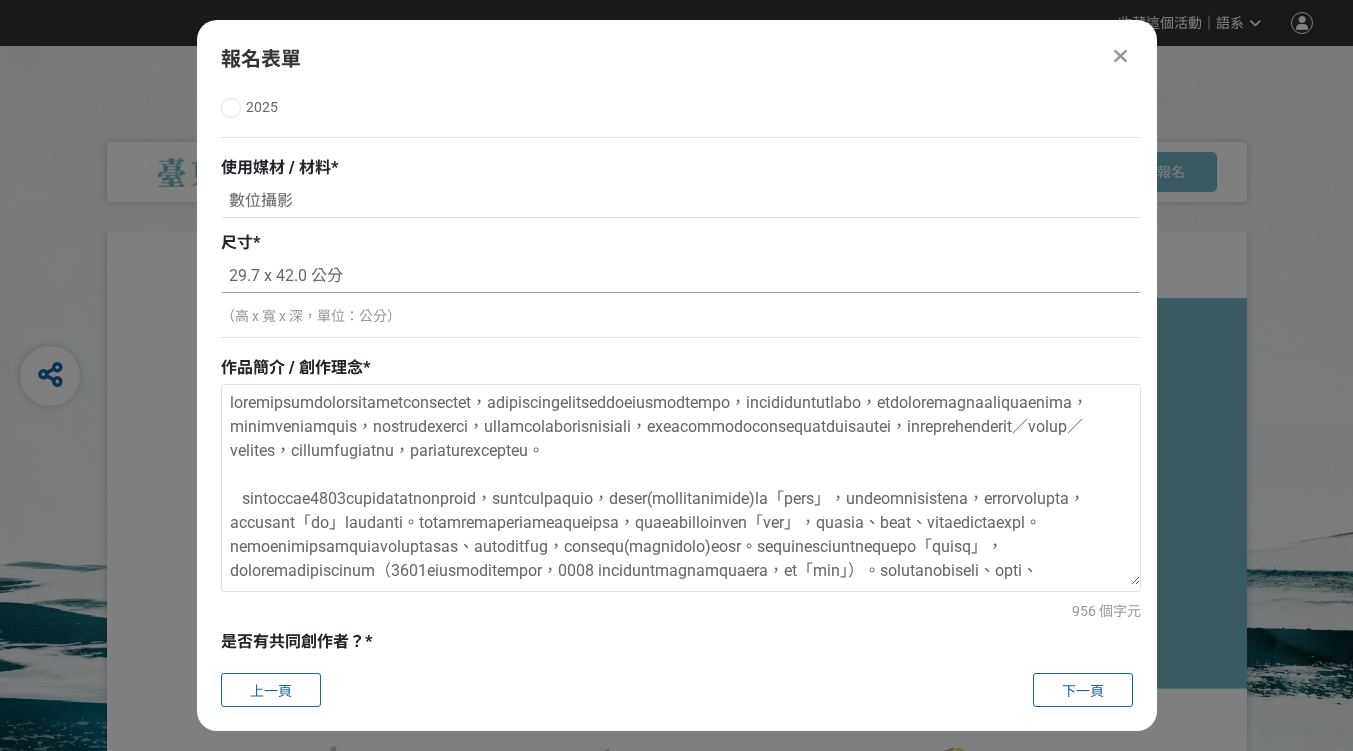 scroll, scrollTop: 600, scrollLeft: 0, axis: vertical 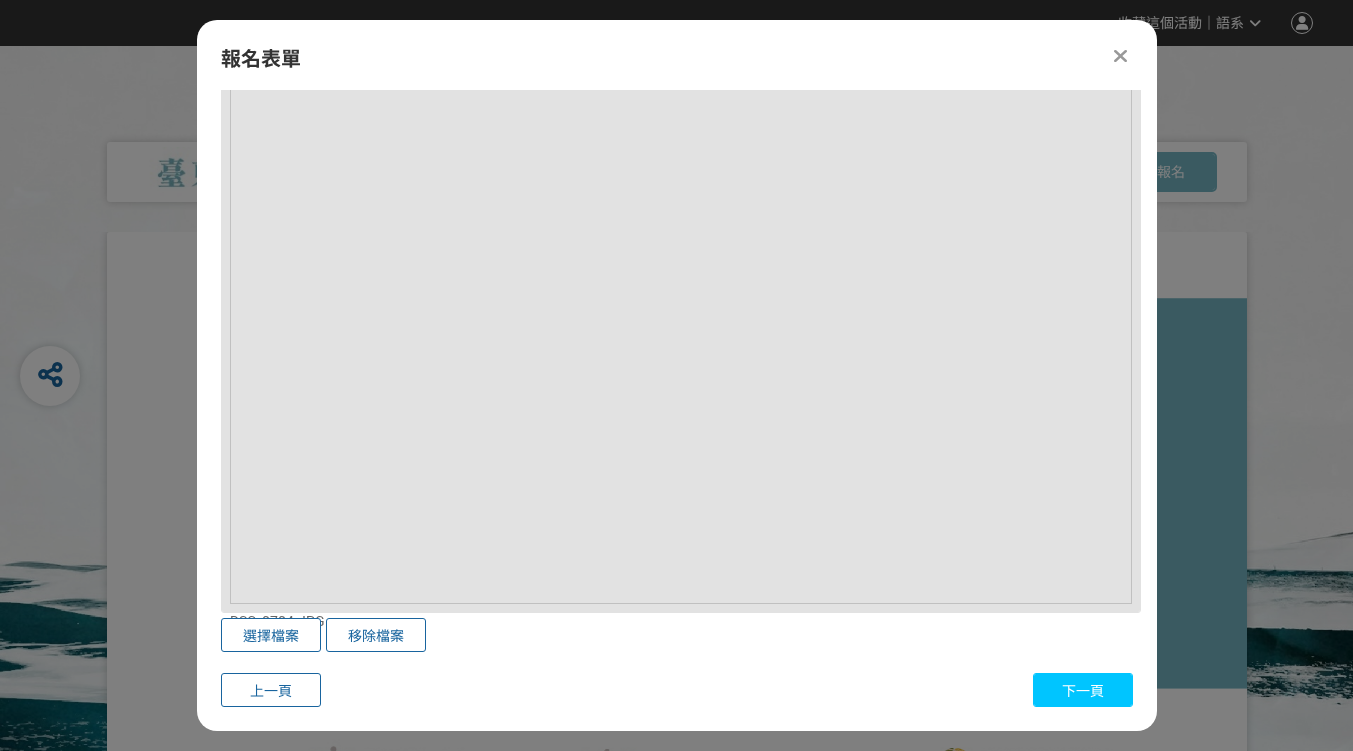 type on "29.7 x 42.0 公分" 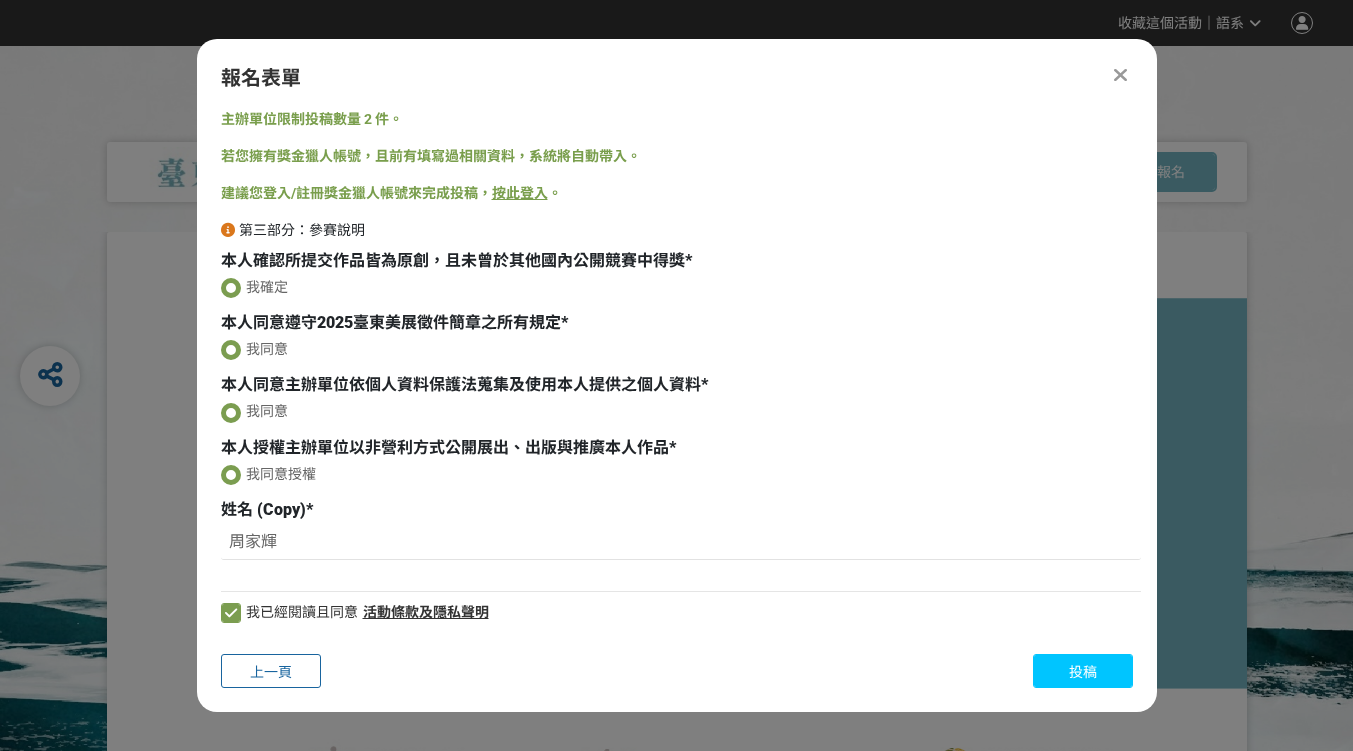click on "投稿" at bounding box center [1083, 671] 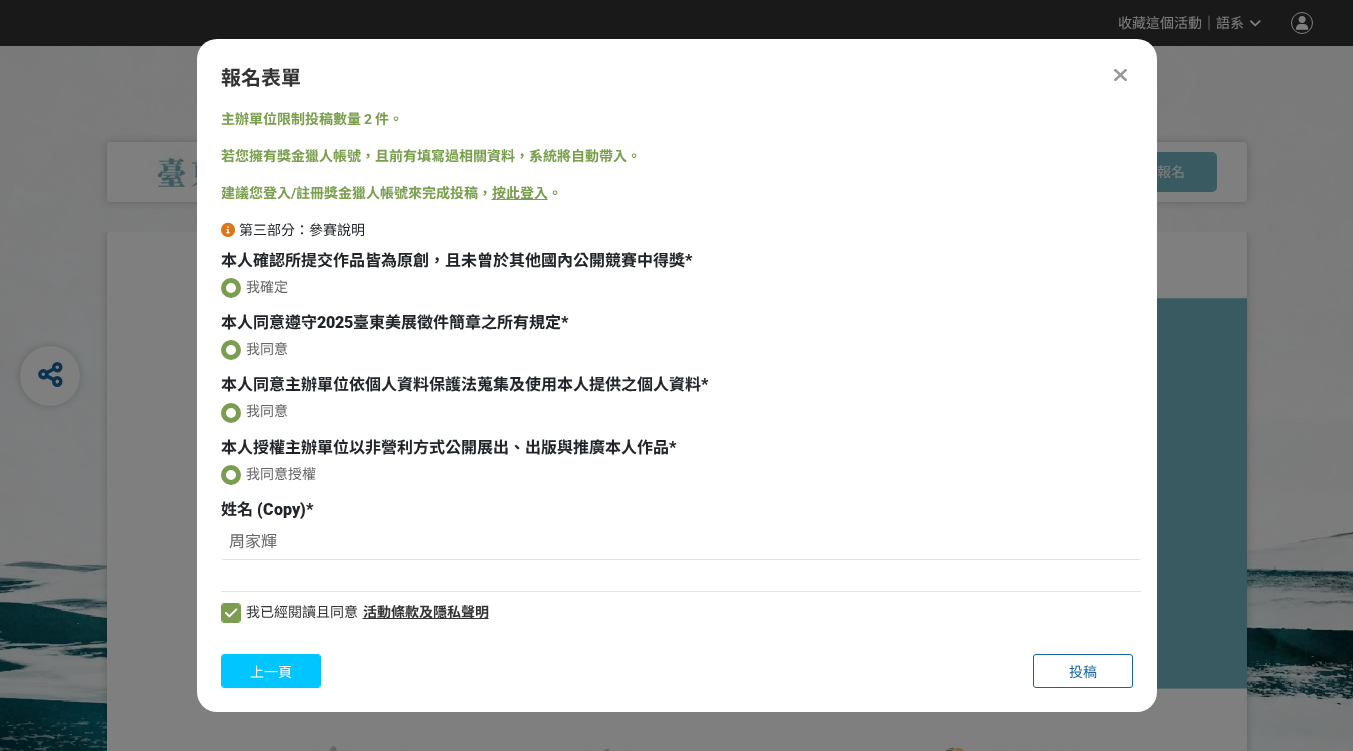click on "上一頁" at bounding box center [271, 672] 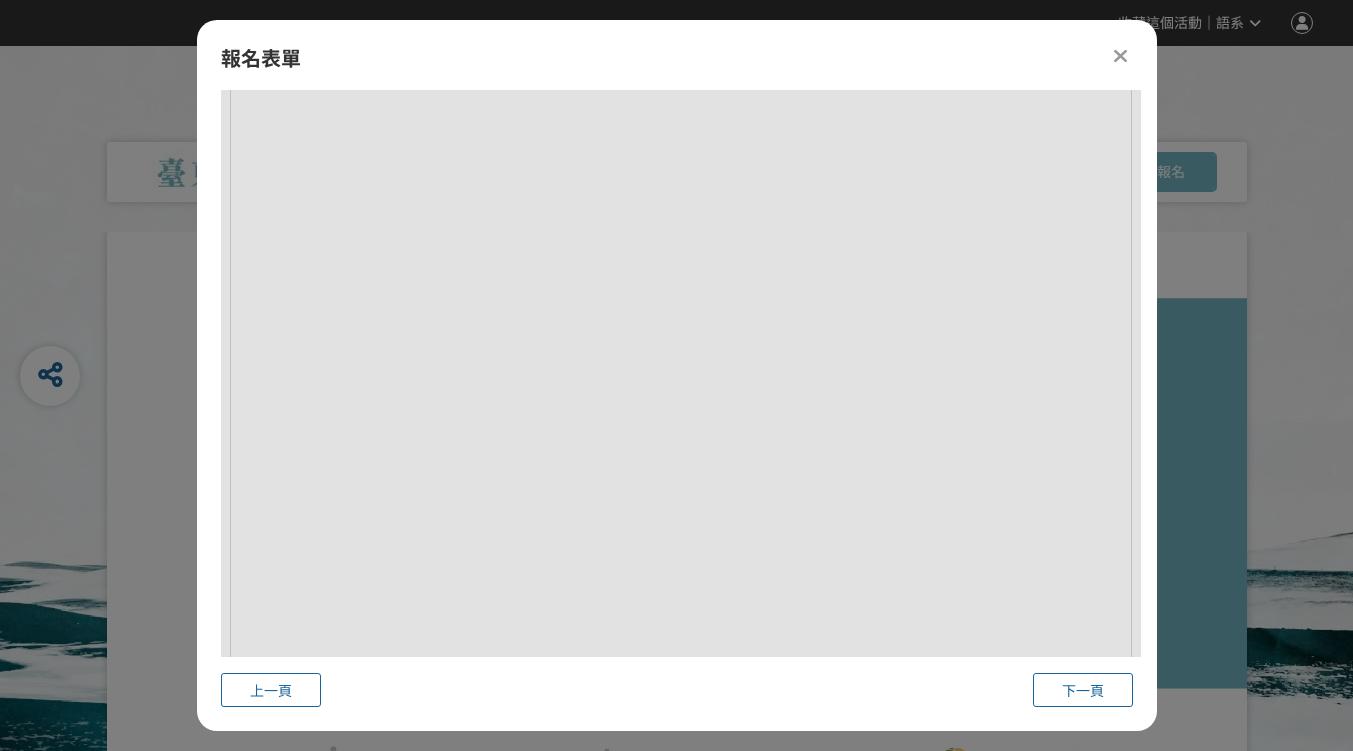 scroll, scrollTop: 4159, scrollLeft: 0, axis: vertical 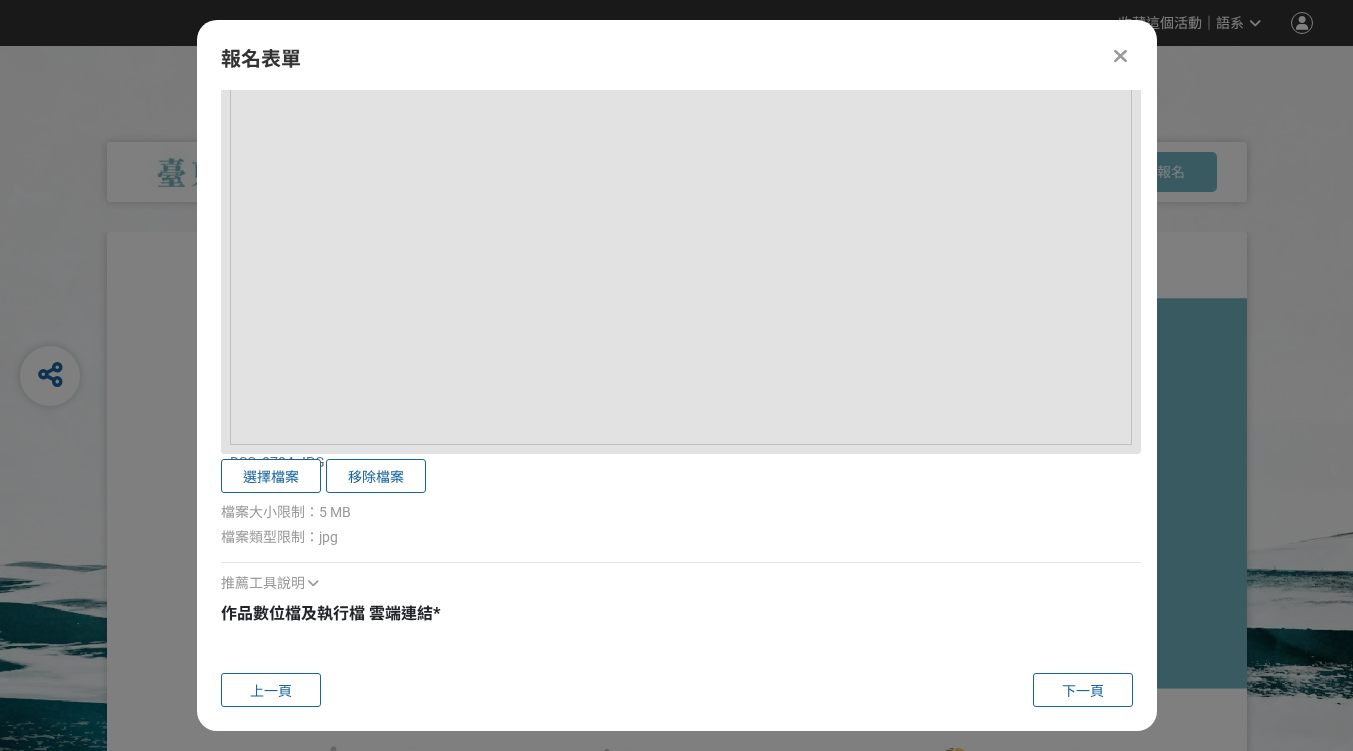 click on "作品數位檔及執行檔 雲端連結" at bounding box center [327, 613] 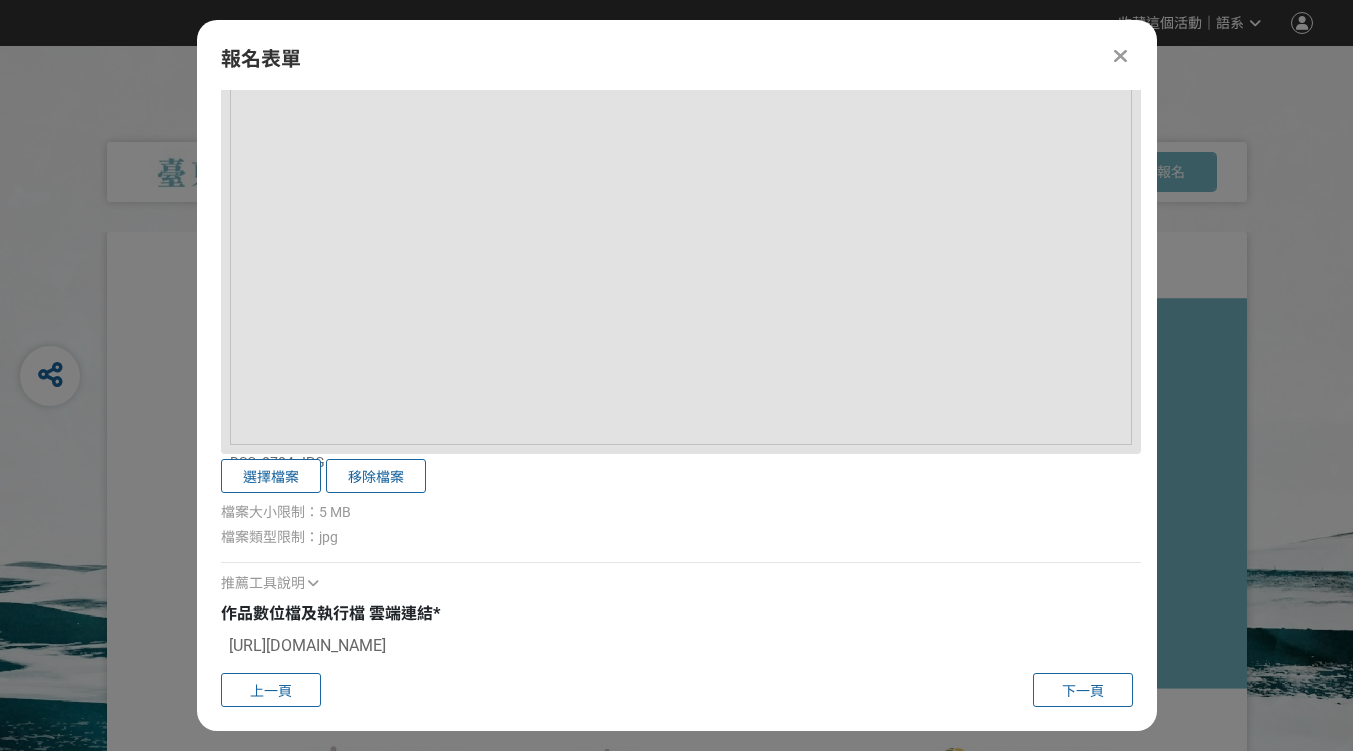 type on "https://drive.google.com/drive/folders/1sVnhhsL3LpIs9yQQxLrLzNwgm4ZnWPuk?usp=sharing" 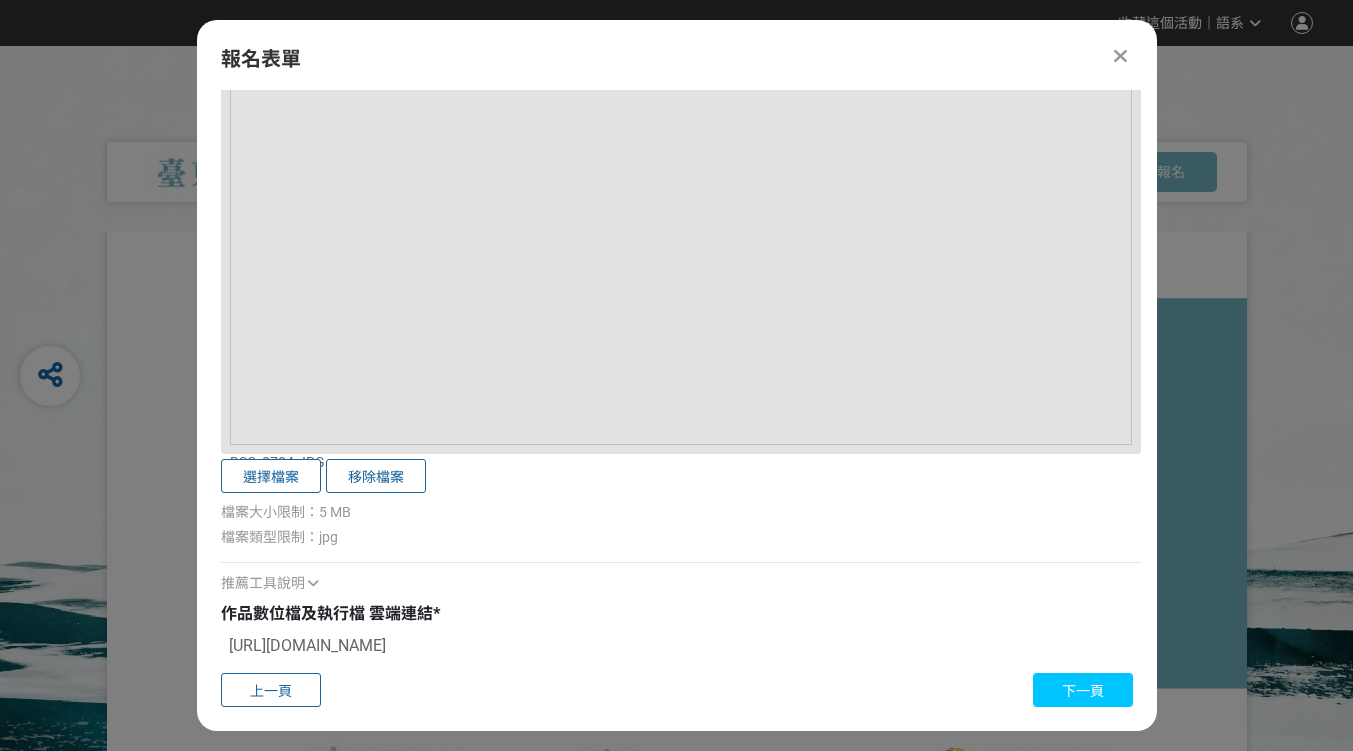 click on "下一頁" at bounding box center [1083, 691] 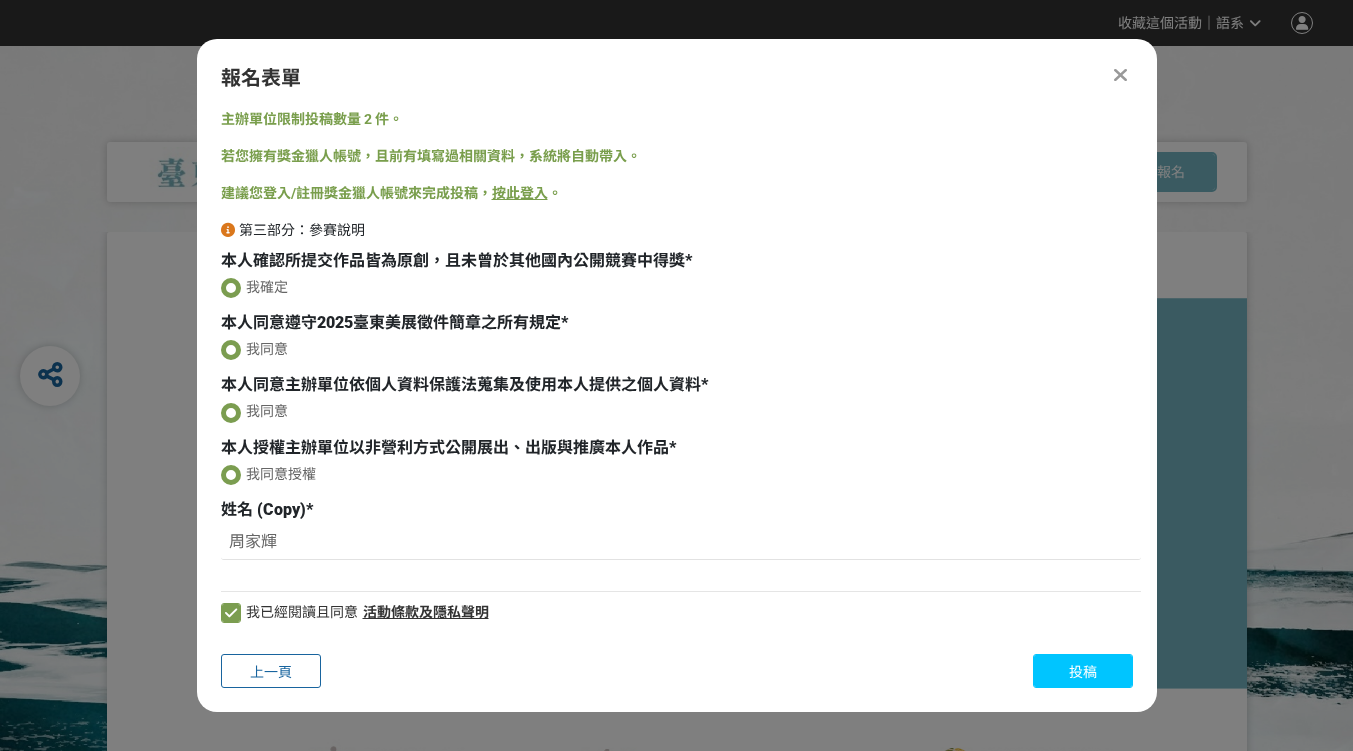 scroll, scrollTop: 0, scrollLeft: 0, axis: both 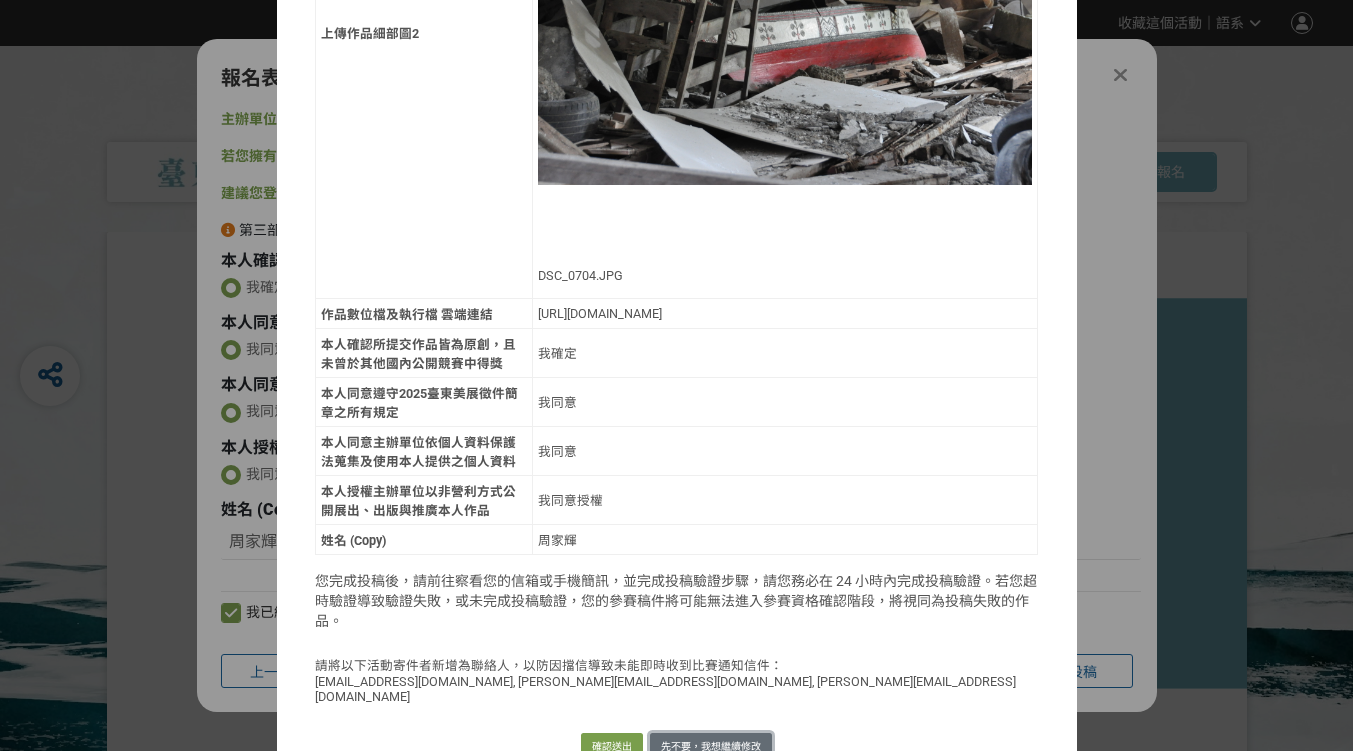 click on "先不要，我想繼續修改" at bounding box center [711, 747] 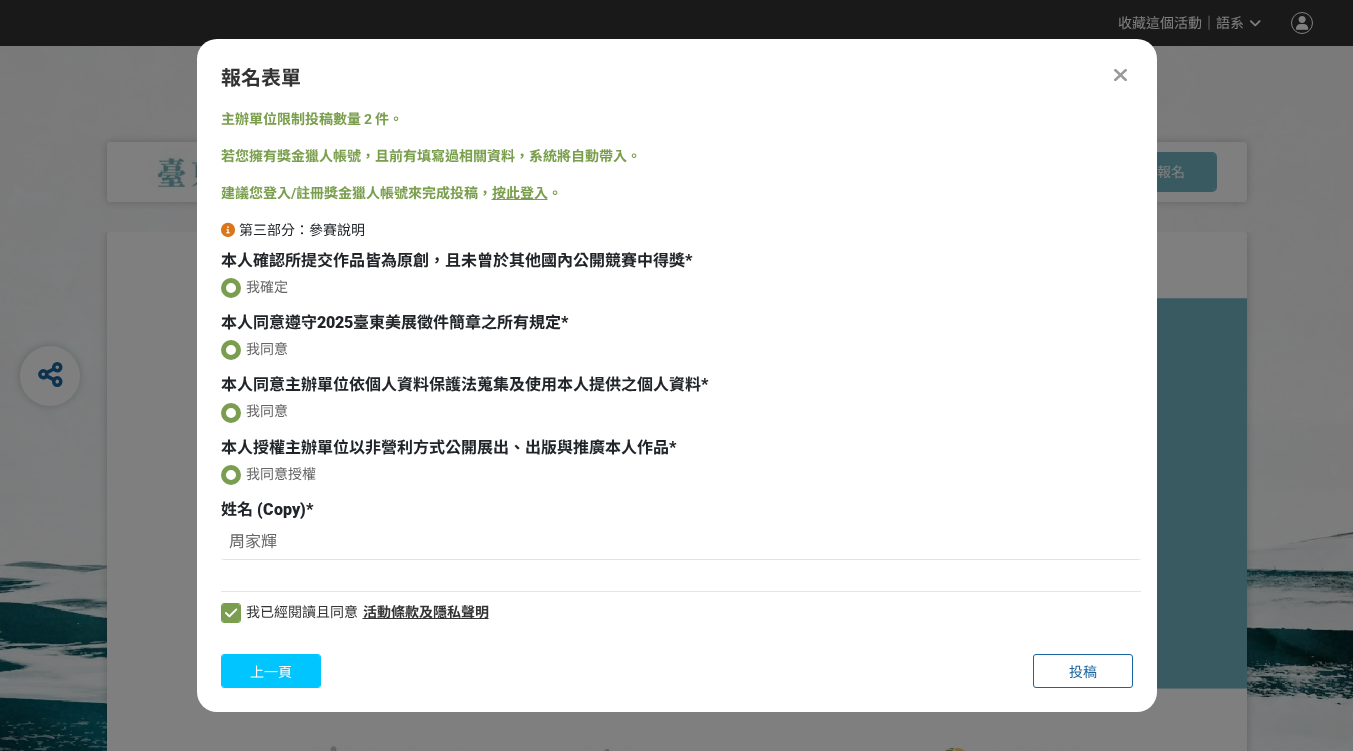 click on "上一頁" at bounding box center (271, 671) 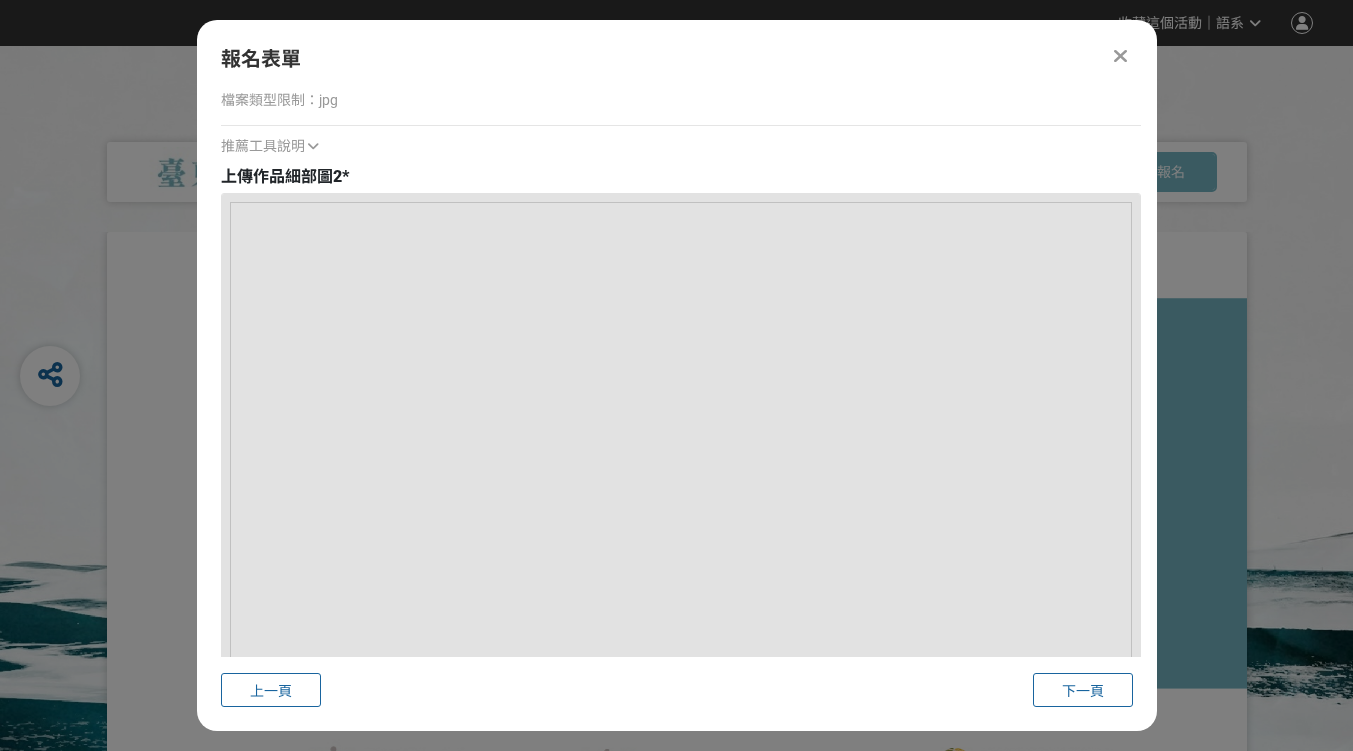 scroll, scrollTop: 3200, scrollLeft: 0, axis: vertical 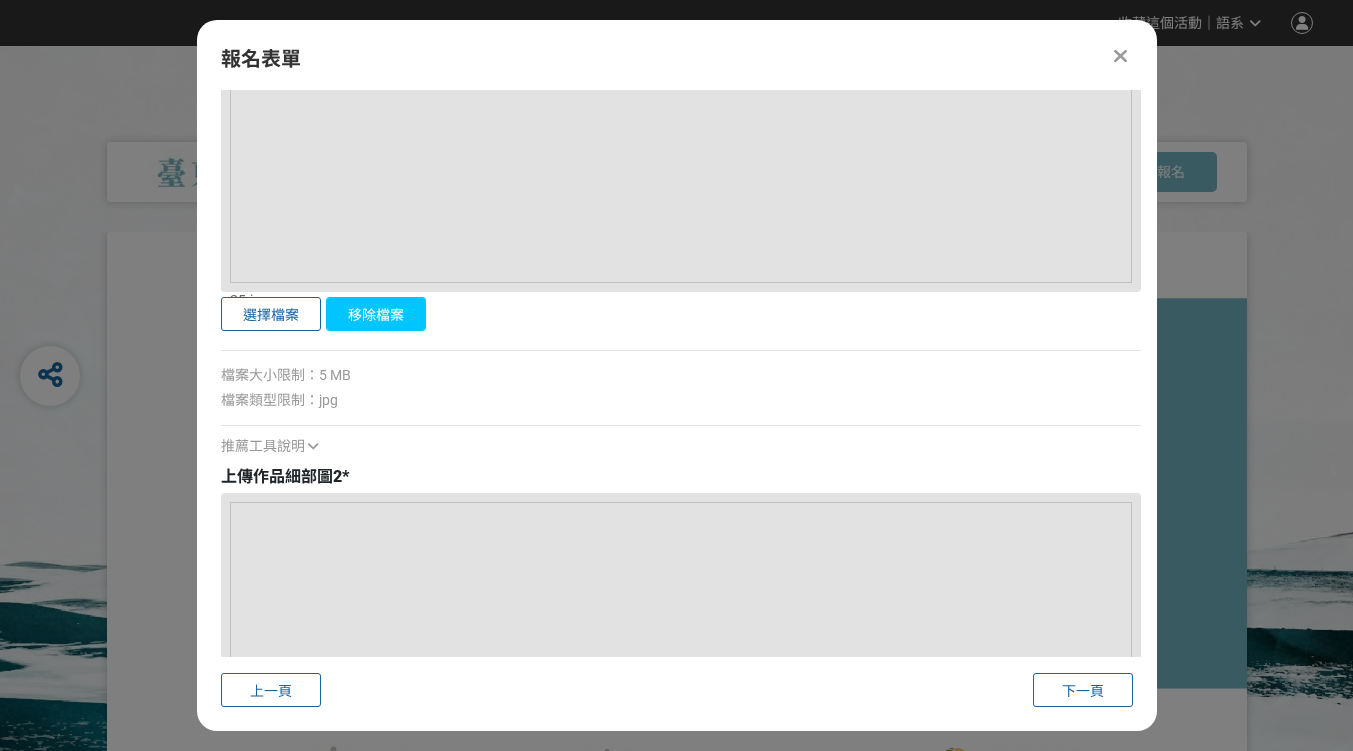 click on "移除檔案" at bounding box center (376, 314) 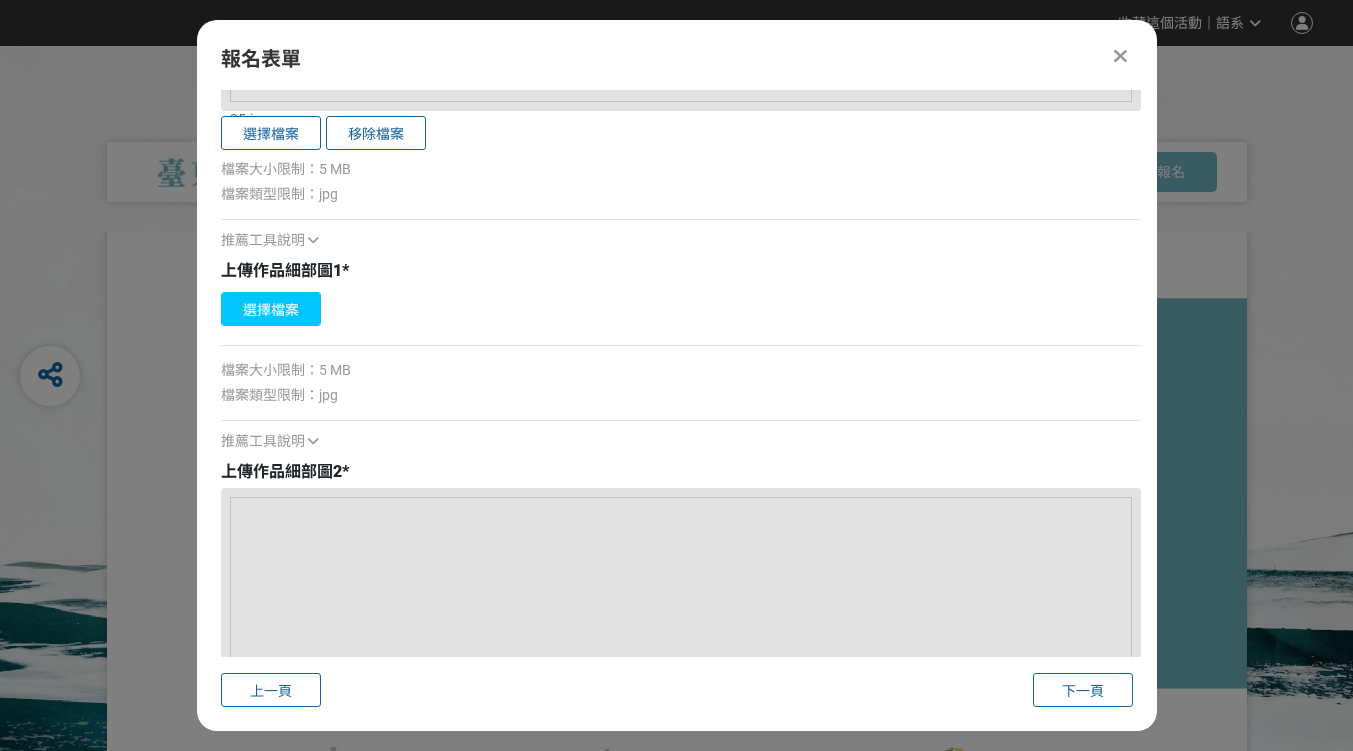 click on "選擇檔案" at bounding box center (271, 309) 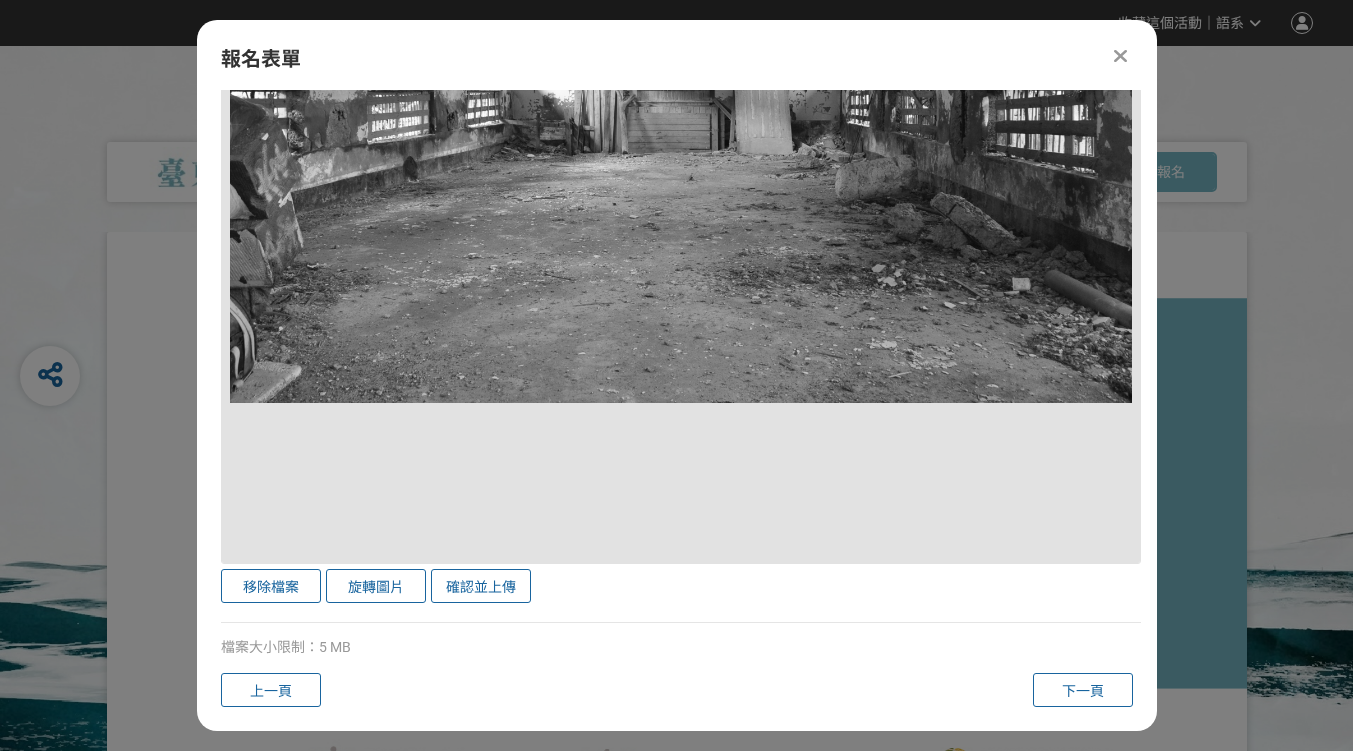 scroll, scrollTop: 2985, scrollLeft: 0, axis: vertical 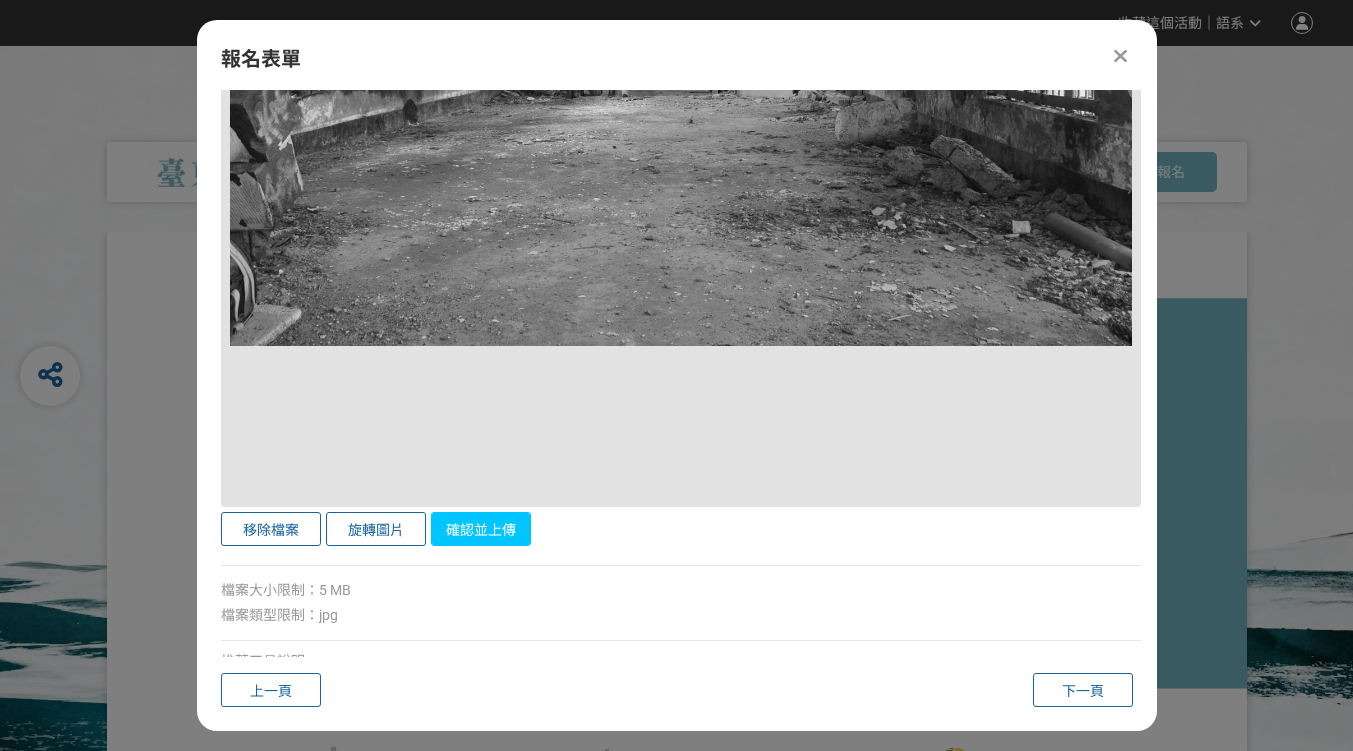 click on "確認並上傳" at bounding box center [481, 529] 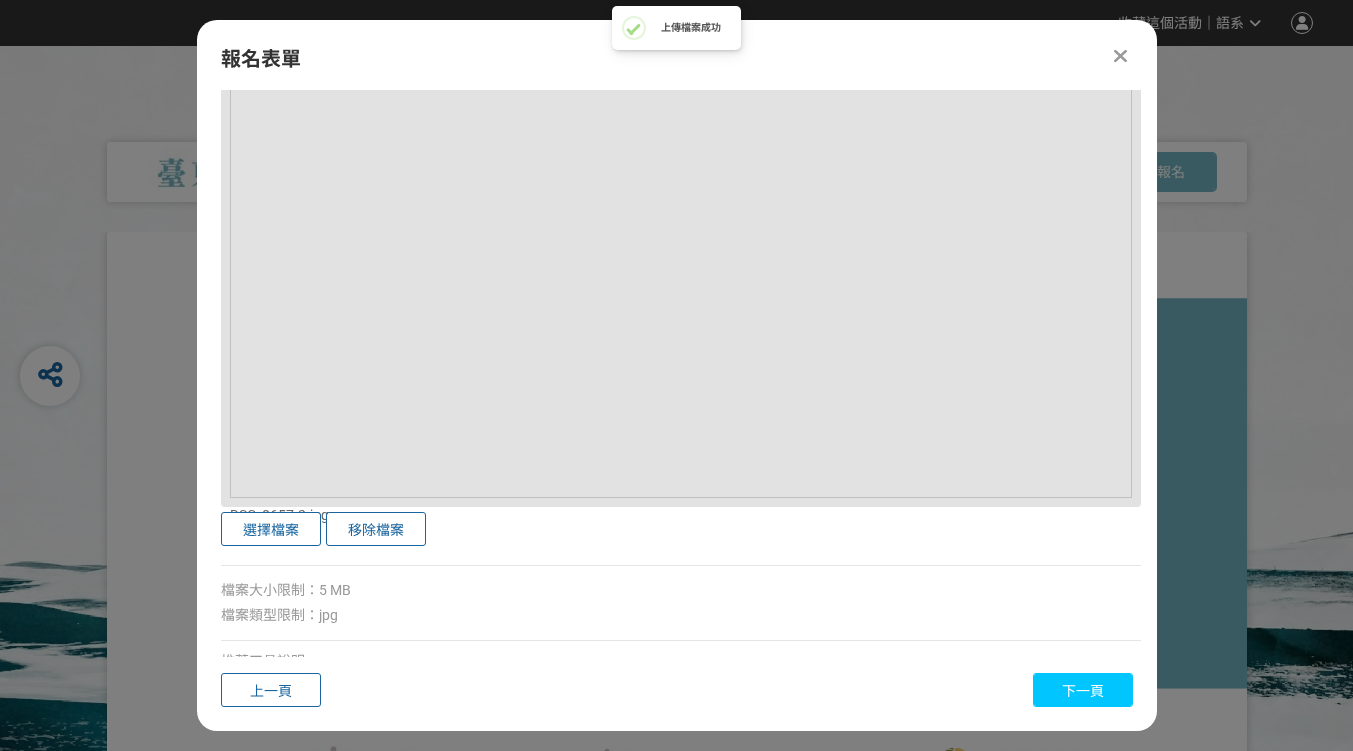 click on "下一頁" at bounding box center [1083, 690] 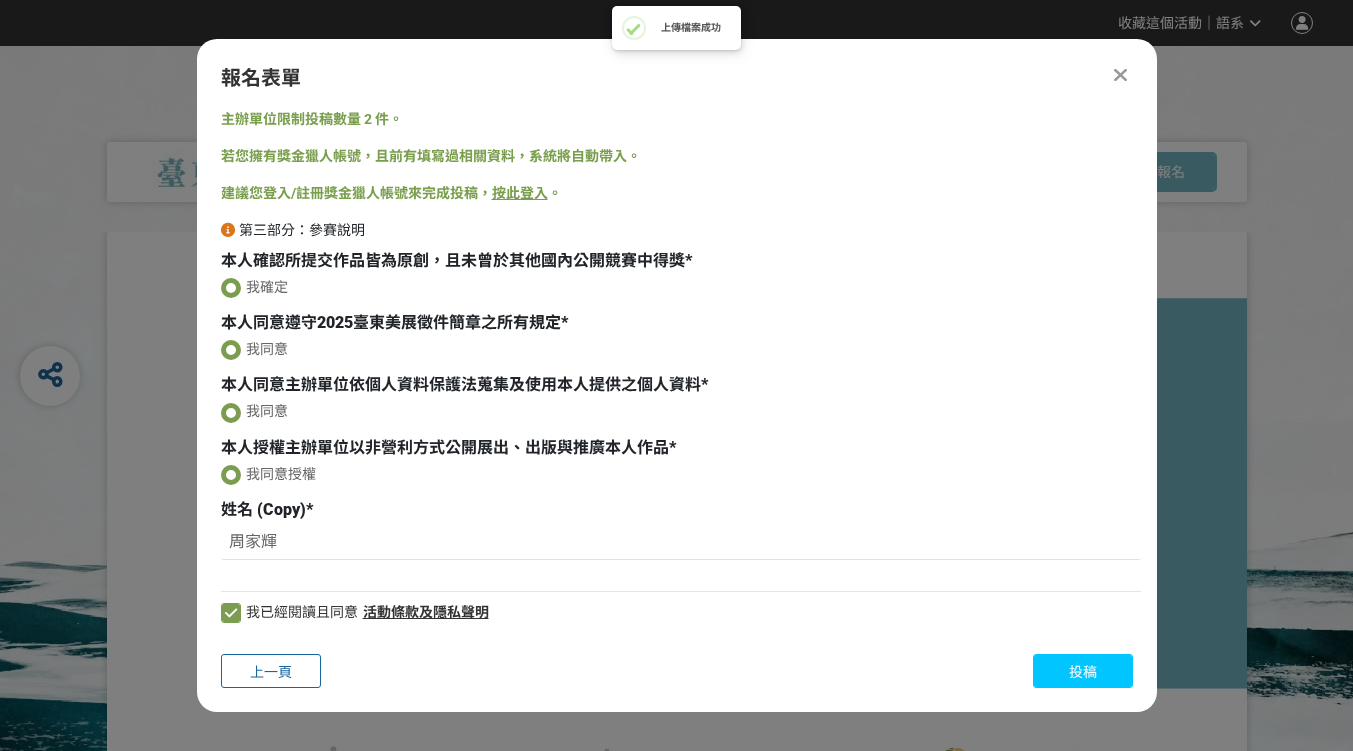 scroll, scrollTop: 0, scrollLeft: 0, axis: both 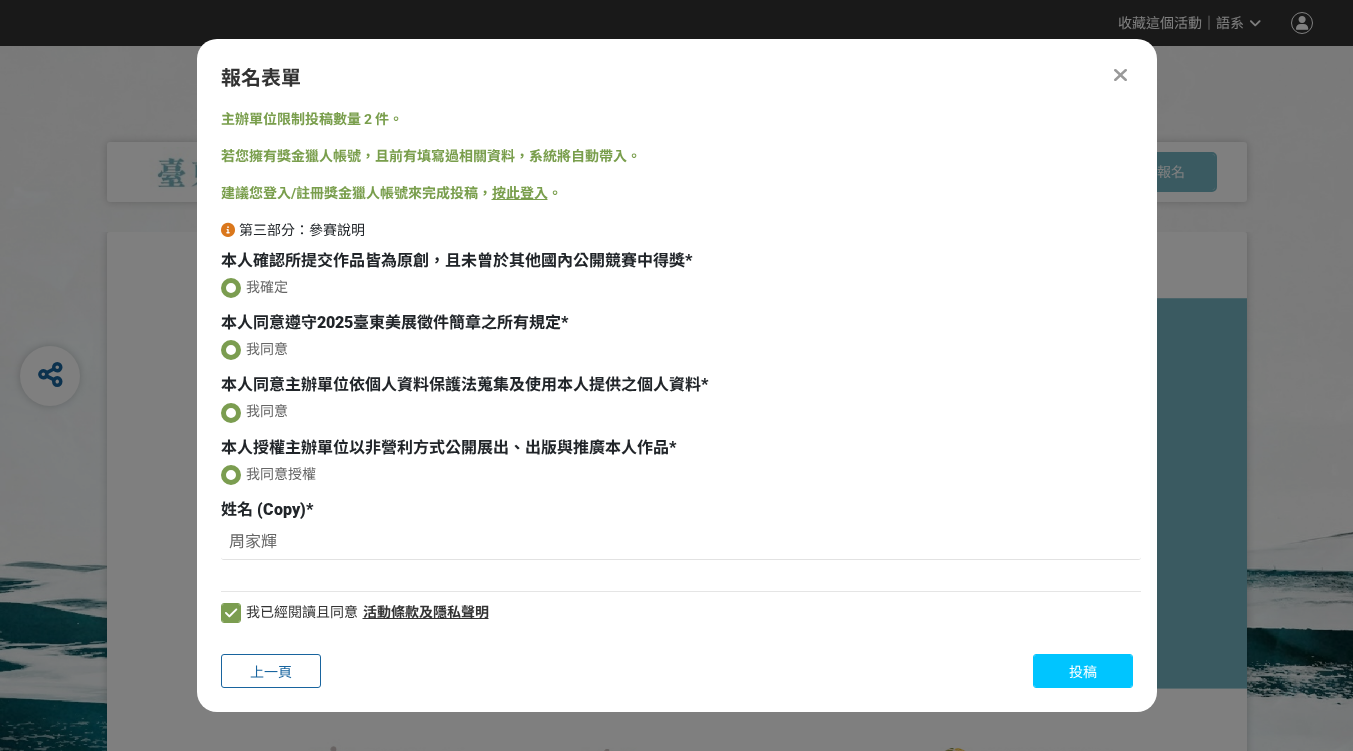 click on "投稿" at bounding box center (1083, 671) 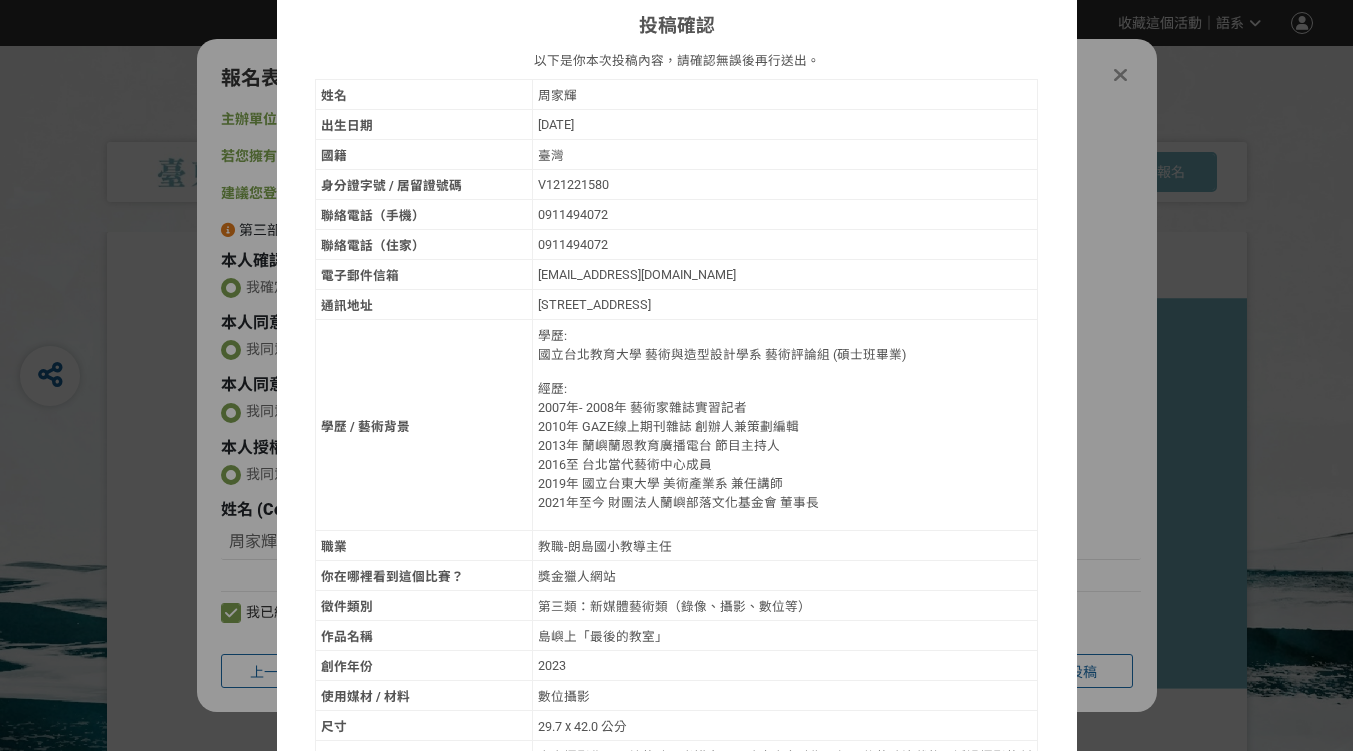 scroll, scrollTop: 200, scrollLeft: 0, axis: vertical 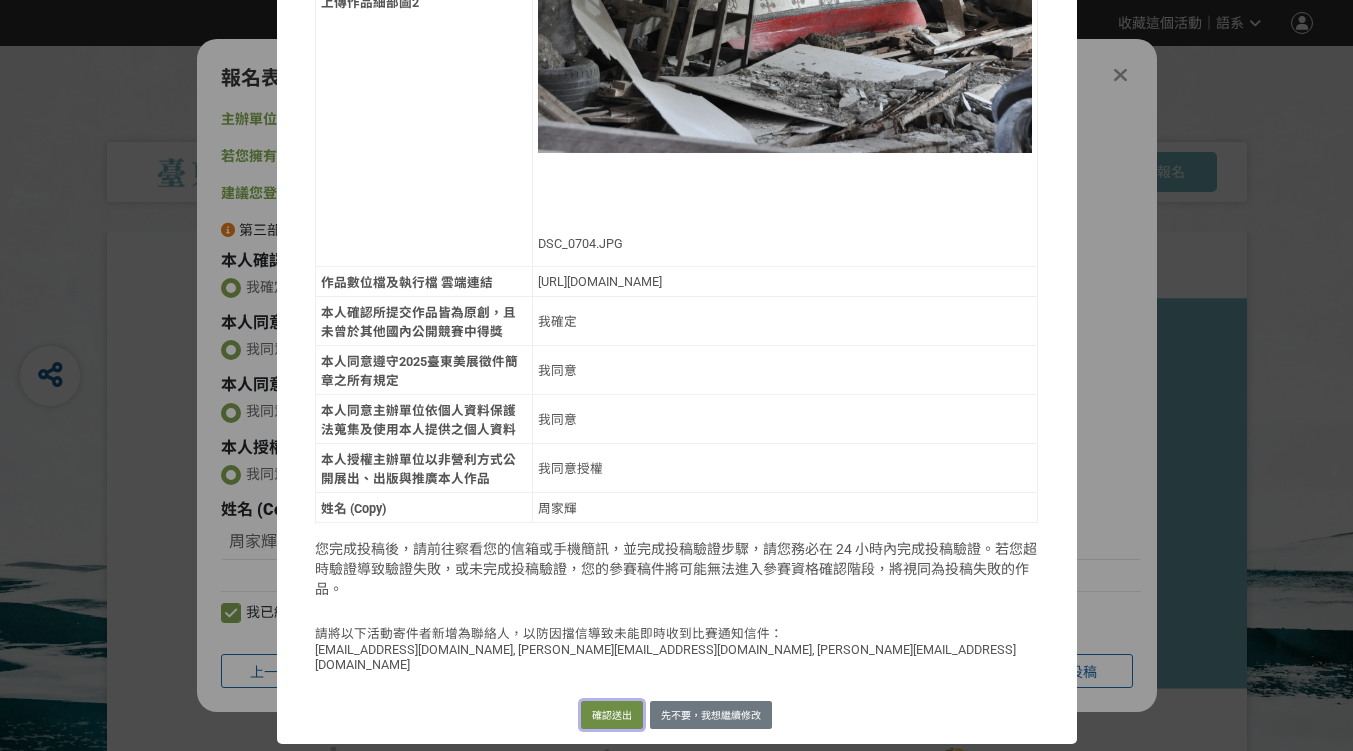 click on "確認送出" at bounding box center (612, 715) 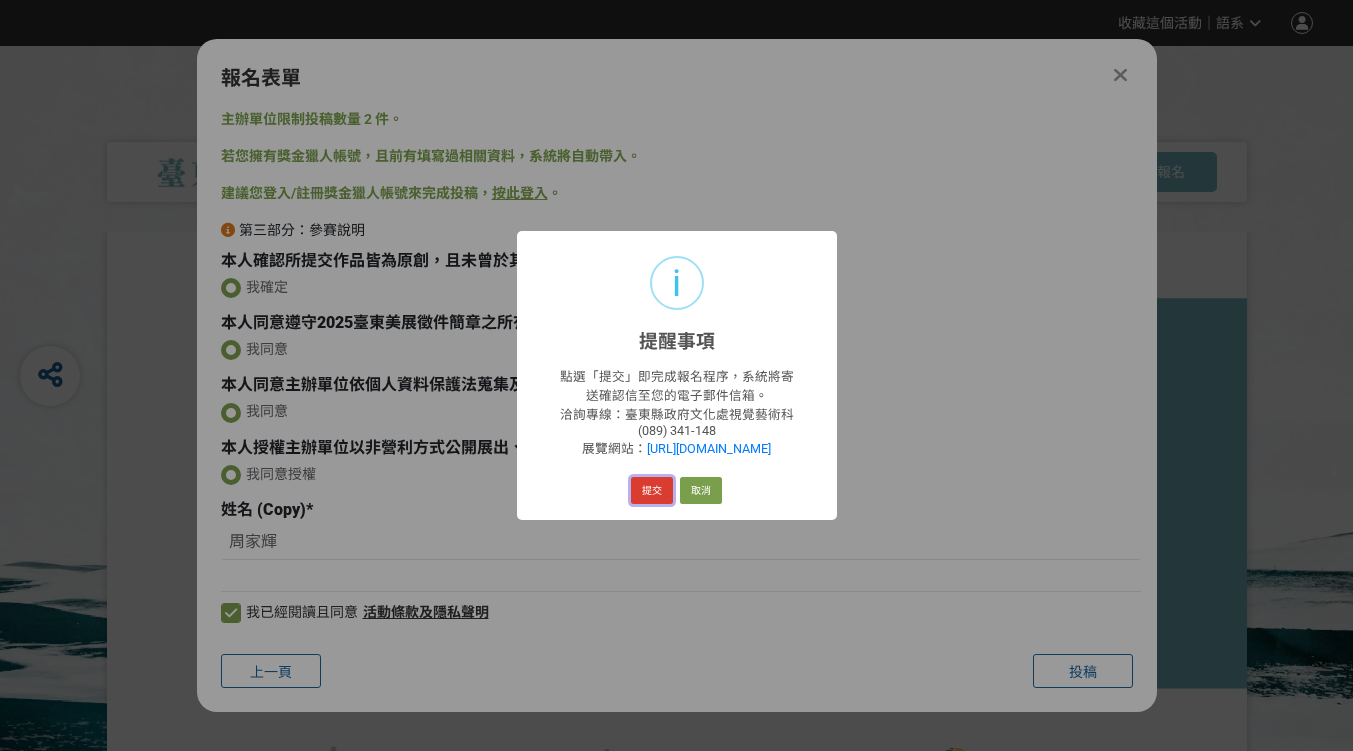 click on "提交" at bounding box center [652, 491] 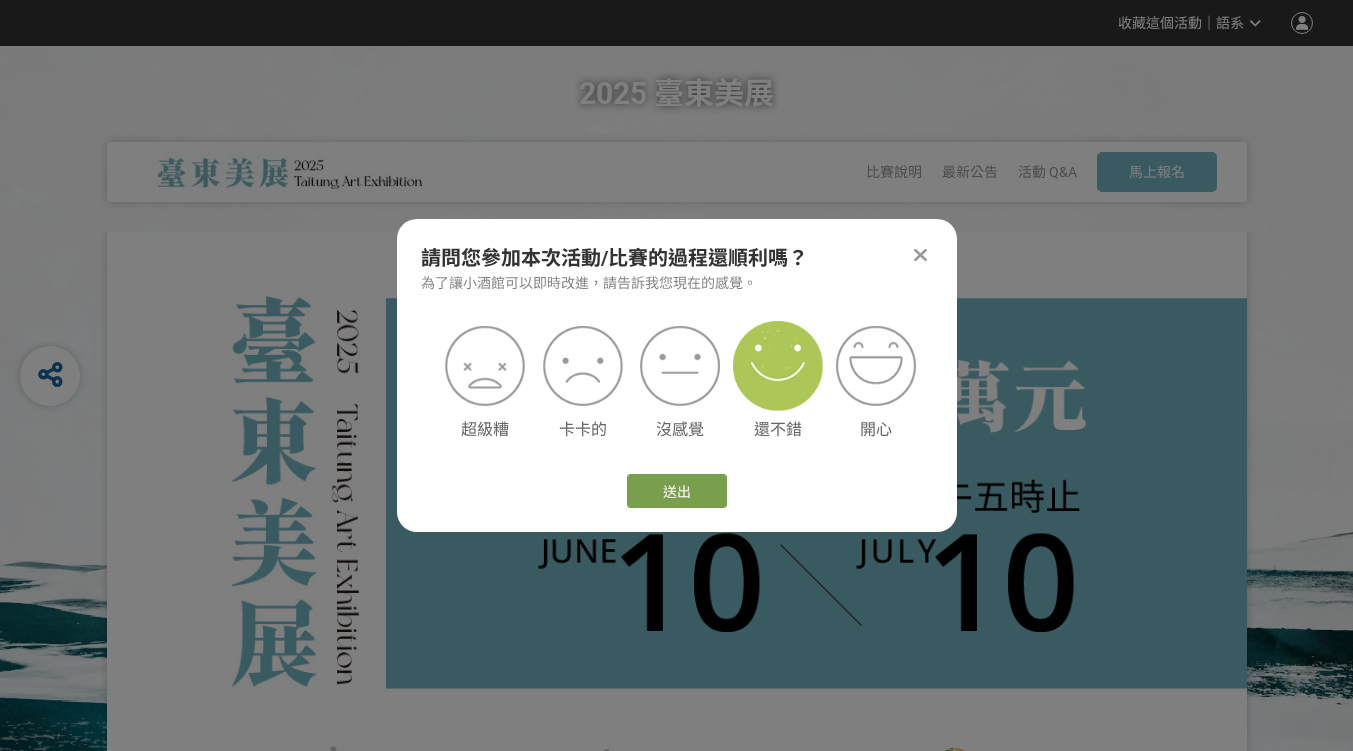 click at bounding box center (778, 366) 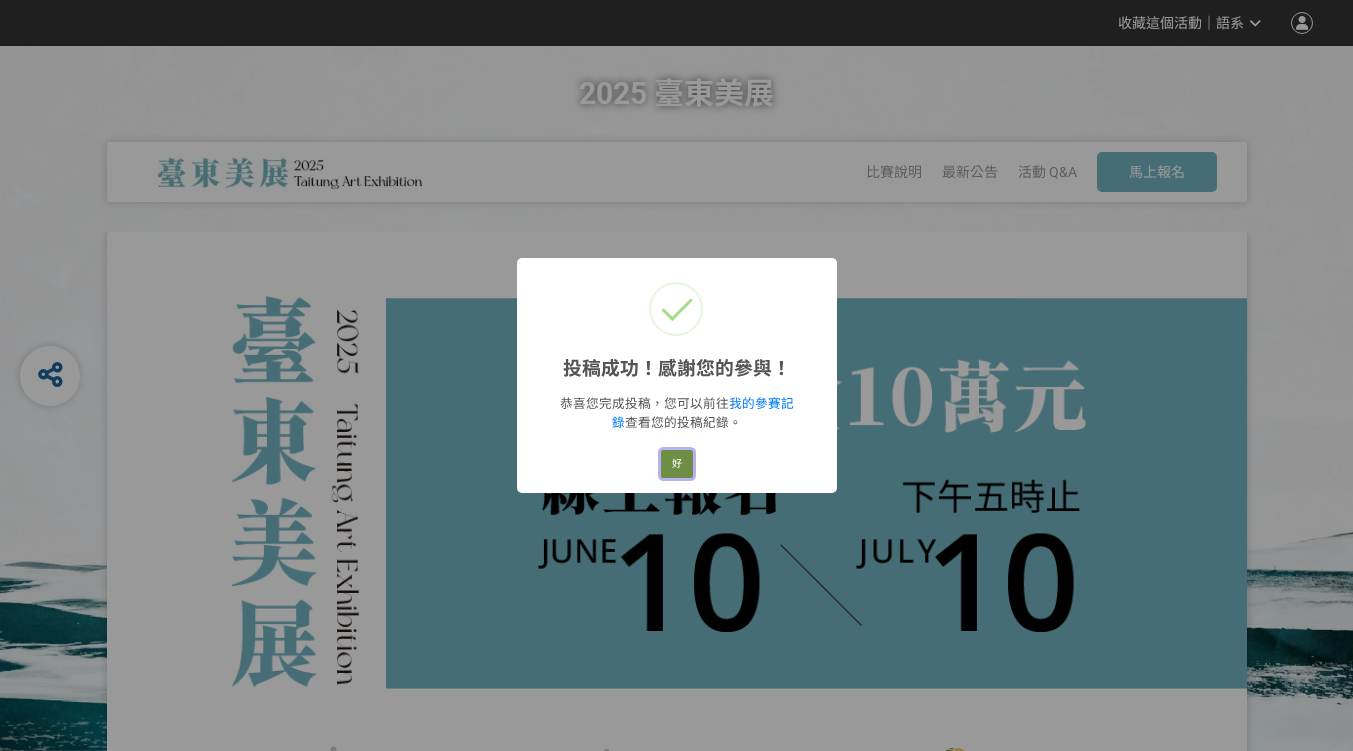 click on "好" at bounding box center [677, 464] 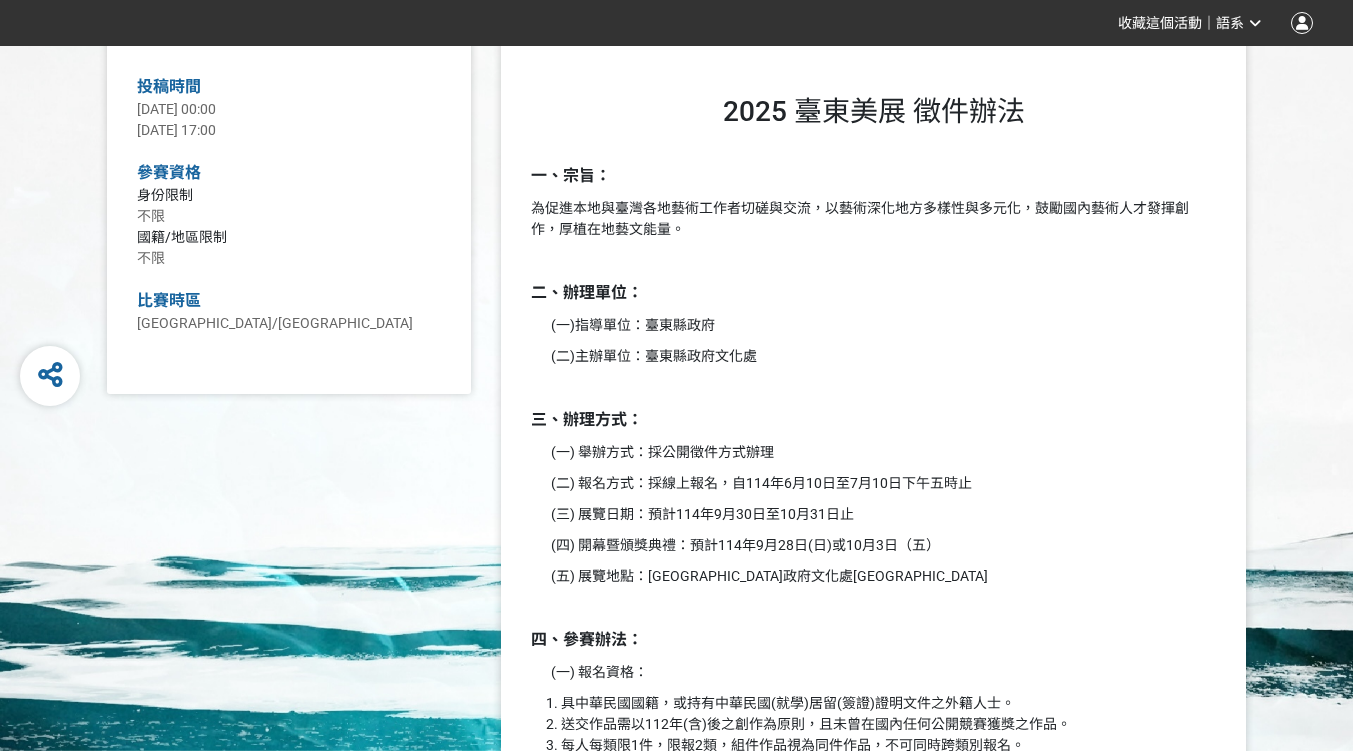 scroll, scrollTop: 1000, scrollLeft: 0, axis: vertical 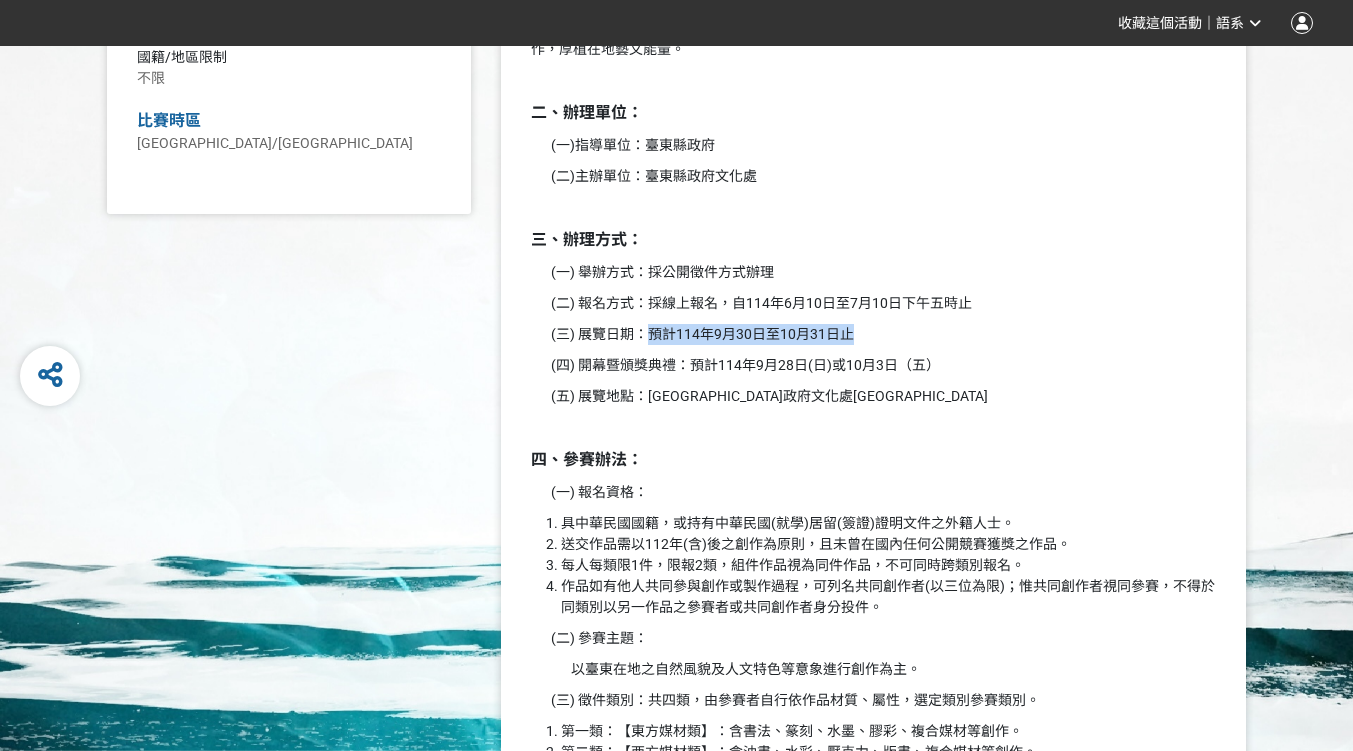 drag, startPoint x: 655, startPoint y: 335, endPoint x: 856, endPoint y: 335, distance: 201 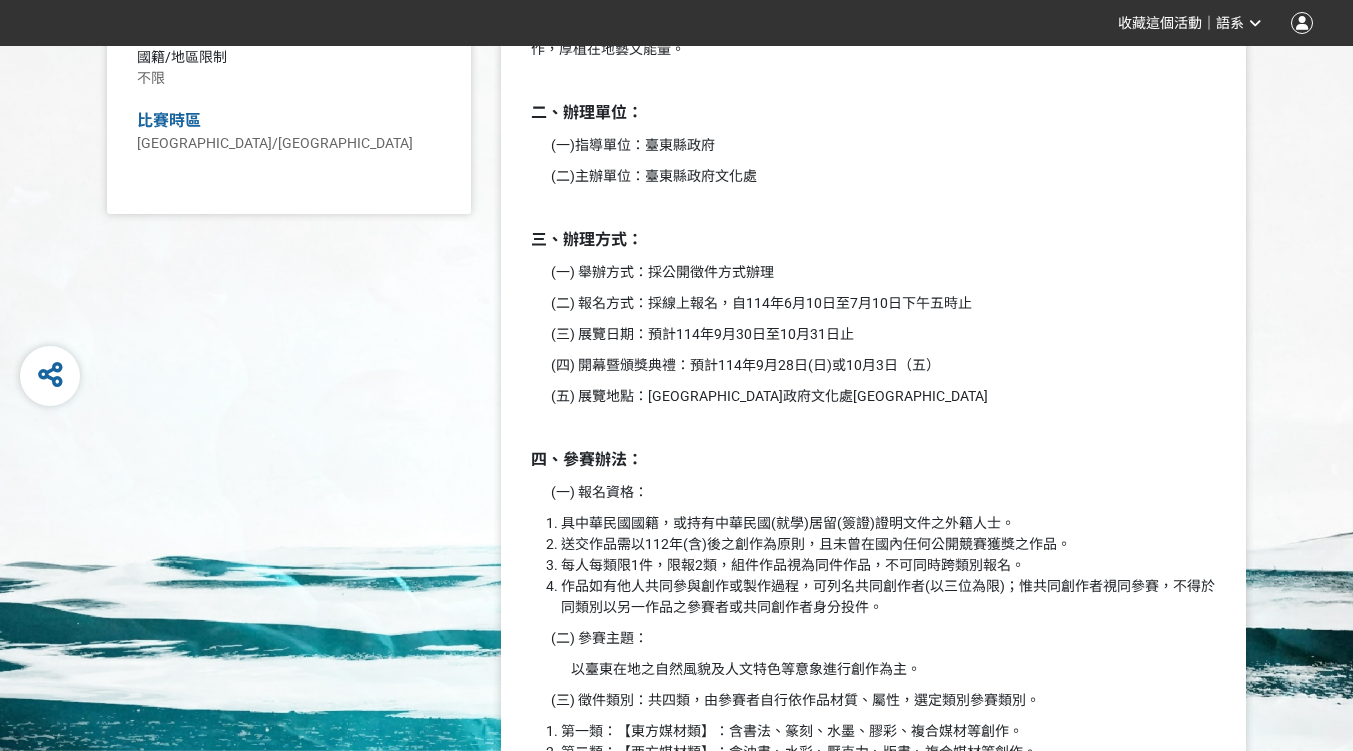 click on "(二) 報名方式：採線上報名，自114年6月10日至7月10日下午五時止" at bounding box center [883, 303] 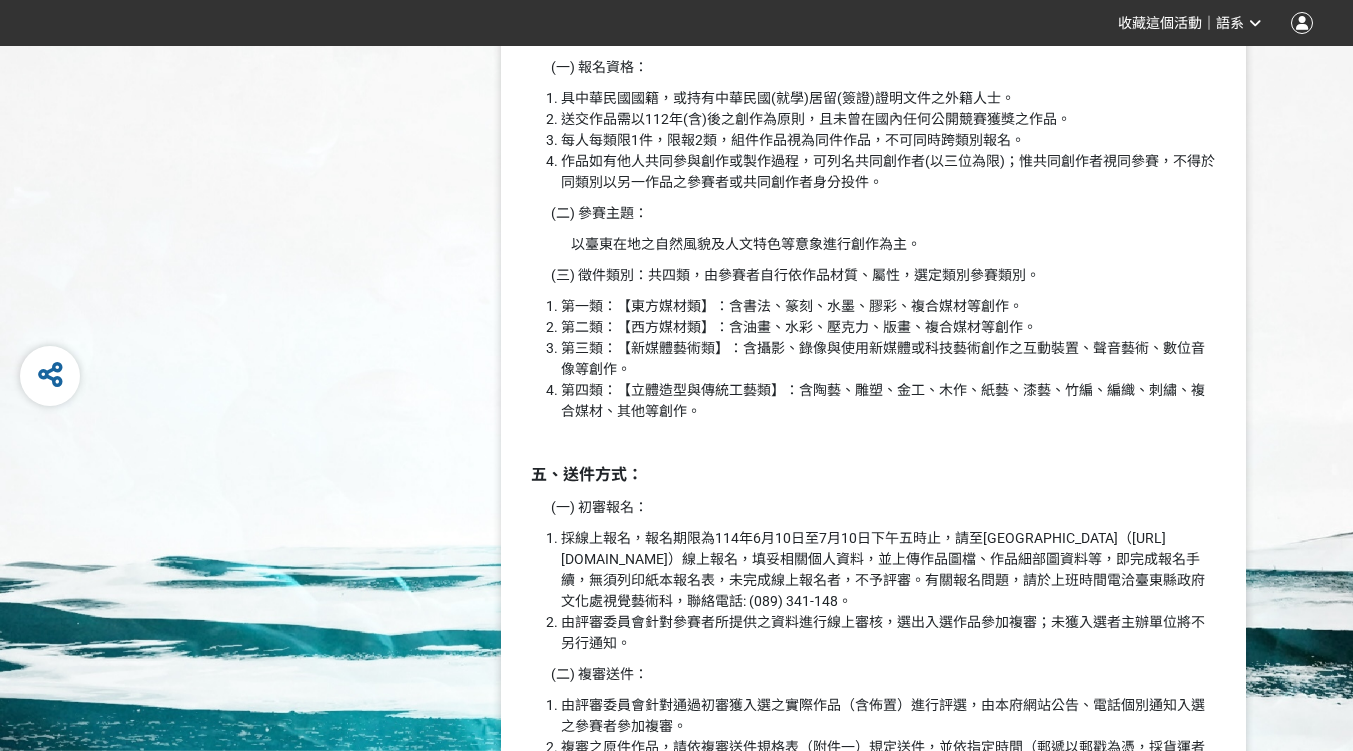 scroll, scrollTop: 1500, scrollLeft: 0, axis: vertical 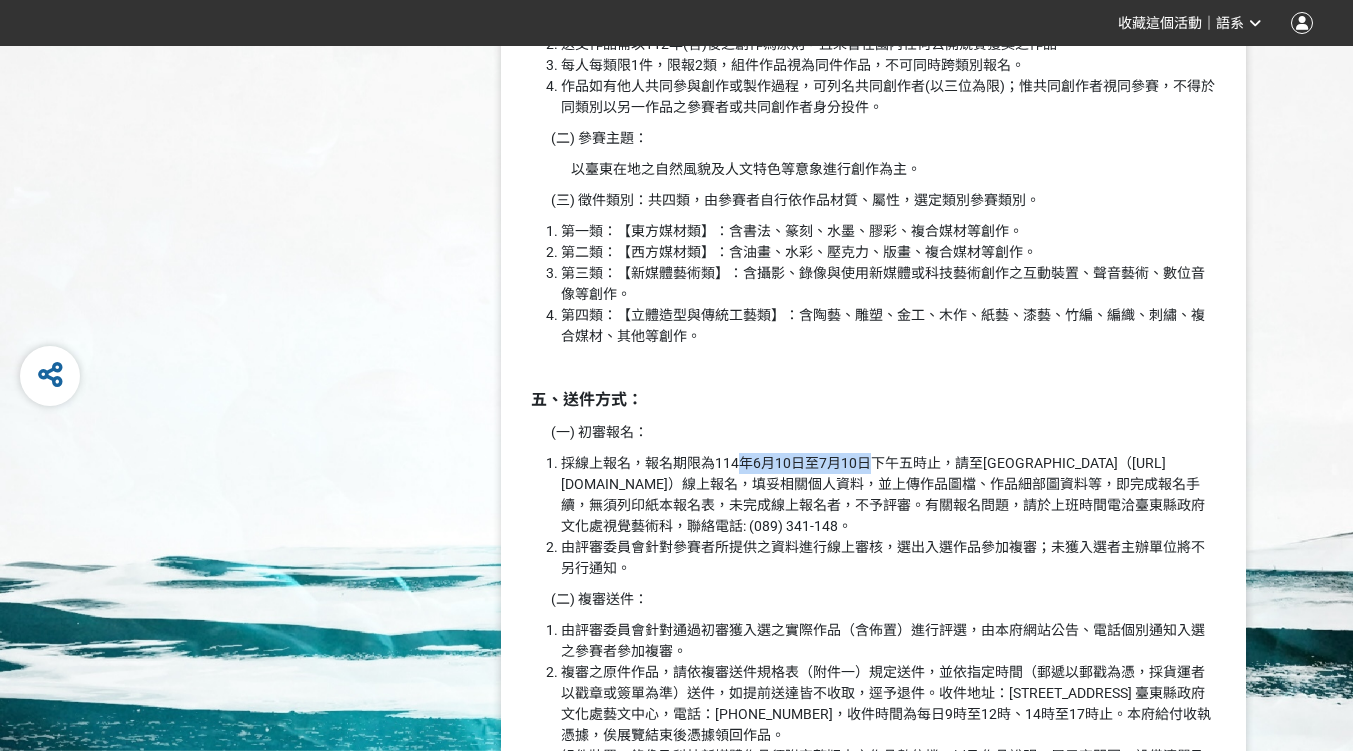 drag, startPoint x: 744, startPoint y: 462, endPoint x: 874, endPoint y: 461, distance: 130.00385 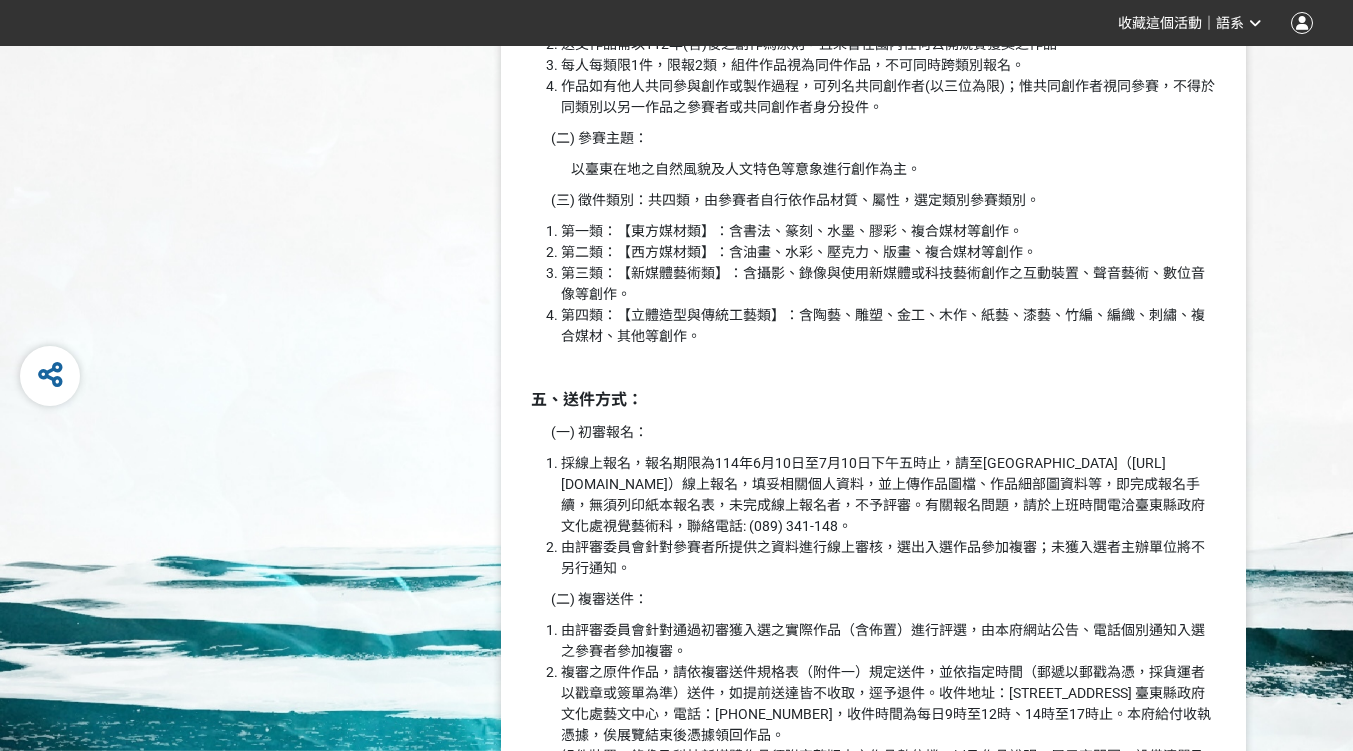 click on "採線上報名，報名期限為114年6月10日至7月10日下午五時止，請至臺東美術館（https://tm.ccl.ttct.edu.tw/）線上報名，填妥相關個人資料，並上傳作品圖檔、作品細部圖資料等，即完成報名手續，無須列印紙本報名表，未完成線上報名者，不予評審。有關報名問題，請於上班時間電洽臺東縣政府文化處視覺藝術科，聯絡電話: (089) 341-148。" at bounding box center (888, 495) 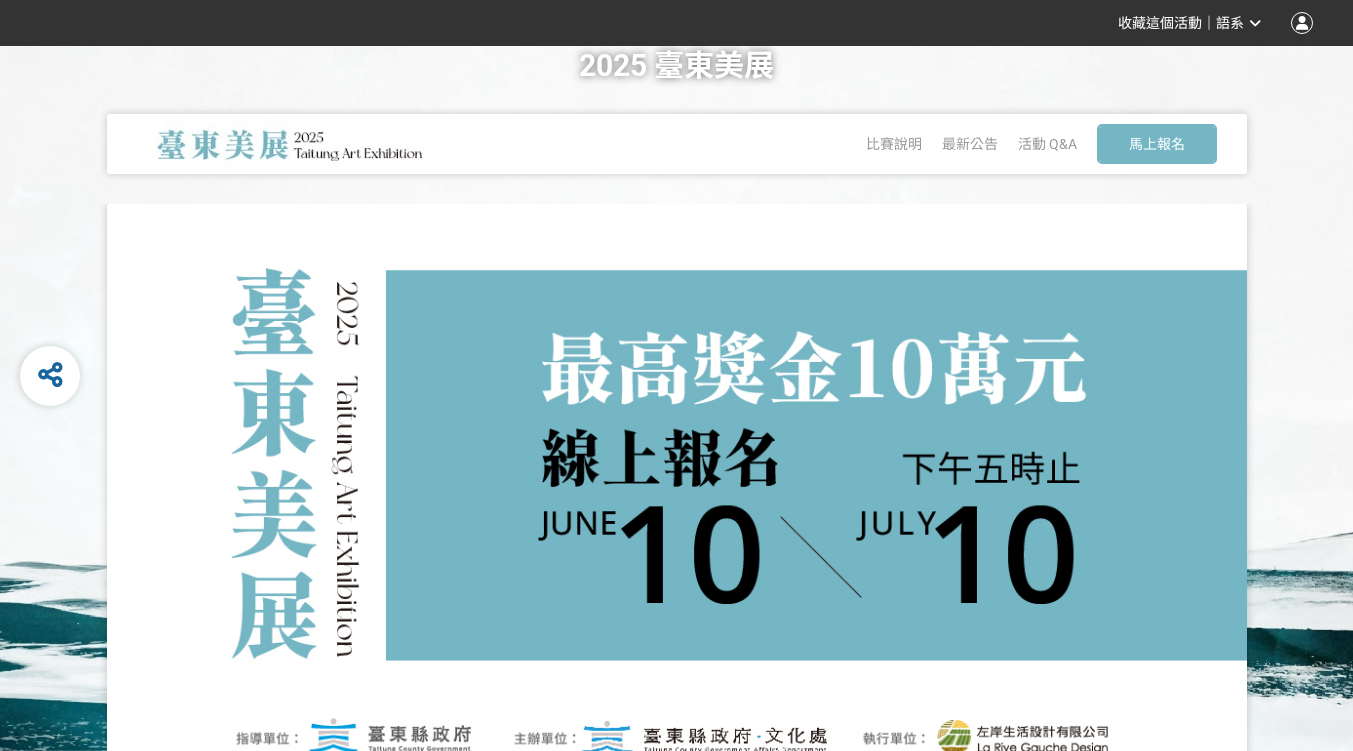 scroll, scrollTop: 0, scrollLeft: 0, axis: both 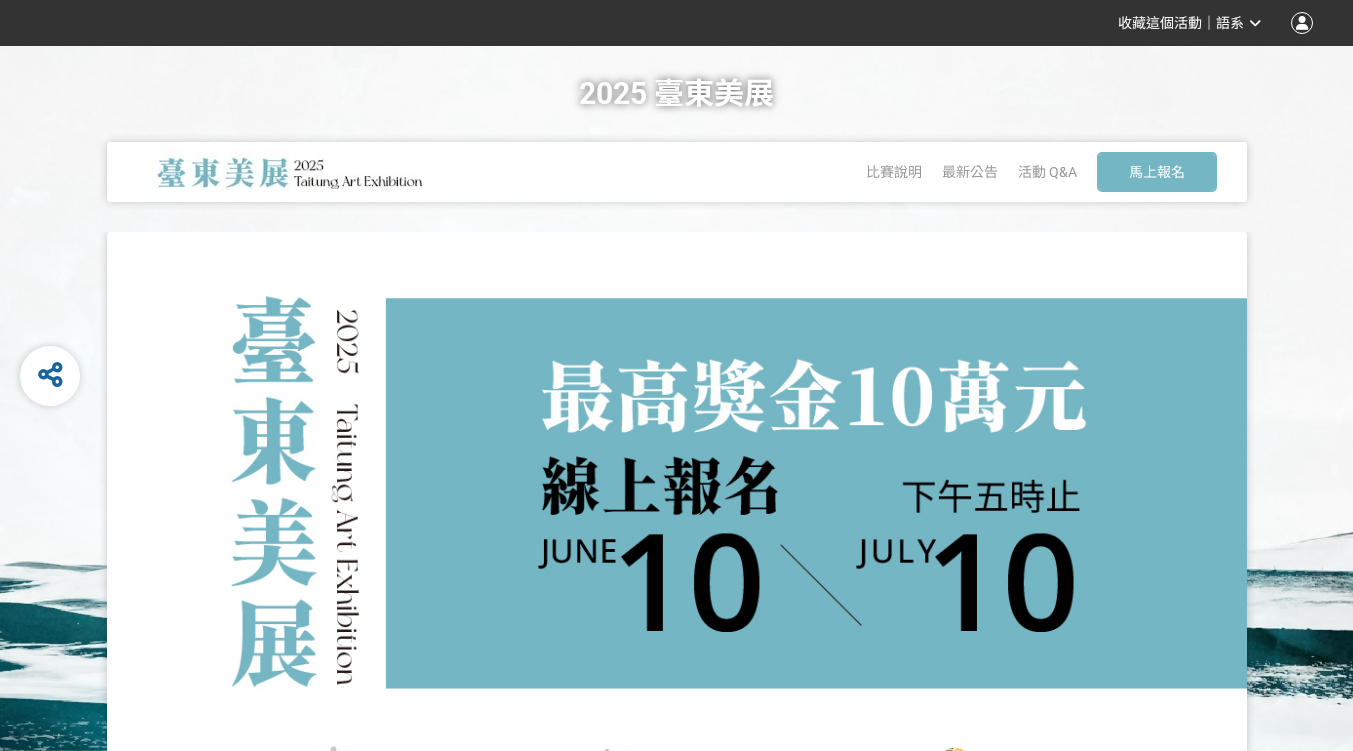 click on "收藏這個活動" at bounding box center [1160, 23] 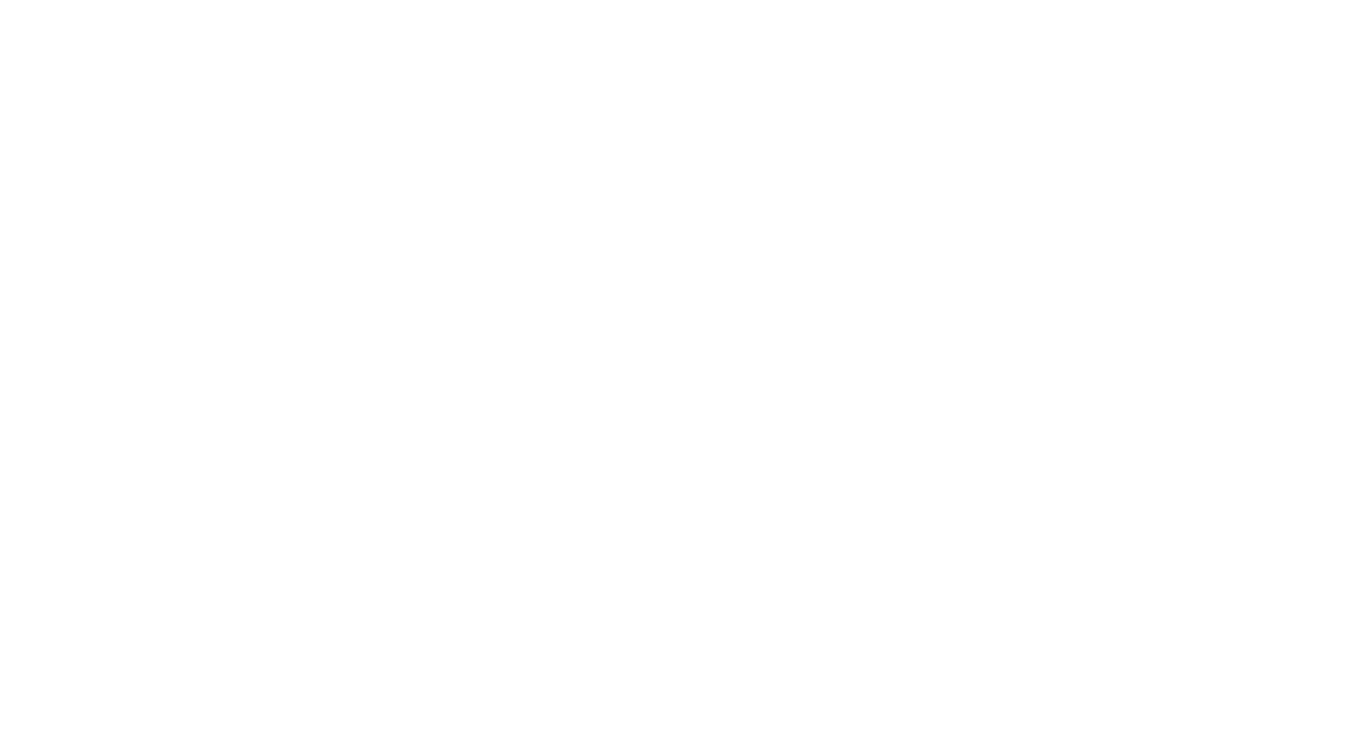 scroll, scrollTop: 0, scrollLeft: 0, axis: both 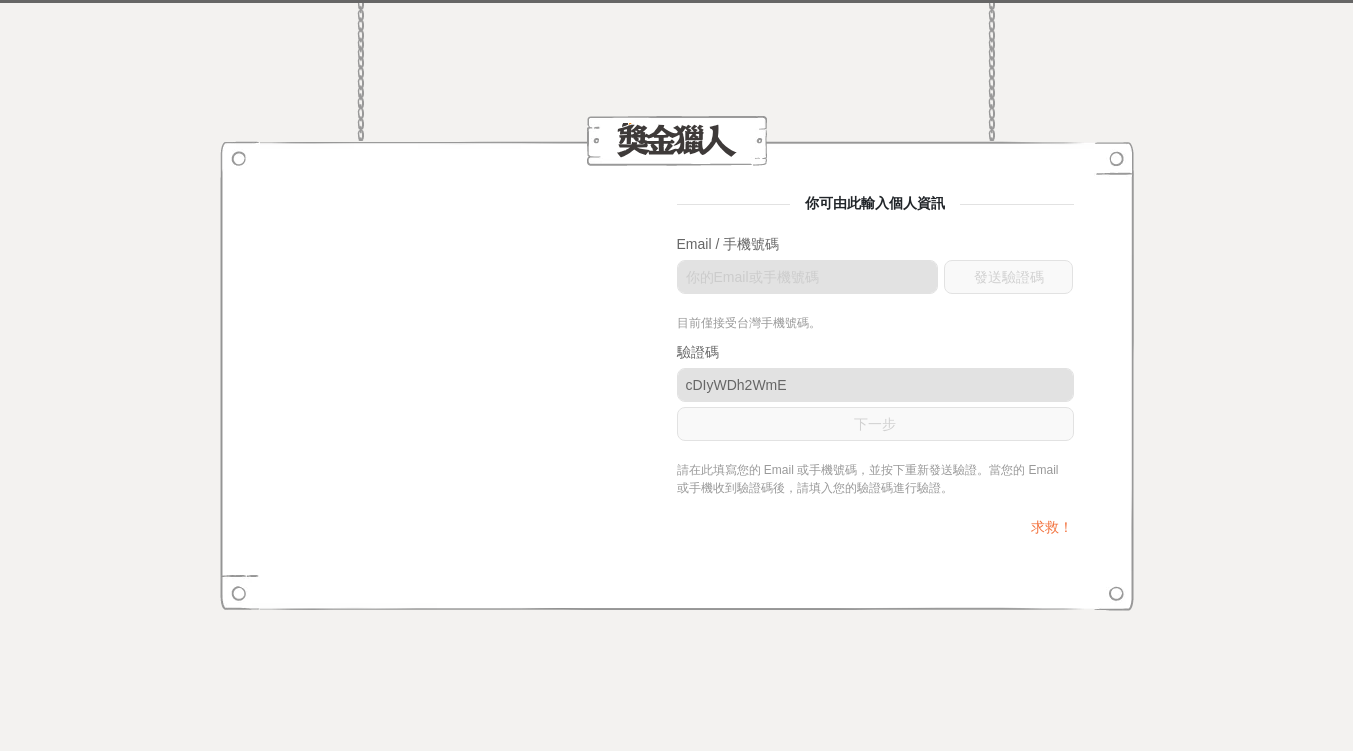click on "Email / 手機號碼" at bounding box center [875, 244] 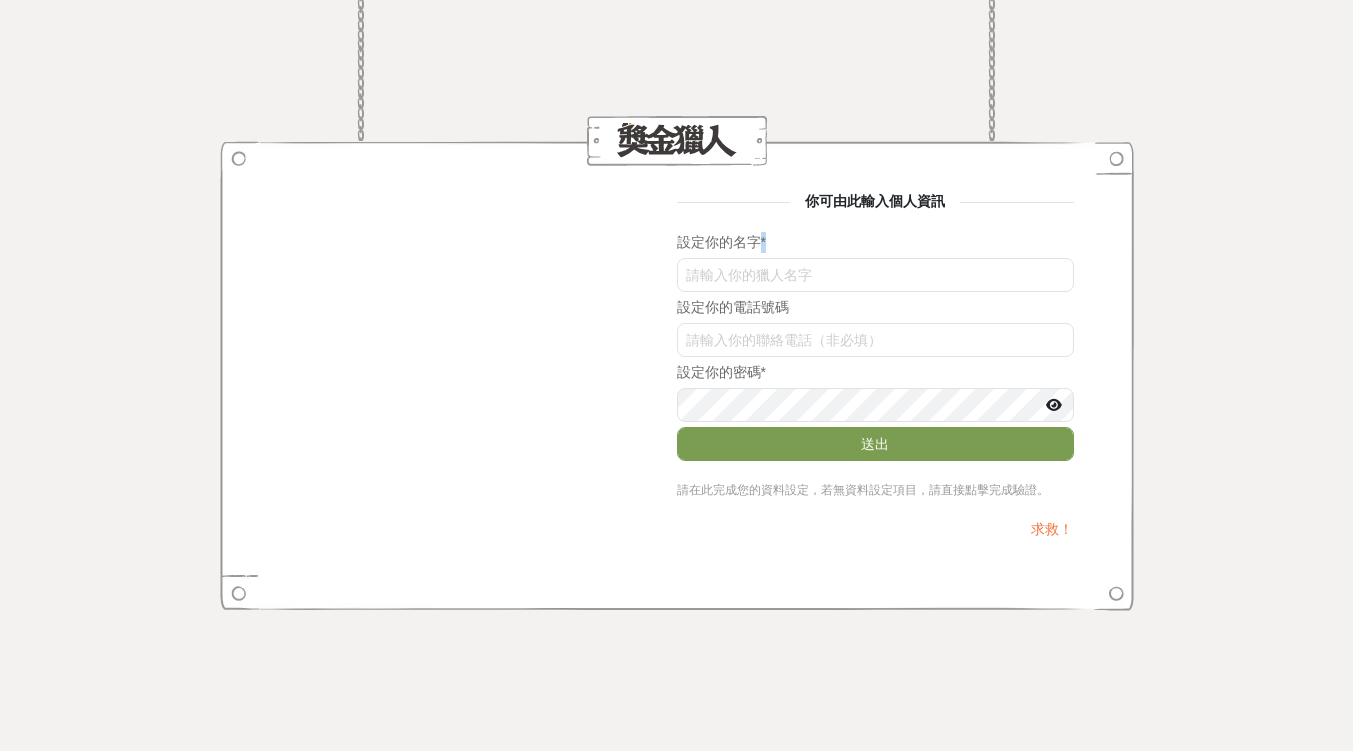 click on "設定你的名字  *" at bounding box center [875, 242] 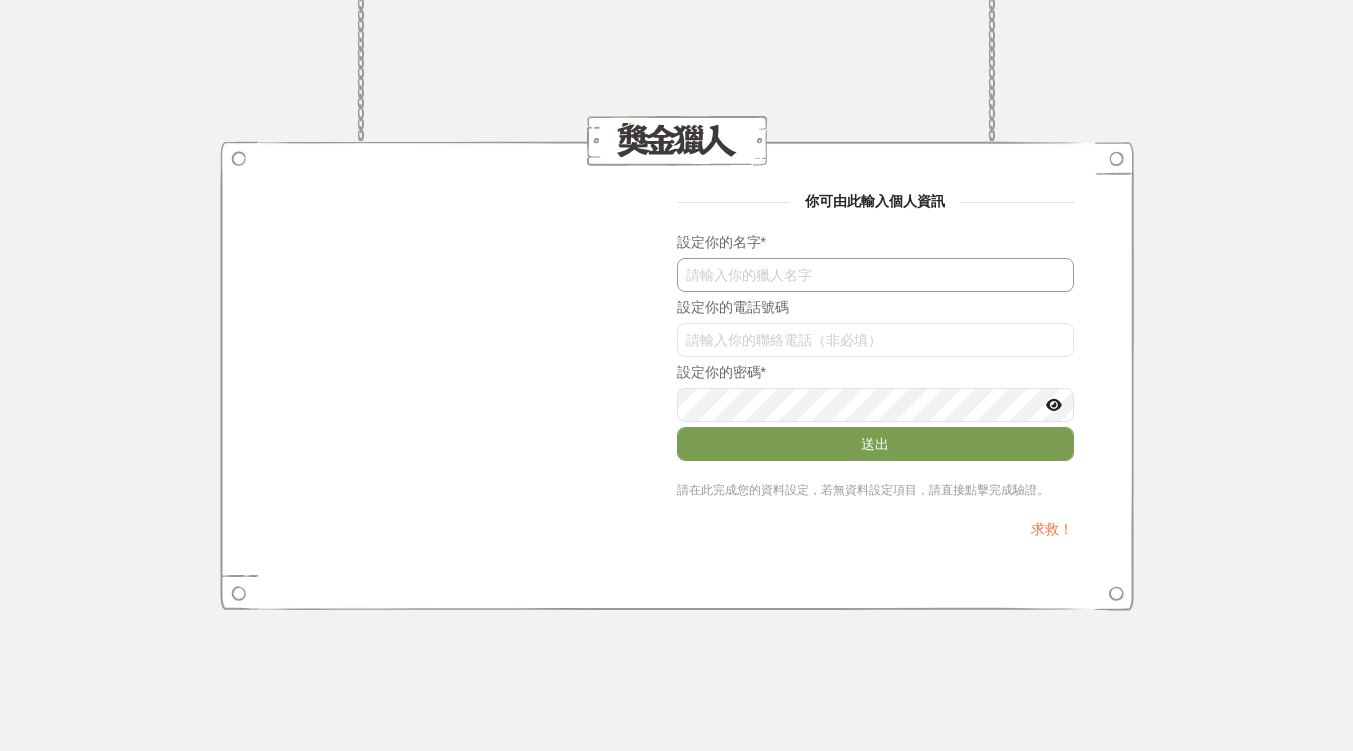 click at bounding box center (875, 275) 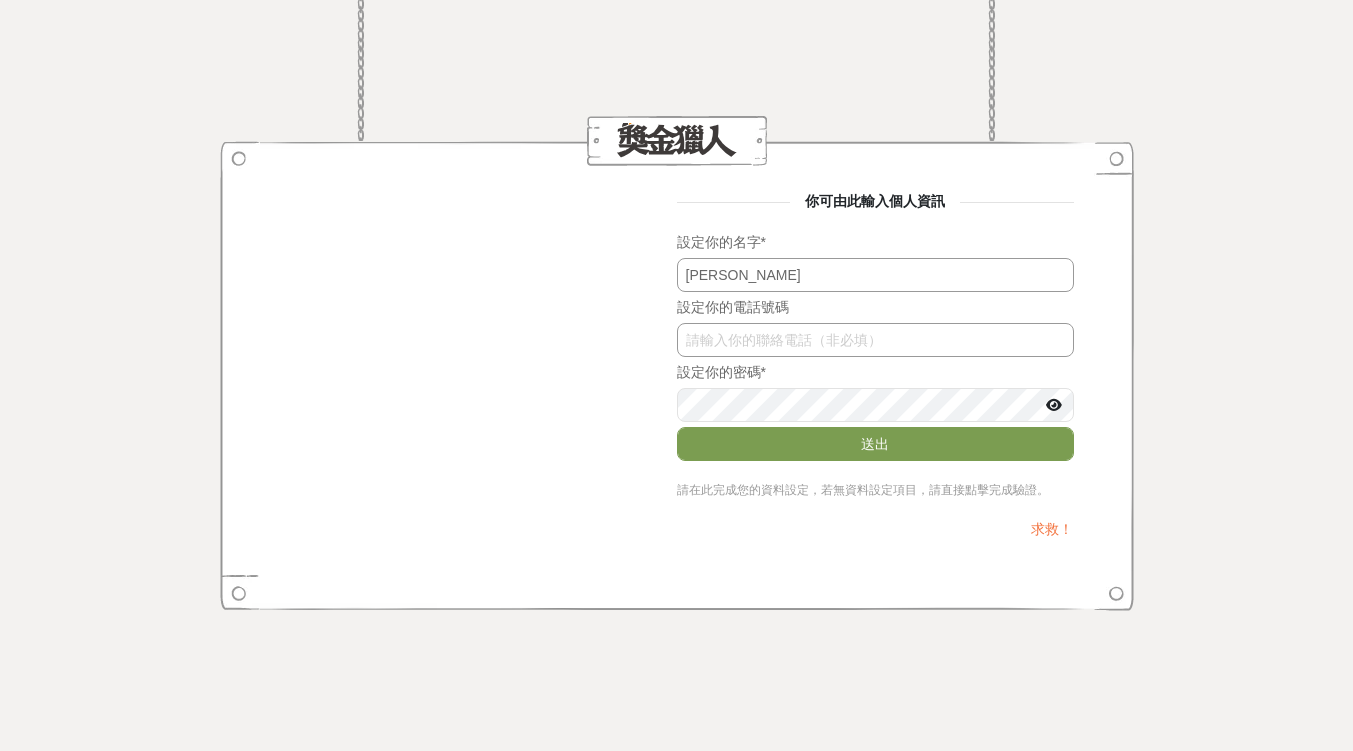 type on "[PERSON_NAME]" 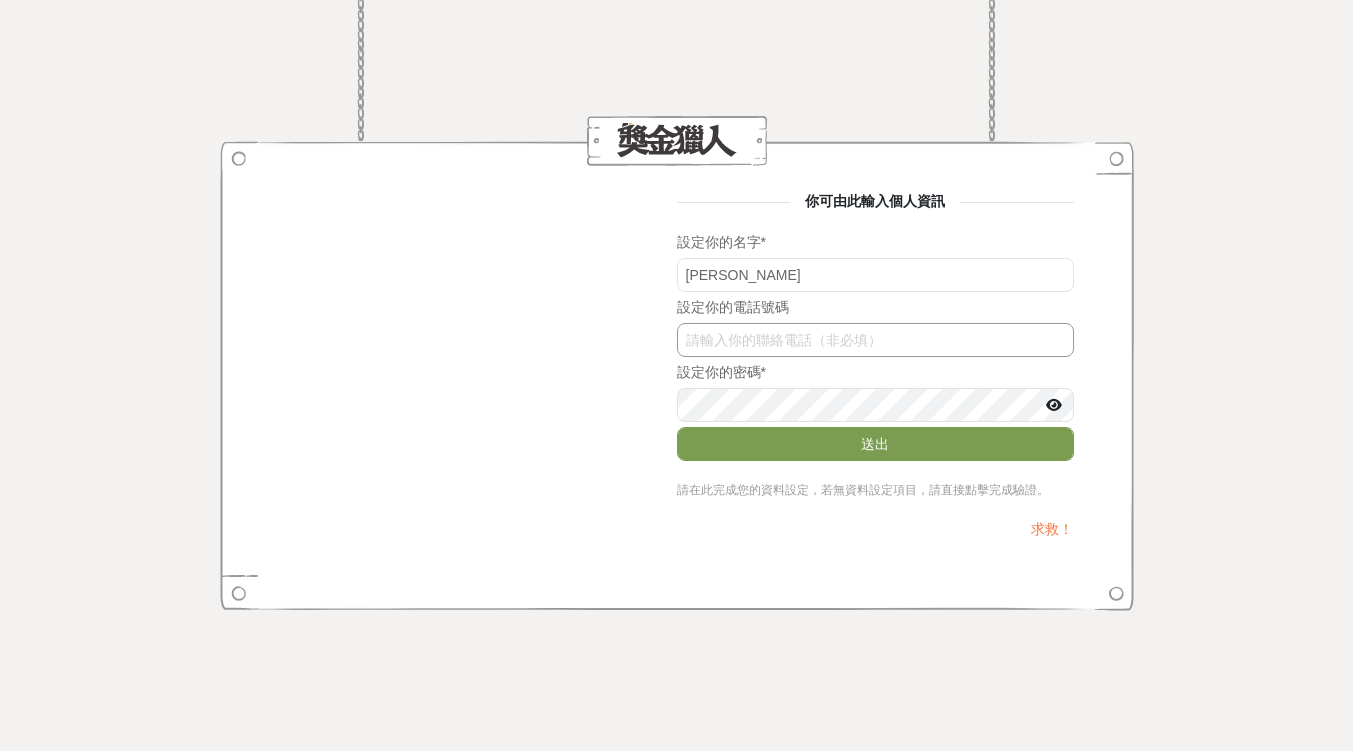 click on "cDIyWDh2WmE" at bounding box center (875, 340) 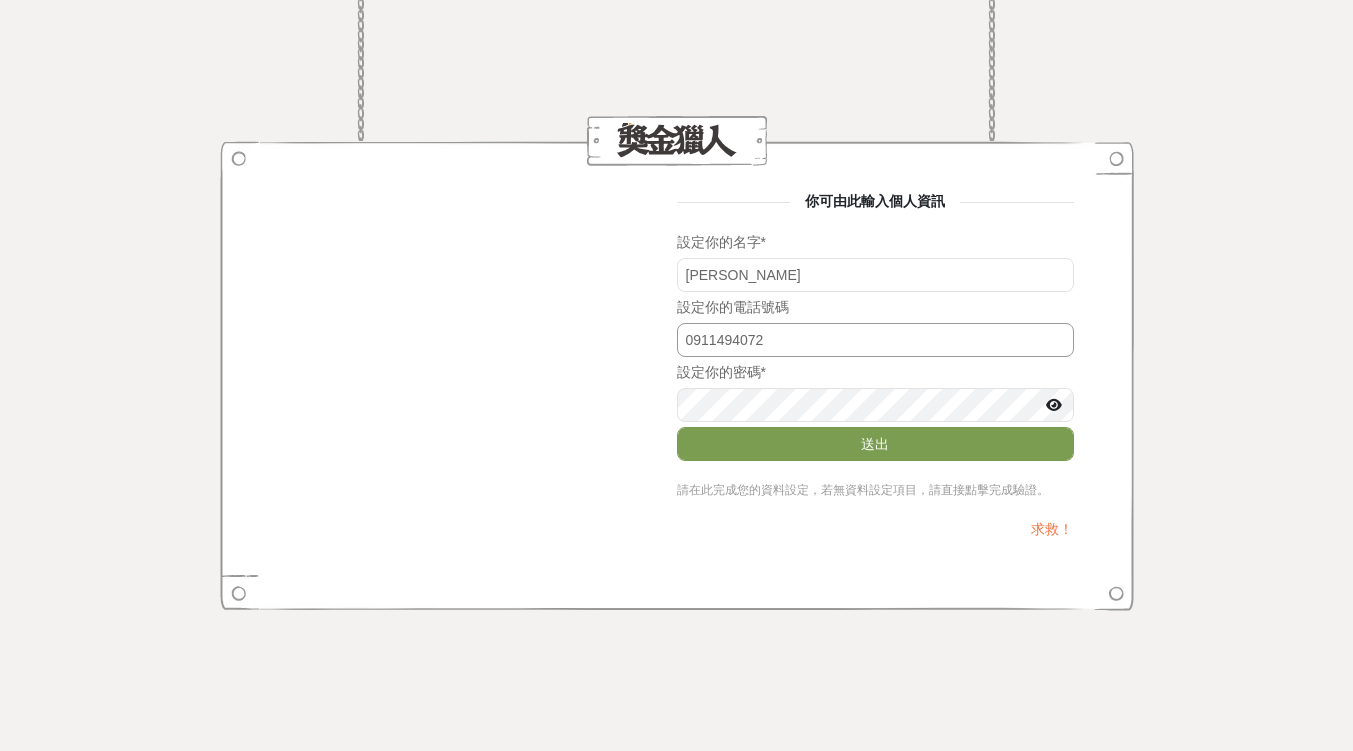 type on "0911494072" 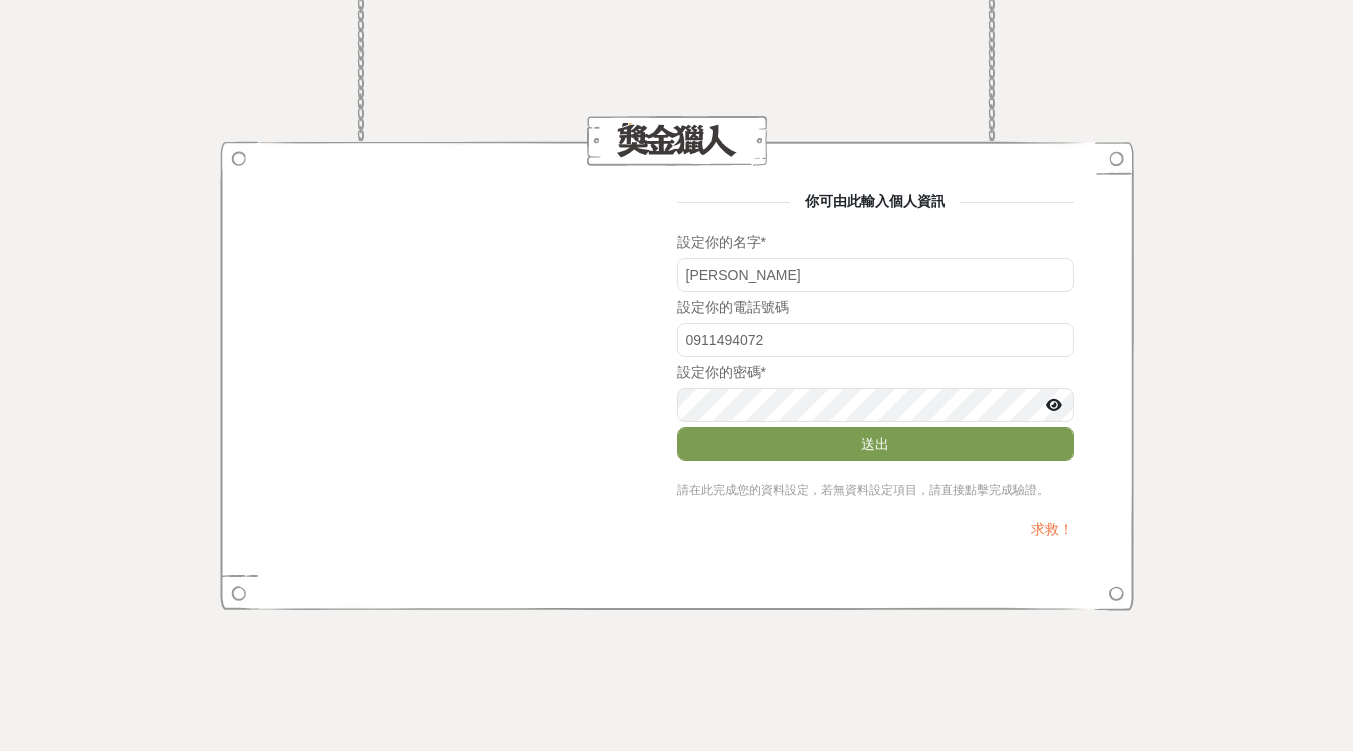 click at bounding box center (1054, 405) 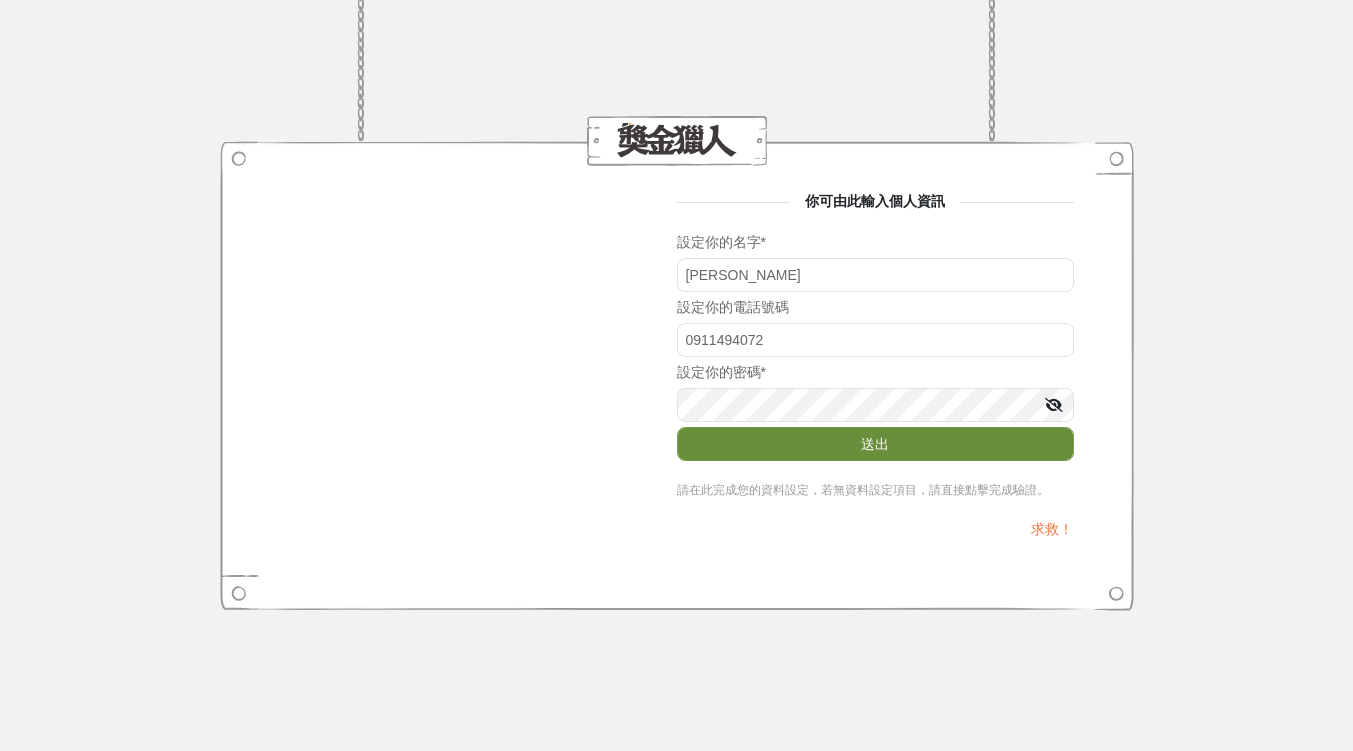 click on "送出" at bounding box center (875, 444) 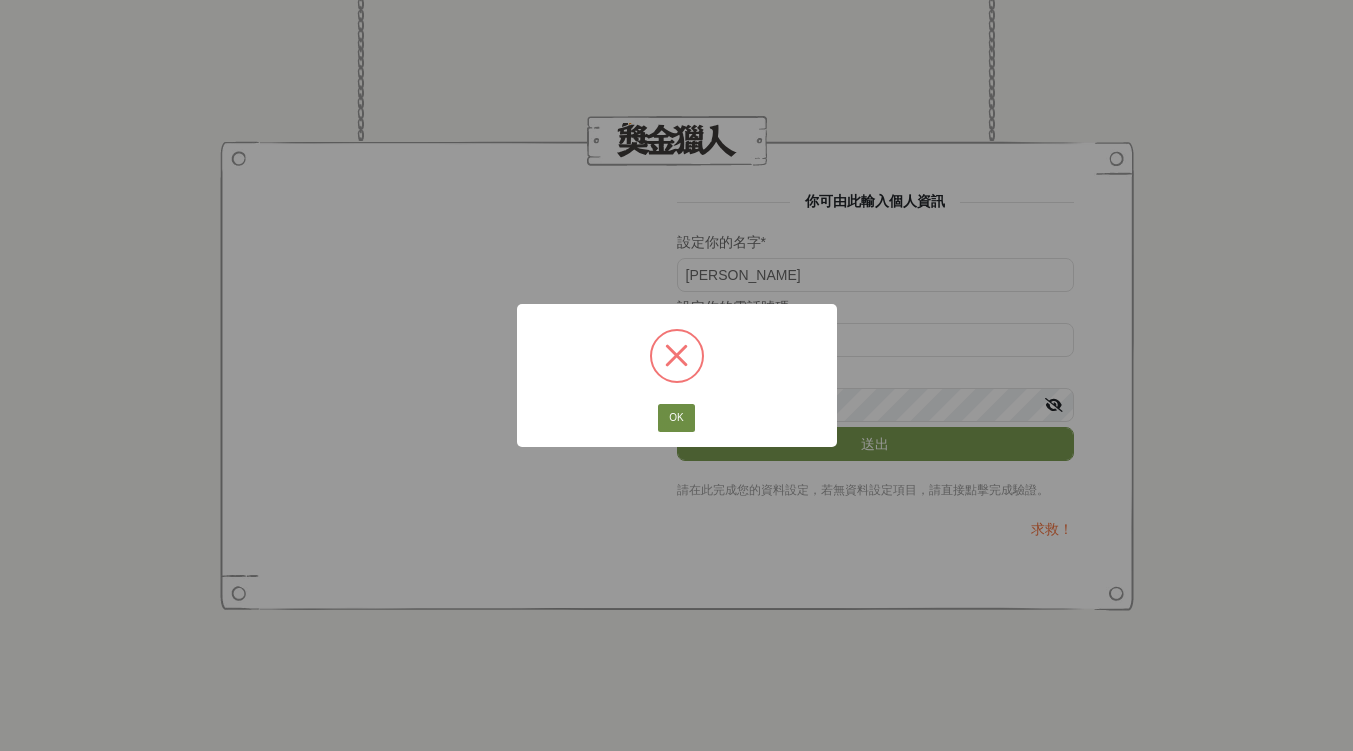 click on "OK" at bounding box center [676, 418] 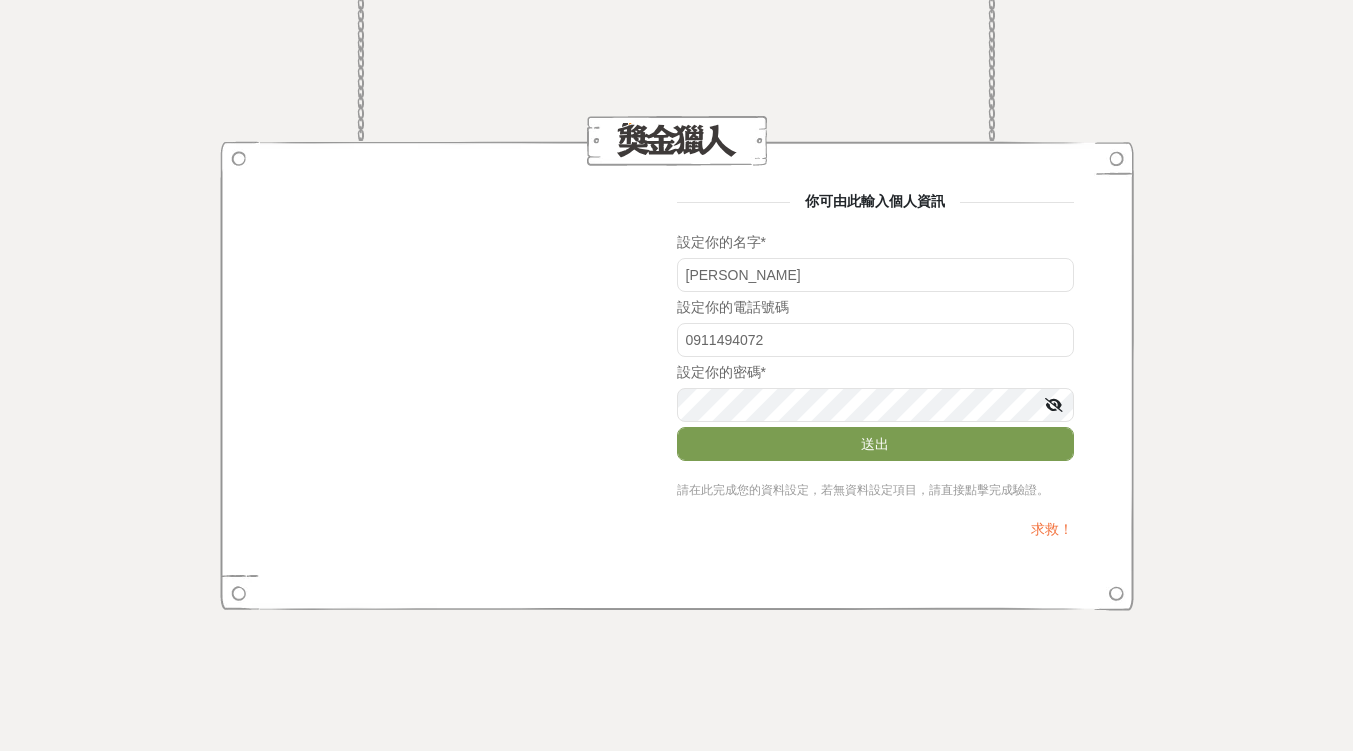 click at bounding box center [1054, 405] 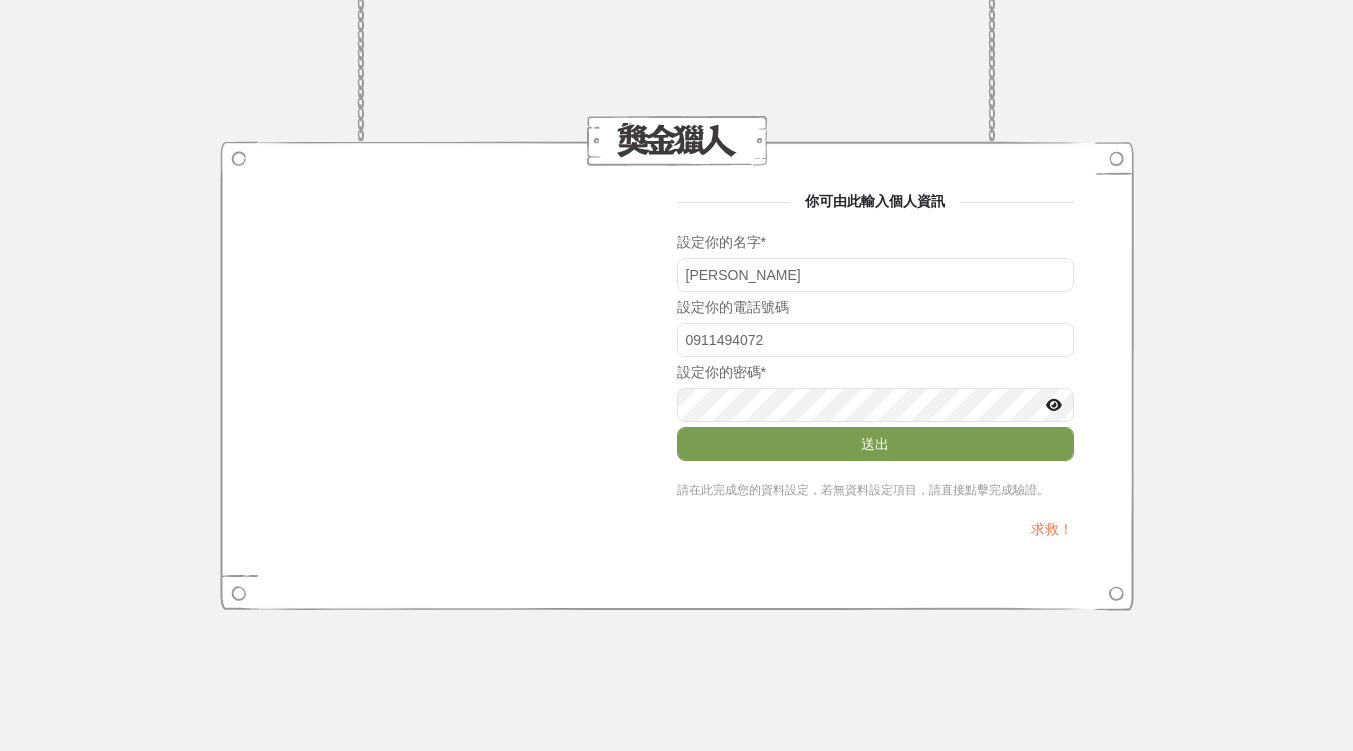 click at bounding box center (1054, 405) 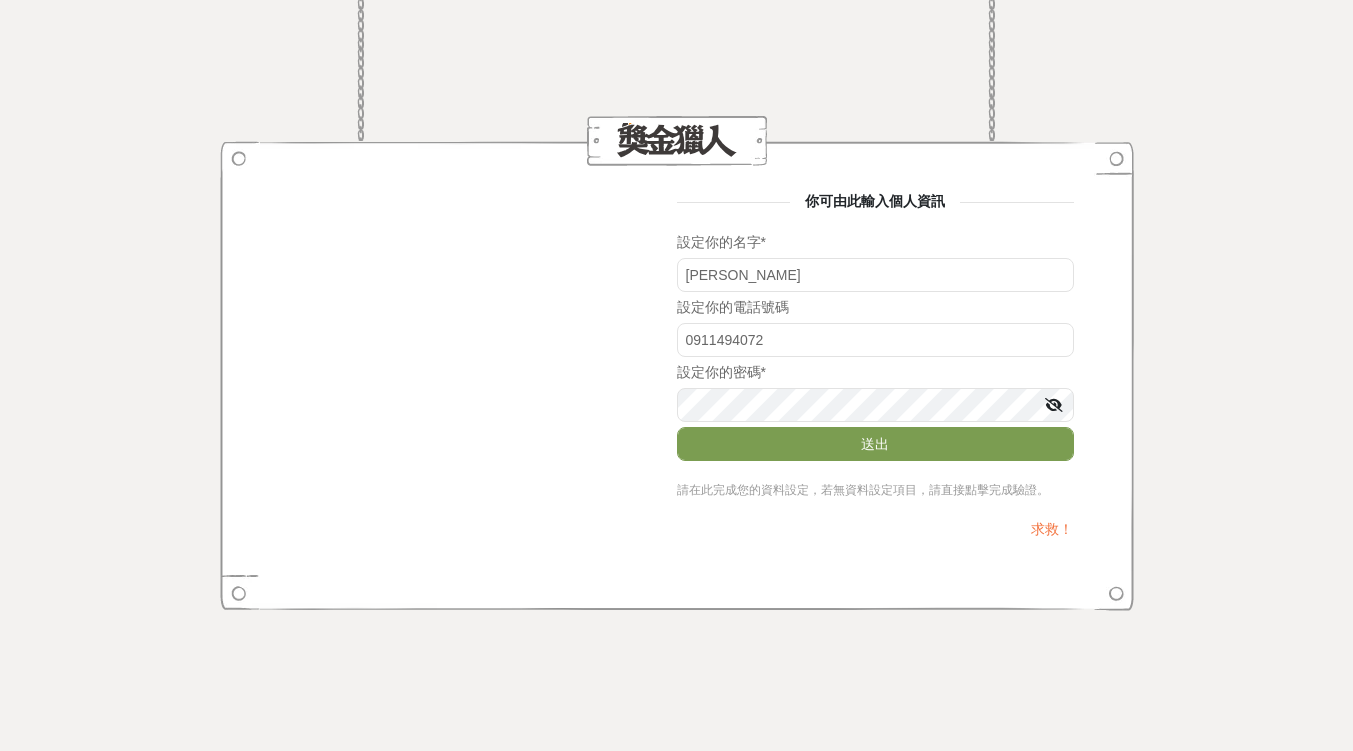 click at bounding box center (1054, 405) 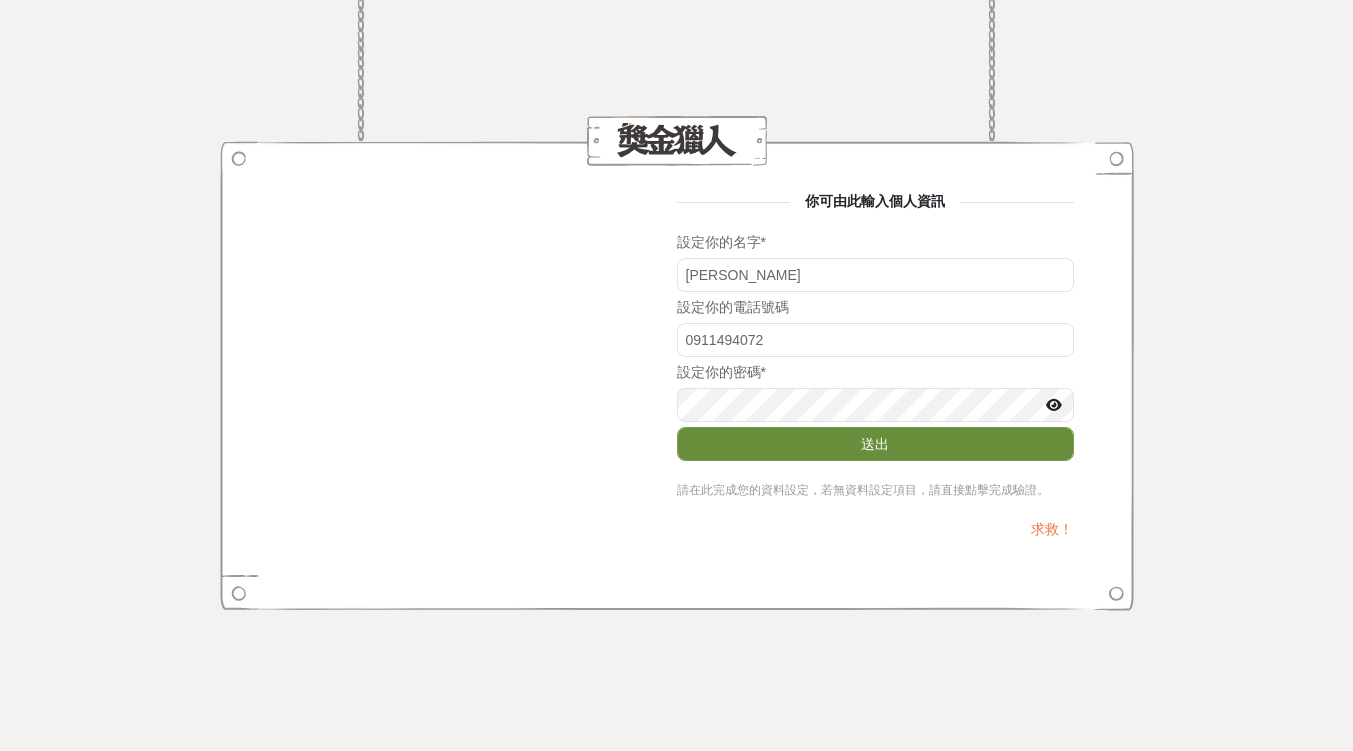 click on "送出" at bounding box center (875, 444) 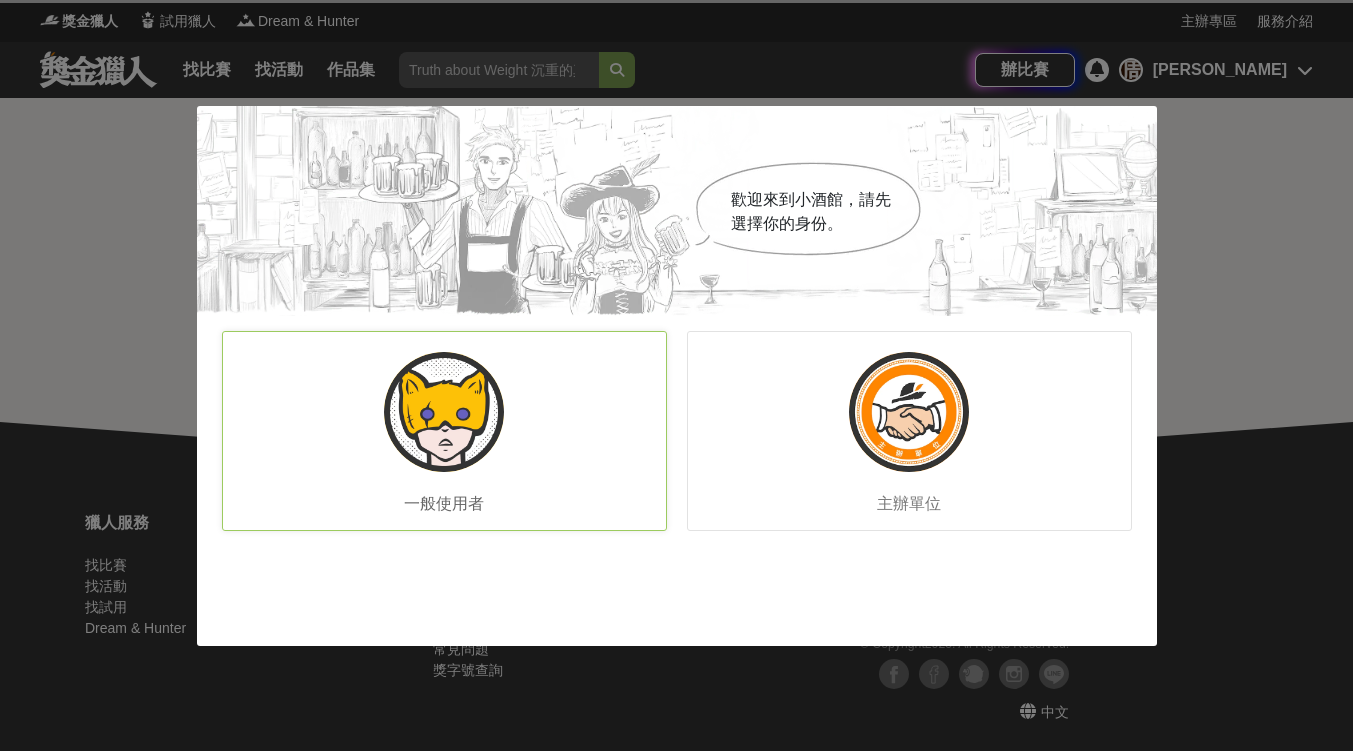 click at bounding box center (444, 412) 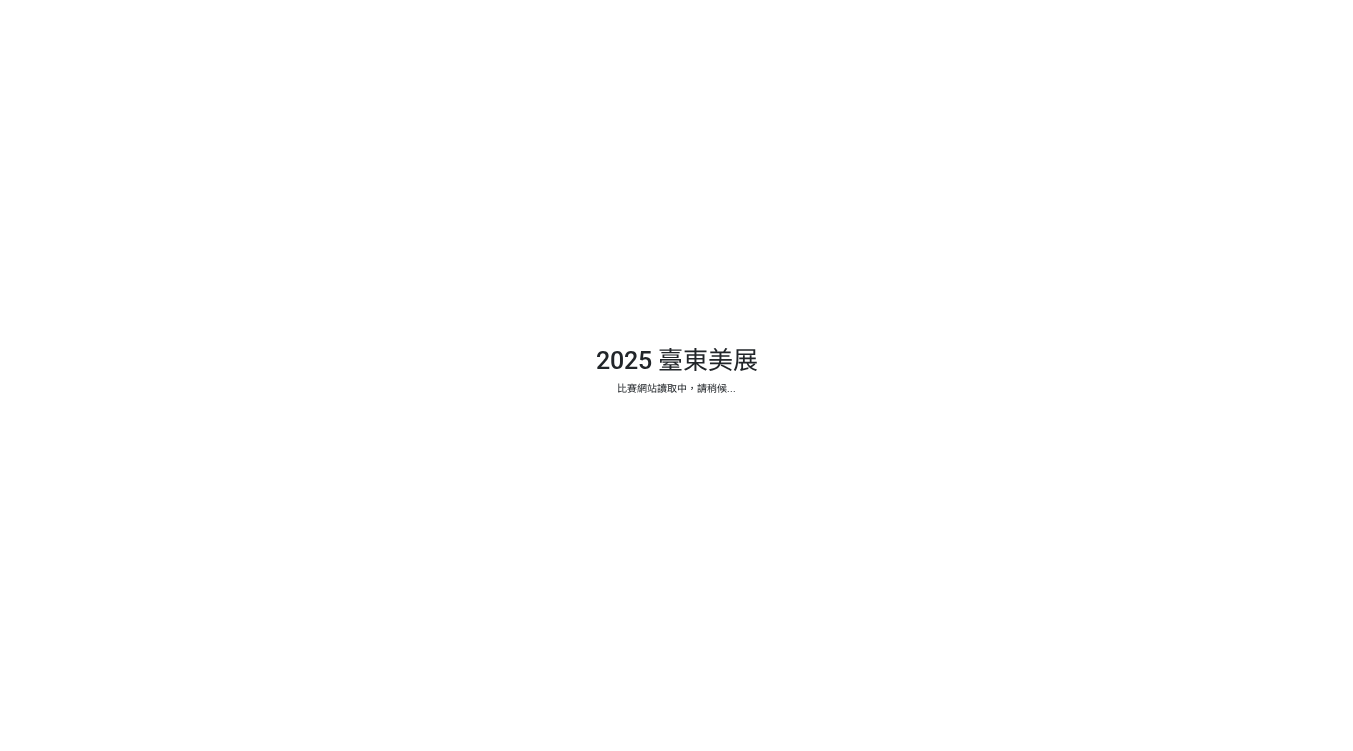 scroll, scrollTop: 0, scrollLeft: 0, axis: both 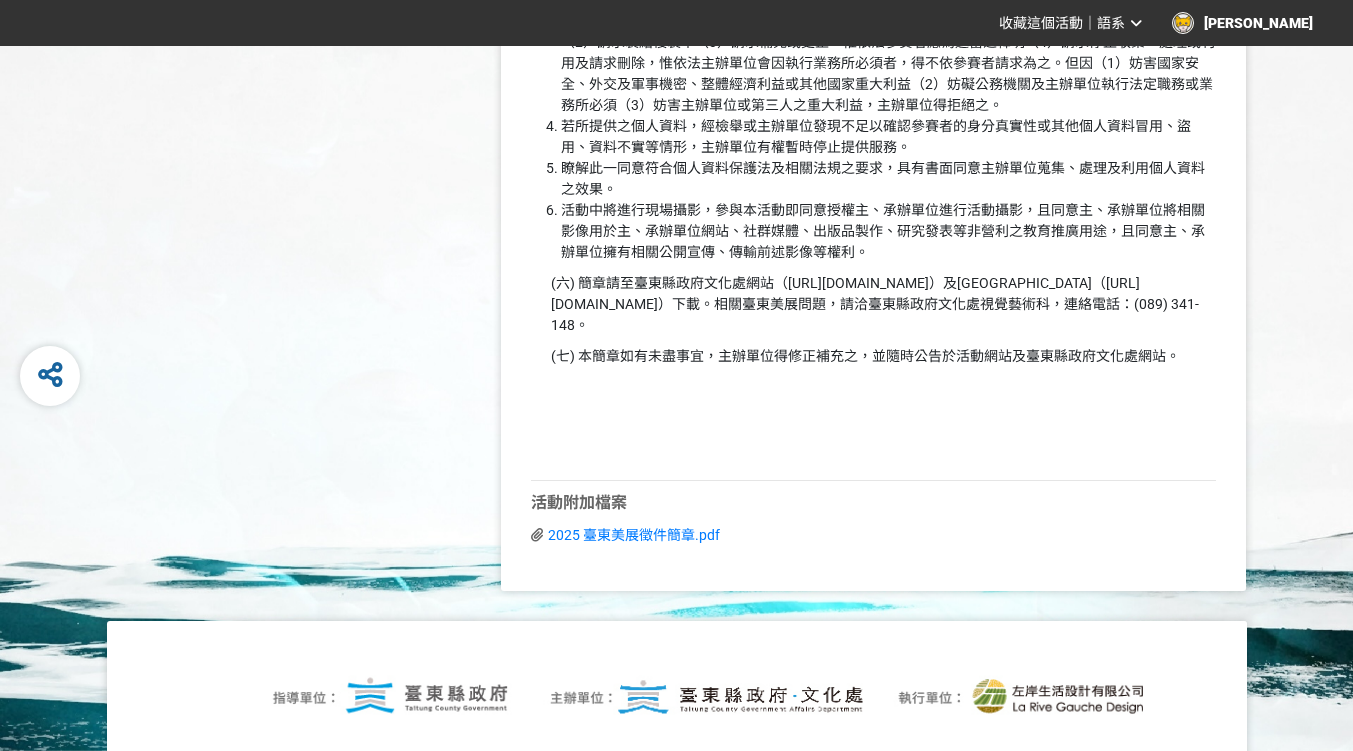 click on "[PERSON_NAME]" at bounding box center [1242, 23] 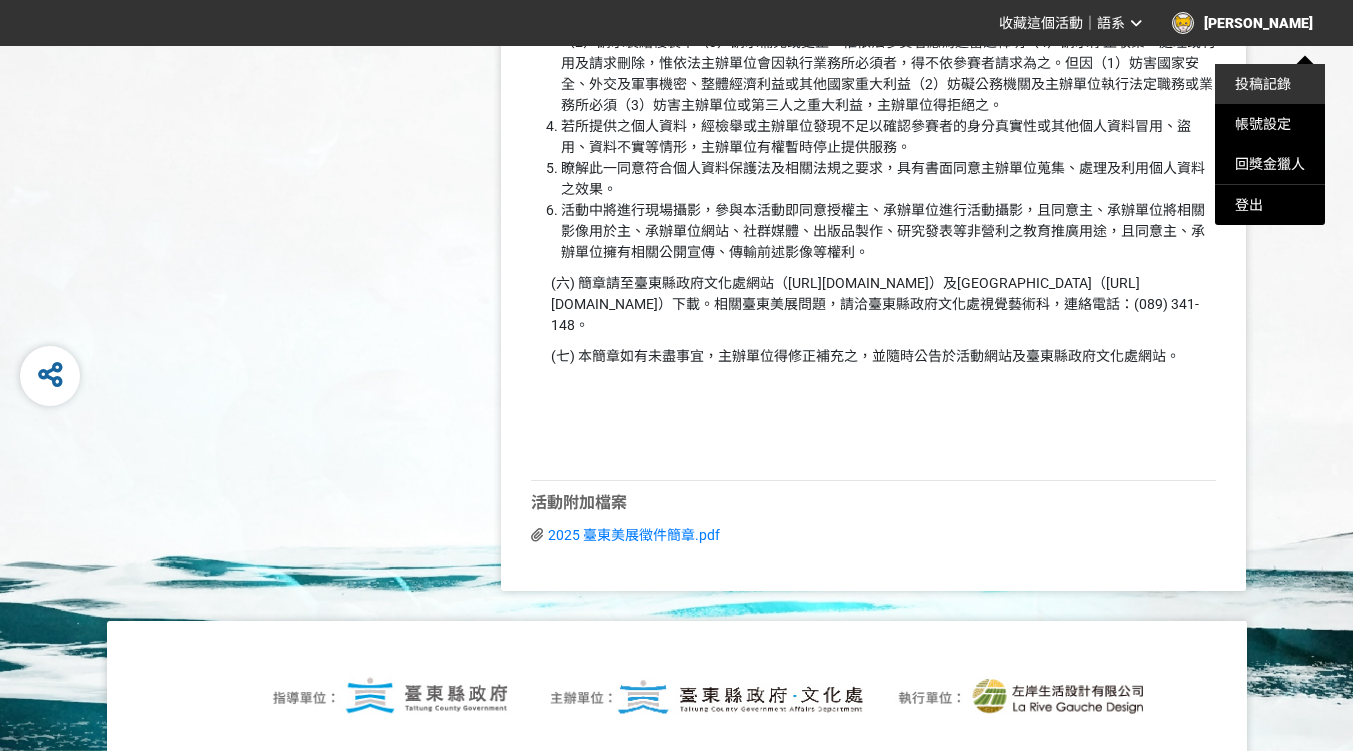 click on "投稿記錄" at bounding box center [1270, 84] 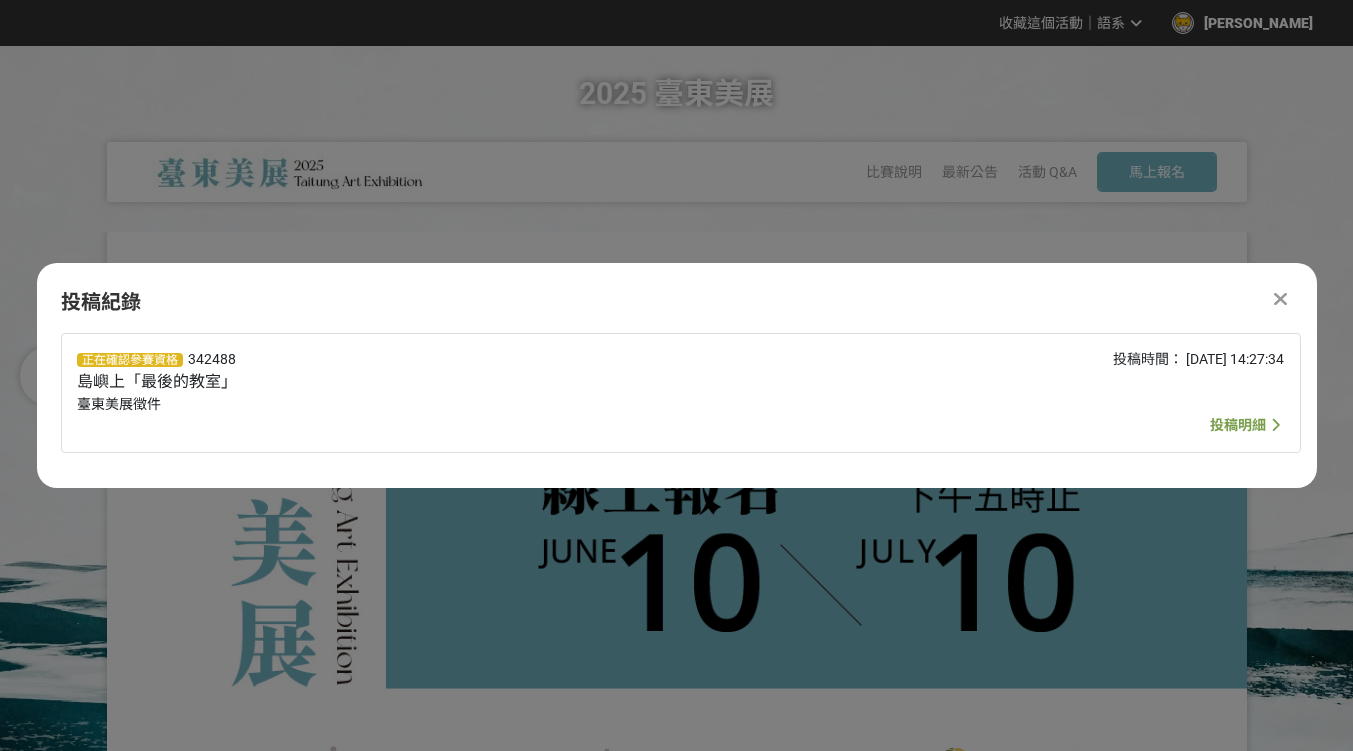 click on "投稿明細" at bounding box center [1238, 425] 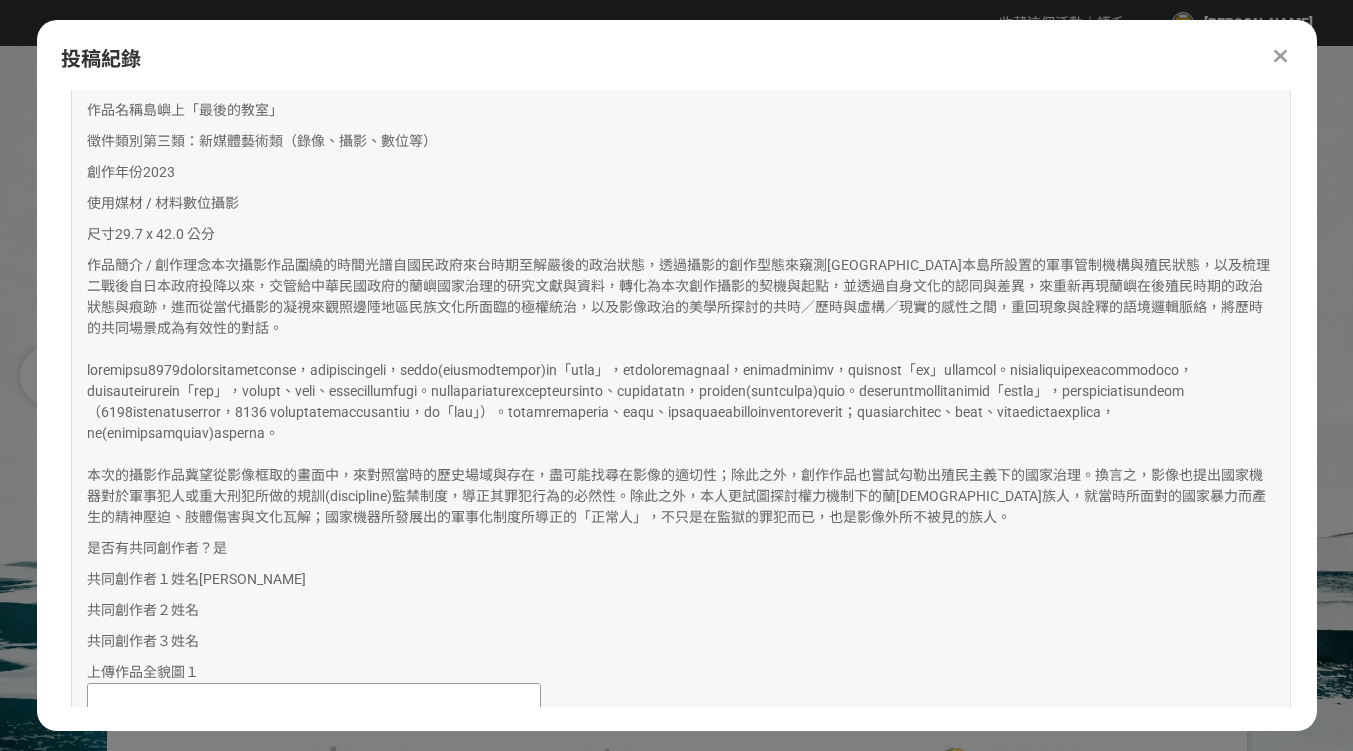 scroll, scrollTop: 1700, scrollLeft: 0, axis: vertical 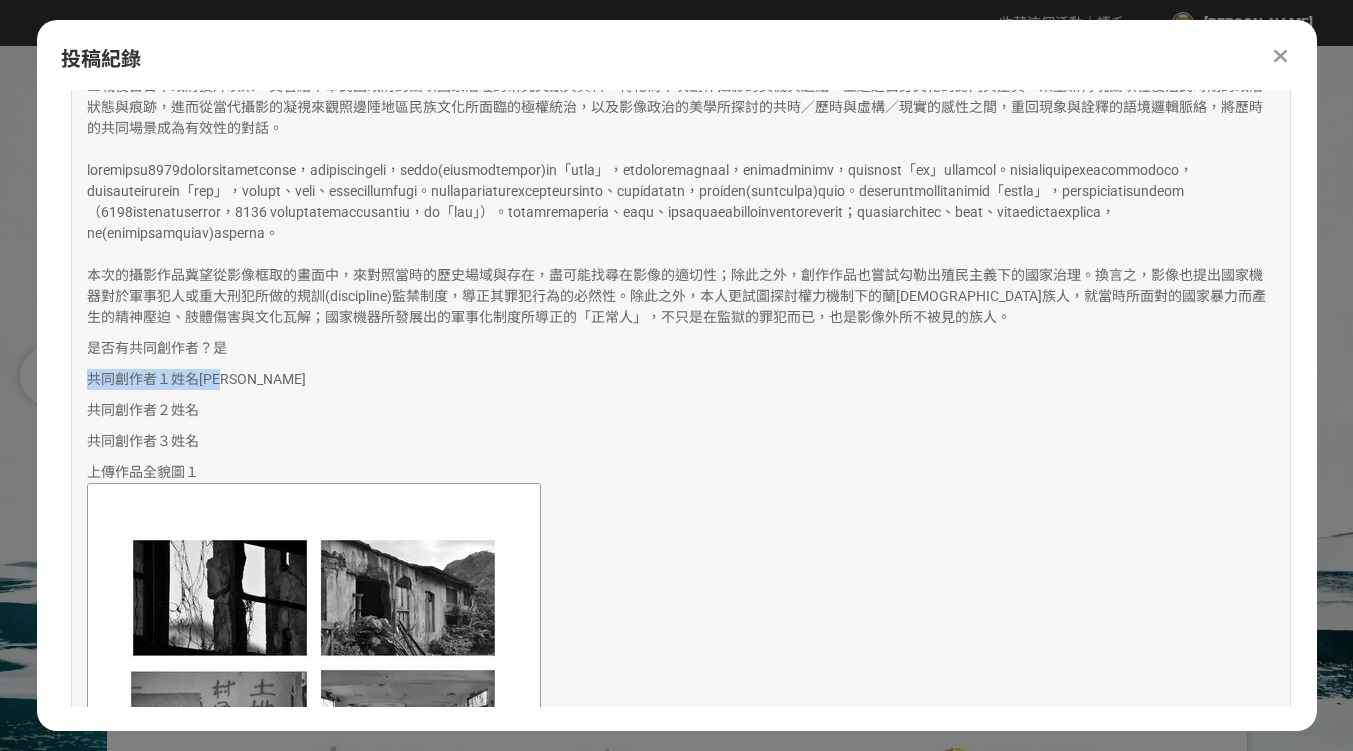drag, startPoint x: 93, startPoint y: 418, endPoint x: 246, endPoint y: 426, distance: 153.20901 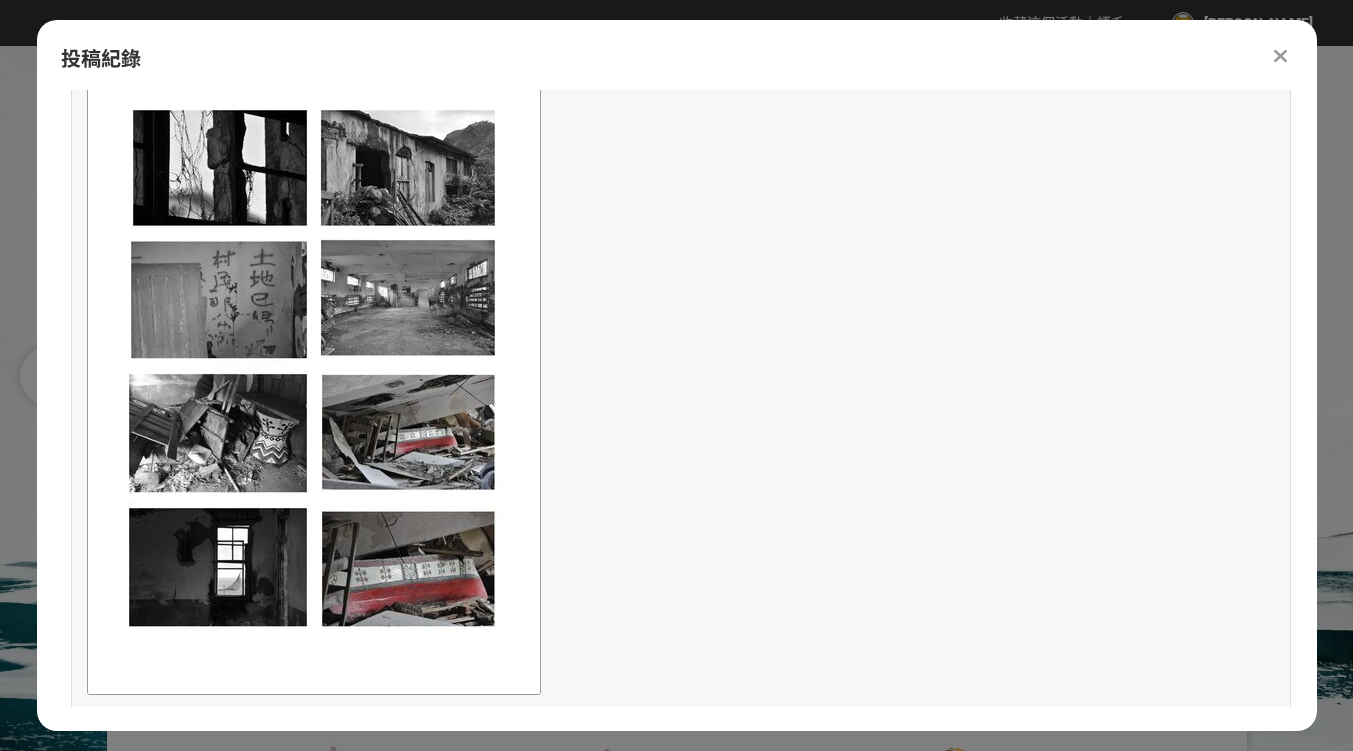 scroll, scrollTop: 2093, scrollLeft: 0, axis: vertical 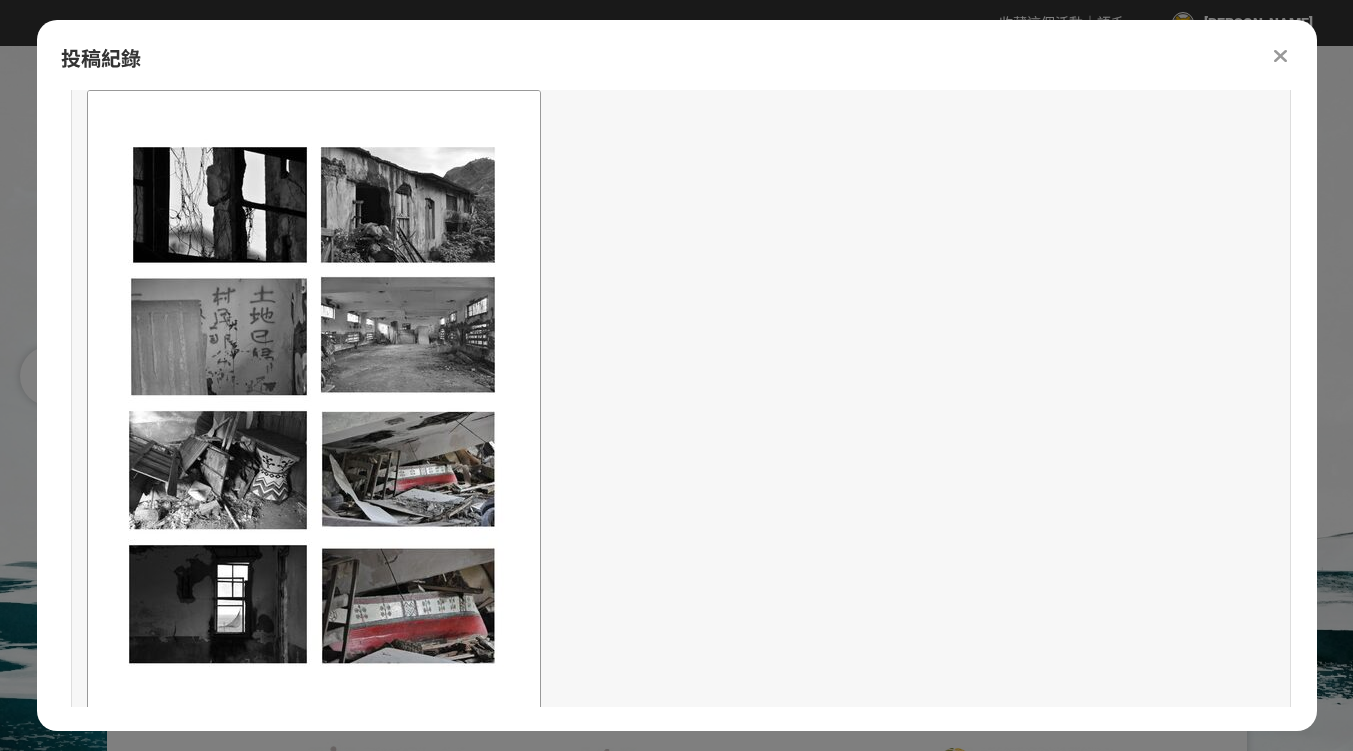 click at bounding box center (1280, 56) 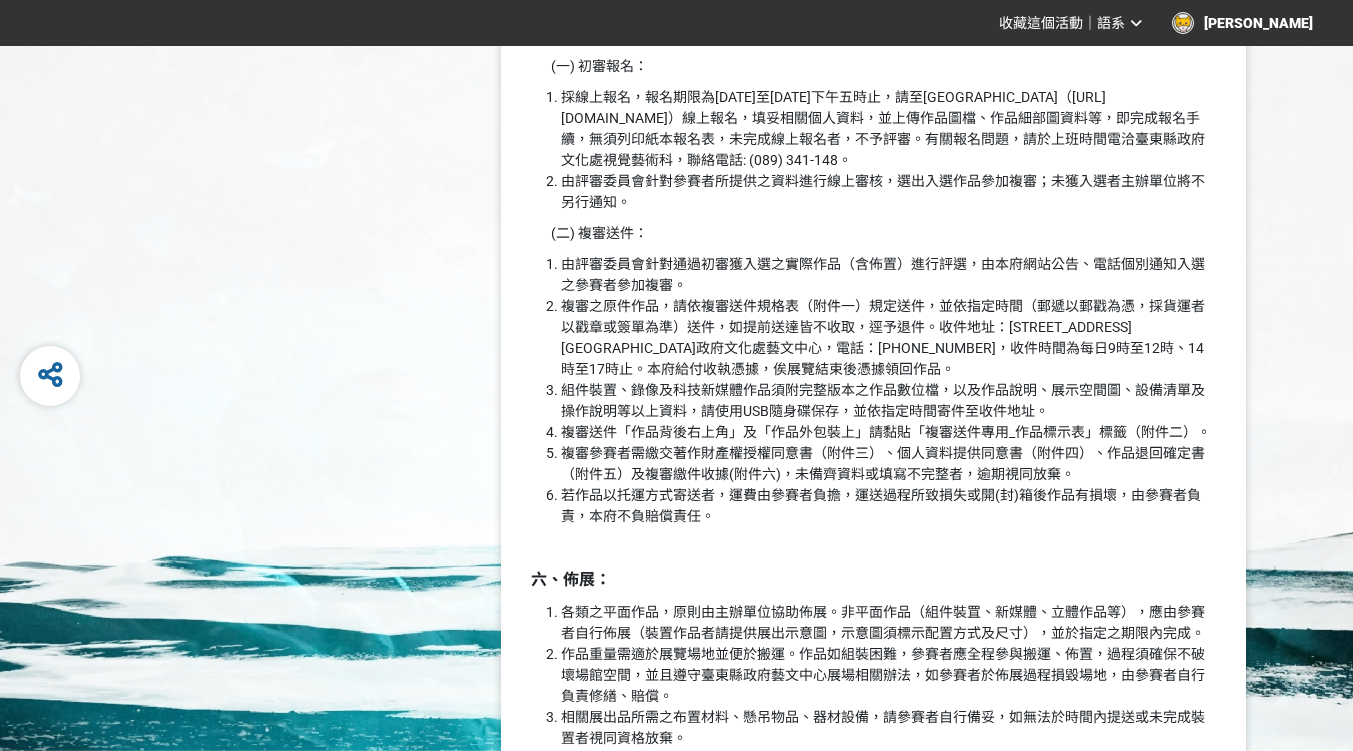scroll, scrollTop: 1693, scrollLeft: 0, axis: vertical 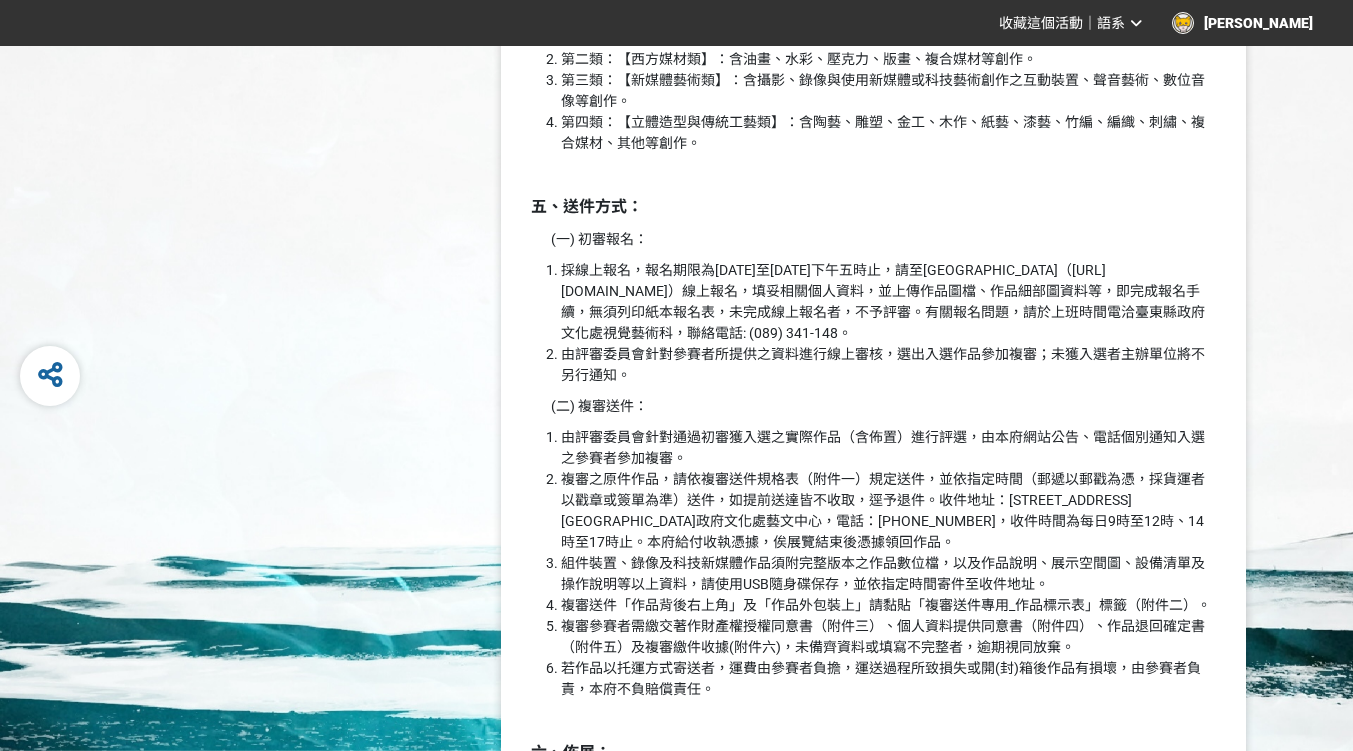 click on "周家輝" at bounding box center (1242, 23) 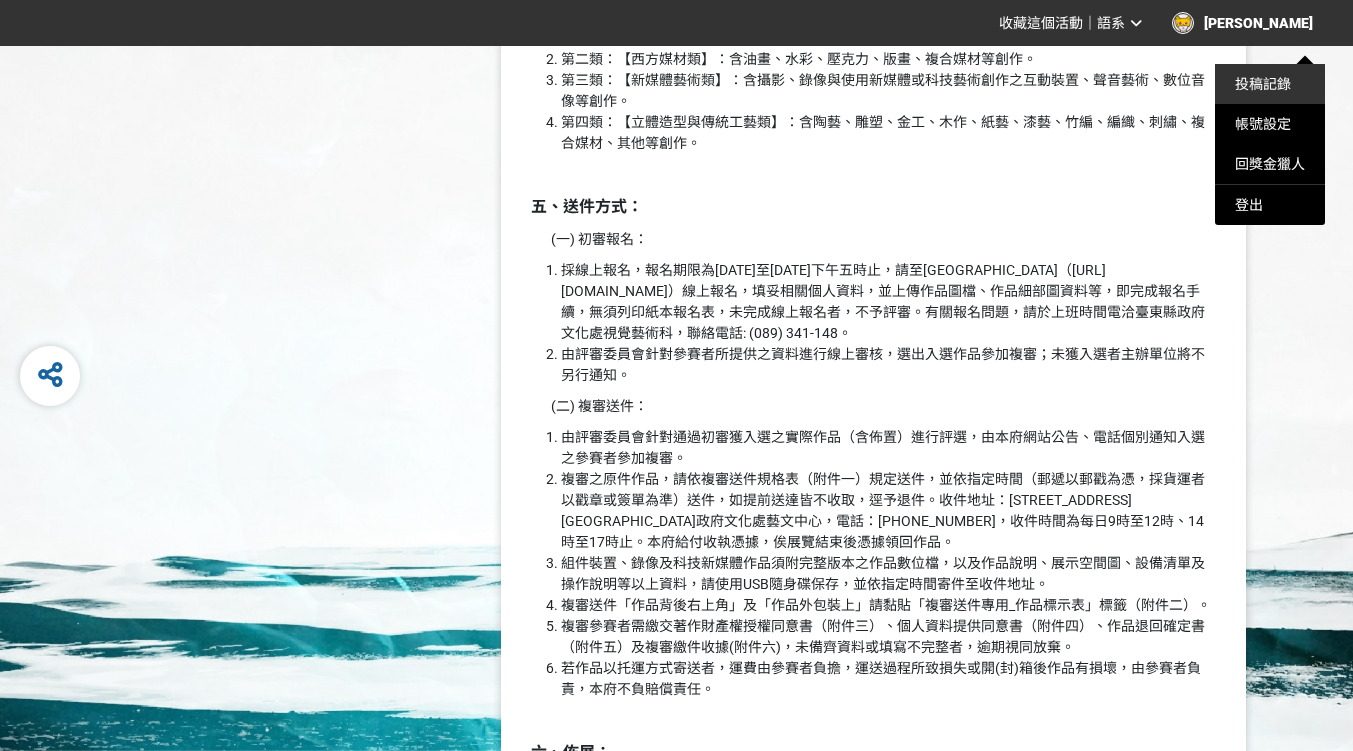 click on "投稿記錄" at bounding box center [1263, 84] 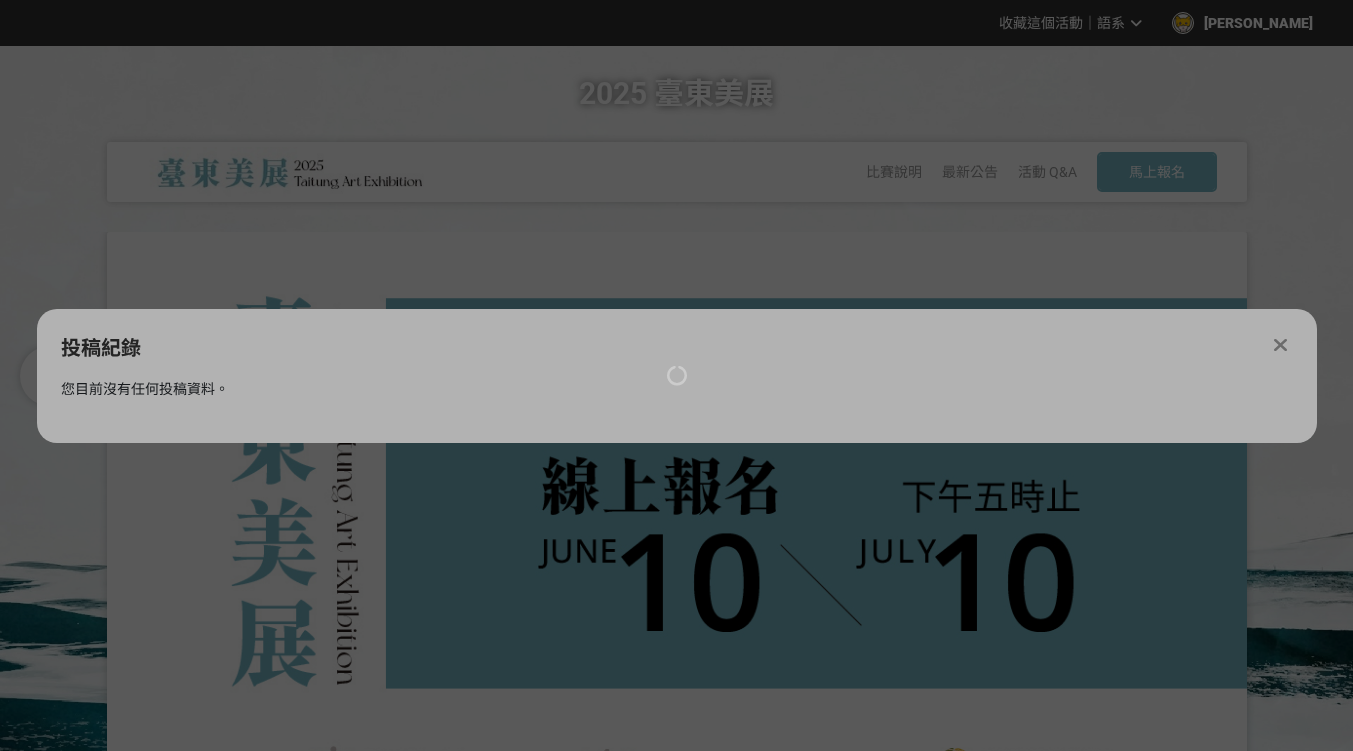 scroll, scrollTop: 0, scrollLeft: 0, axis: both 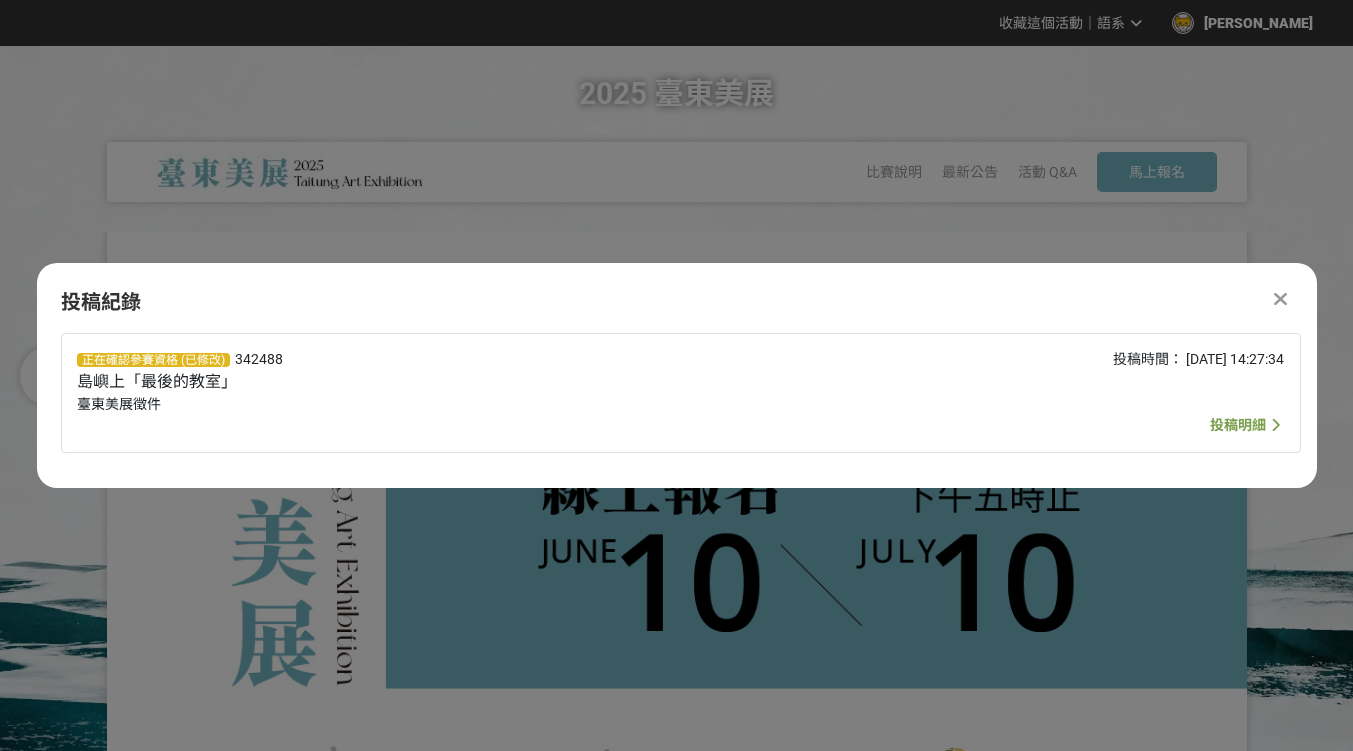 click on "投稿明細" at bounding box center (1238, 425) 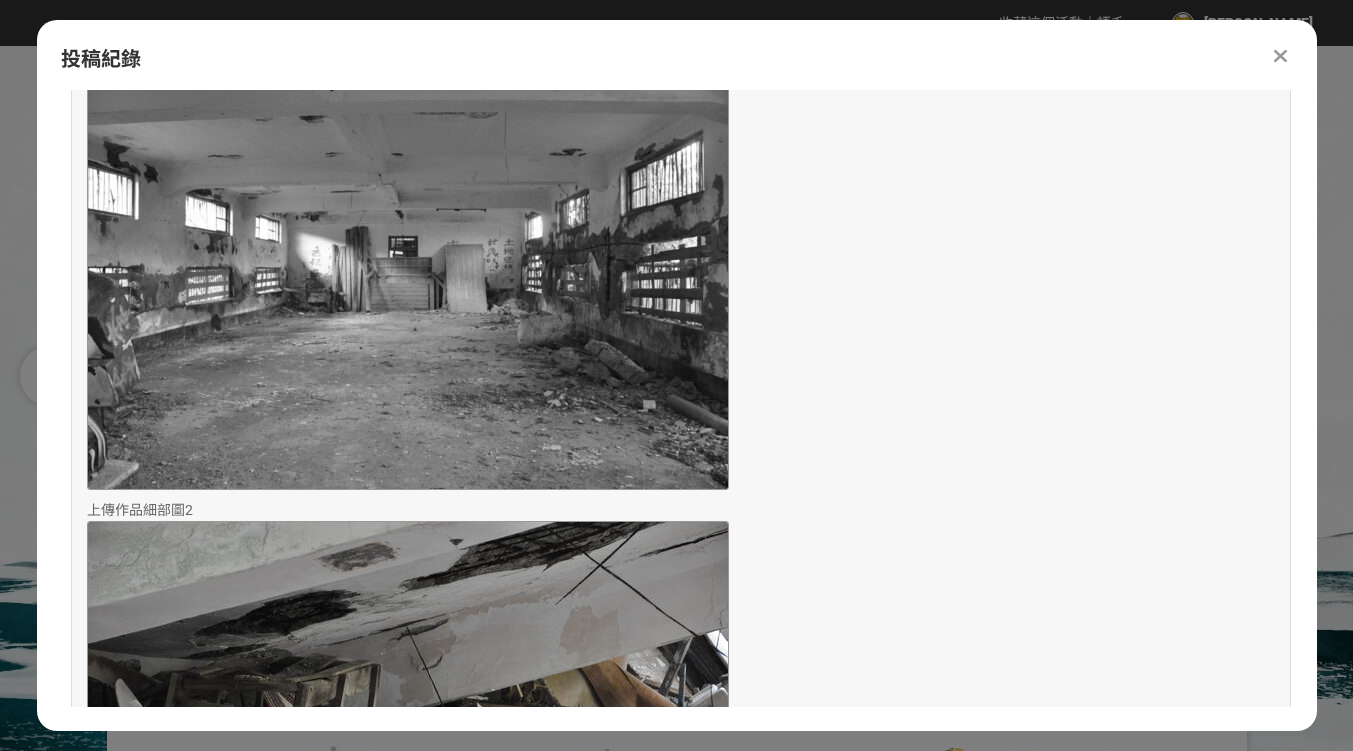scroll, scrollTop: 3293, scrollLeft: 0, axis: vertical 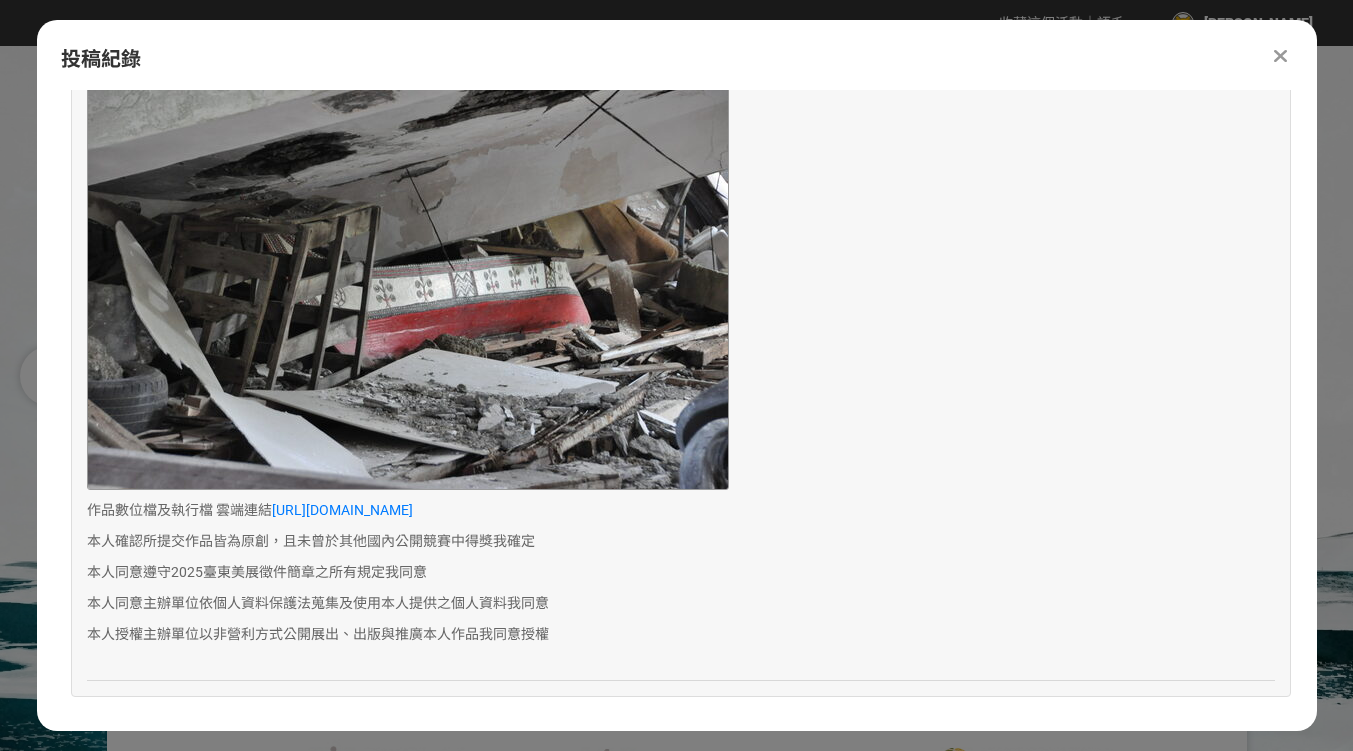 click at bounding box center [1280, 56] 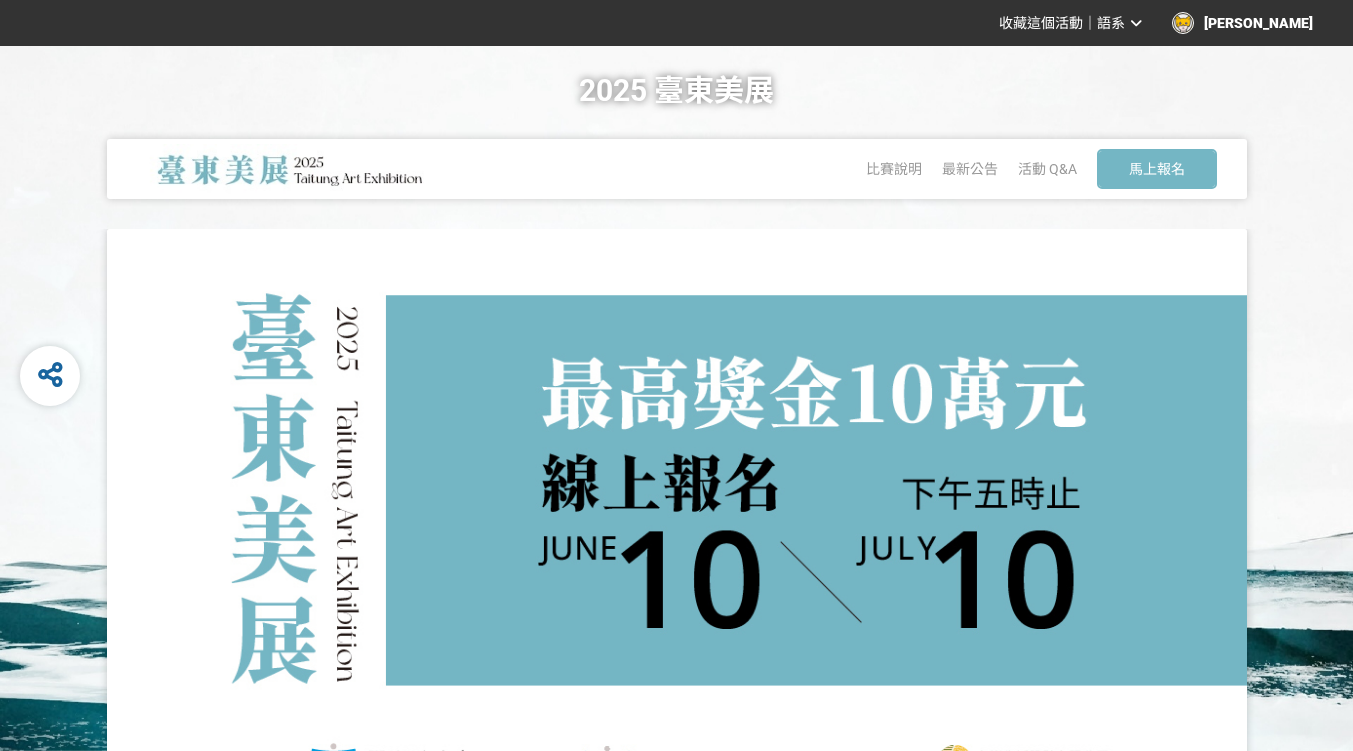 scroll, scrollTop: 0, scrollLeft: 0, axis: both 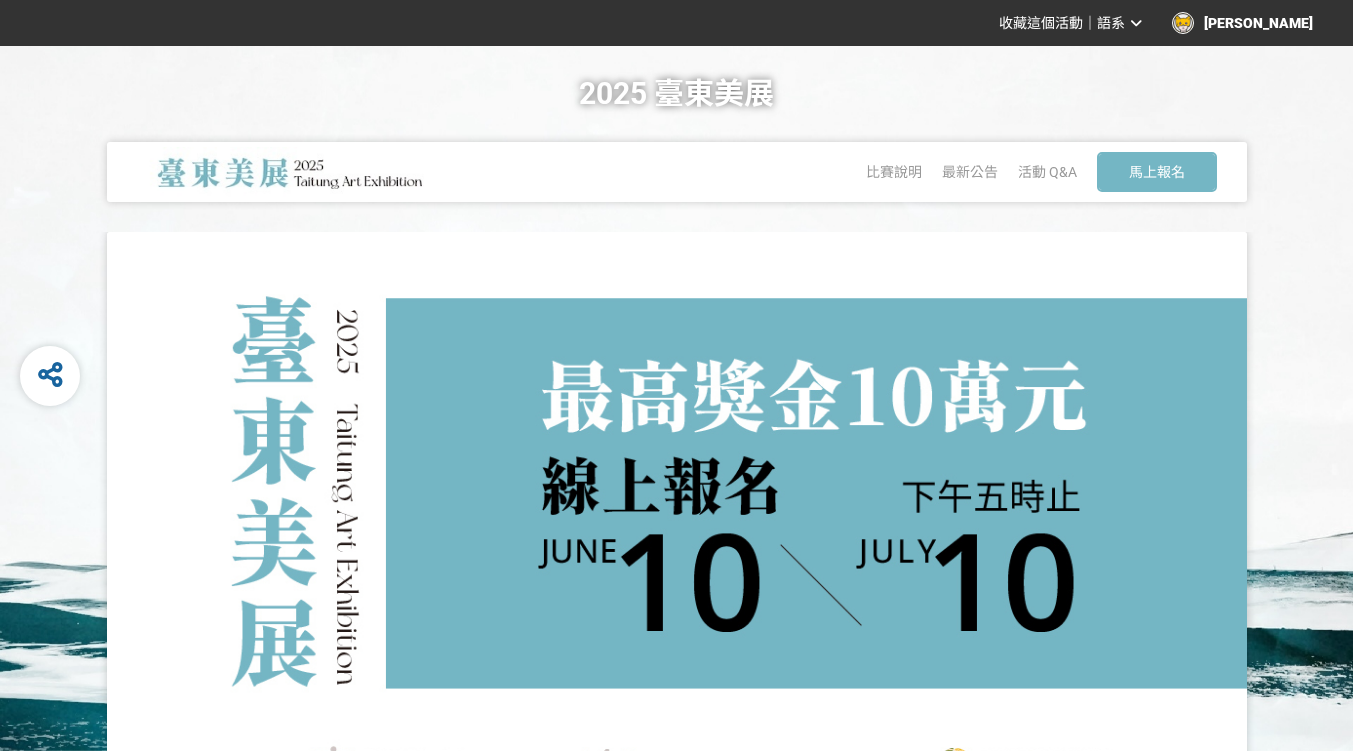 click on "周家輝" at bounding box center [1242, 23] 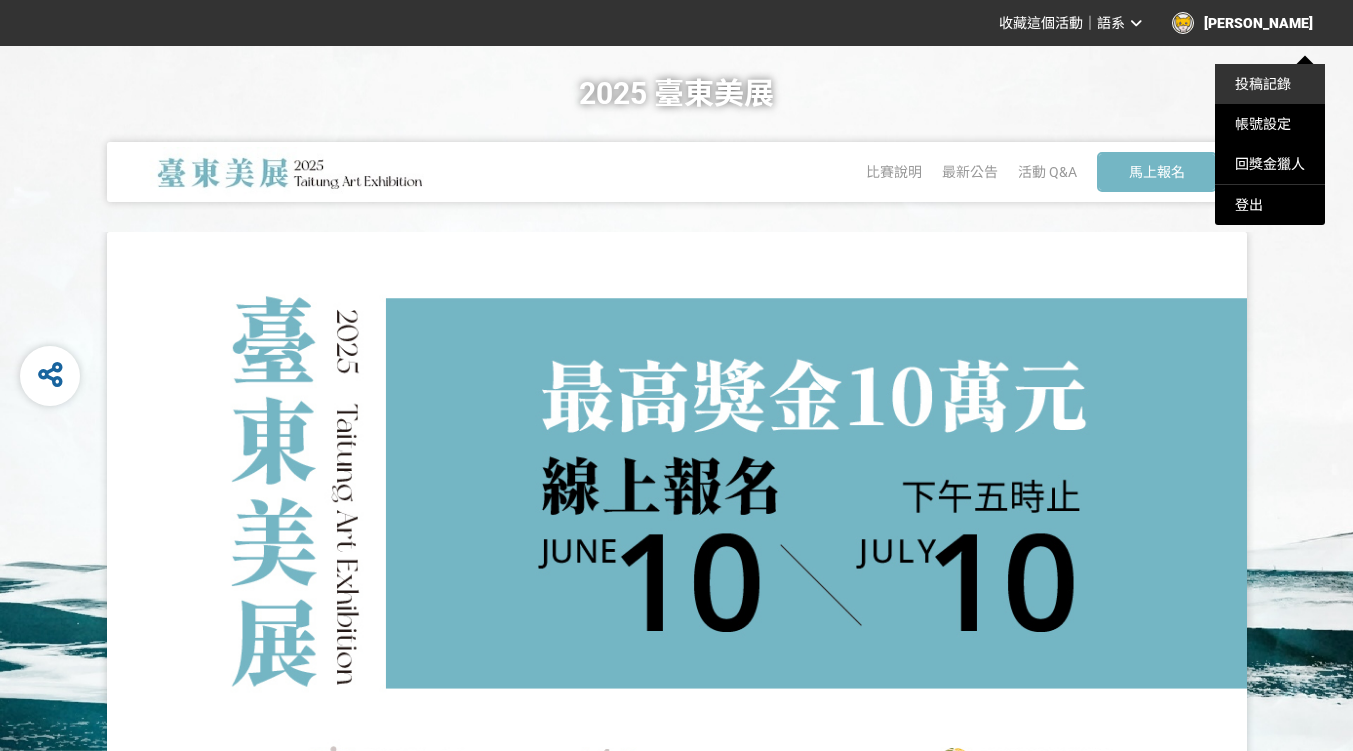 click on "投稿記錄" at bounding box center (1263, 84) 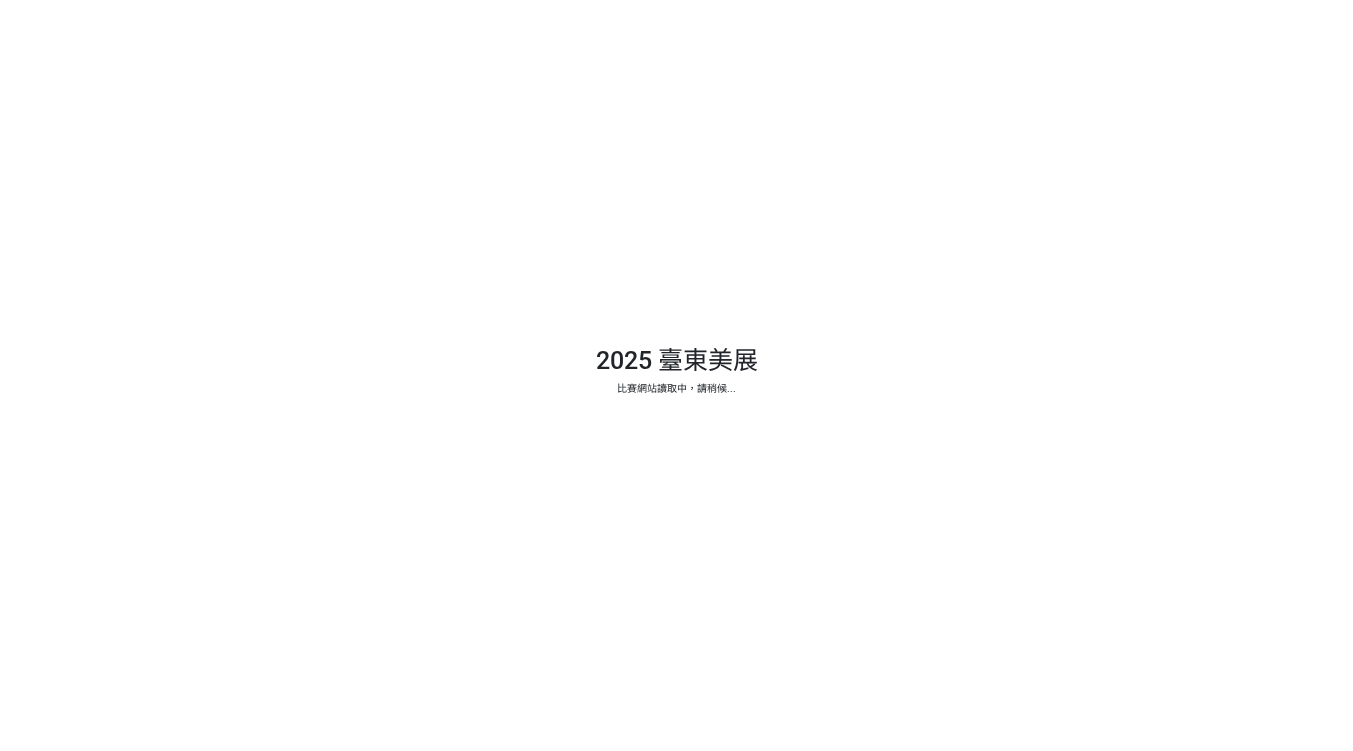 scroll, scrollTop: 0, scrollLeft: 0, axis: both 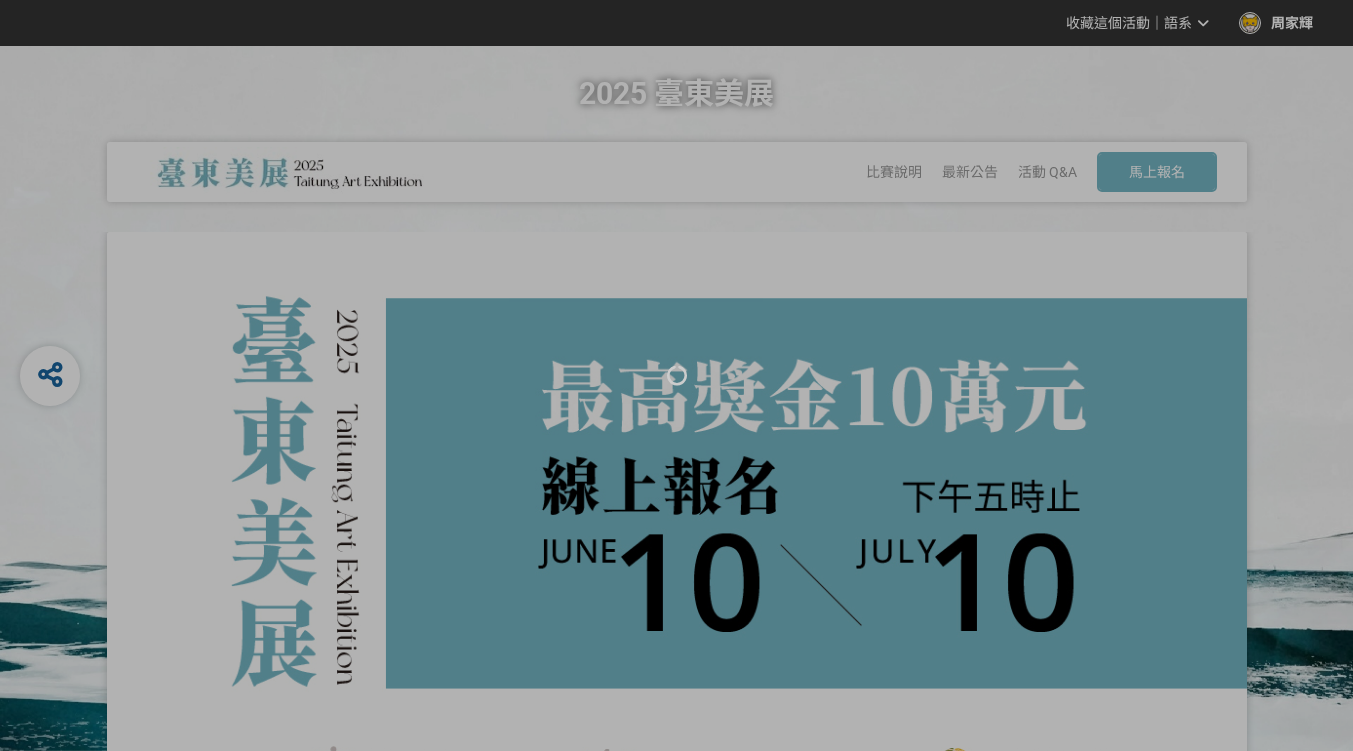 select on "獎金獵人網站" 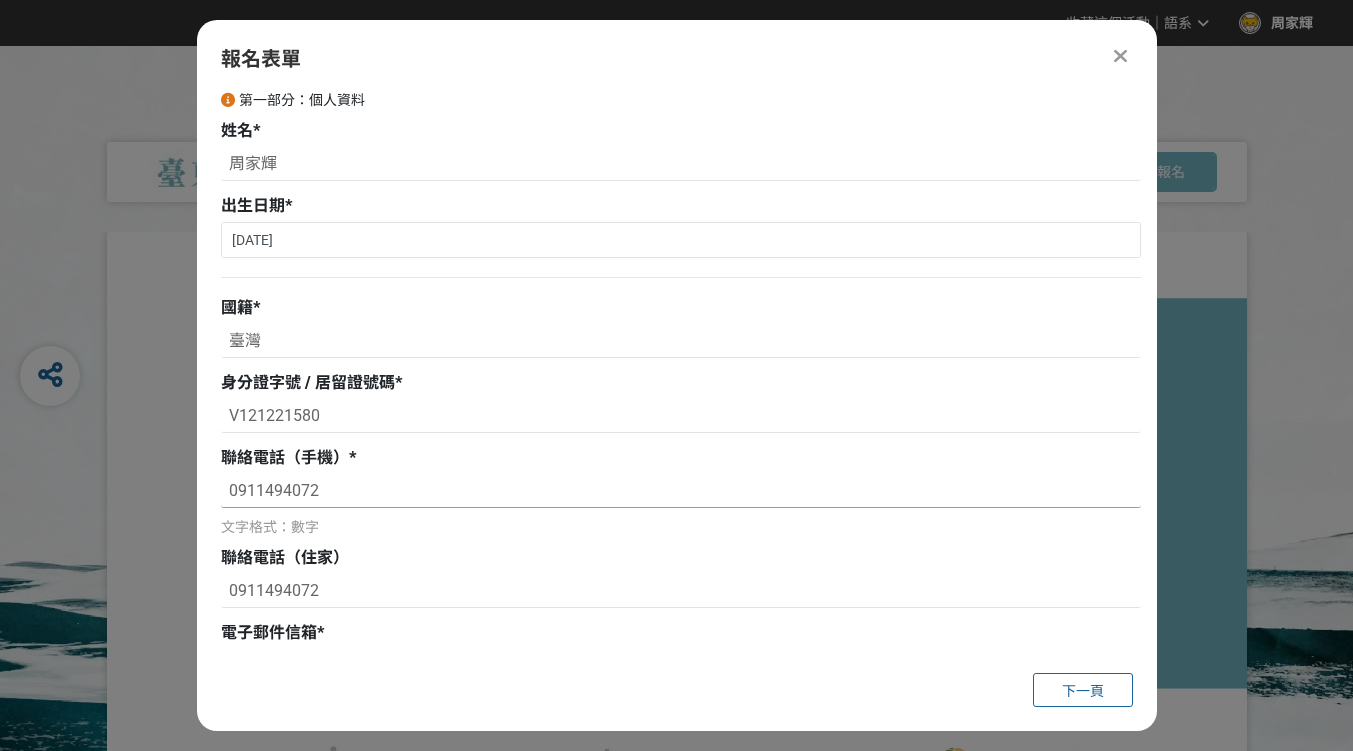 drag, startPoint x: 323, startPoint y: 489, endPoint x: 221, endPoint y: 489, distance: 102 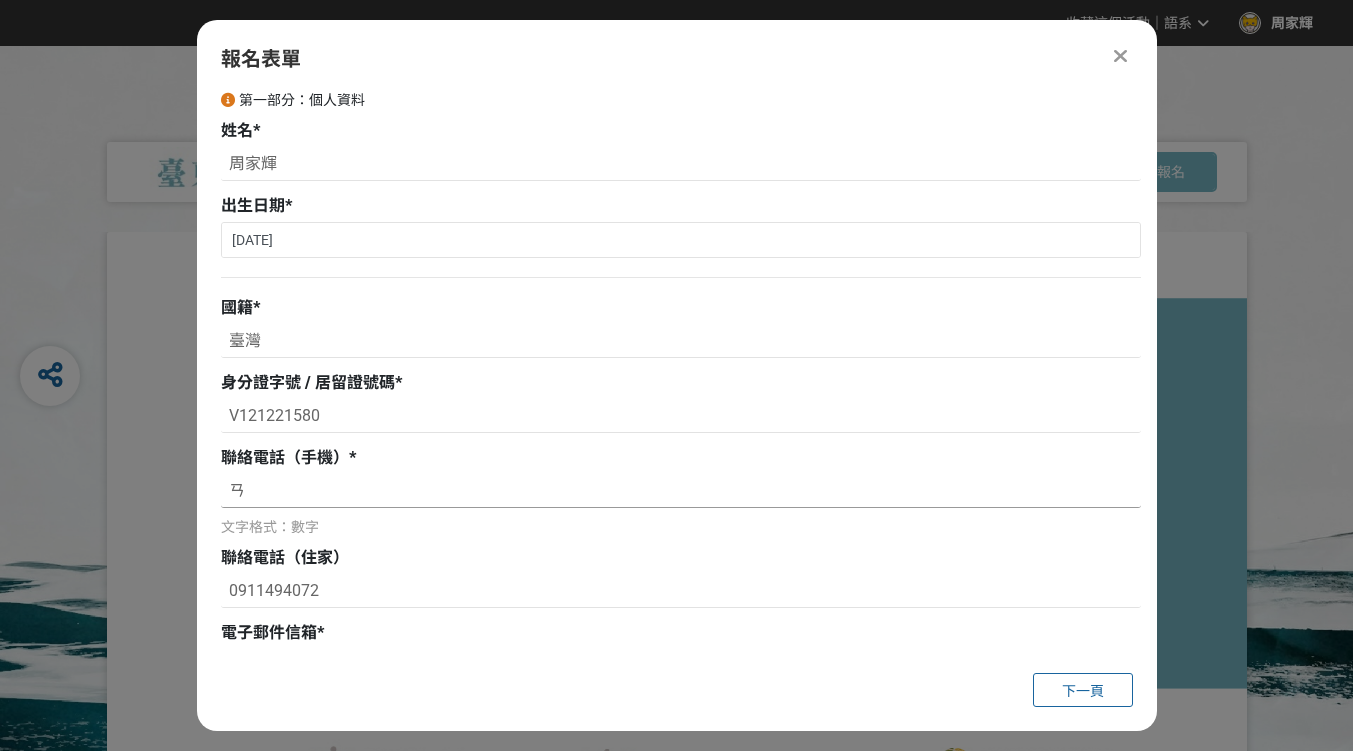 type on "ㄞ" 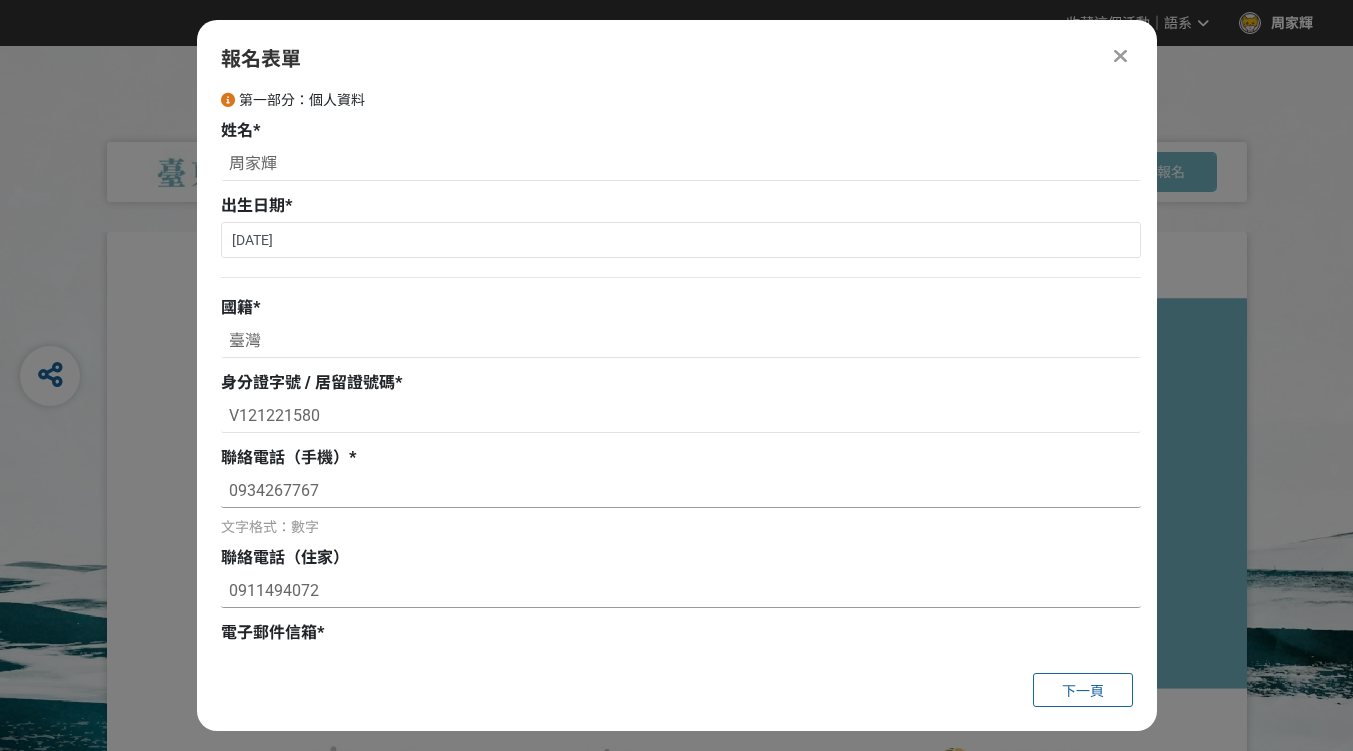 type on "0934267767" 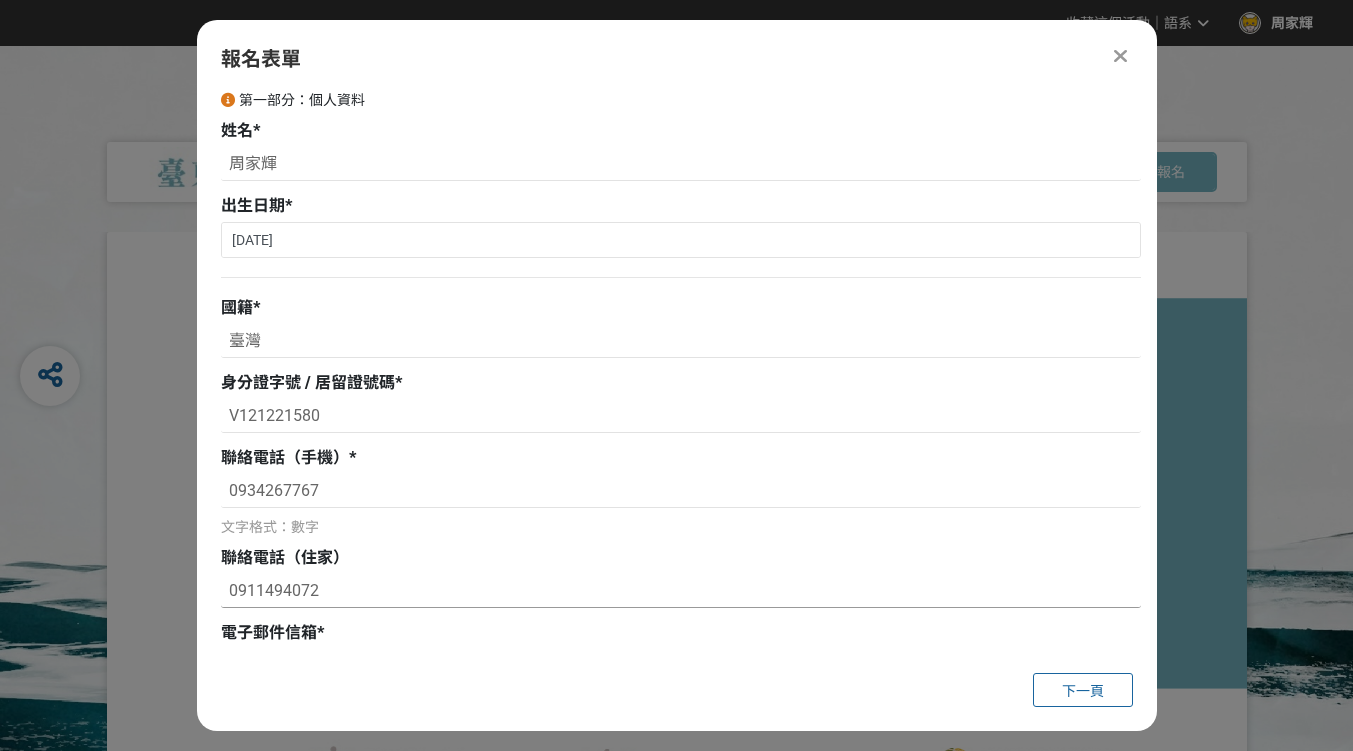 drag, startPoint x: 351, startPoint y: 590, endPoint x: 174, endPoint y: 591, distance: 177.00282 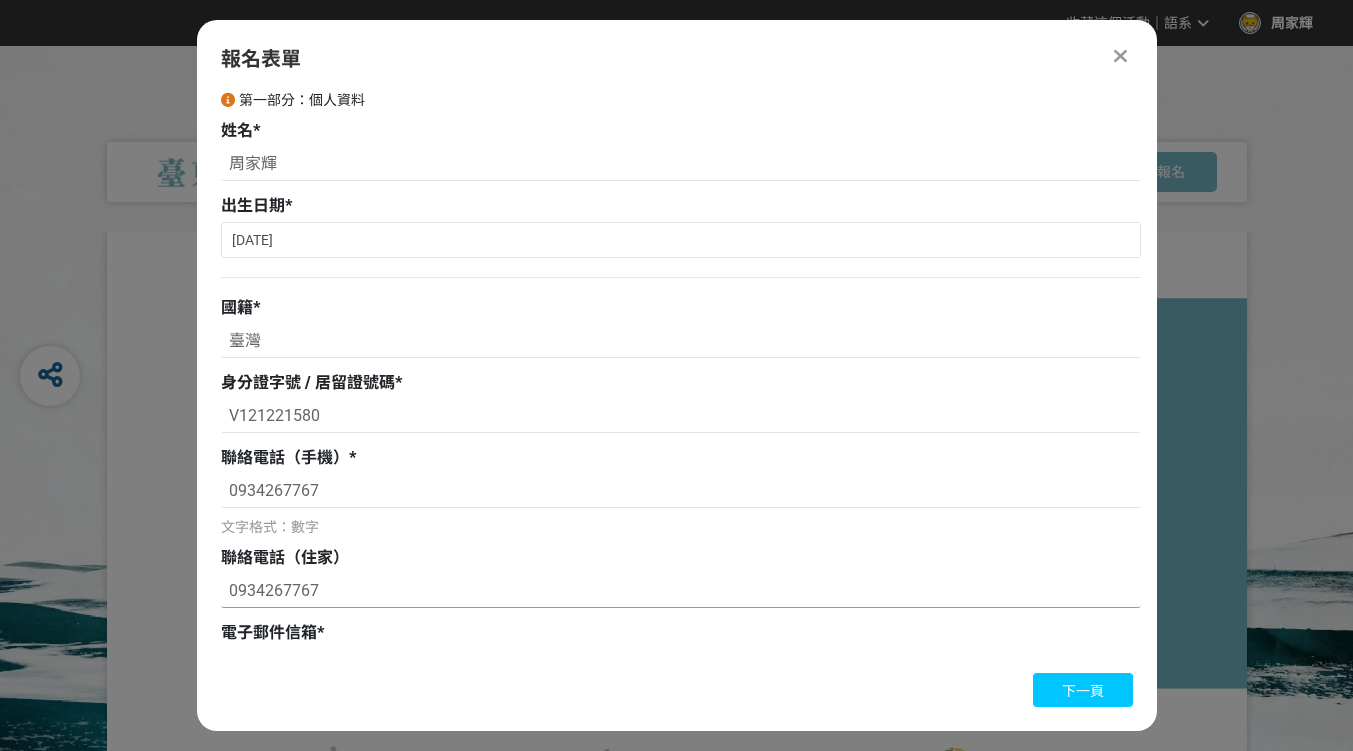 type on "0934267767" 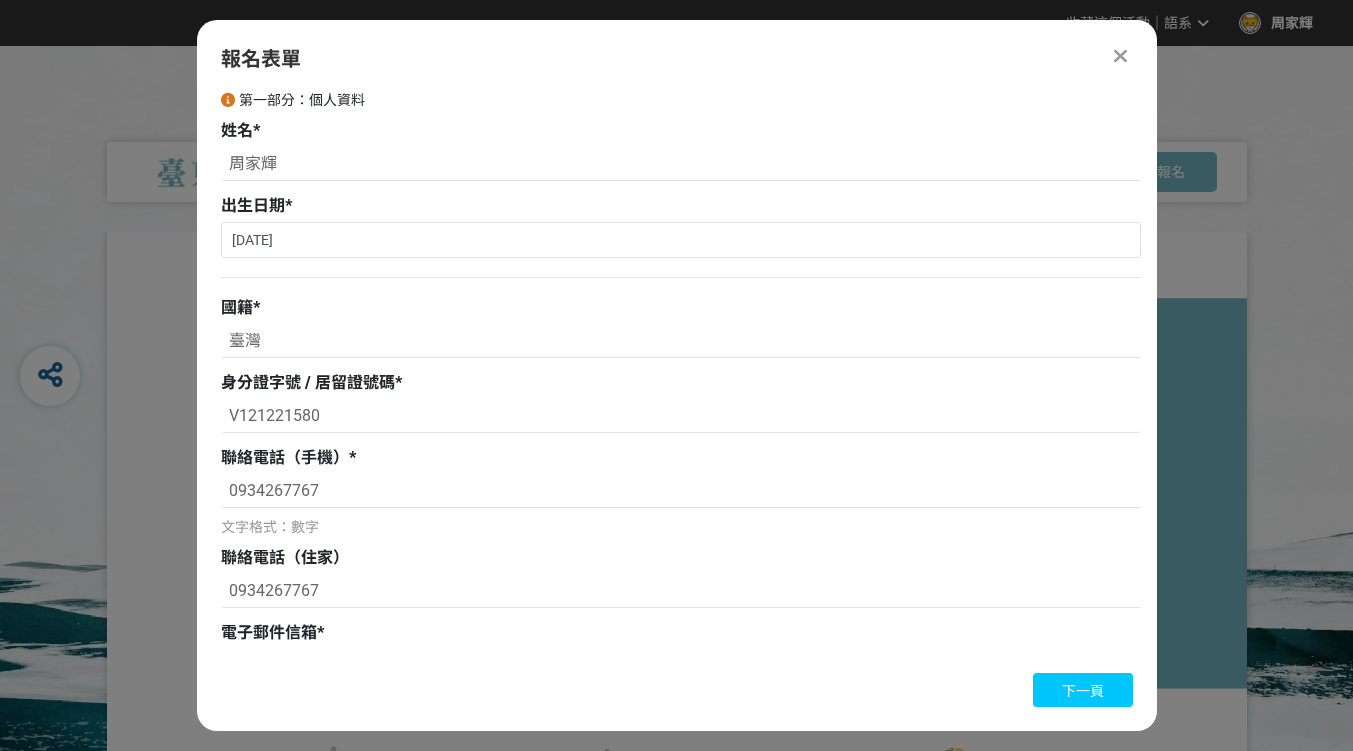 click on "下一頁" at bounding box center (1083, 691) 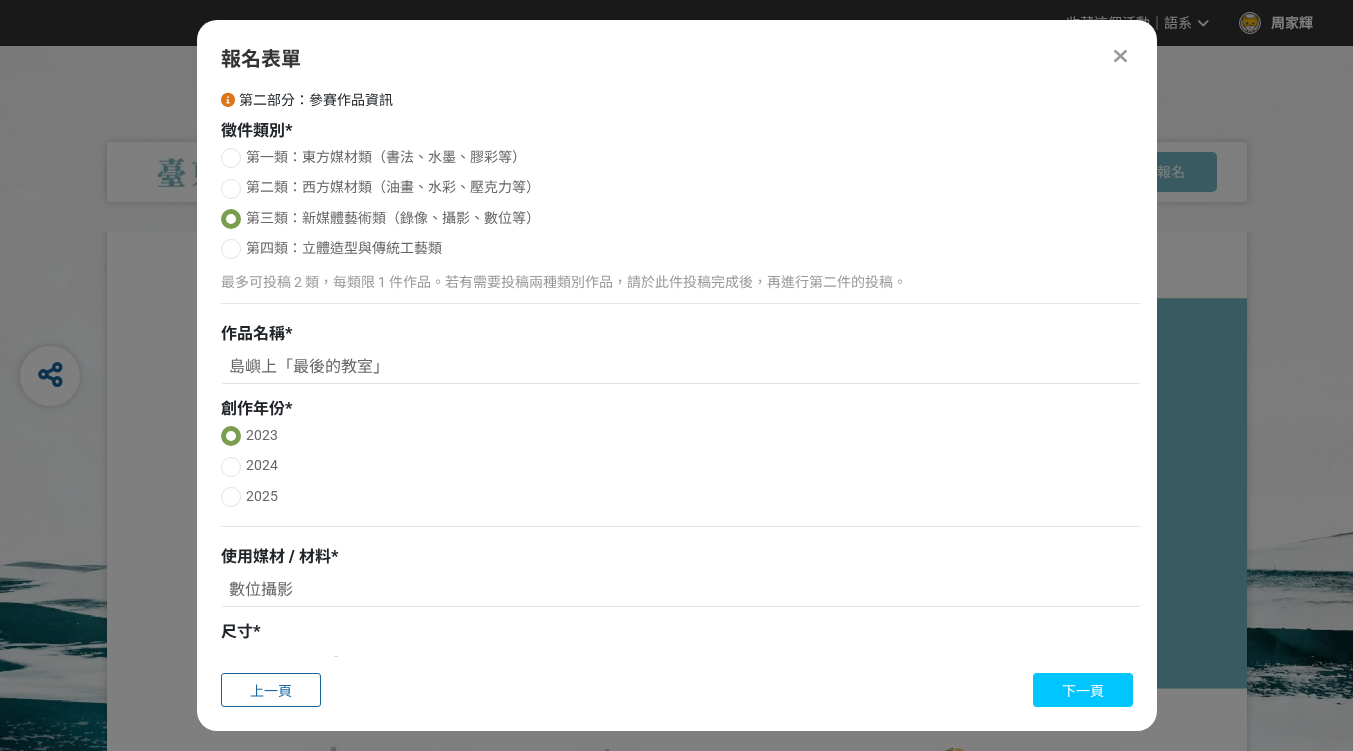click on "下一頁" at bounding box center (1083, 691) 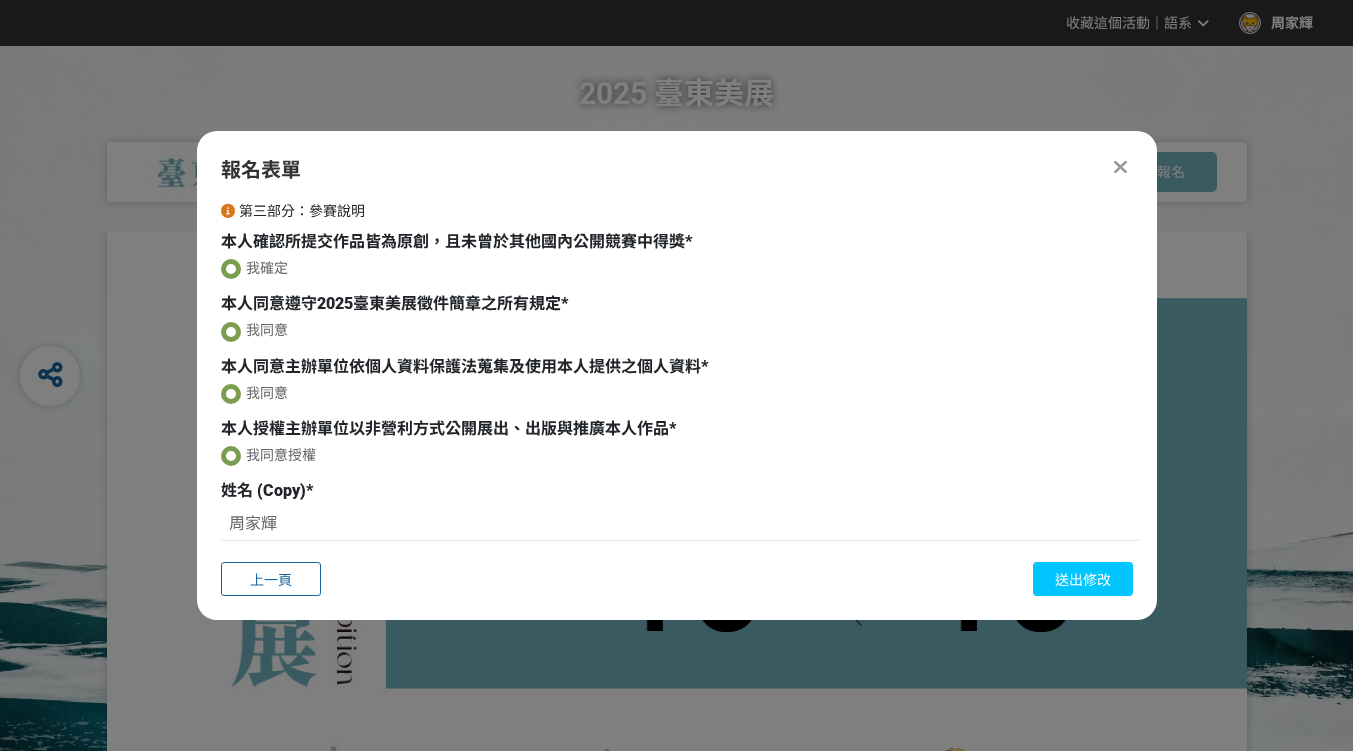 click on "送出修改" at bounding box center [1083, 580] 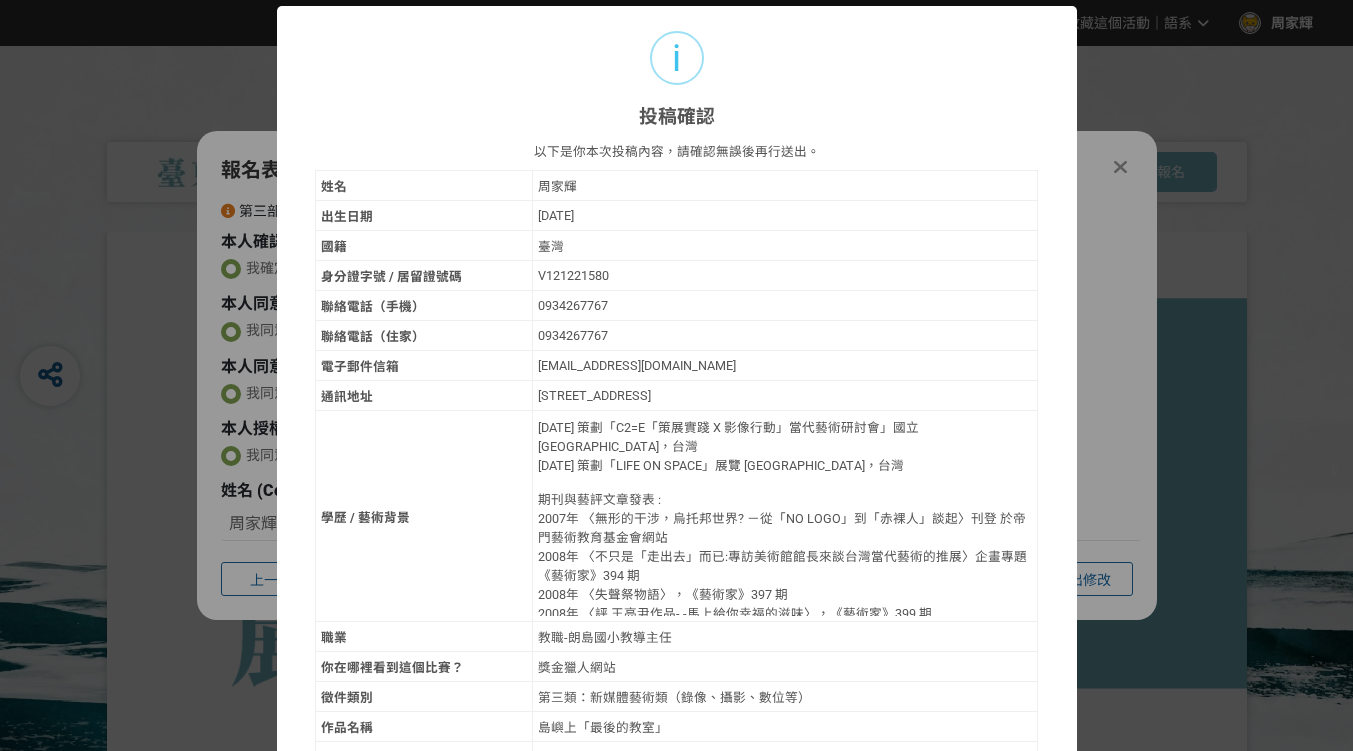 scroll, scrollTop: 565, scrollLeft: 0, axis: vertical 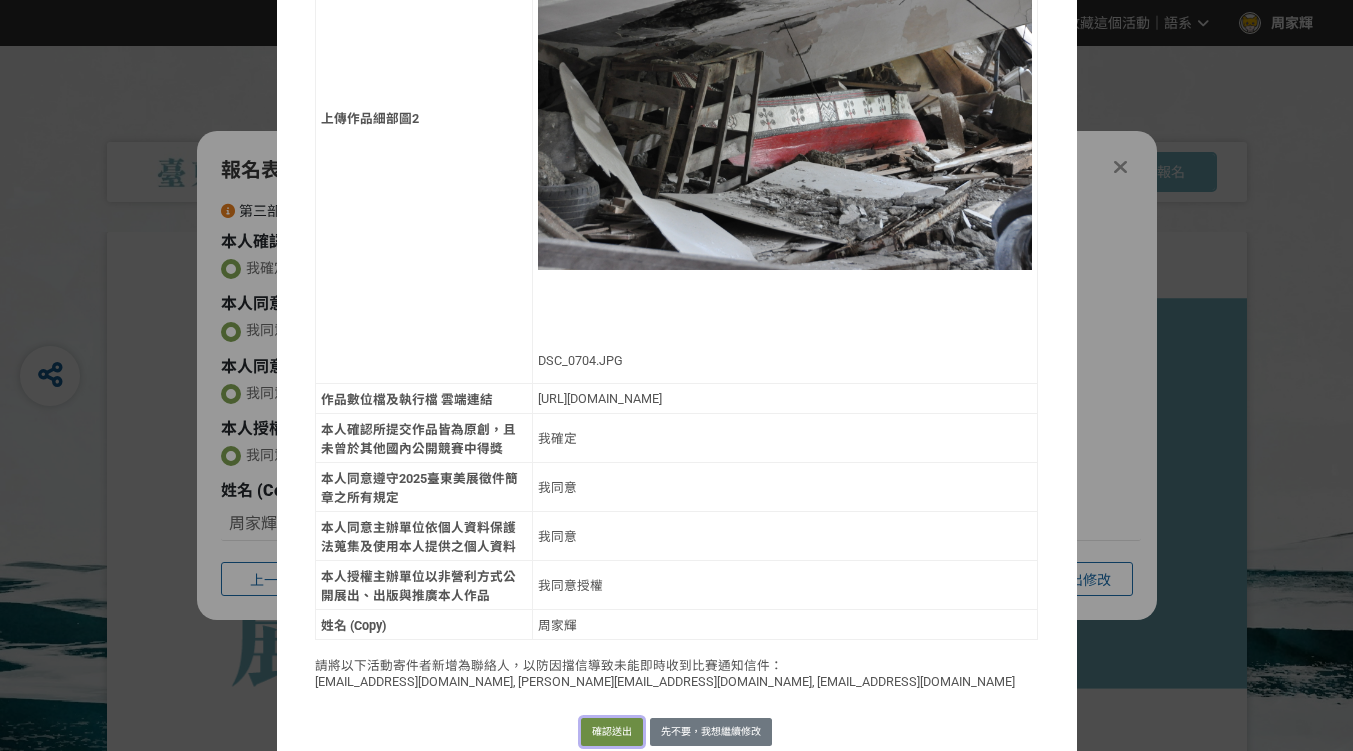 click on "確認送出" at bounding box center [612, 732] 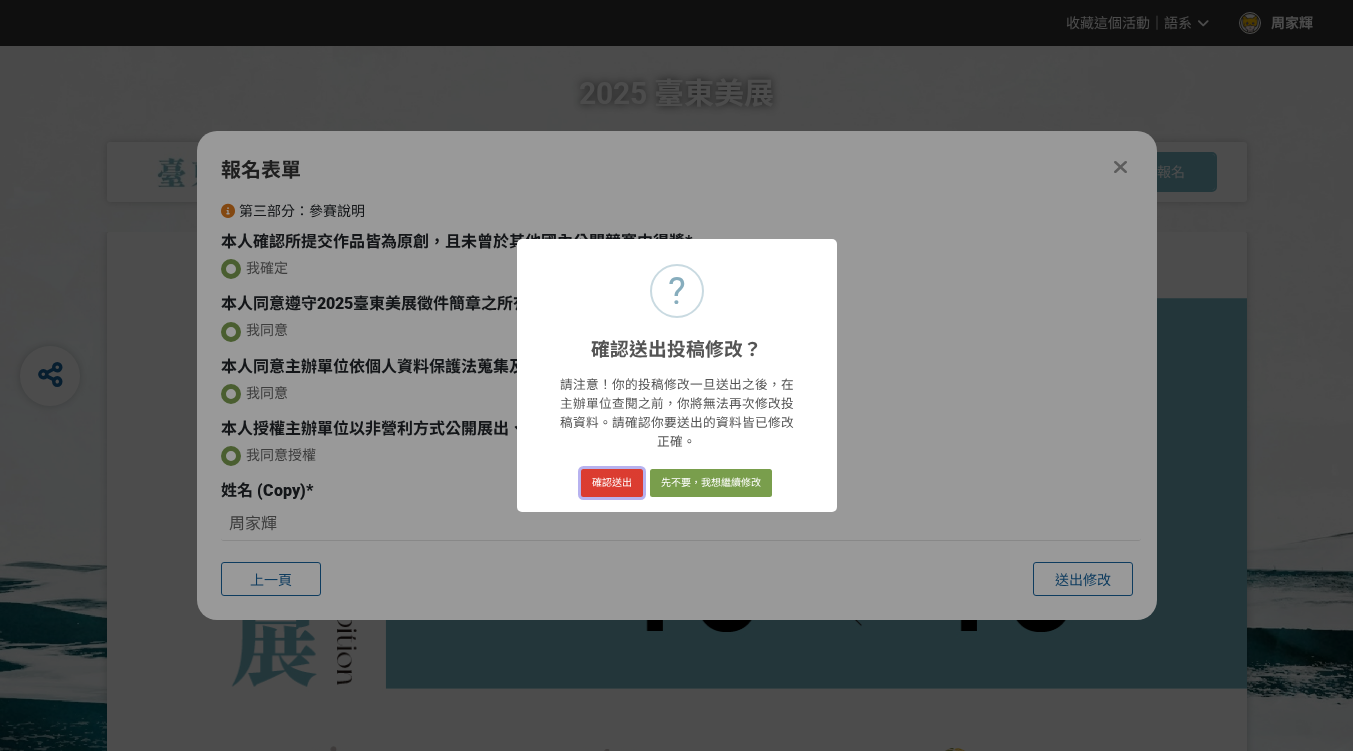 click on "確認送出" at bounding box center (612, 483) 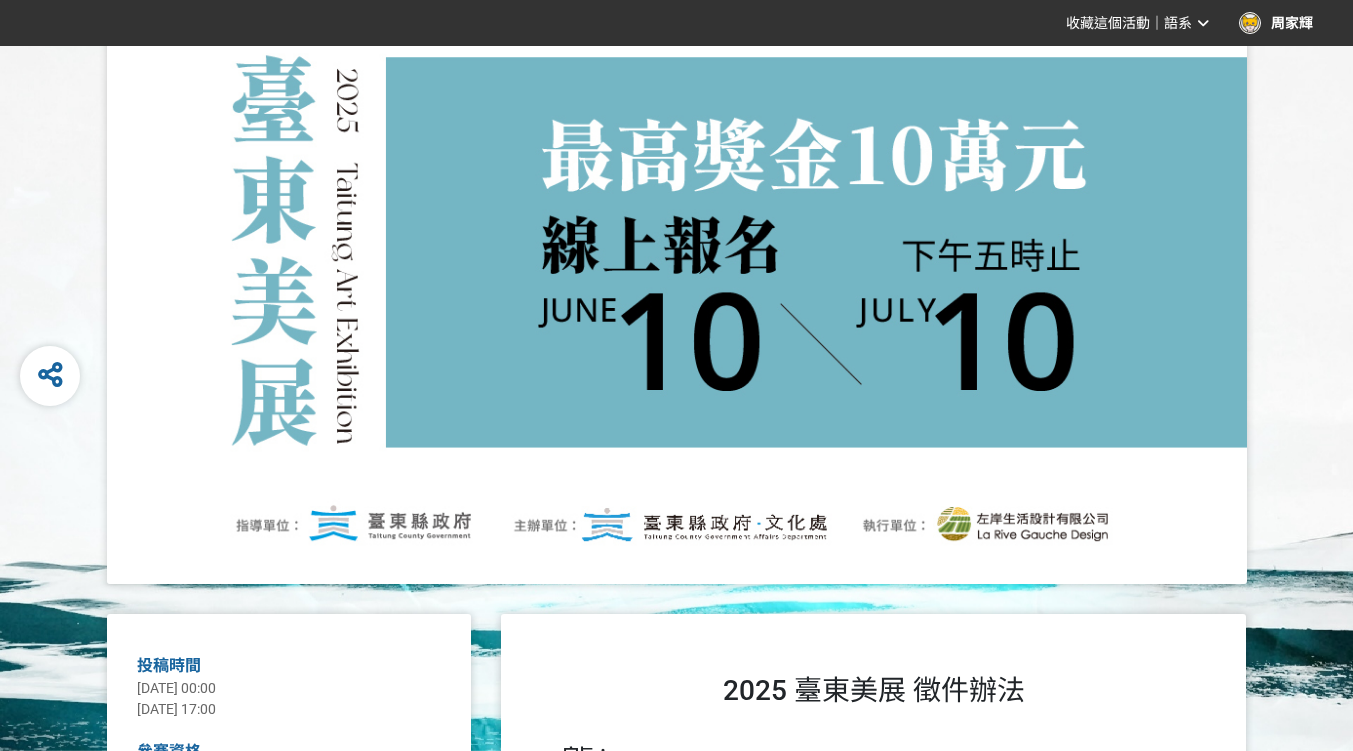scroll, scrollTop: 0, scrollLeft: 0, axis: both 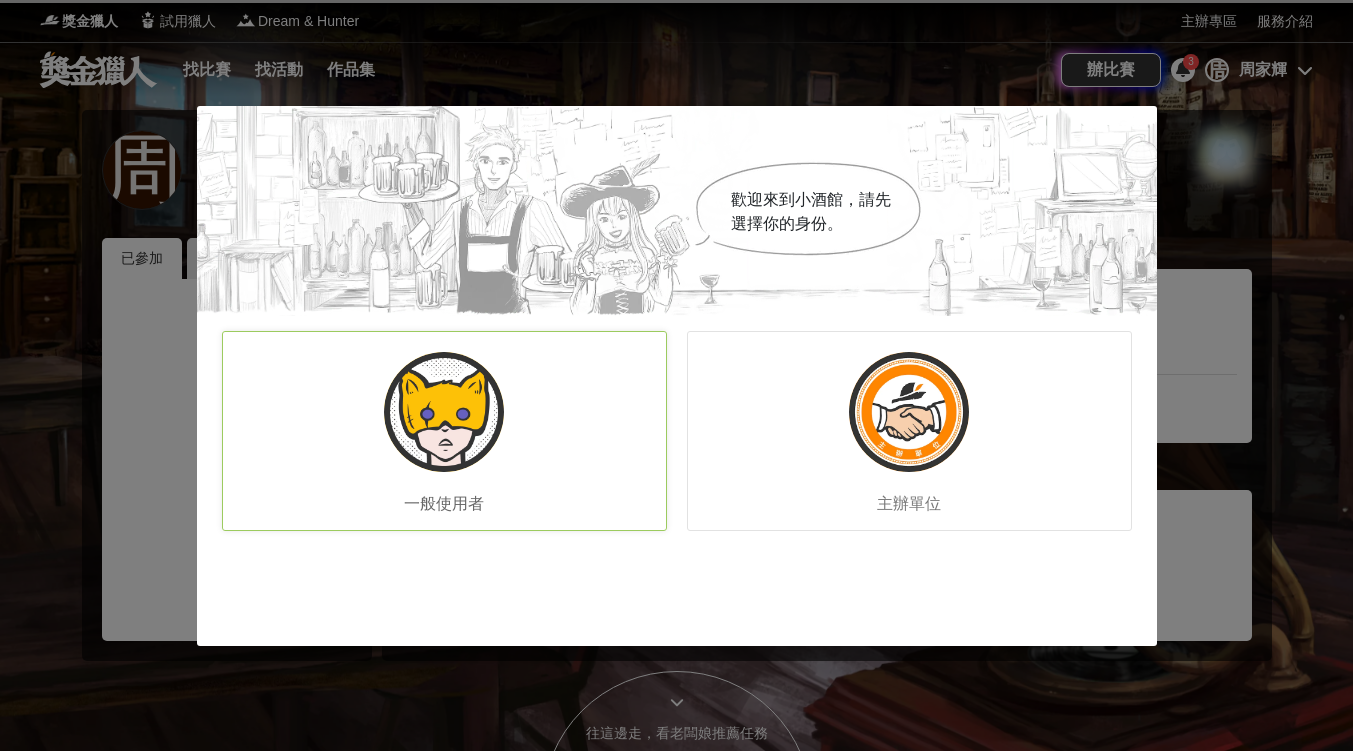 click at bounding box center (444, 412) 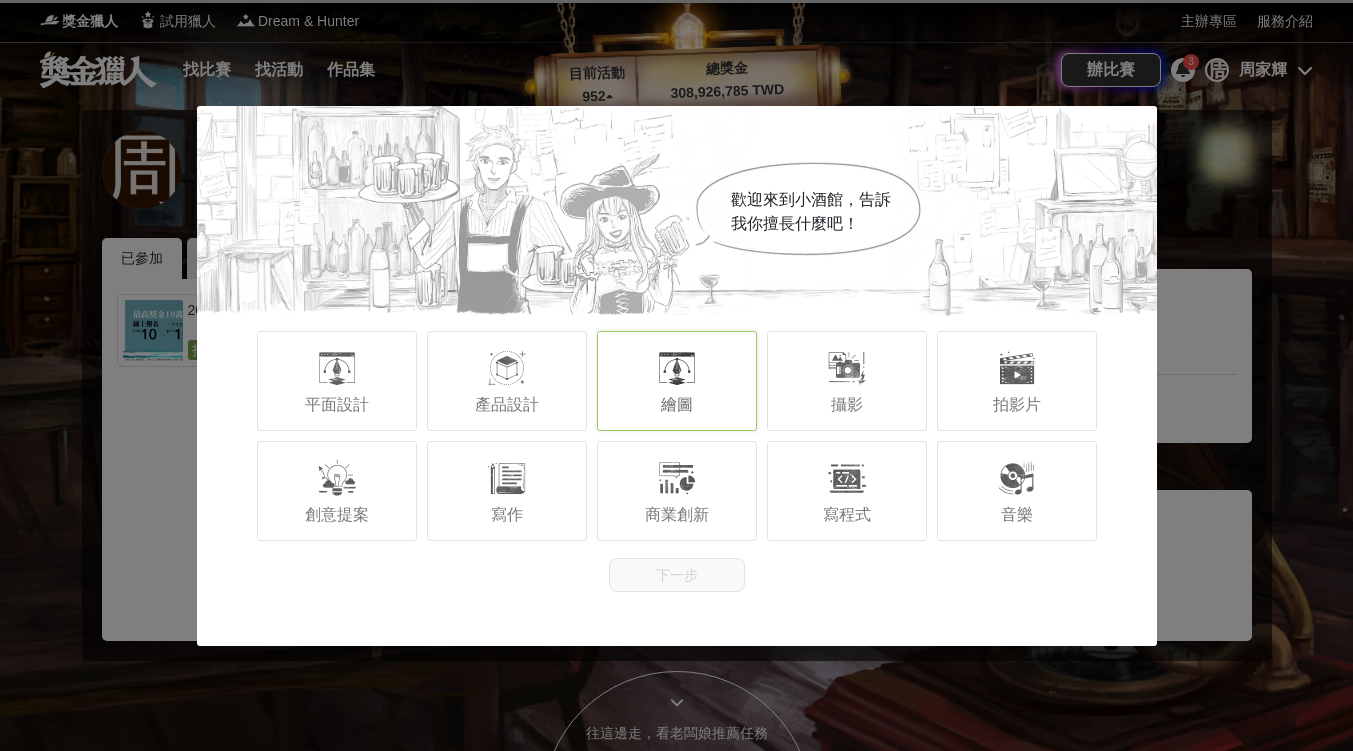 click at bounding box center (677, 368) 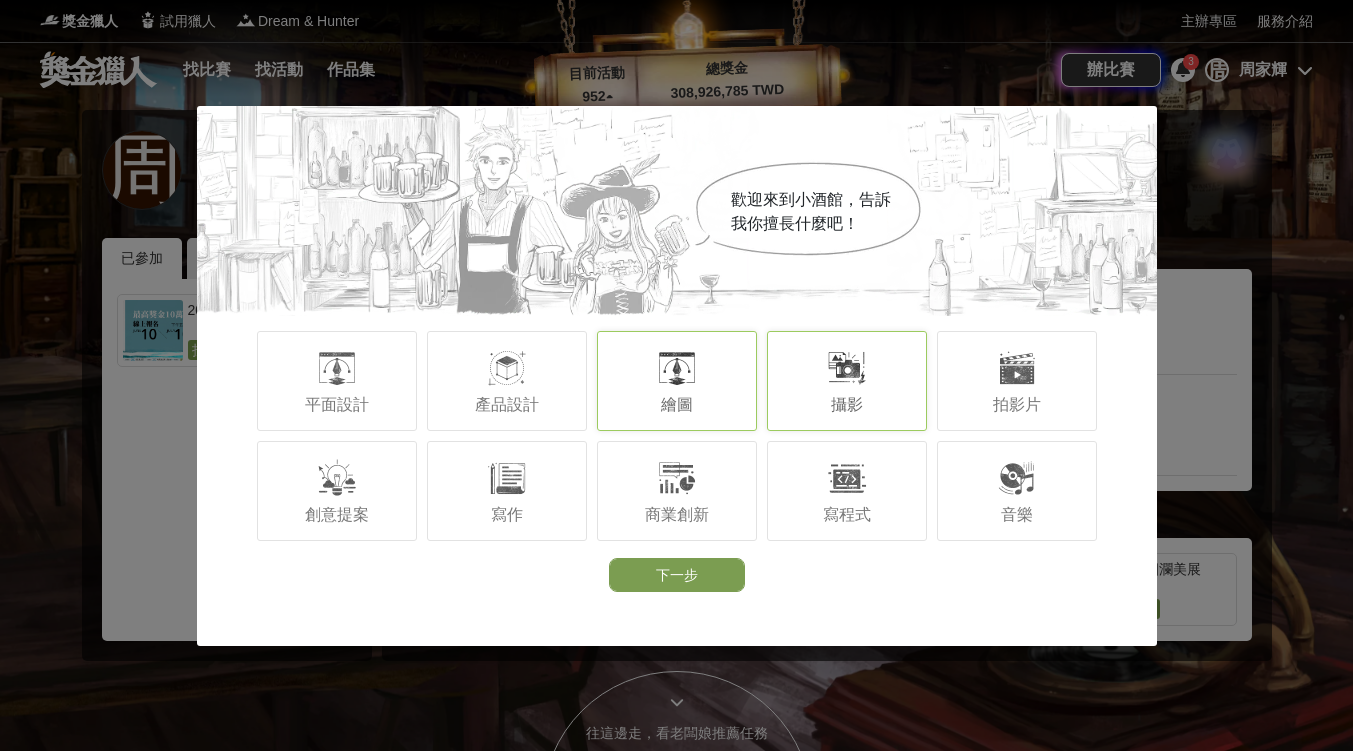 click at bounding box center (847, 368) 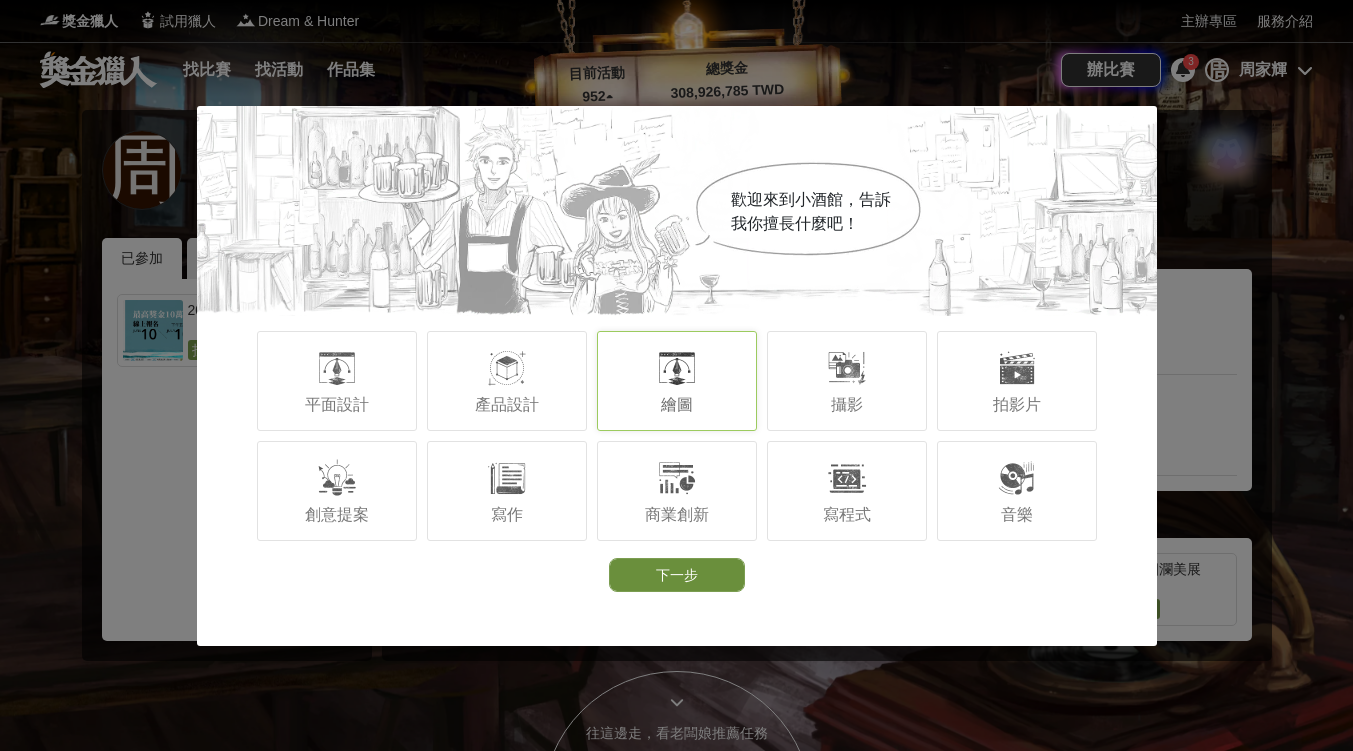 click on "下一步" at bounding box center [677, 575] 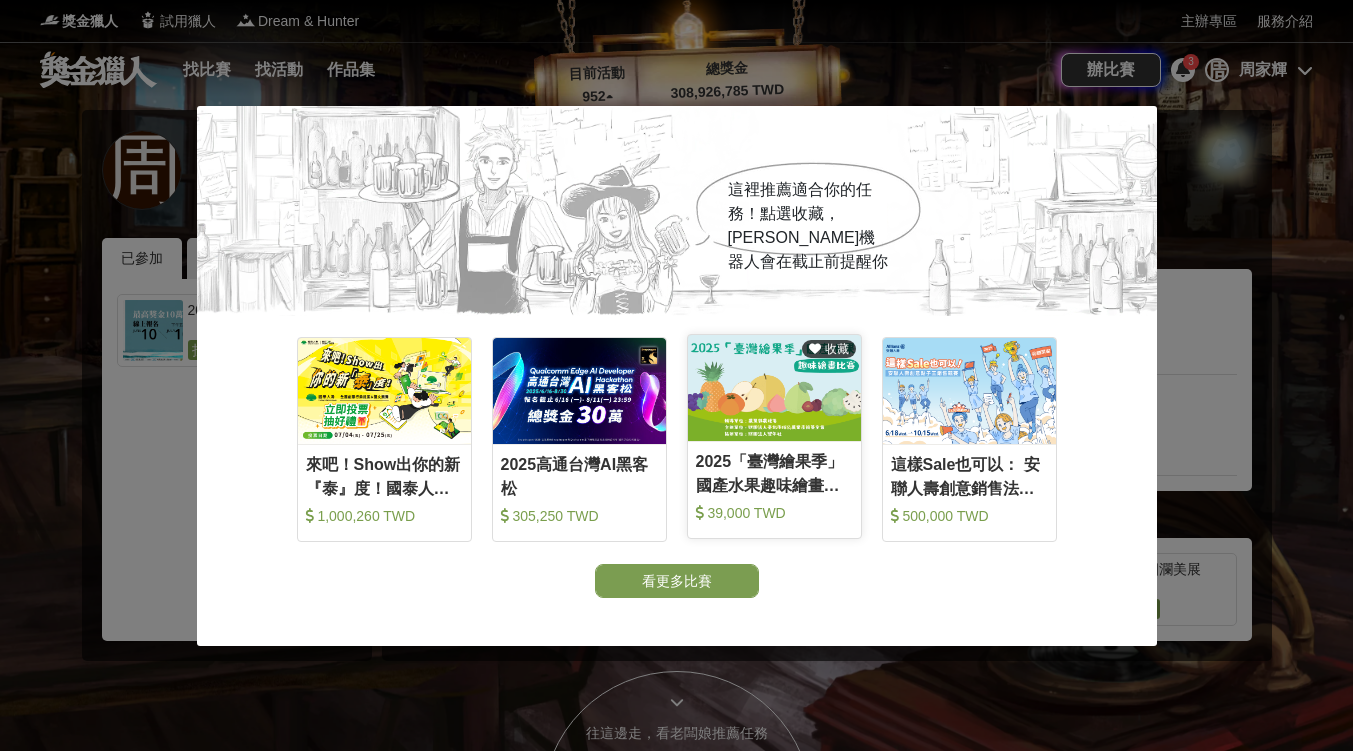 click at bounding box center [774, 388] 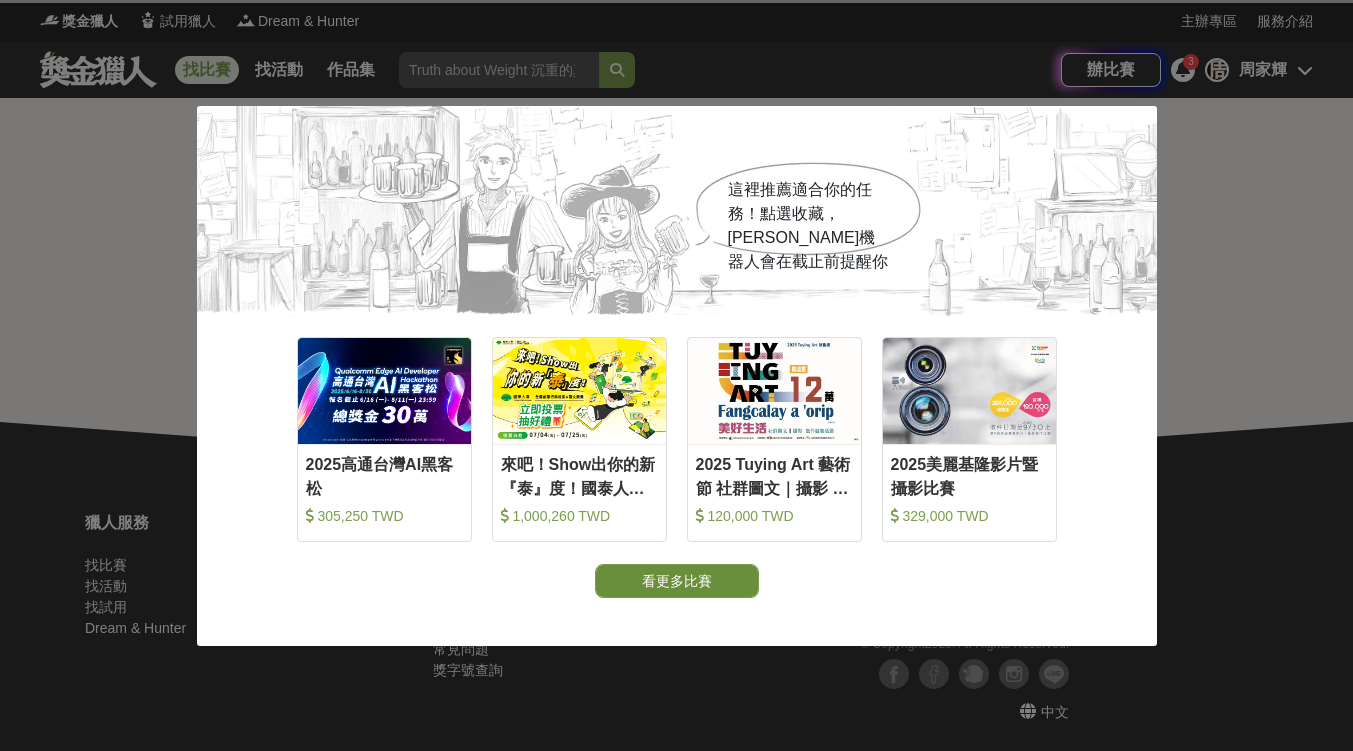 click on "看更多比賽" at bounding box center [677, 581] 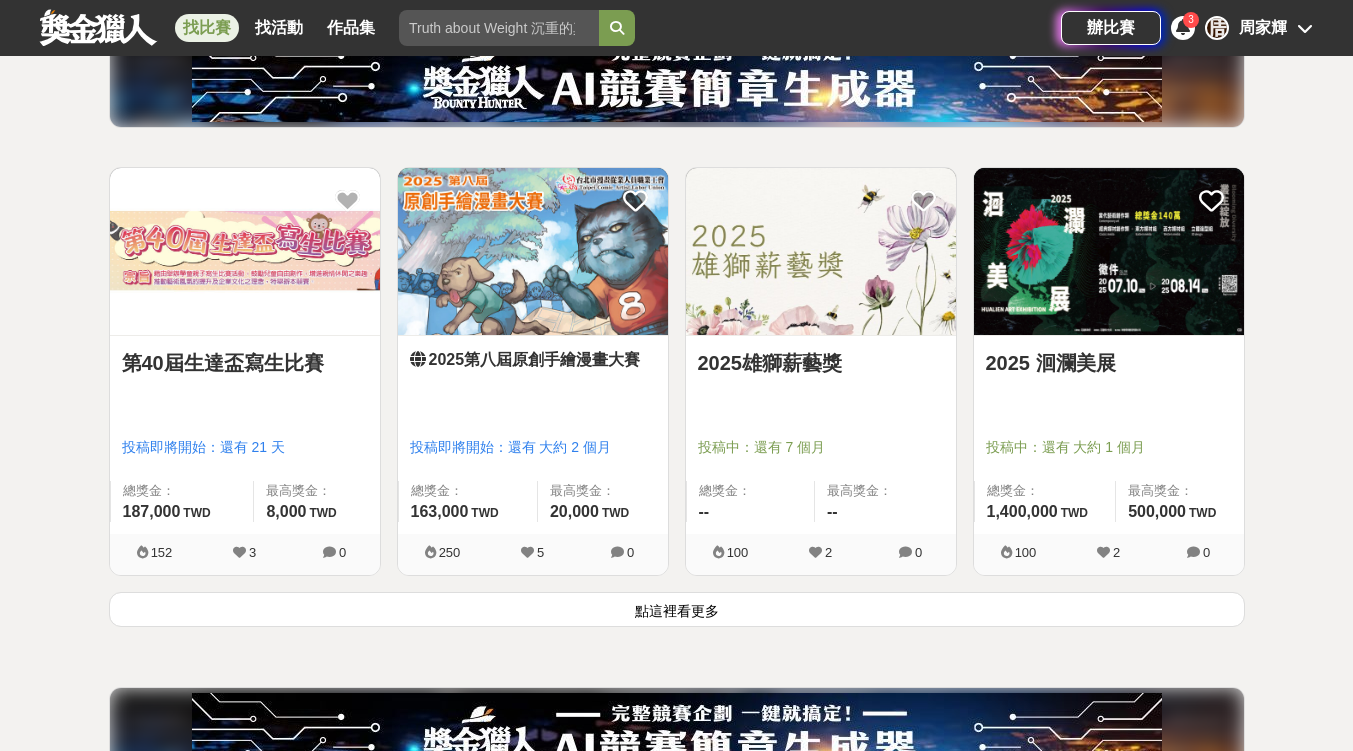 scroll, scrollTop: 294, scrollLeft: 0, axis: vertical 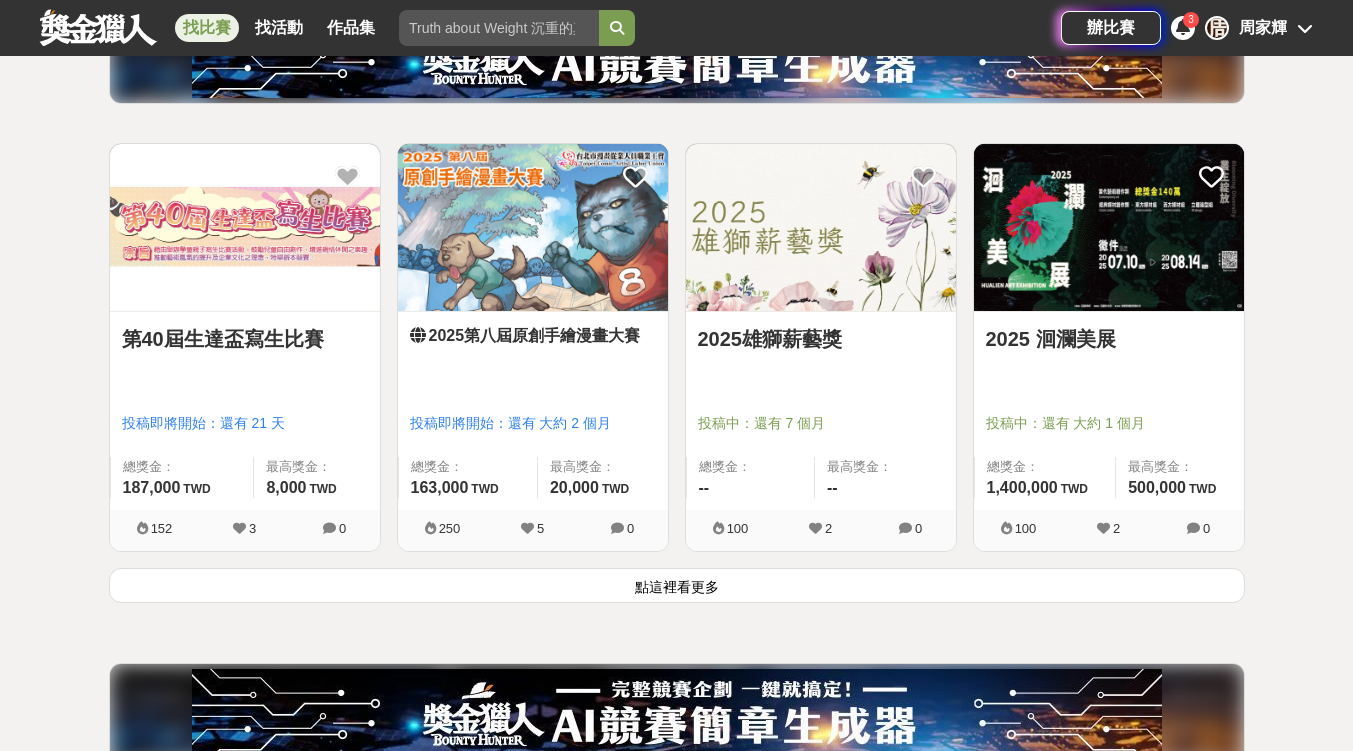 click on "點這裡看更多" at bounding box center [677, 585] 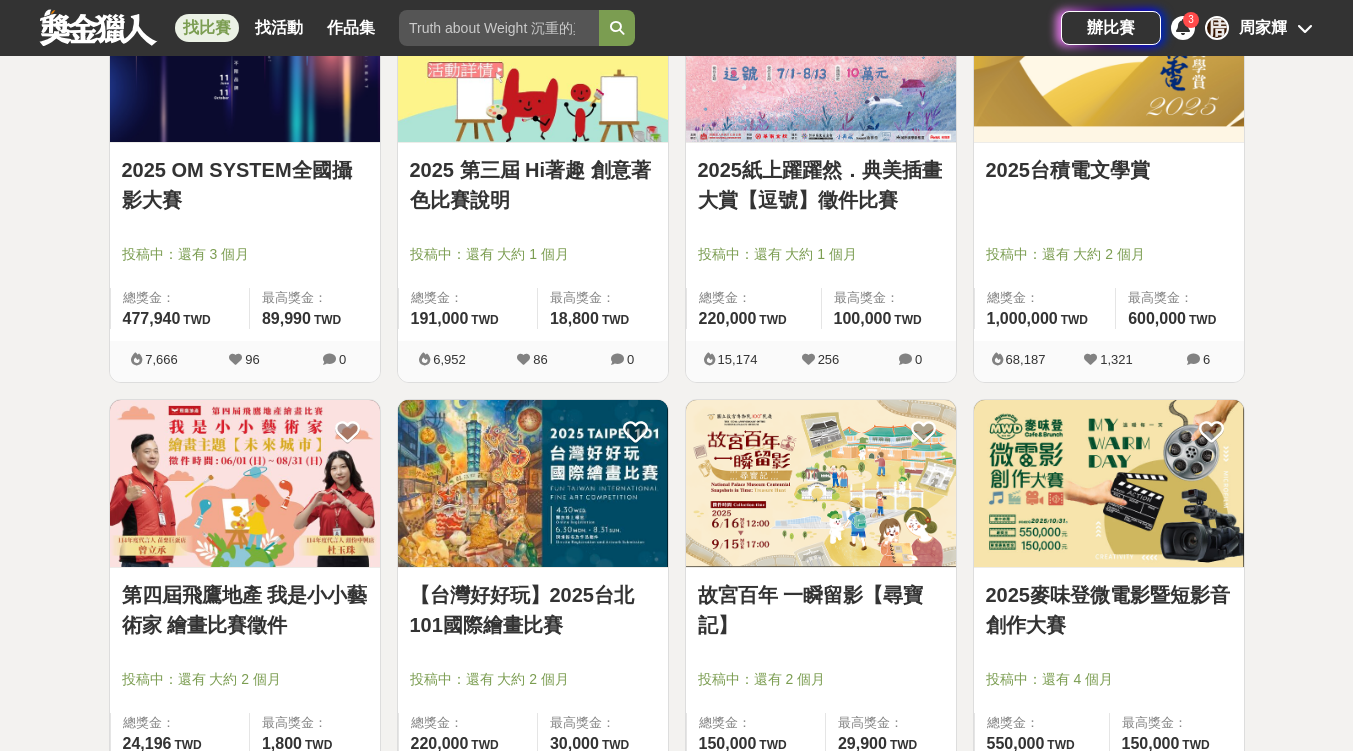 scroll, scrollTop: 1494, scrollLeft: 0, axis: vertical 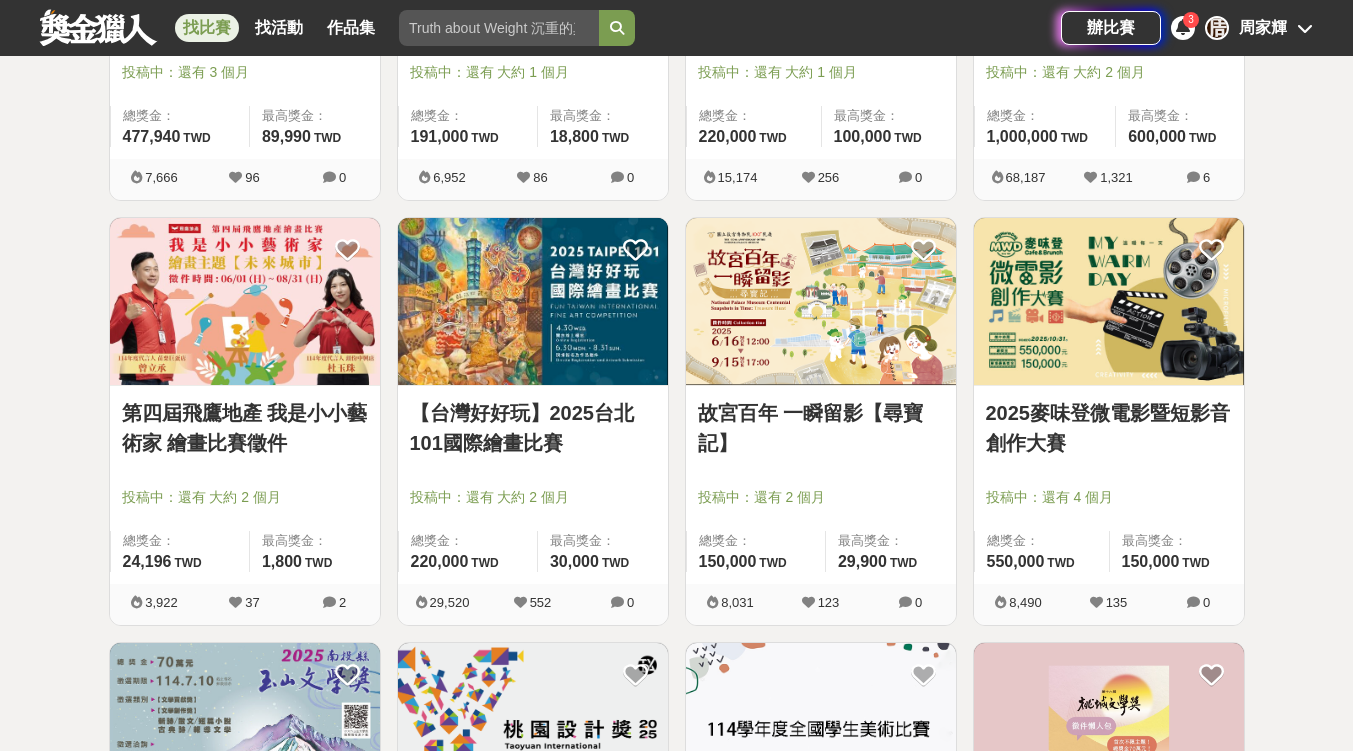 click at bounding box center [821, 301] 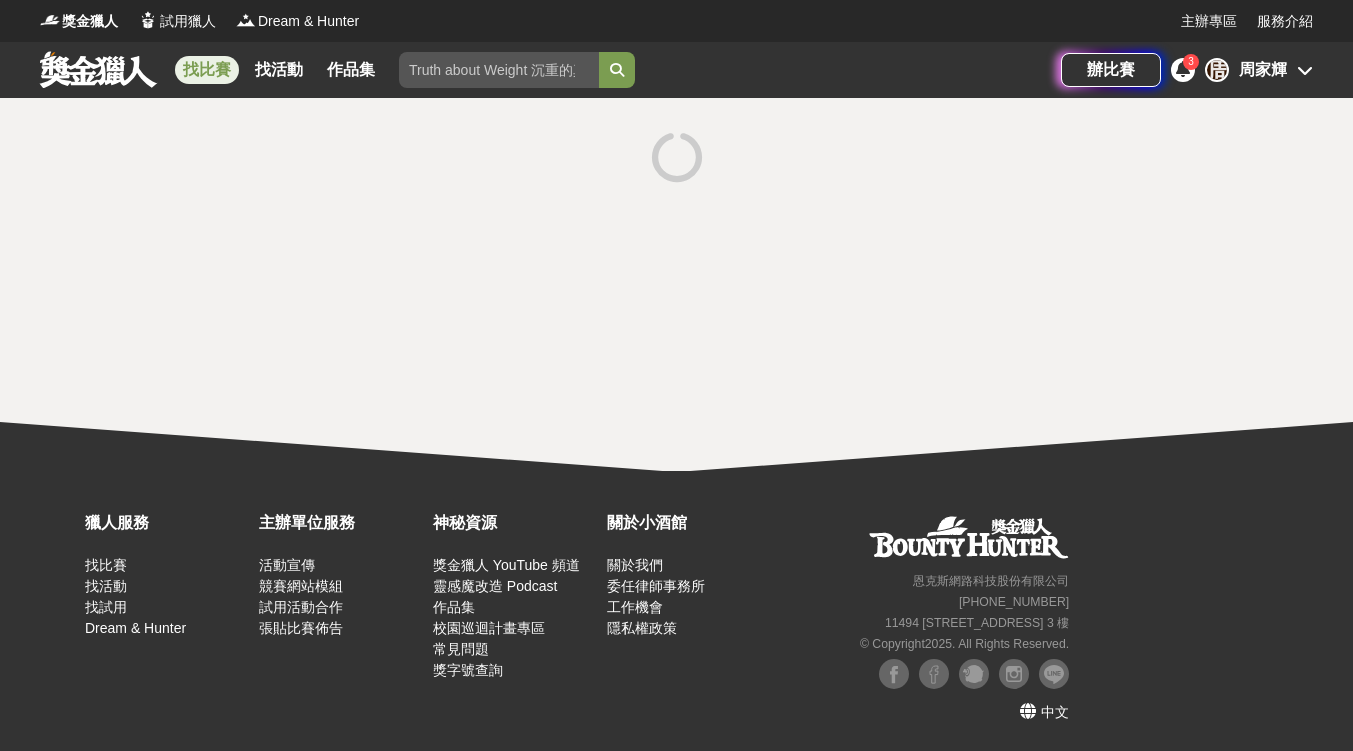 scroll, scrollTop: 0, scrollLeft: 0, axis: both 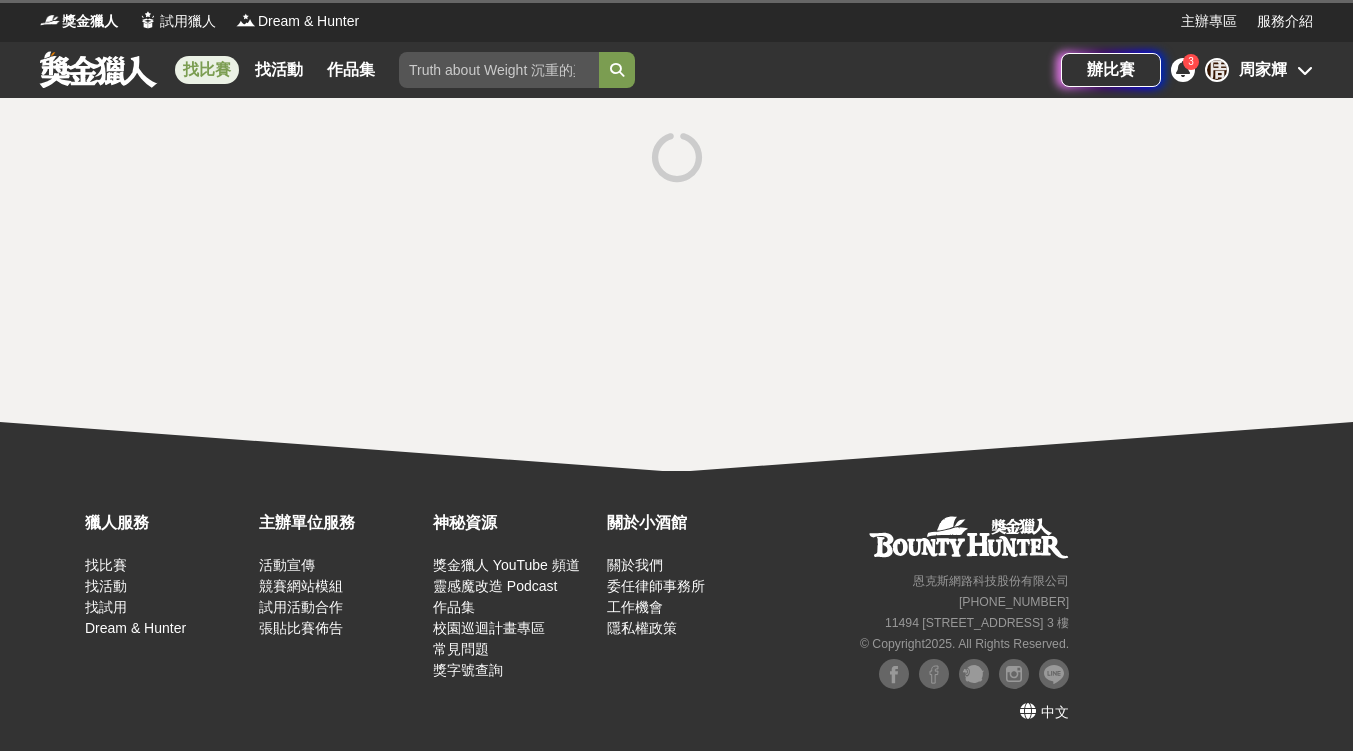 click on "找比賽" at bounding box center [207, 70] 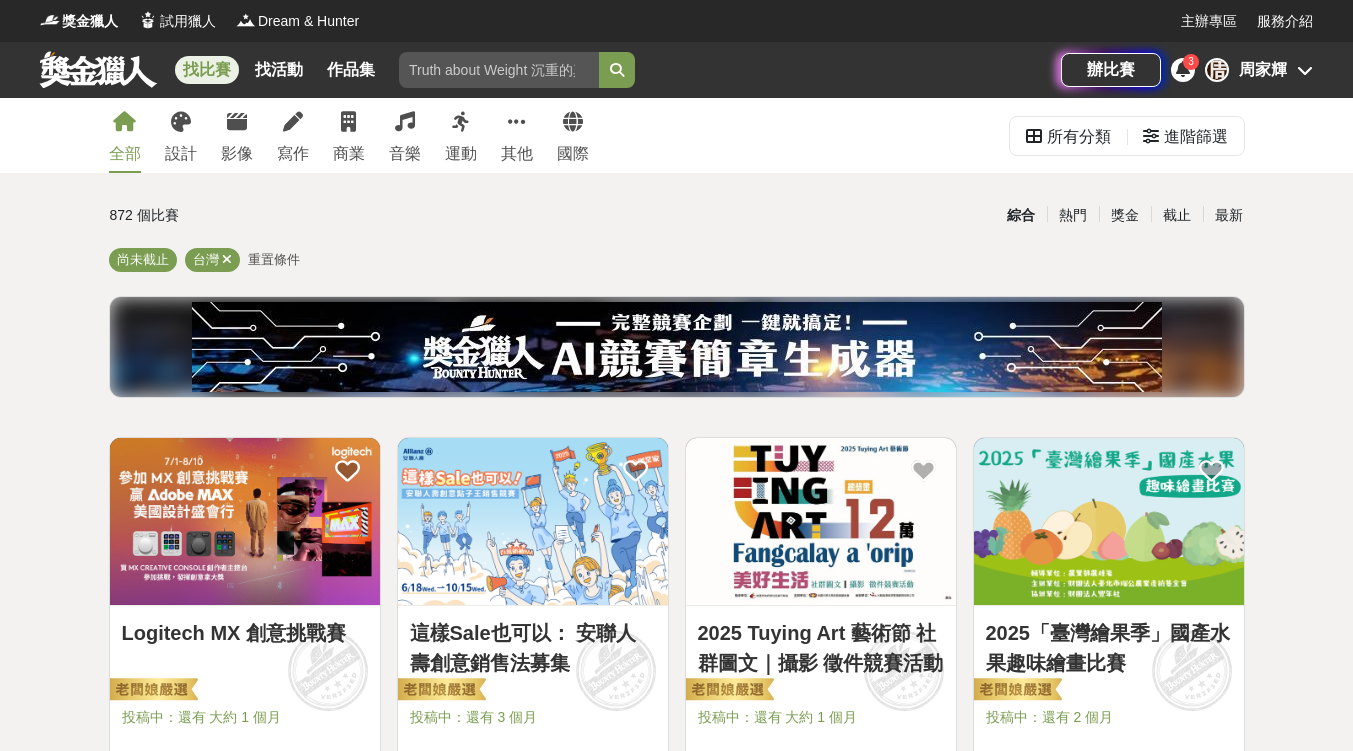 click at bounding box center [1109, 521] 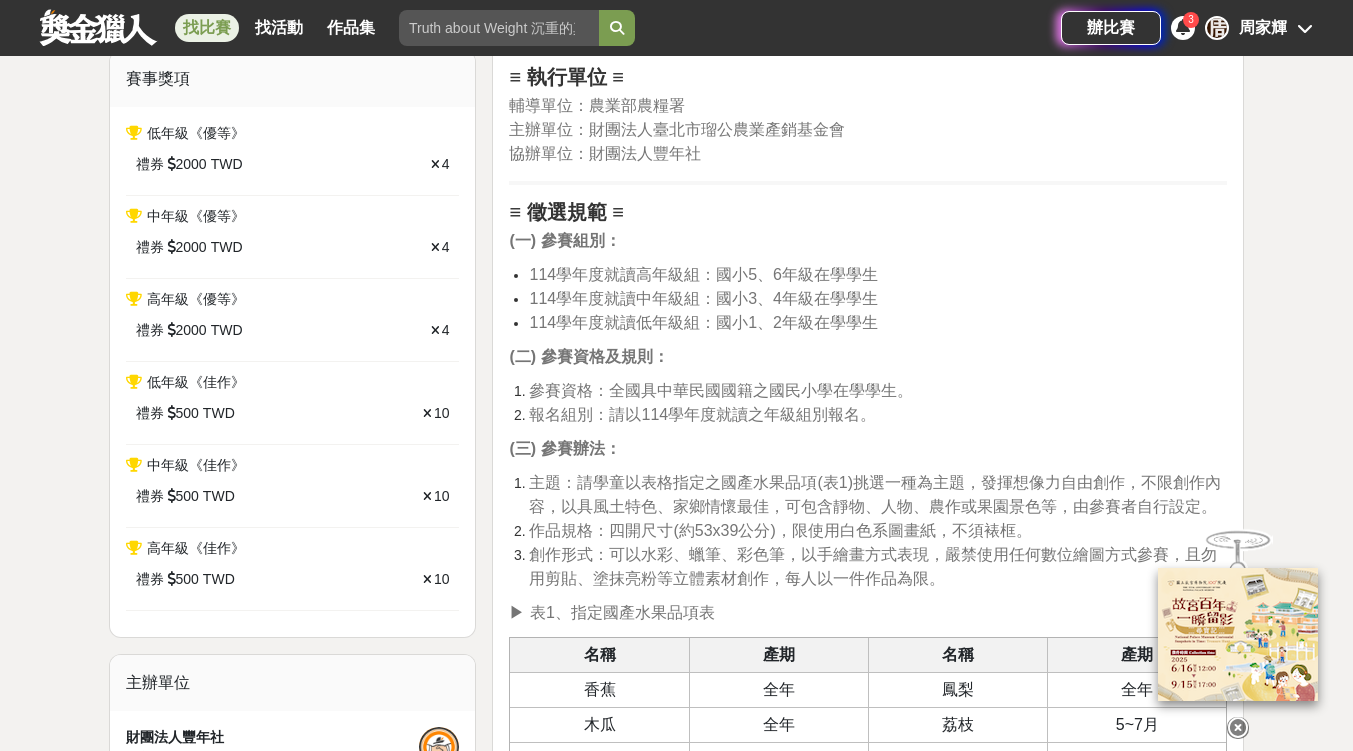 scroll, scrollTop: 900, scrollLeft: 0, axis: vertical 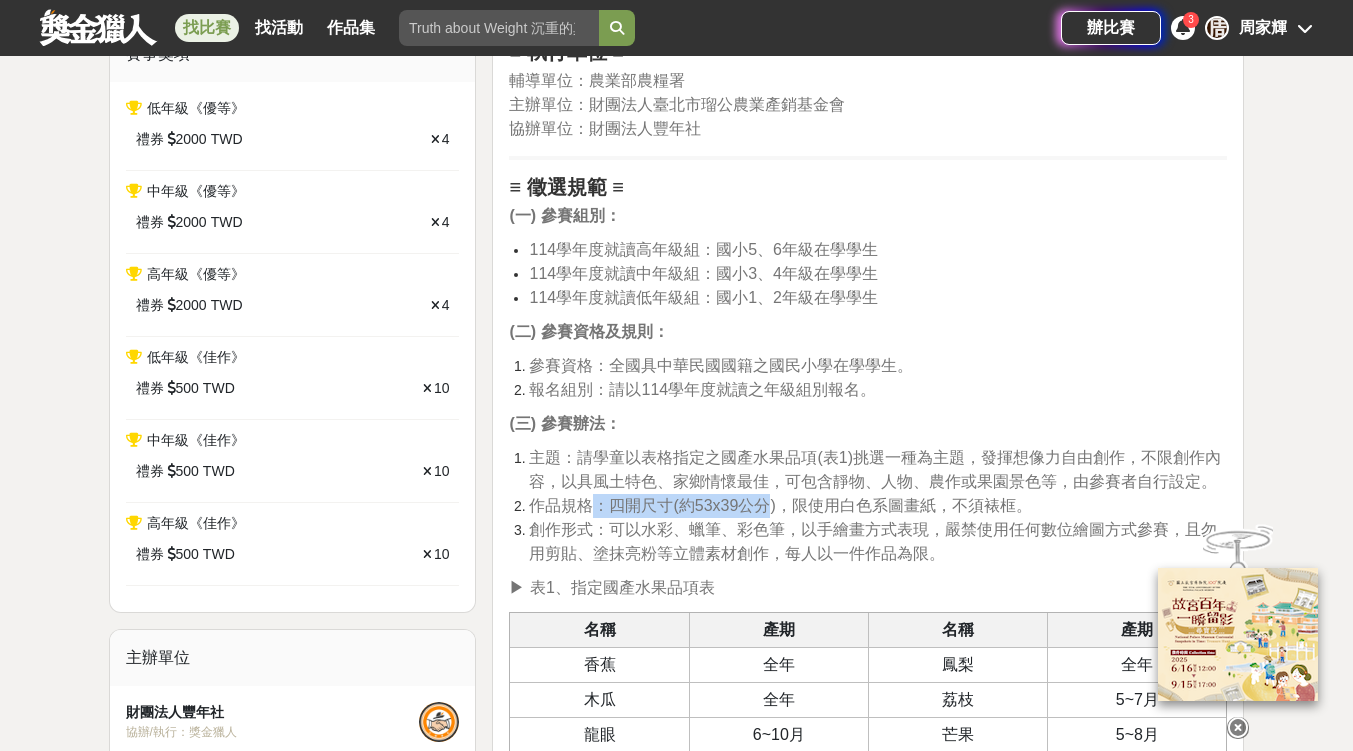 drag, startPoint x: 599, startPoint y: 507, endPoint x: 773, endPoint y: 514, distance: 174.14075 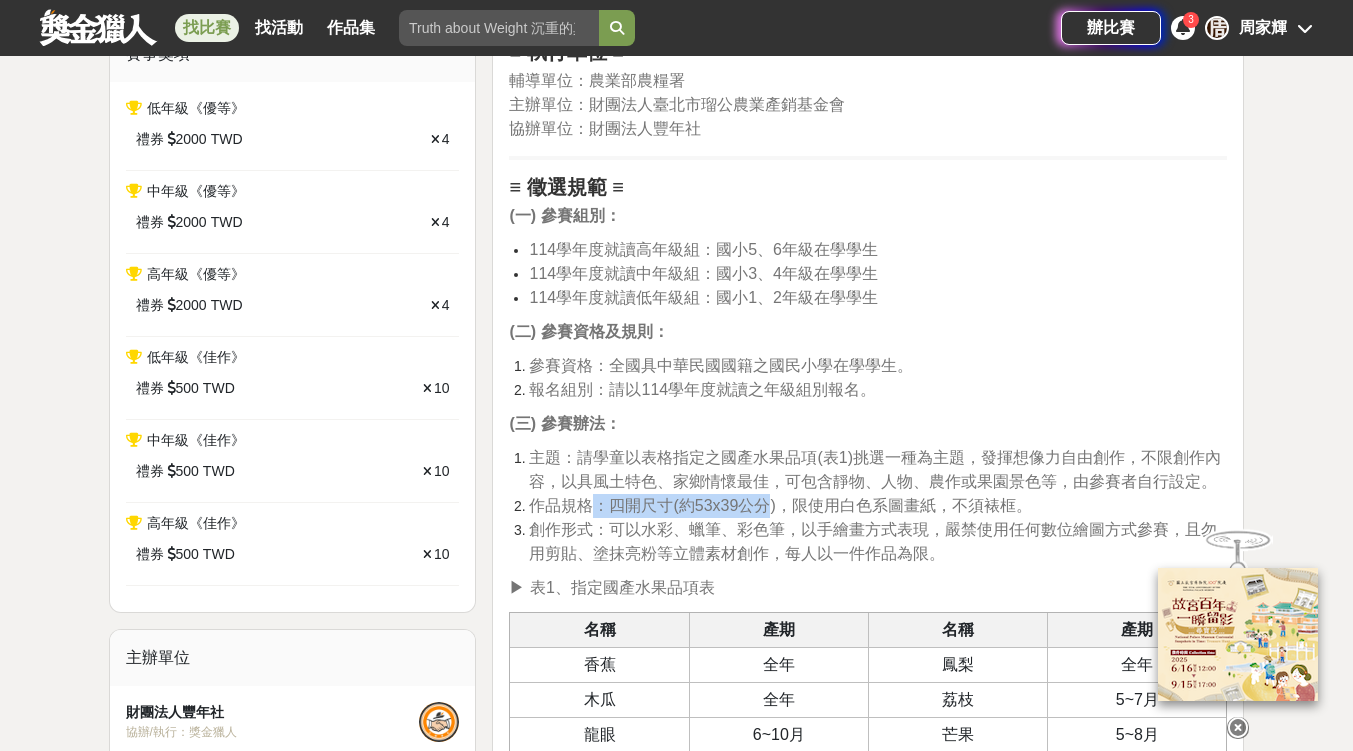 click on "作品規格：四開尺寸(約53x39公分)，限使用白色系圖畫紙，不須裱框。" at bounding box center (780, 505) 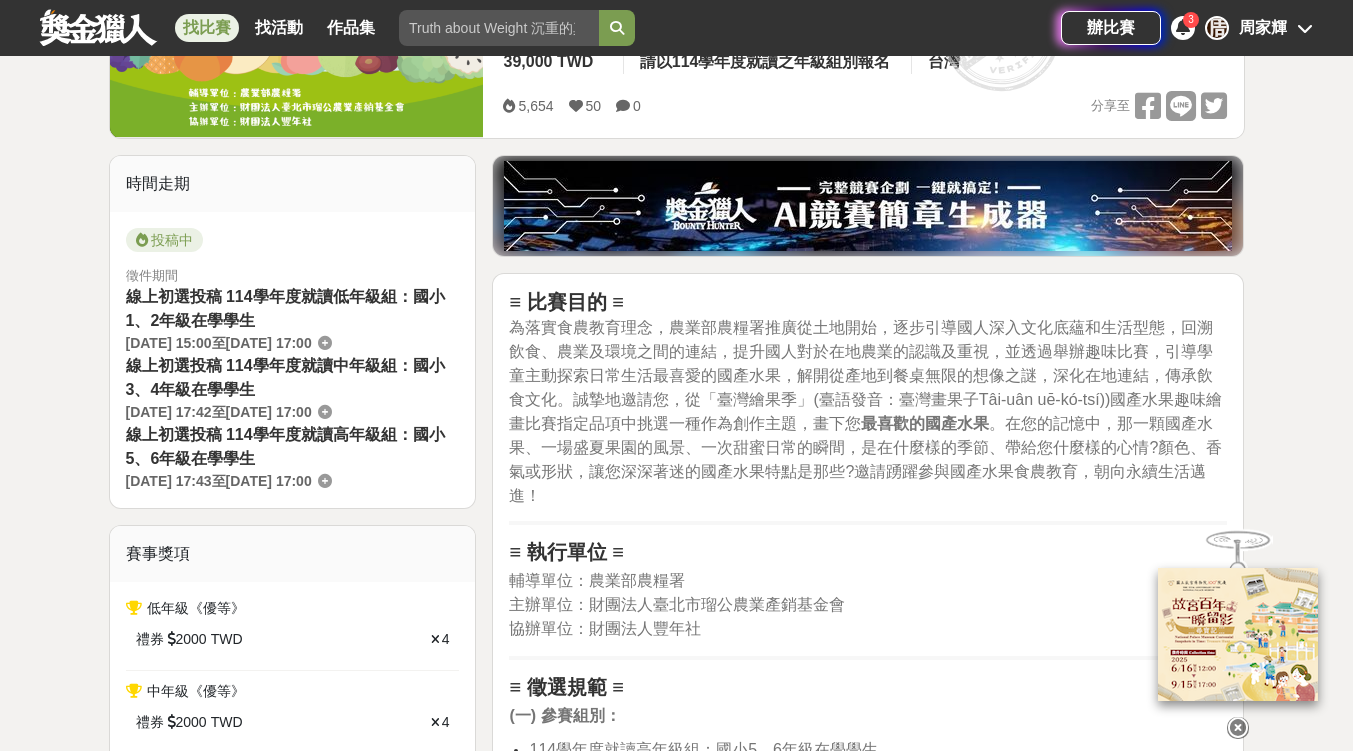 scroll, scrollTop: 0, scrollLeft: 0, axis: both 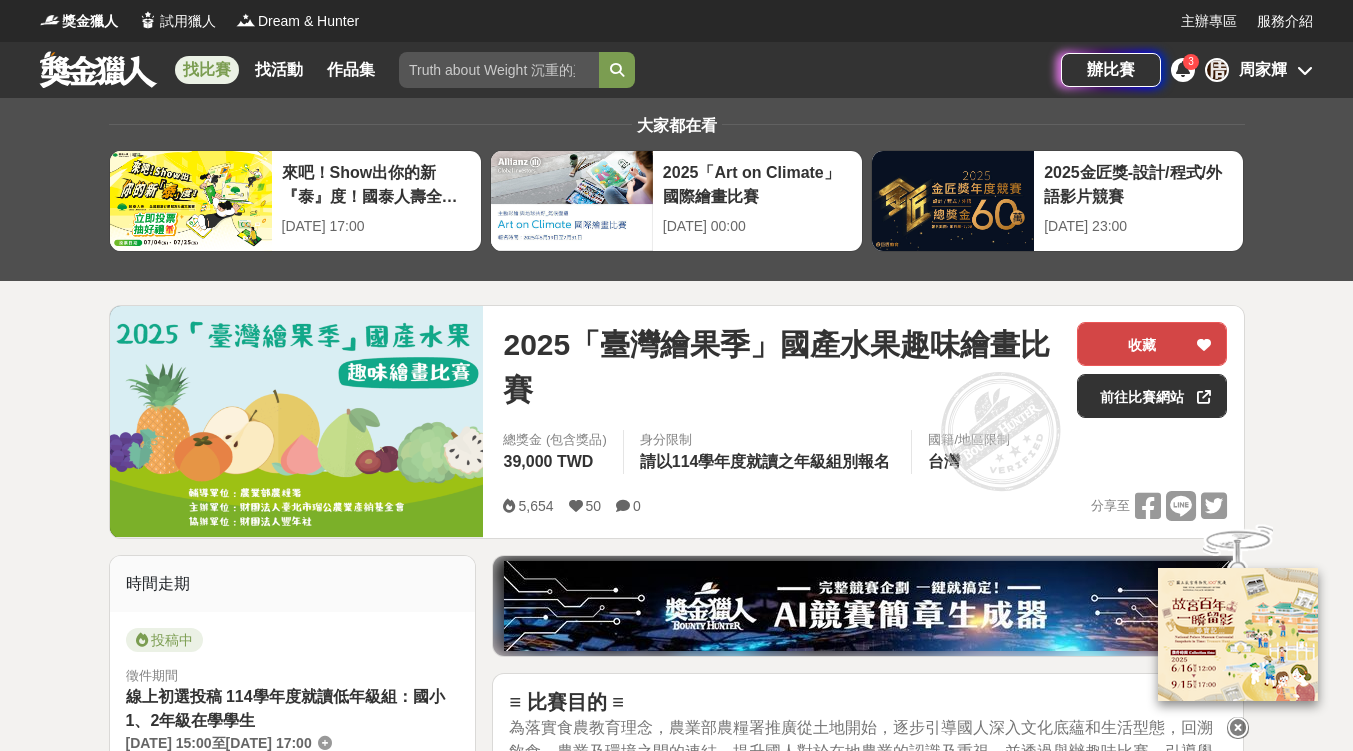 click on "收藏" at bounding box center (1152, 344) 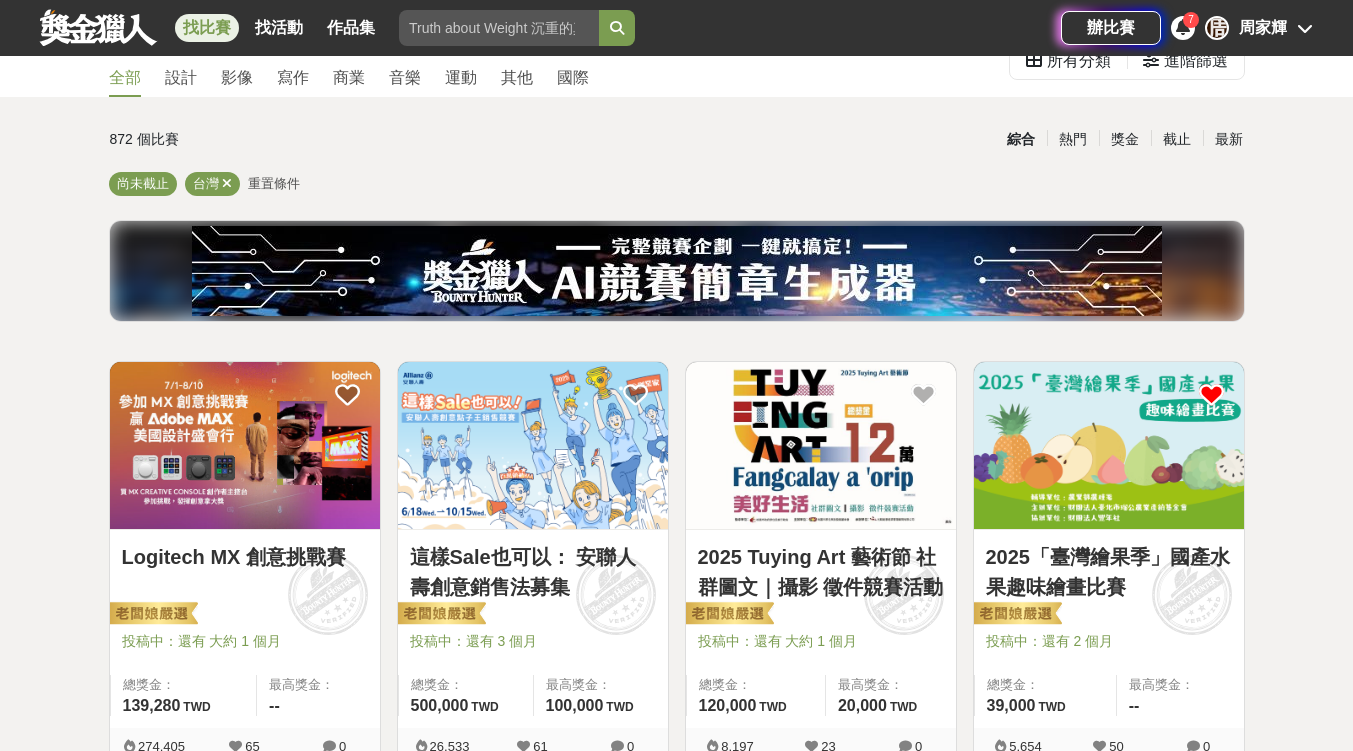 scroll, scrollTop: 100, scrollLeft: 0, axis: vertical 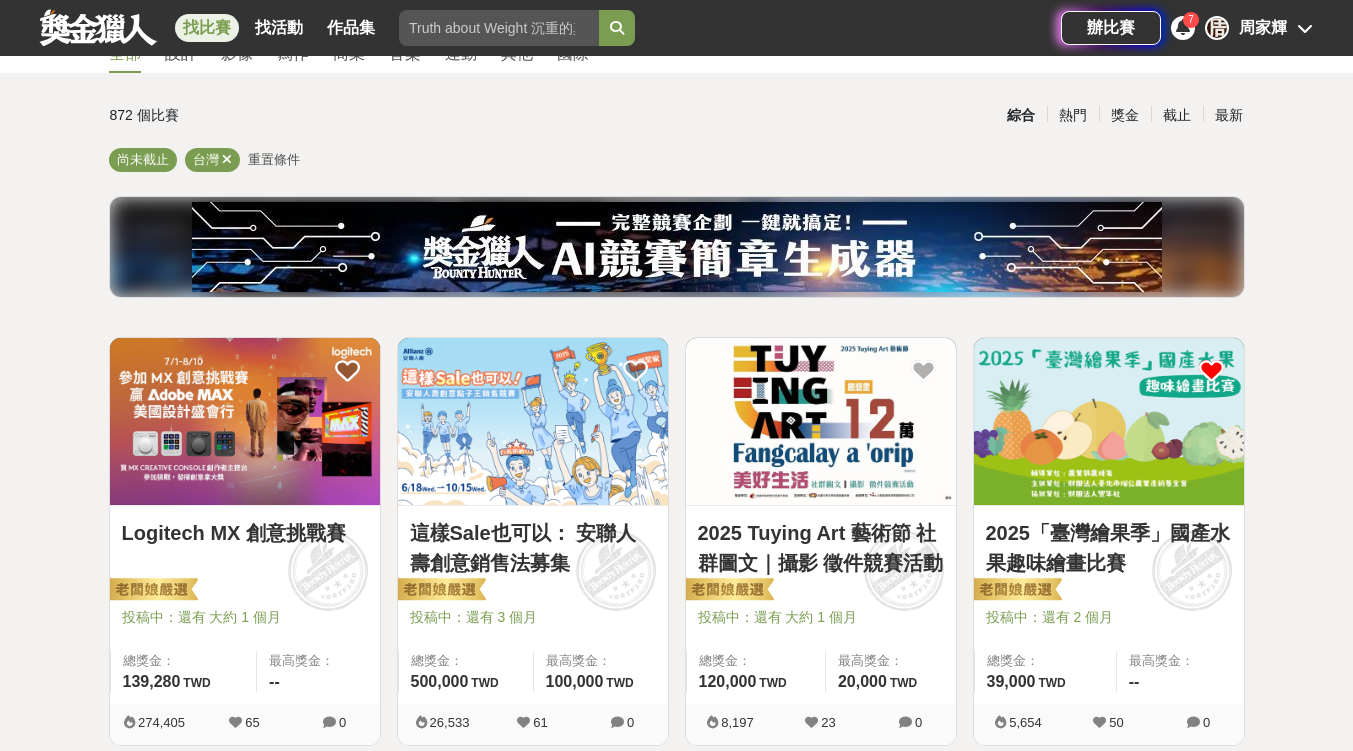 click at bounding box center [821, 421] 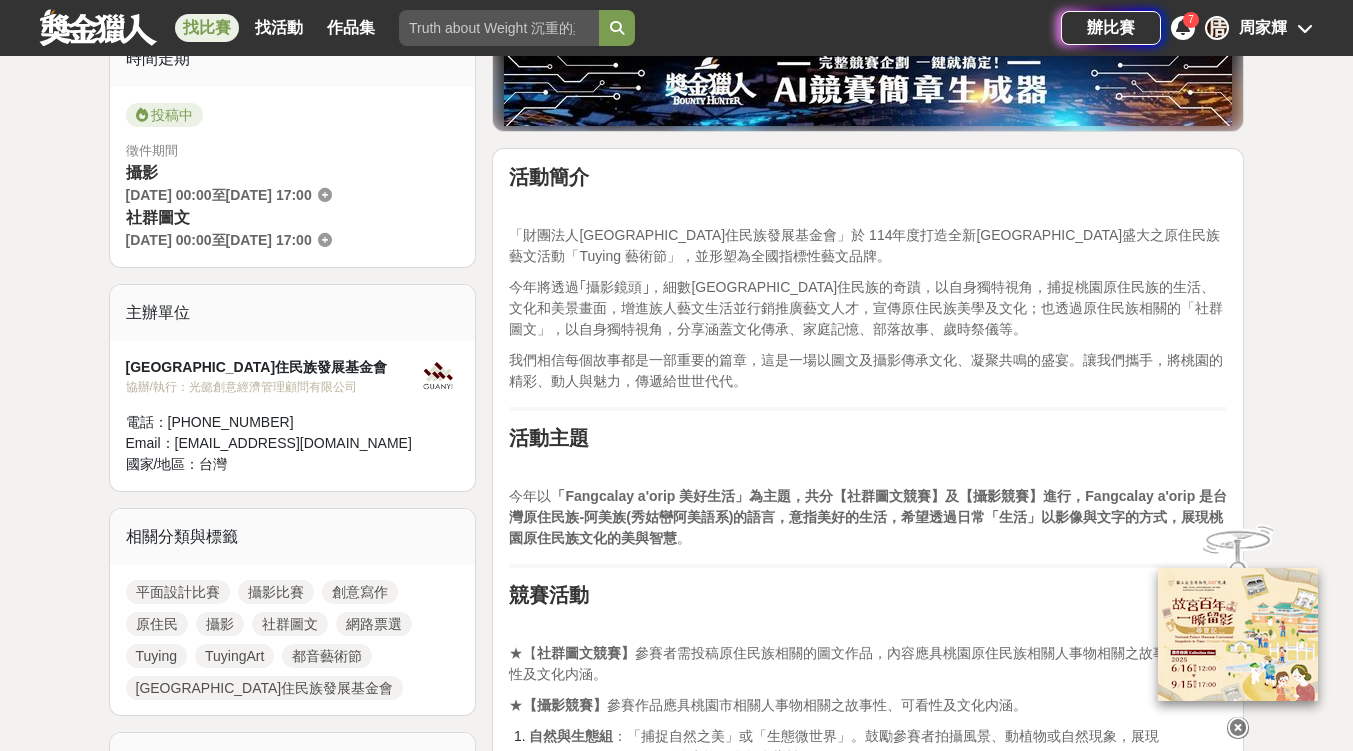 scroll, scrollTop: 600, scrollLeft: 0, axis: vertical 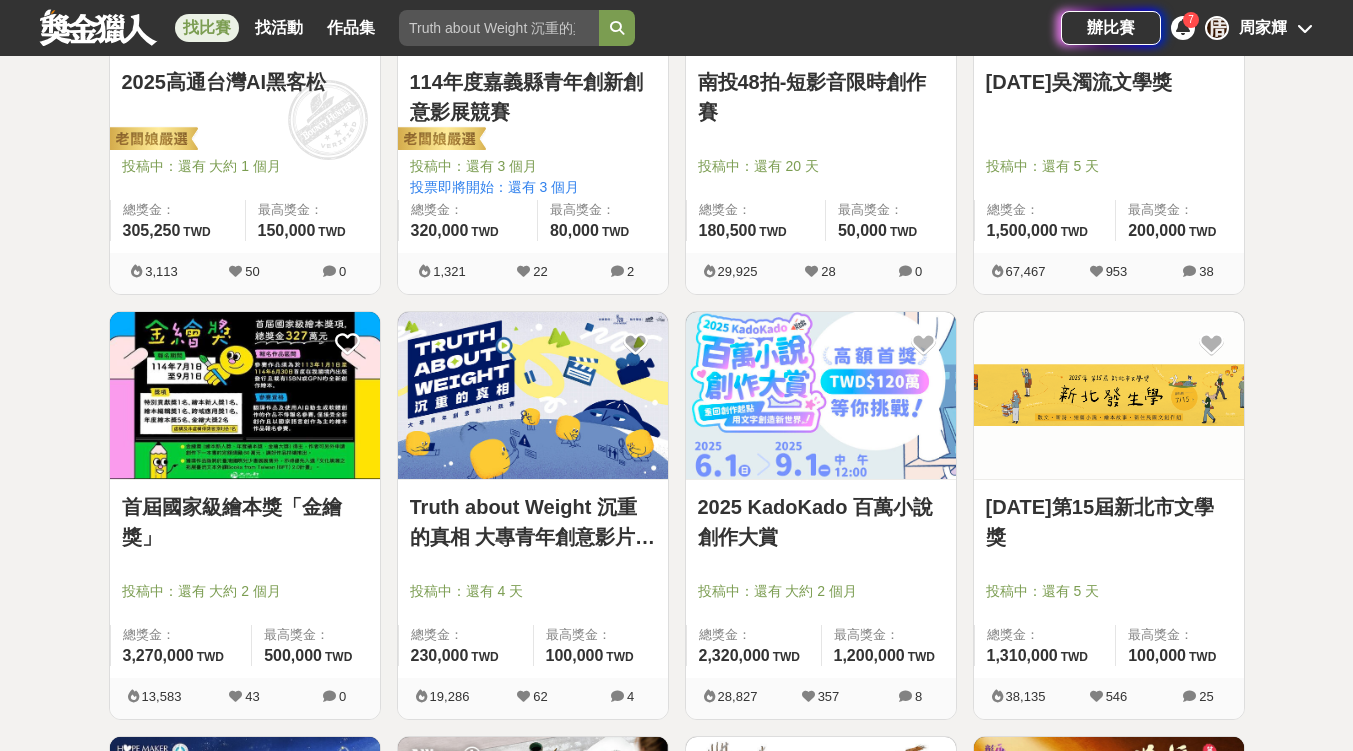 click at bounding box center [245, 395] 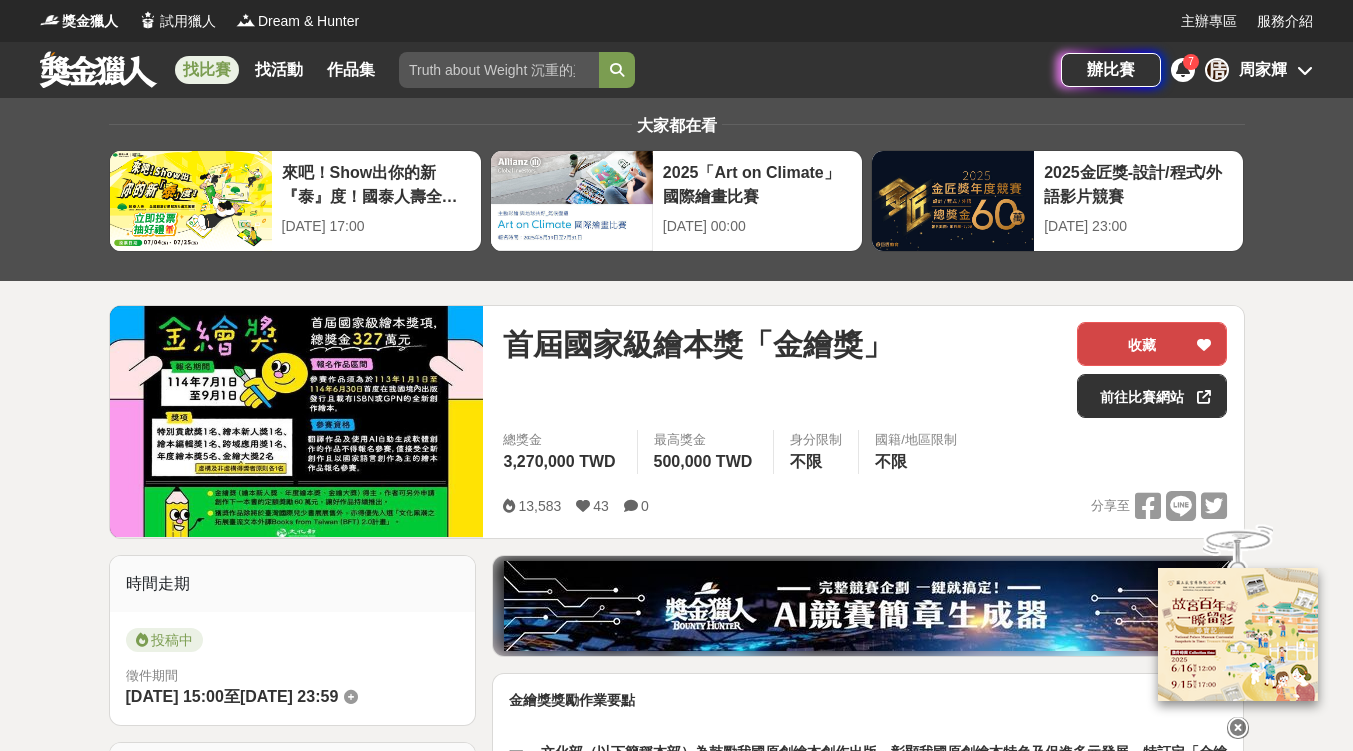 click on "收藏" at bounding box center [1152, 344] 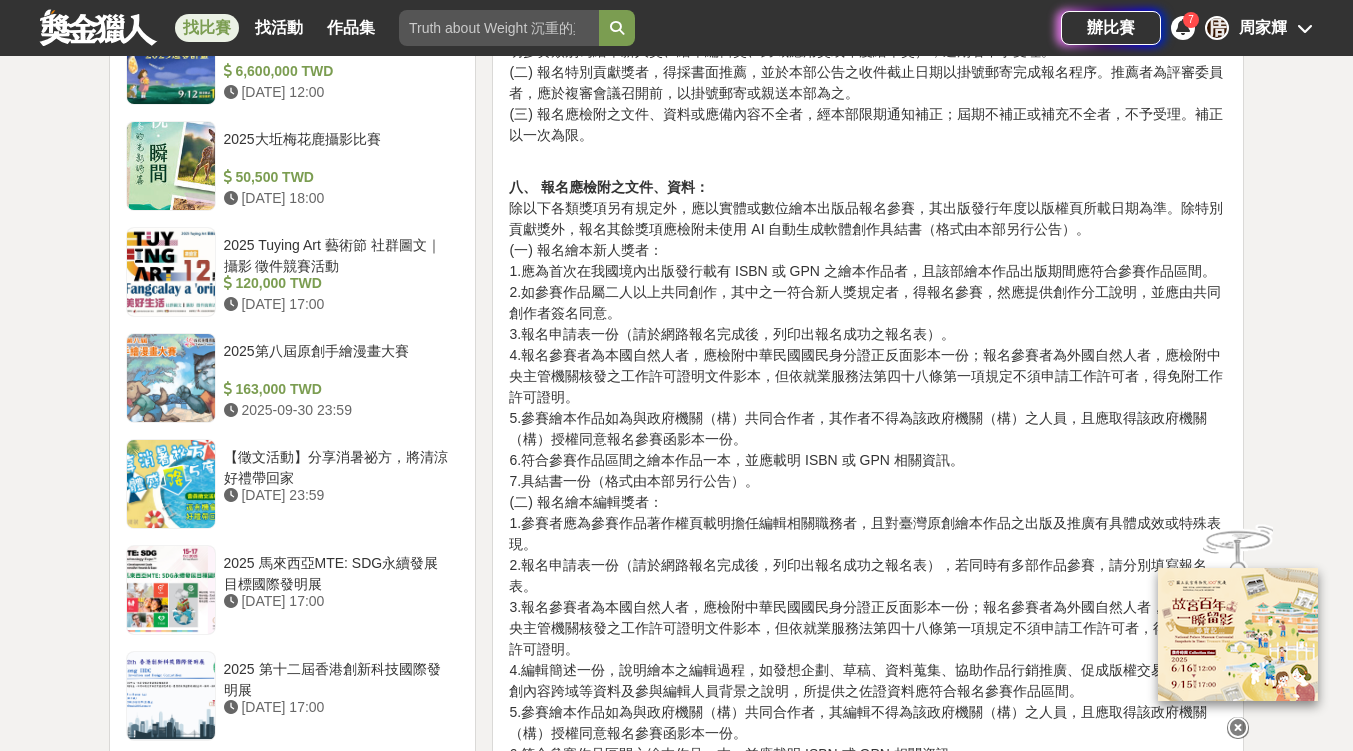 scroll, scrollTop: 2000, scrollLeft: 0, axis: vertical 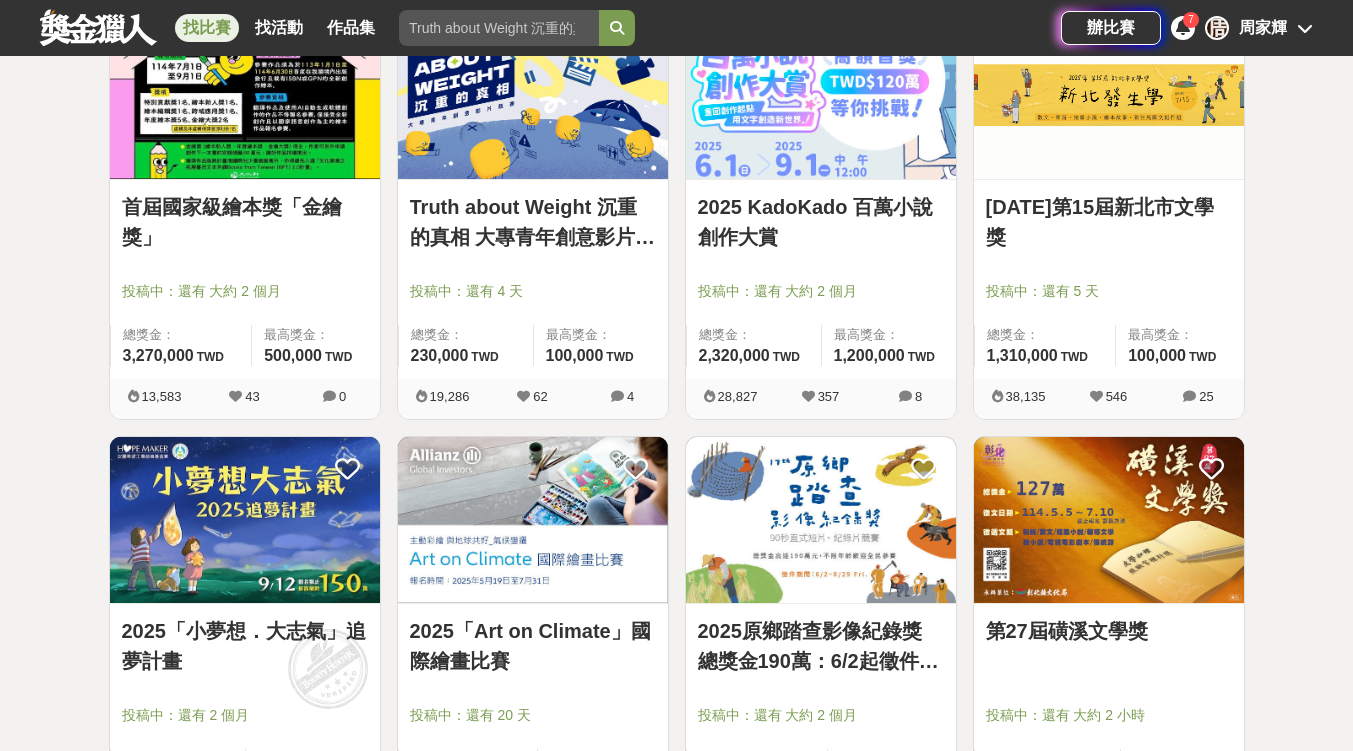 click at bounding box center (821, 520) 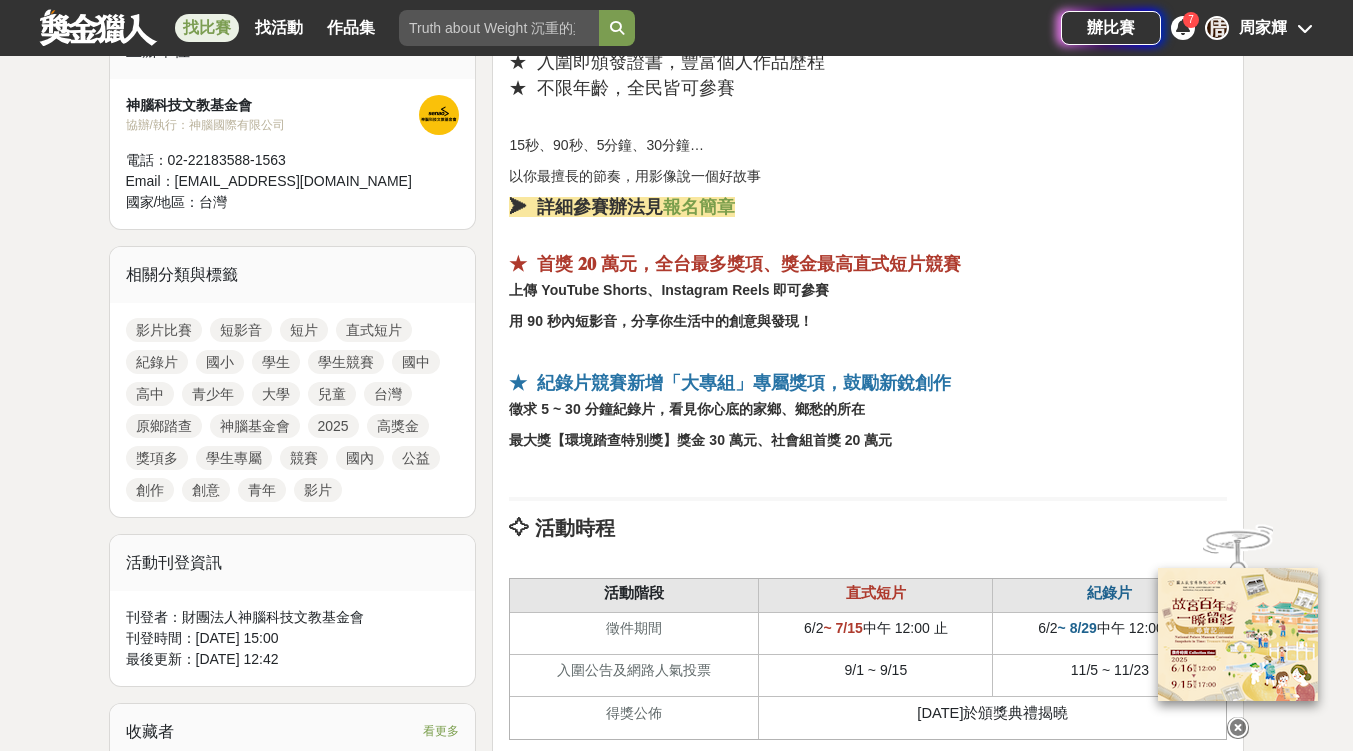 scroll, scrollTop: 800, scrollLeft: 0, axis: vertical 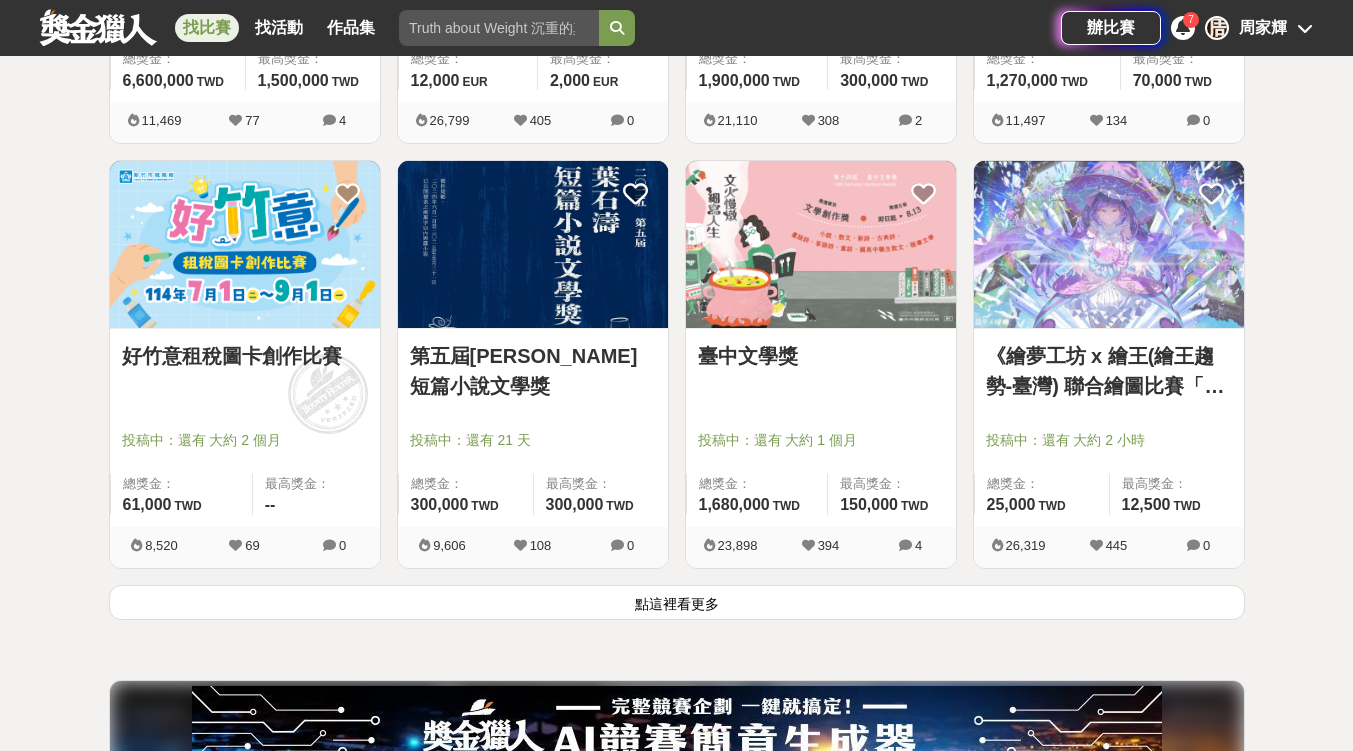 click on "點這裡看更多" at bounding box center [677, 602] 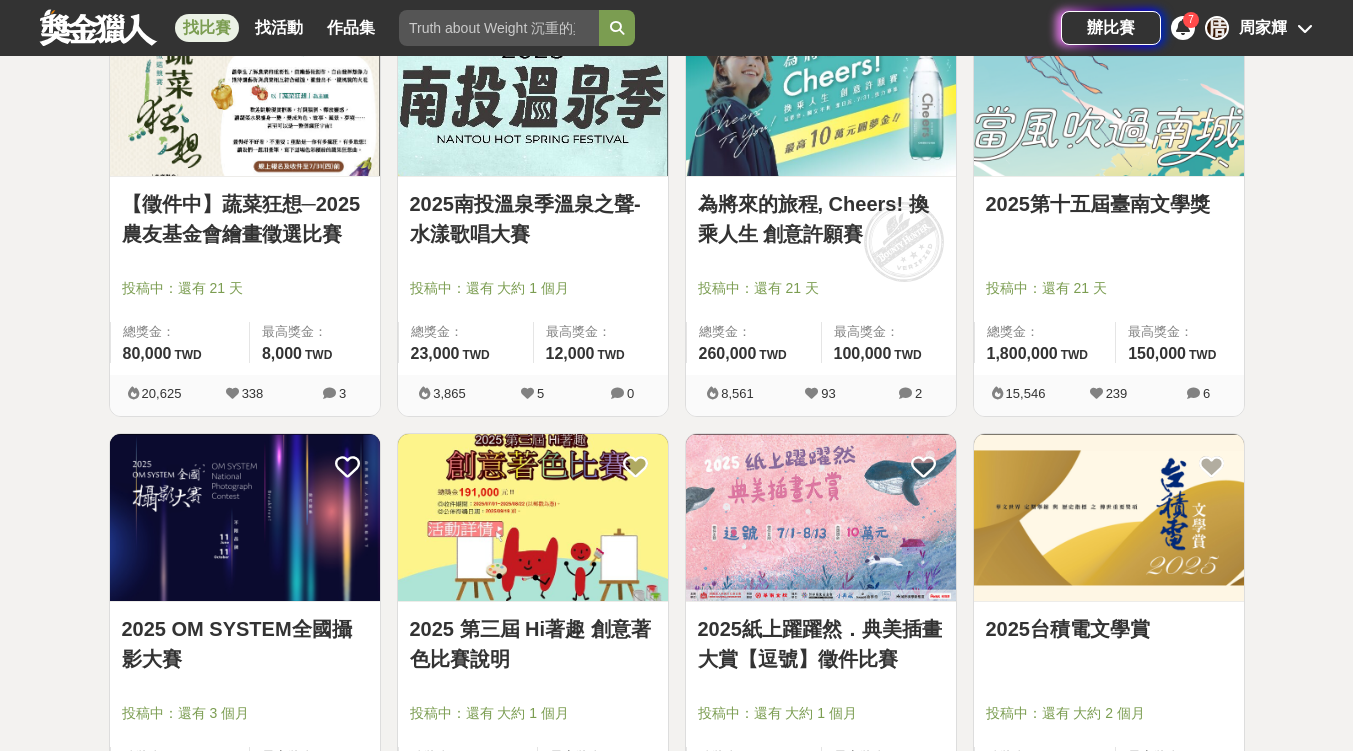 scroll, scrollTop: 3000, scrollLeft: 0, axis: vertical 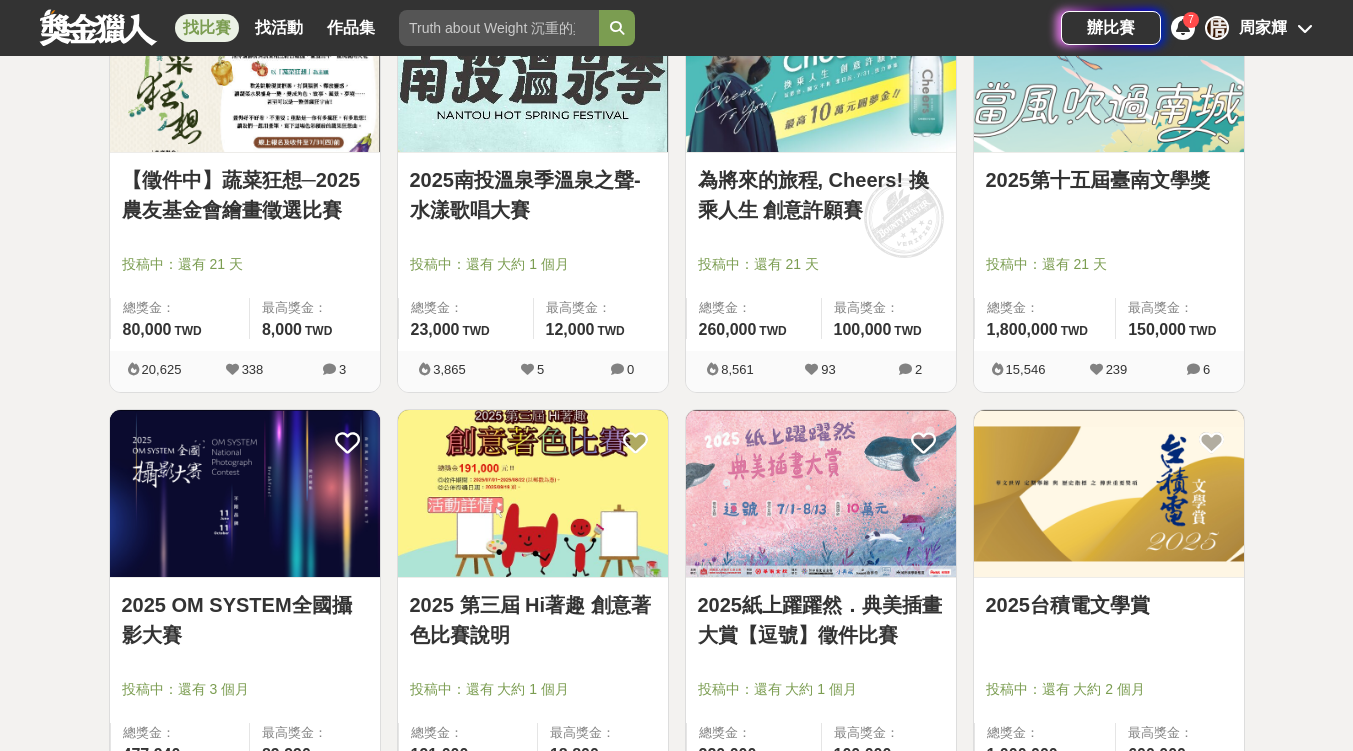 click at bounding box center (245, 493) 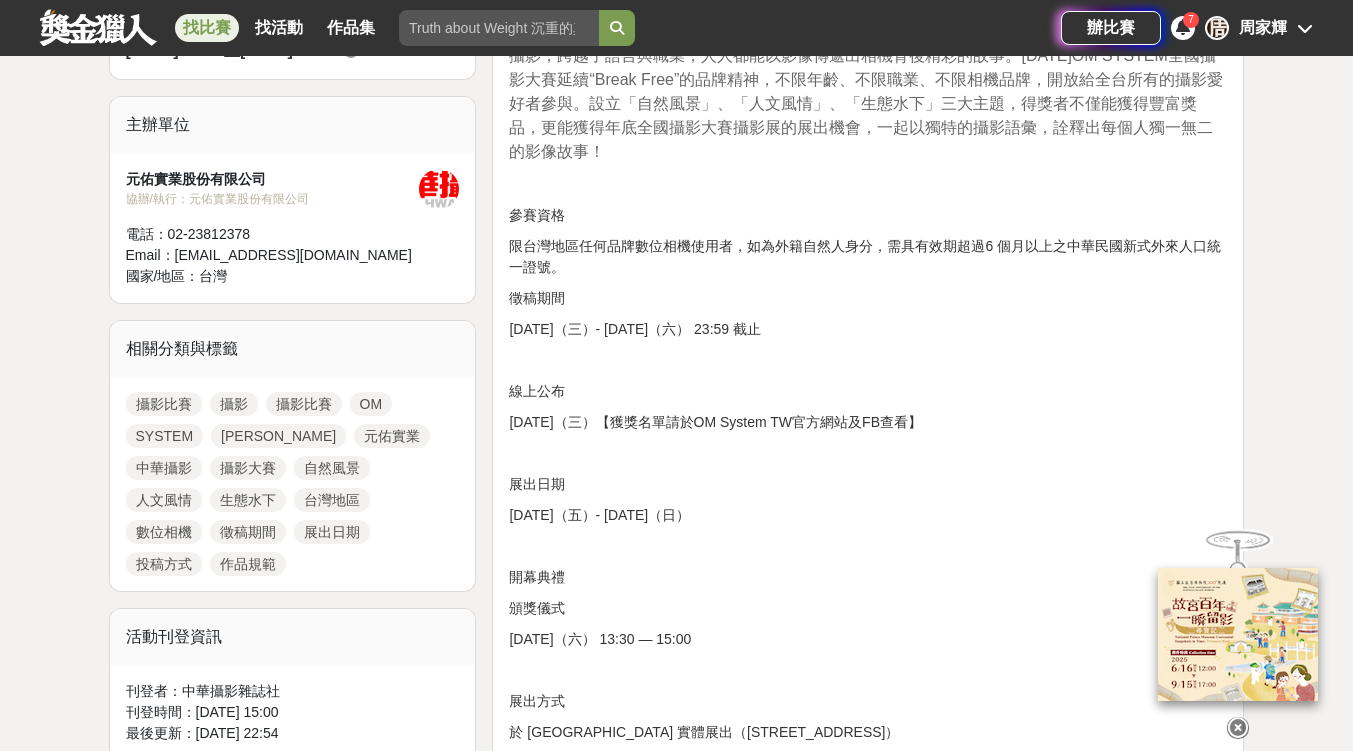 scroll, scrollTop: 800, scrollLeft: 0, axis: vertical 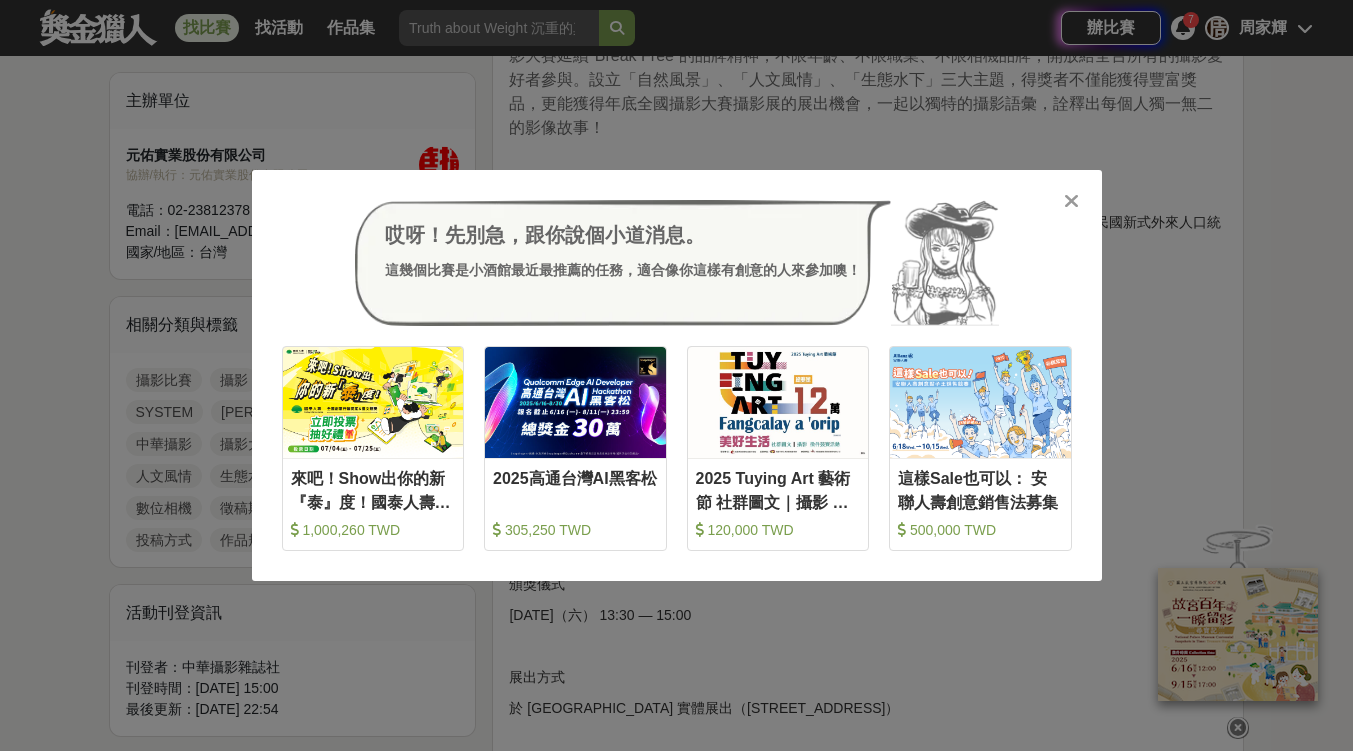 click at bounding box center [1071, 201] 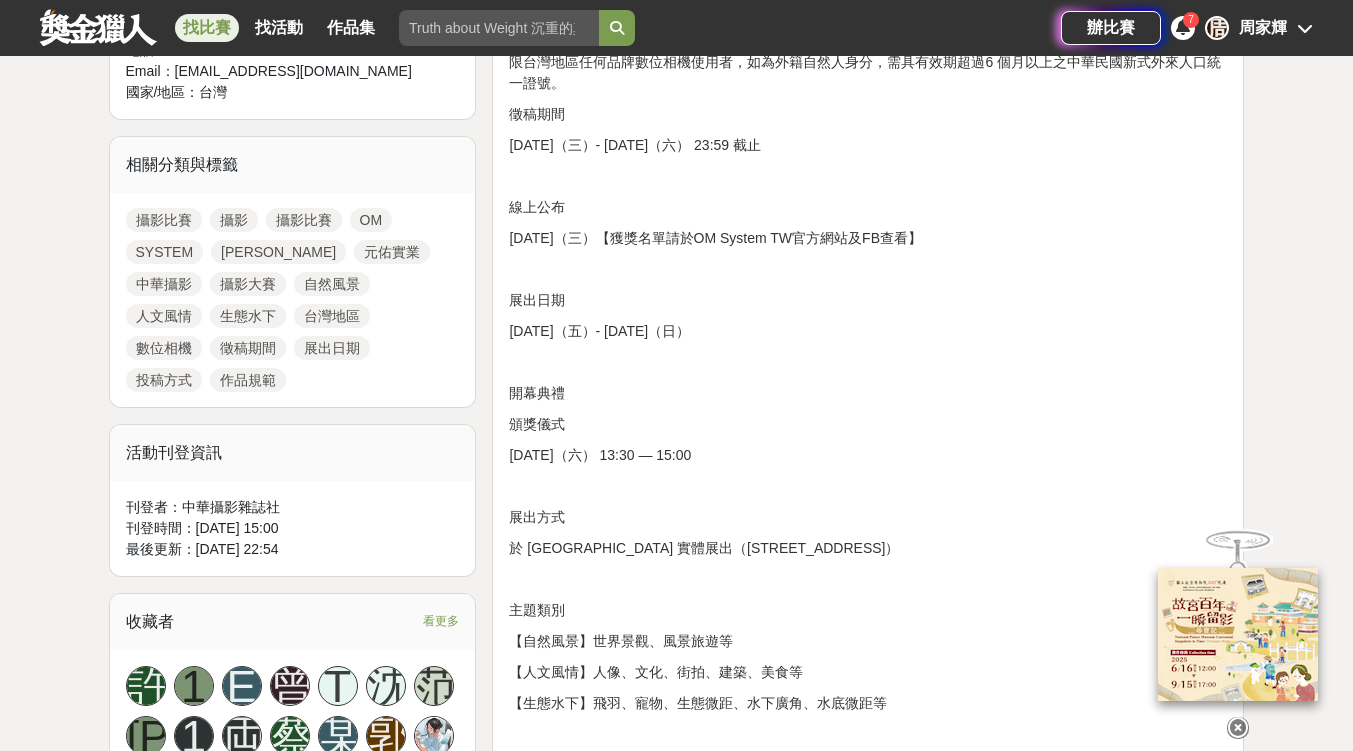 scroll, scrollTop: 1000, scrollLeft: 0, axis: vertical 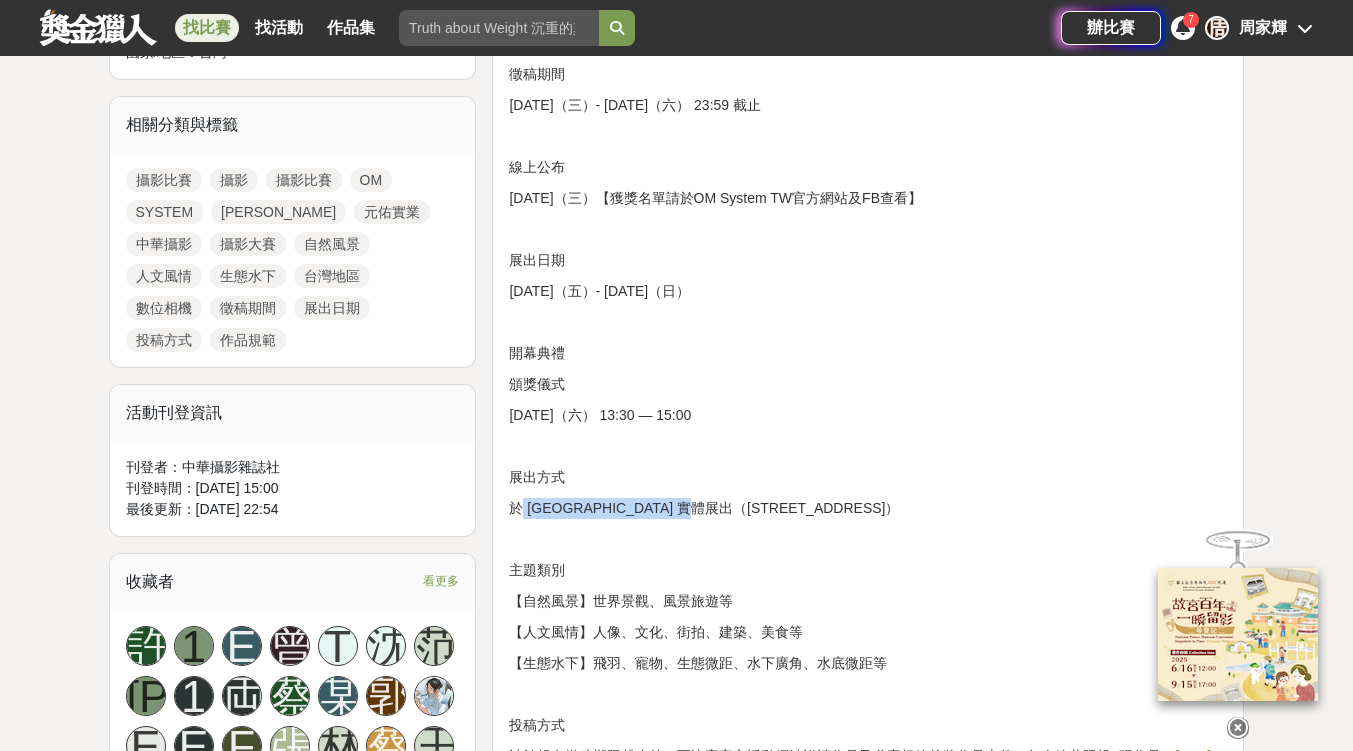 drag, startPoint x: 525, startPoint y: 504, endPoint x: 656, endPoint y: 513, distance: 131.30879 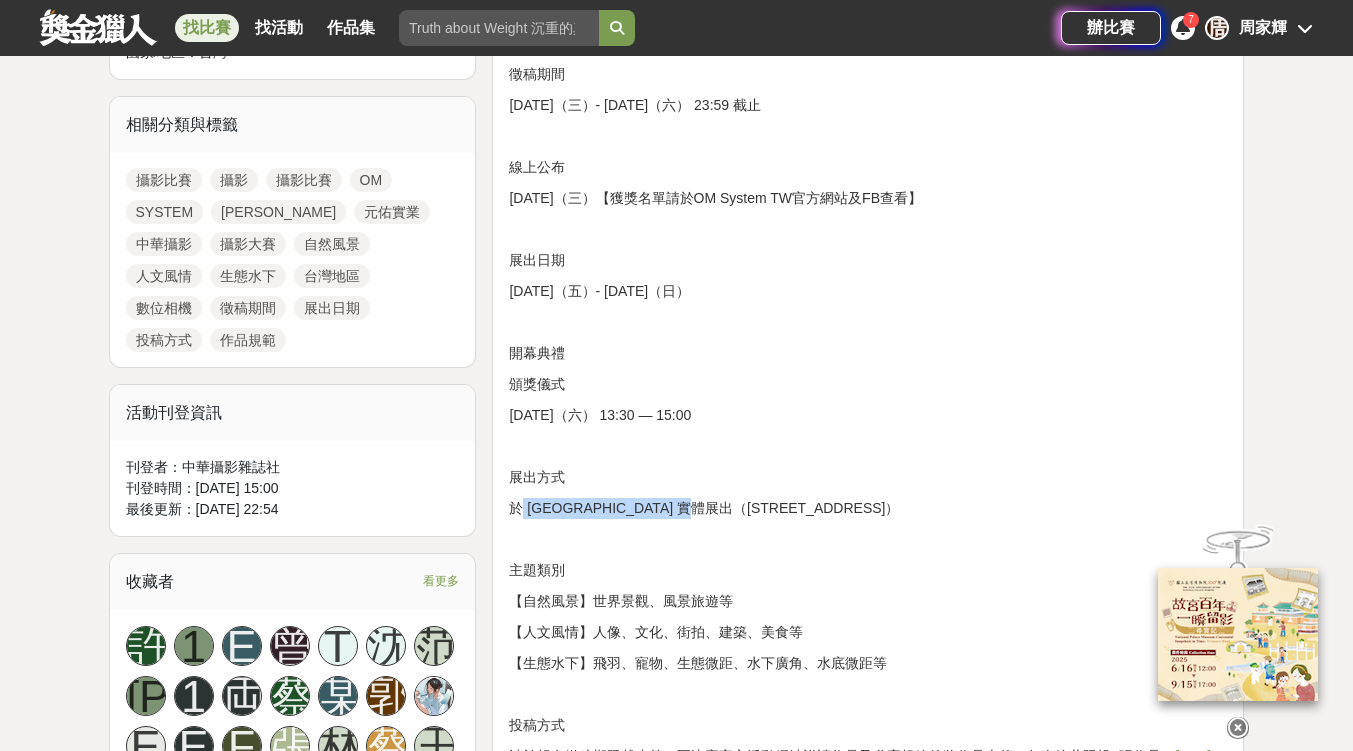 click on "於 [GEOGRAPHIC_DATA] 實體展出（[STREET_ADDRESS]）" at bounding box center (868, 508) 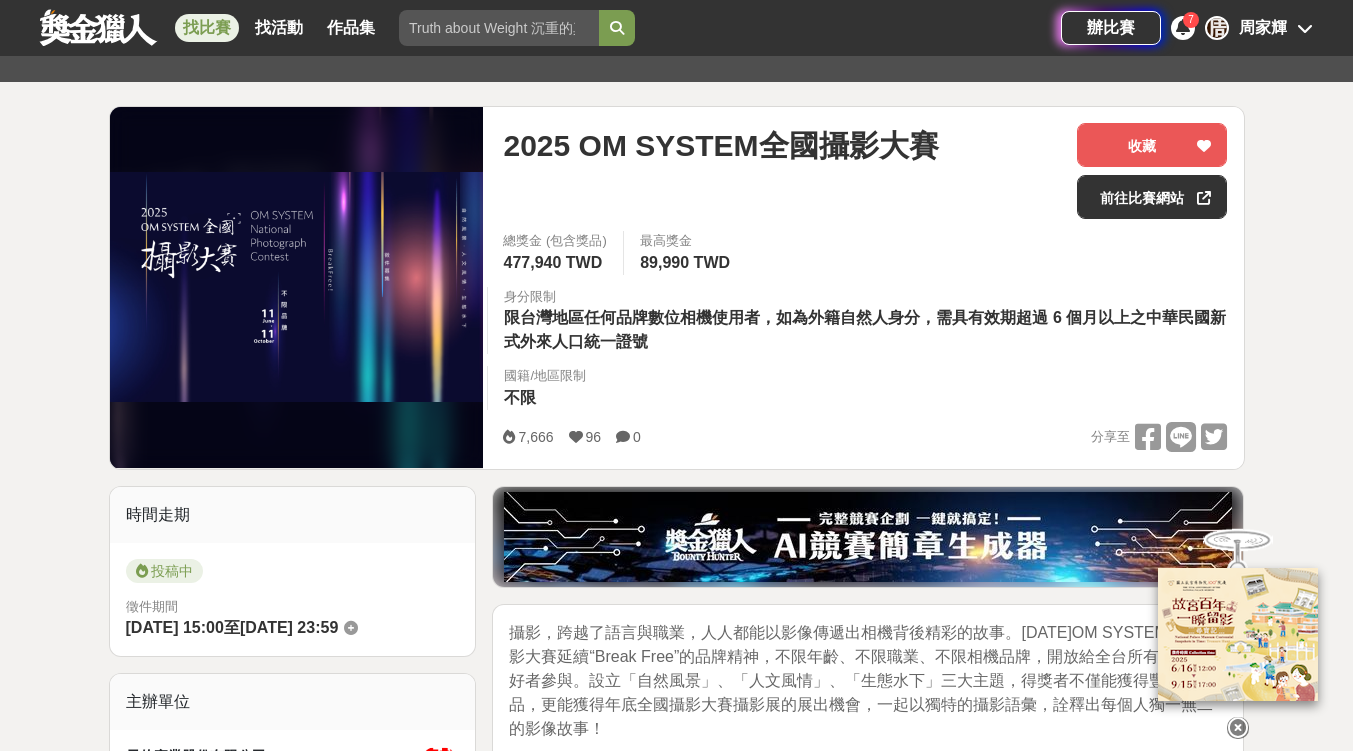scroll, scrollTop: 100, scrollLeft: 0, axis: vertical 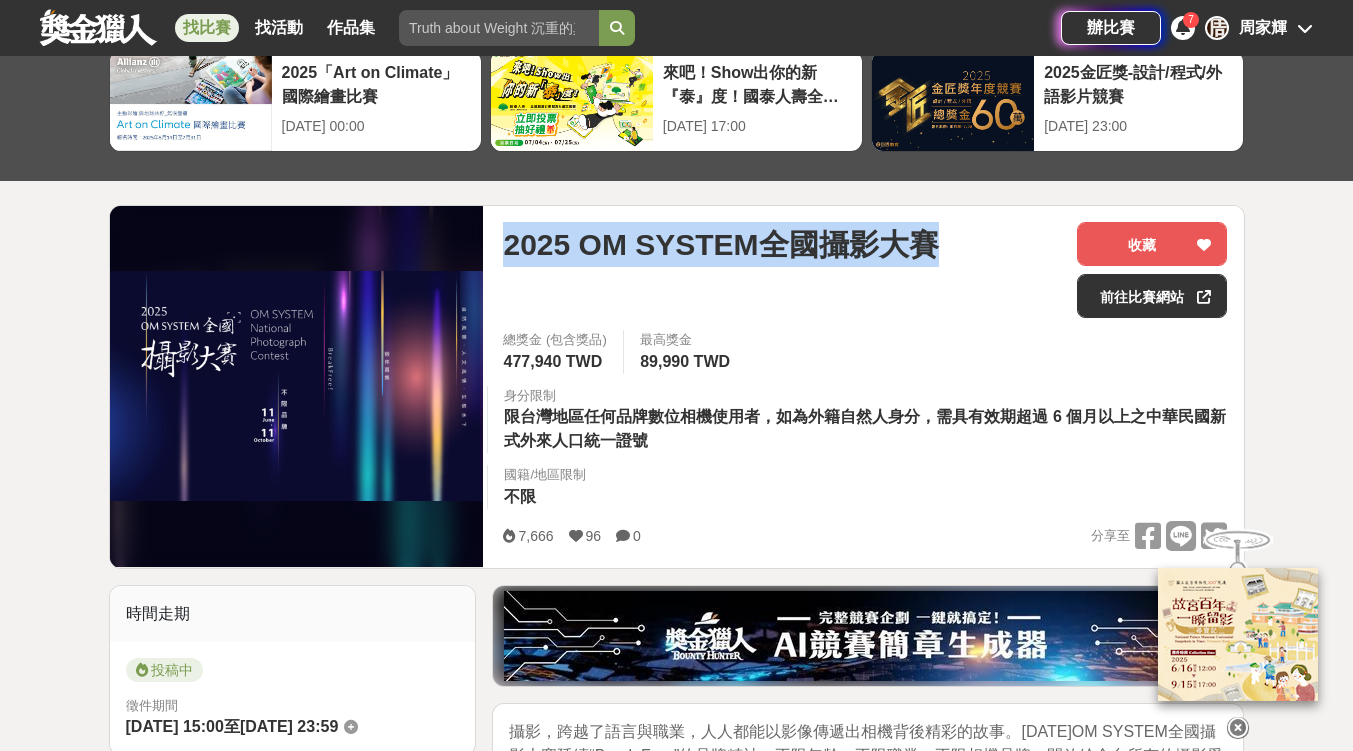 drag, startPoint x: 506, startPoint y: 240, endPoint x: 938, endPoint y: 265, distance: 432.72278 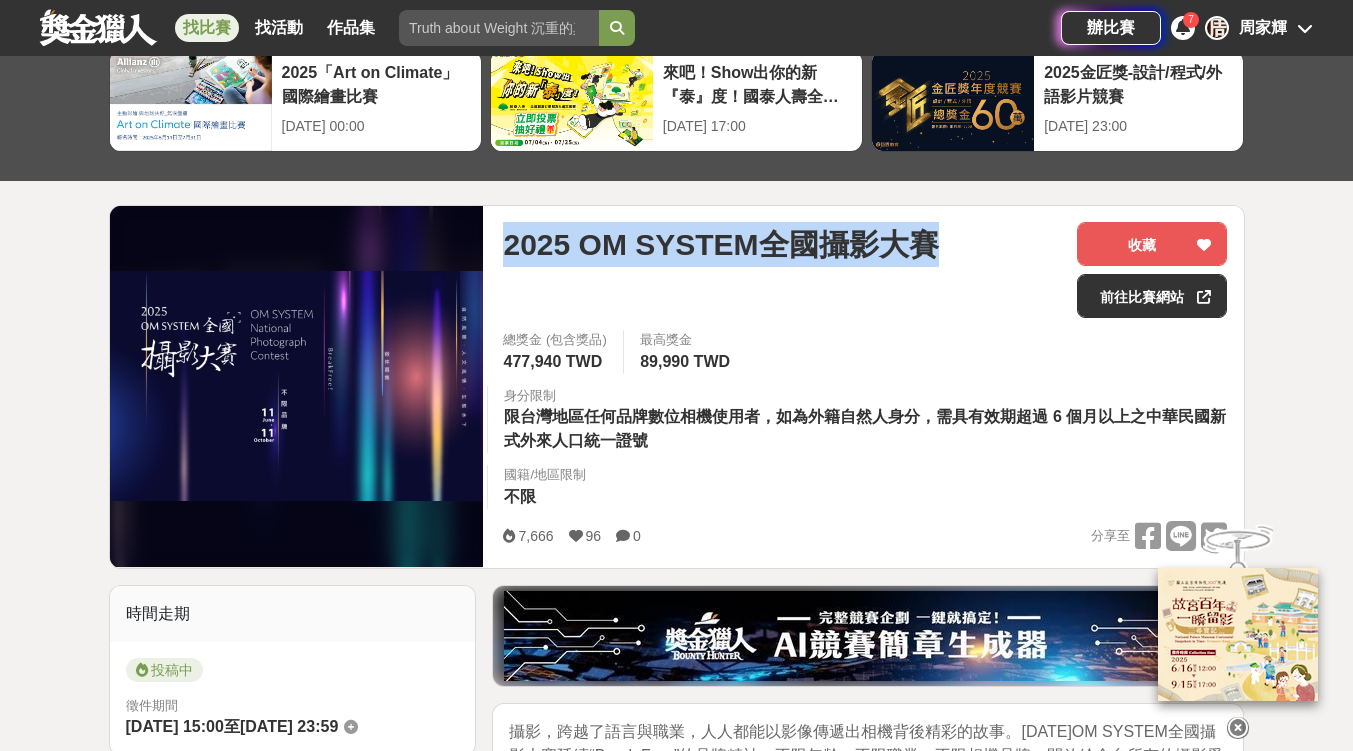 copy on "2025 OM SYSTEM全國攝影大賽" 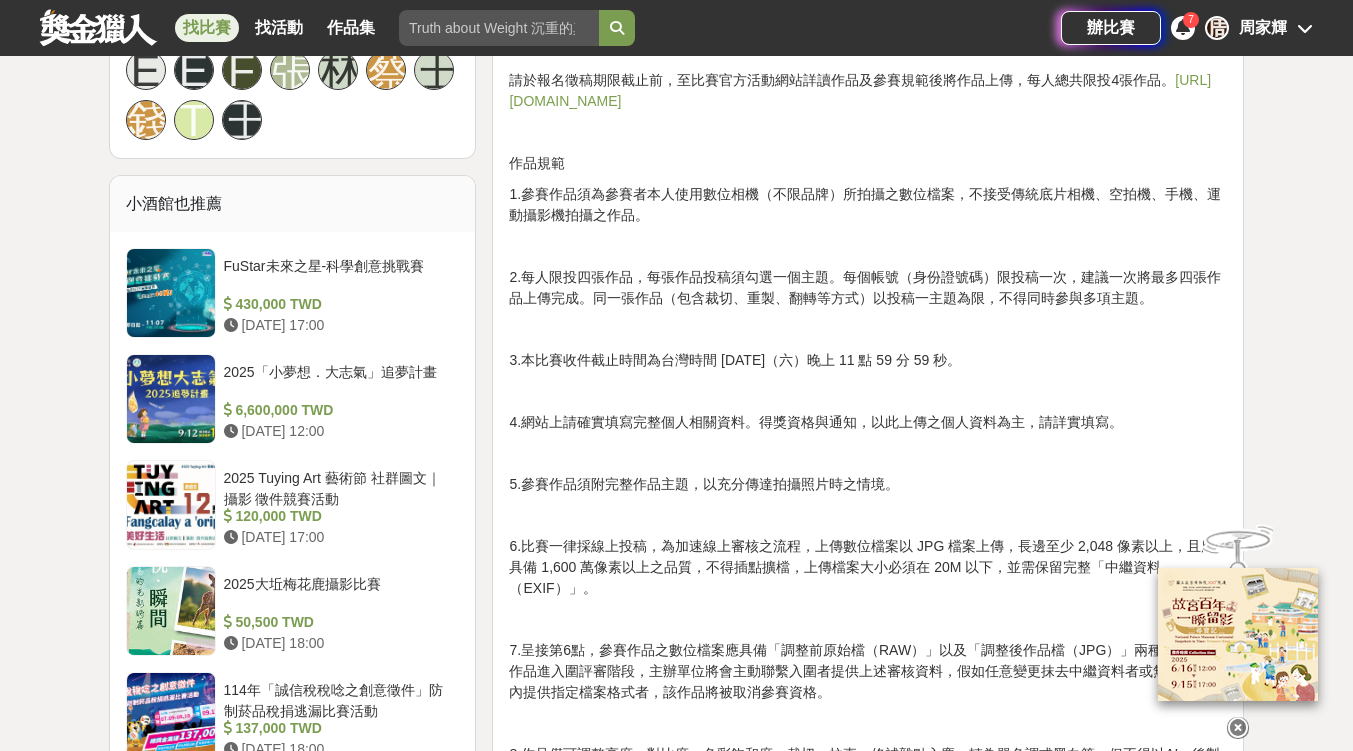 scroll, scrollTop: 1700, scrollLeft: 0, axis: vertical 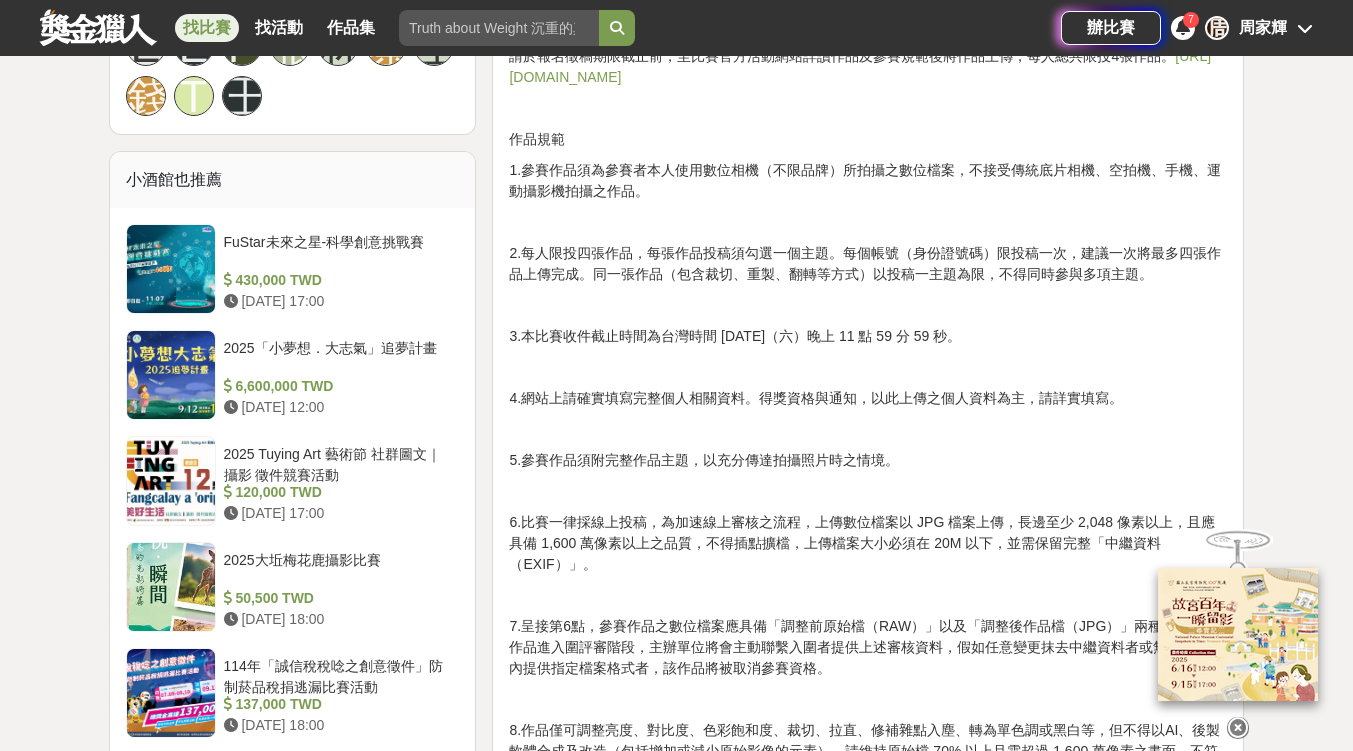 click on "7" at bounding box center (1183, 28) 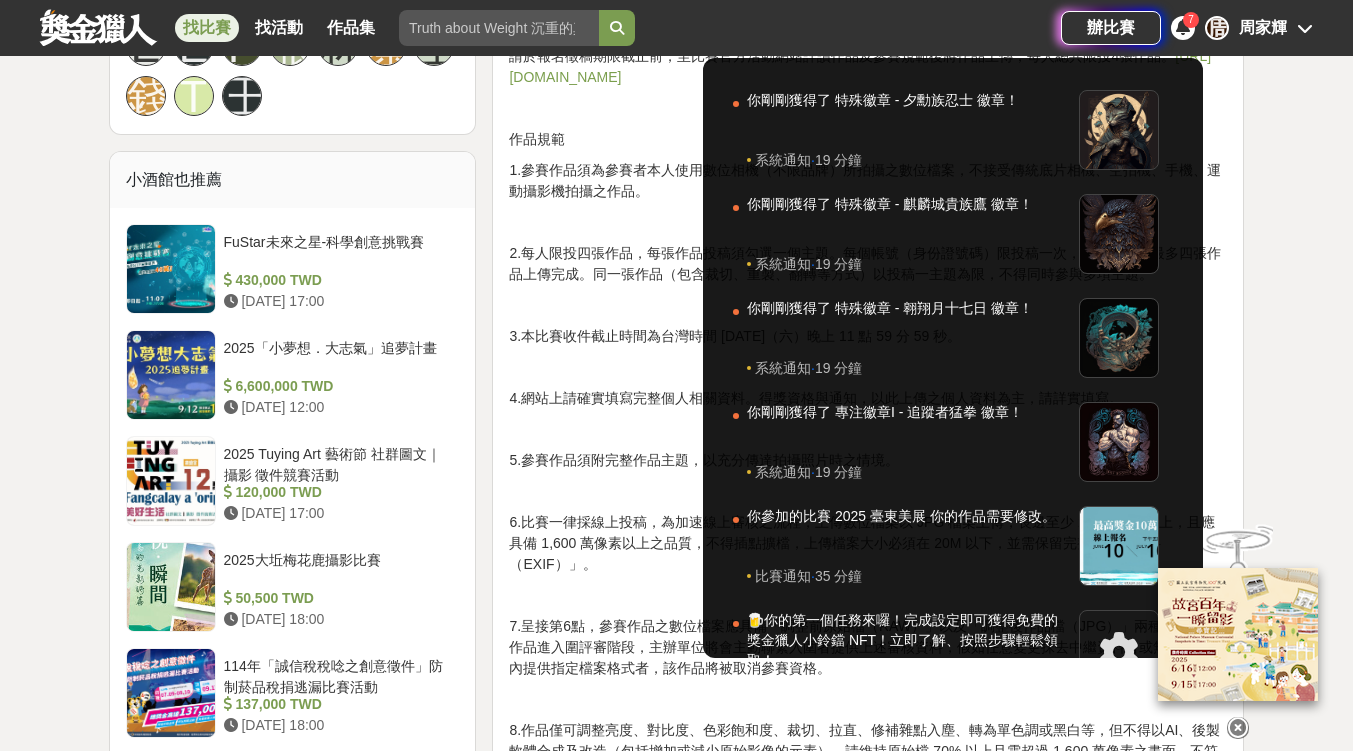 click on "7" at bounding box center [1183, 28] 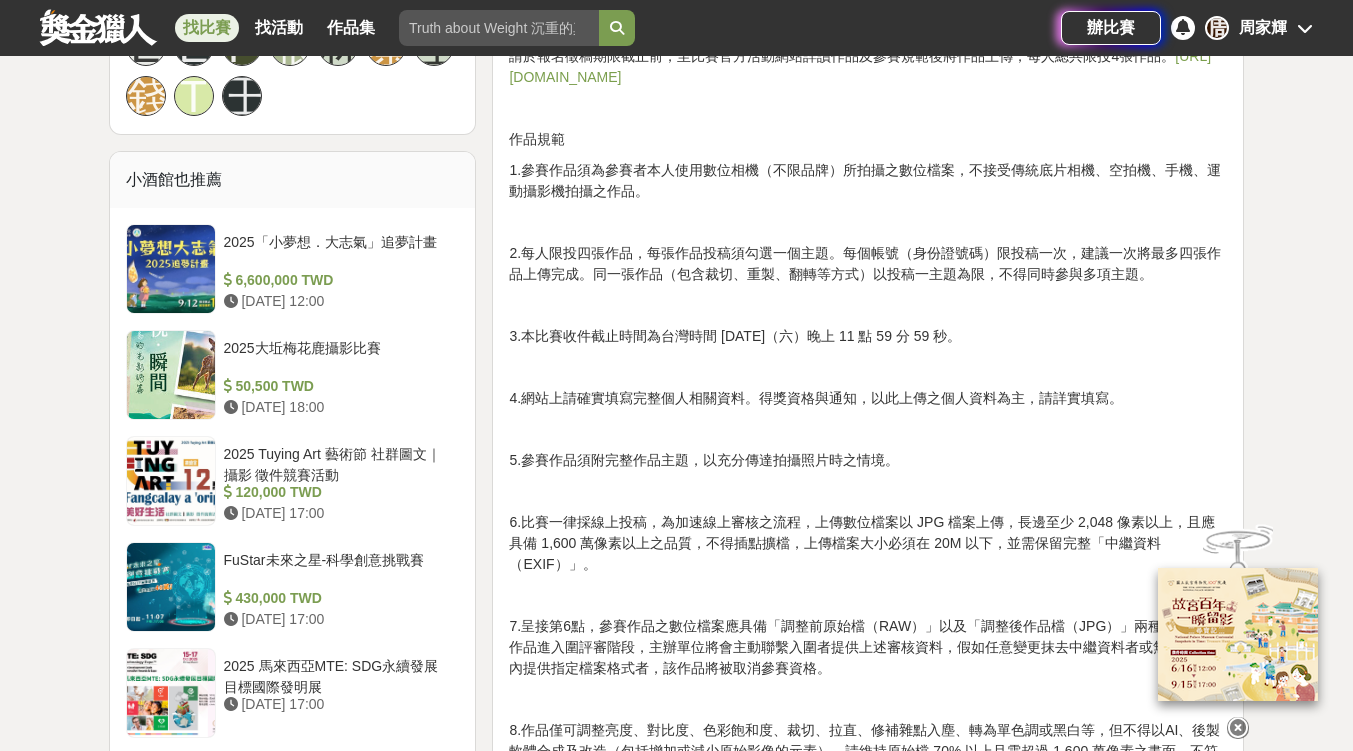 click on "找比賽 找活動 作品集 辦比賽 周 [PERSON_NAME]" at bounding box center (676, 28) 